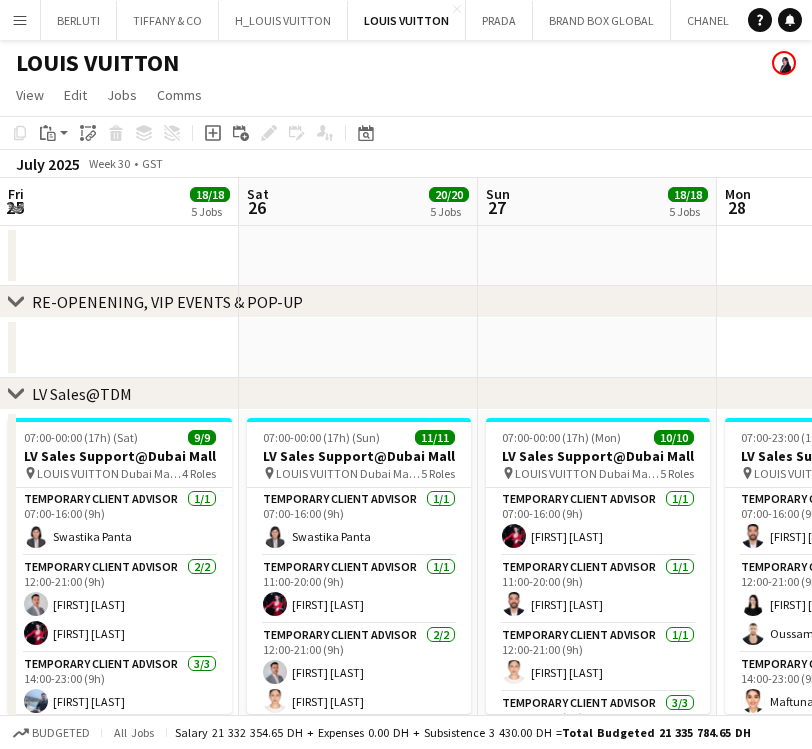 scroll, scrollTop: 0, scrollLeft: 0, axis: both 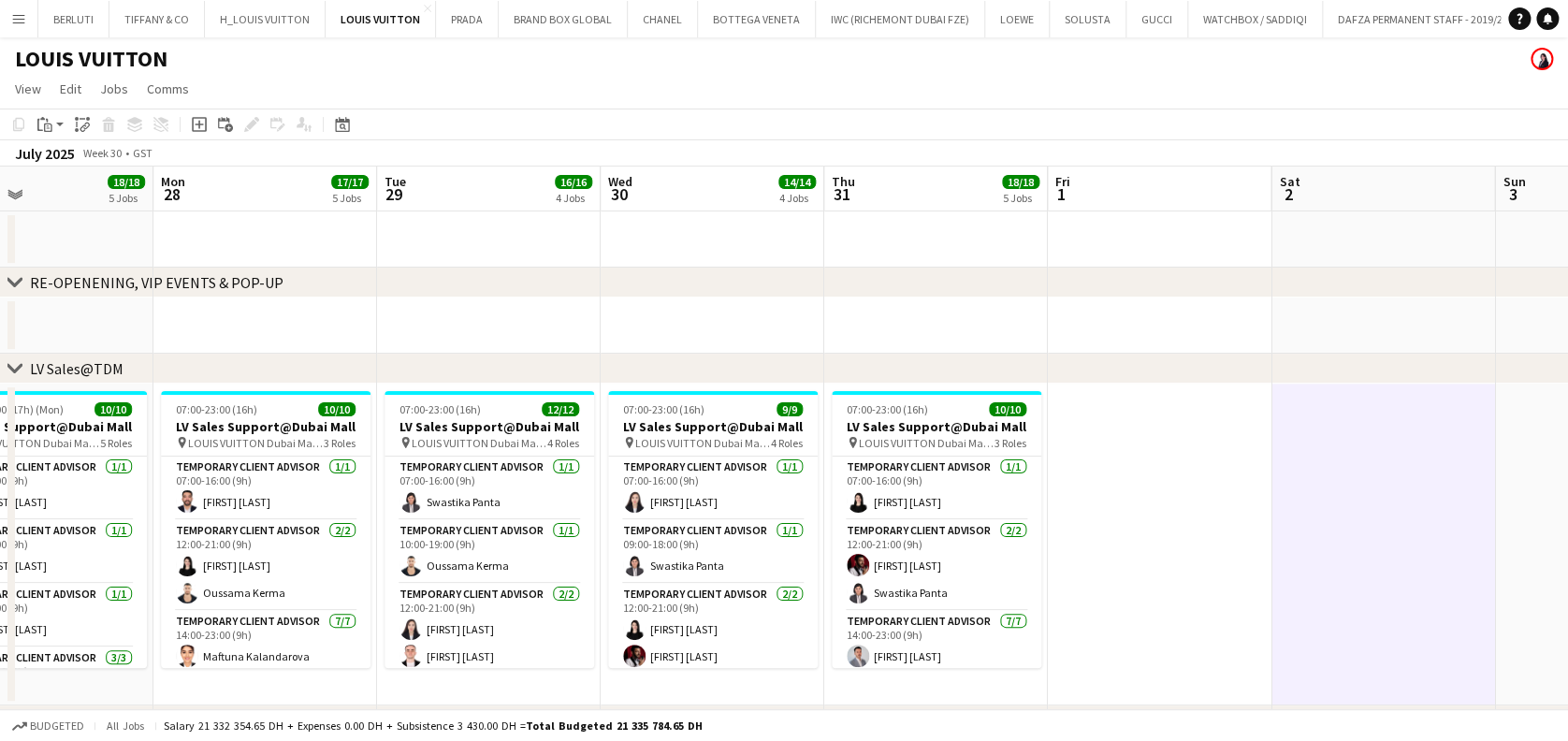 click on "Menu" at bounding box center (19, 19) 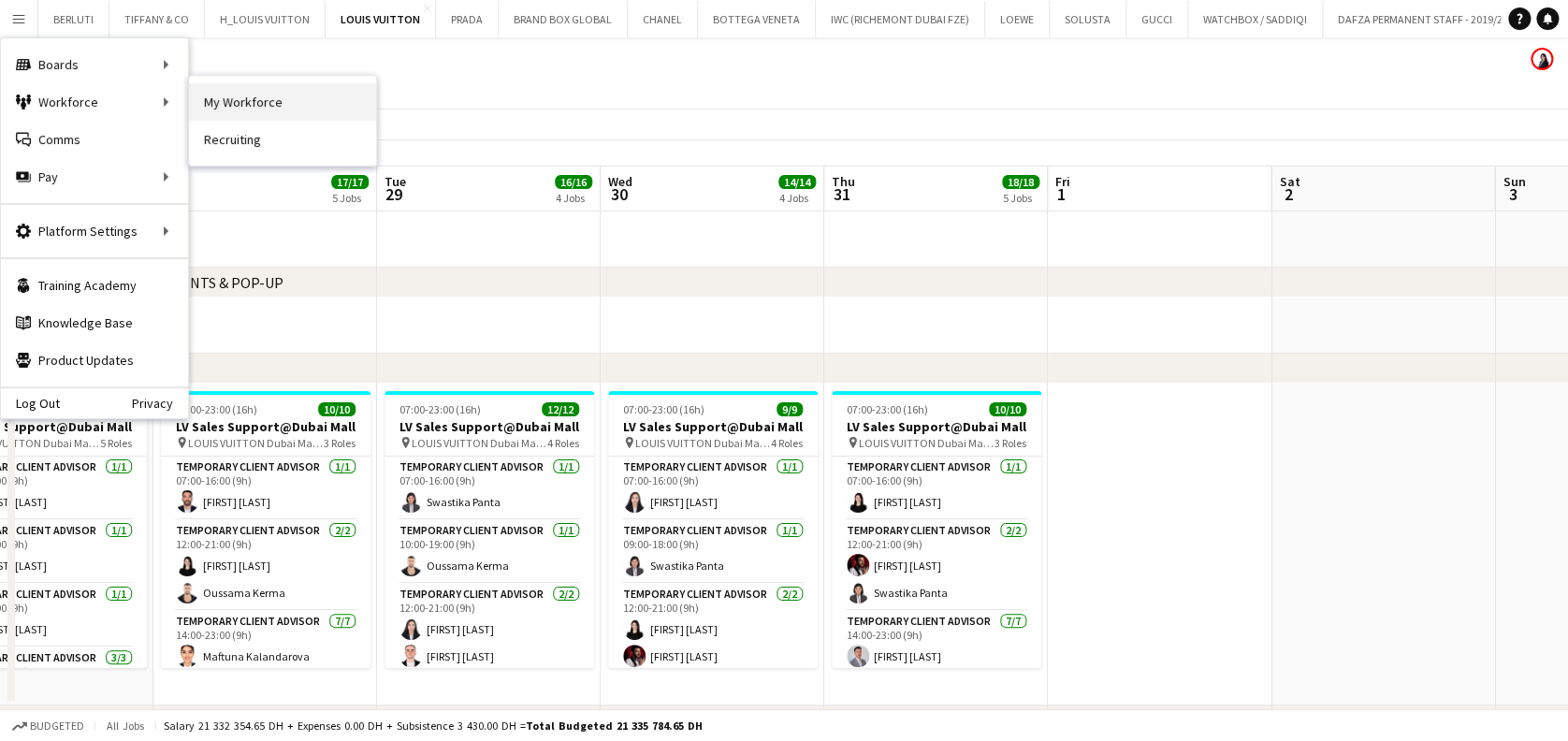 click on "My Workforce" at bounding box center [283, 102] 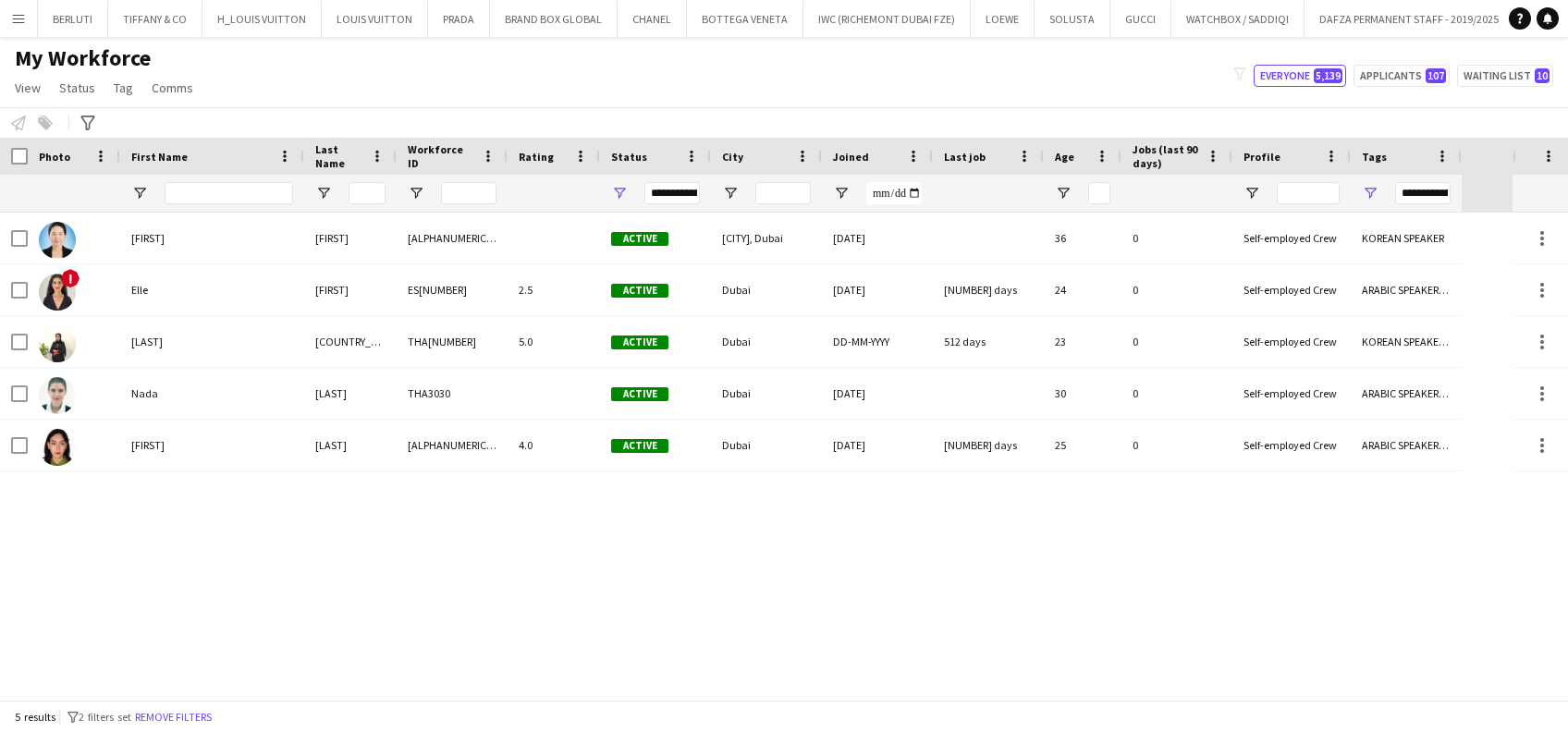 click on "My Workforce View Views Default view New view Update view Delete view Edit name Customise view Customise filters Reset Filters Reset View Reset All Status Edit Tag New tag Edit tag [LANGUAGE] SPEAKER (2103) CABIN CREW (384) CHINESE SPEAKER (39) CONTACTED BY [FIRST] (7) CONTACTED BY [FIRST] (1) CONTACTED BY [FIRST] [LAST] (16) CONTACTED BY [FIRST] (96) DRESSER (7) FOH EXPO (31) FOLLOW UP (41) FRENCH SPEAKER (526) Generic Portfolio - [LANGUAGE] Speaker (7) Generic Portfolio - Jewerlly Model (5) Generic Portfolio - Luxury (23) Generic Portfolio - Models (14) Generic Portfolio - Promoters (20) Generic Portfolio - Supervisors (11) Generic Portfolio - Tall Hostess (21) Generic Portfolio - Ushers (16) Generic portfolio -VIP Hostess (25) ITALIAN SPEAKER (67) JAPANESE SPEAKER (8) KOREAN SPEAKER (5) LUXURY RETAIL (456) MANAGER LEVEL (119) MC (21) MUA (17) OPERATION (30) PRODUCTION (8) PROJECT MANAGER (53) SPANISH SPEAKER (206) STAGE MANAGER (81) SUPERVISOR (194) THA HOSPITALITY (911) TOP BARISTA (69) Add to tag" 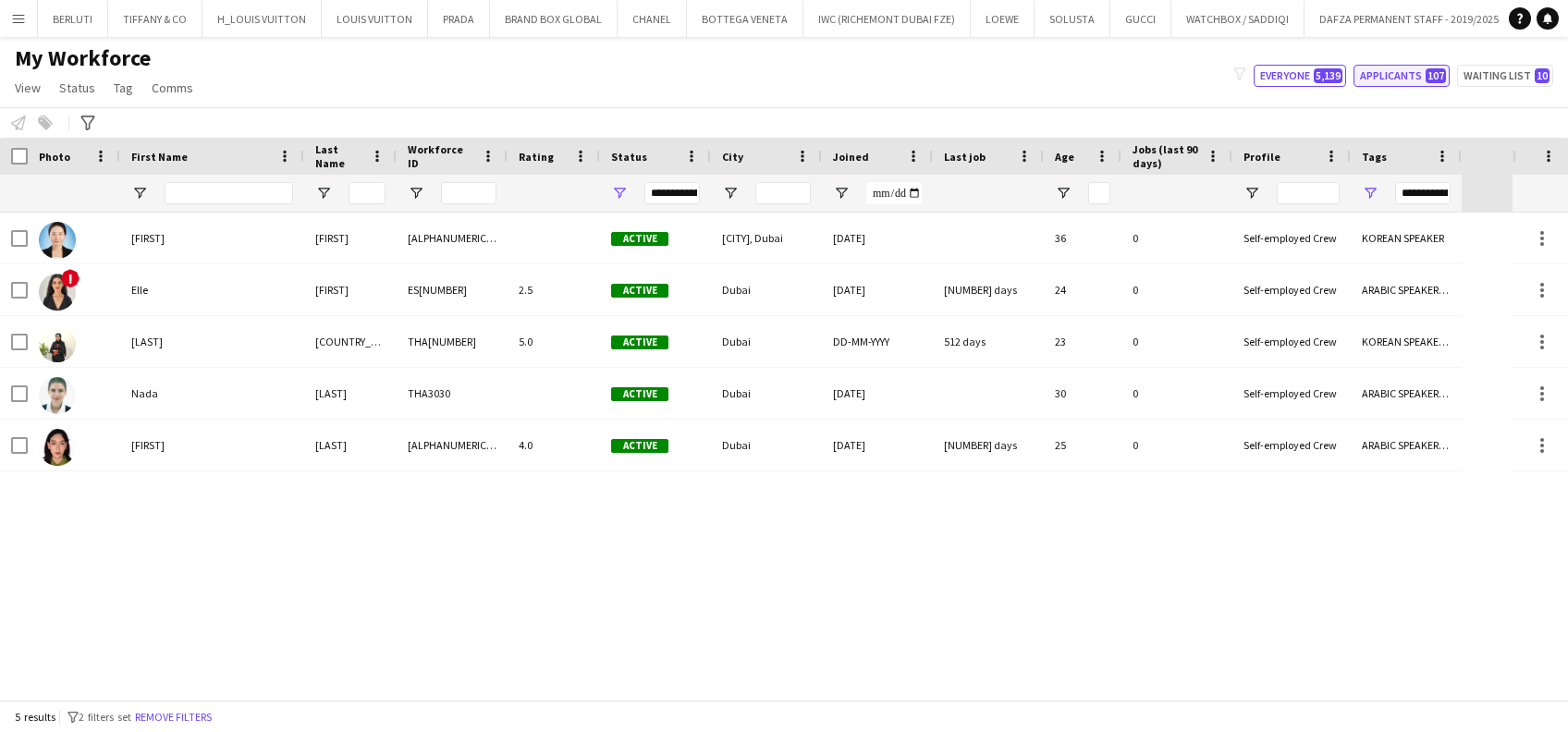 click on "Applicants   107" 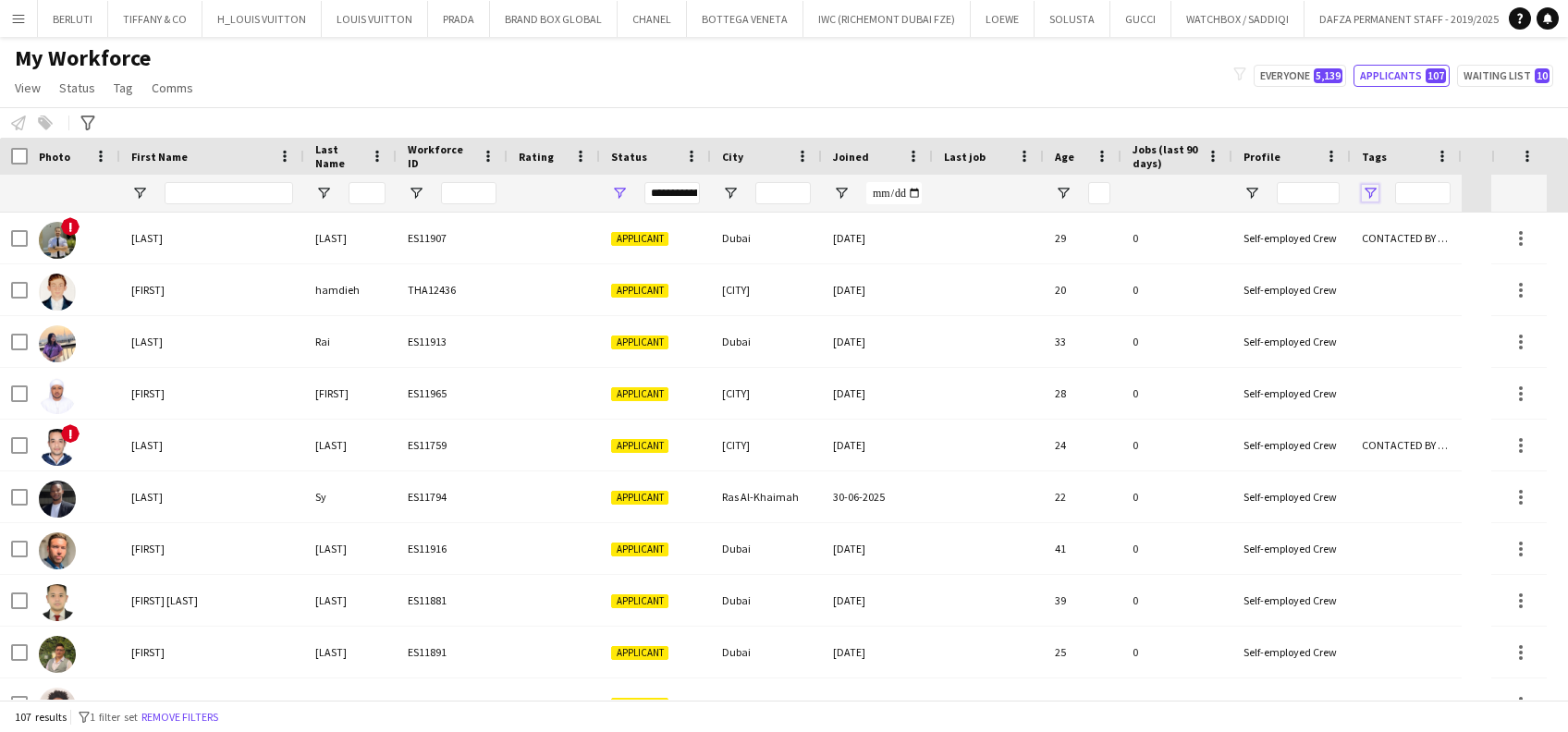 click at bounding box center [1370, 193] 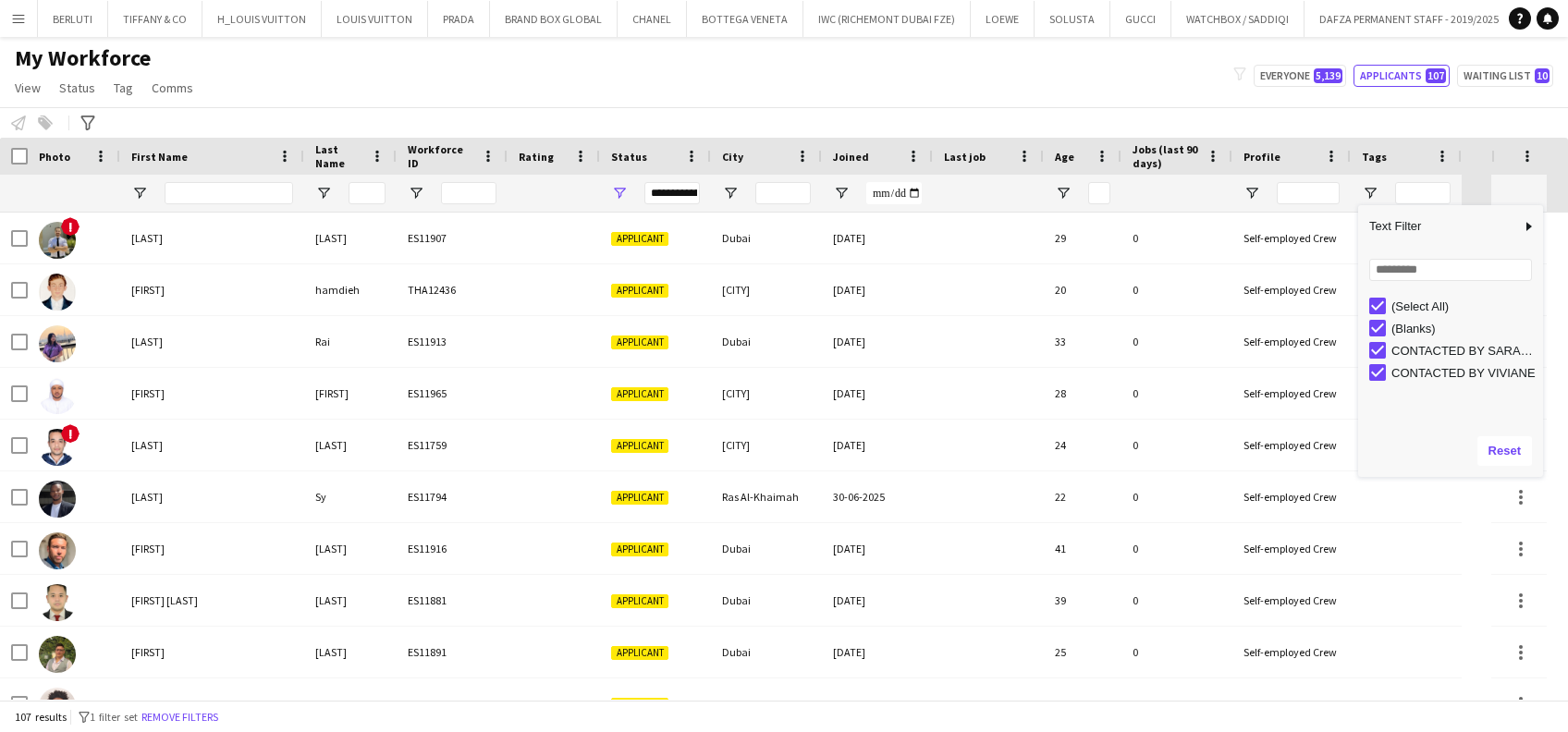 drag, startPoint x: 1373, startPoint y: 293, endPoint x: 1383, endPoint y: 318, distance: 26.92582 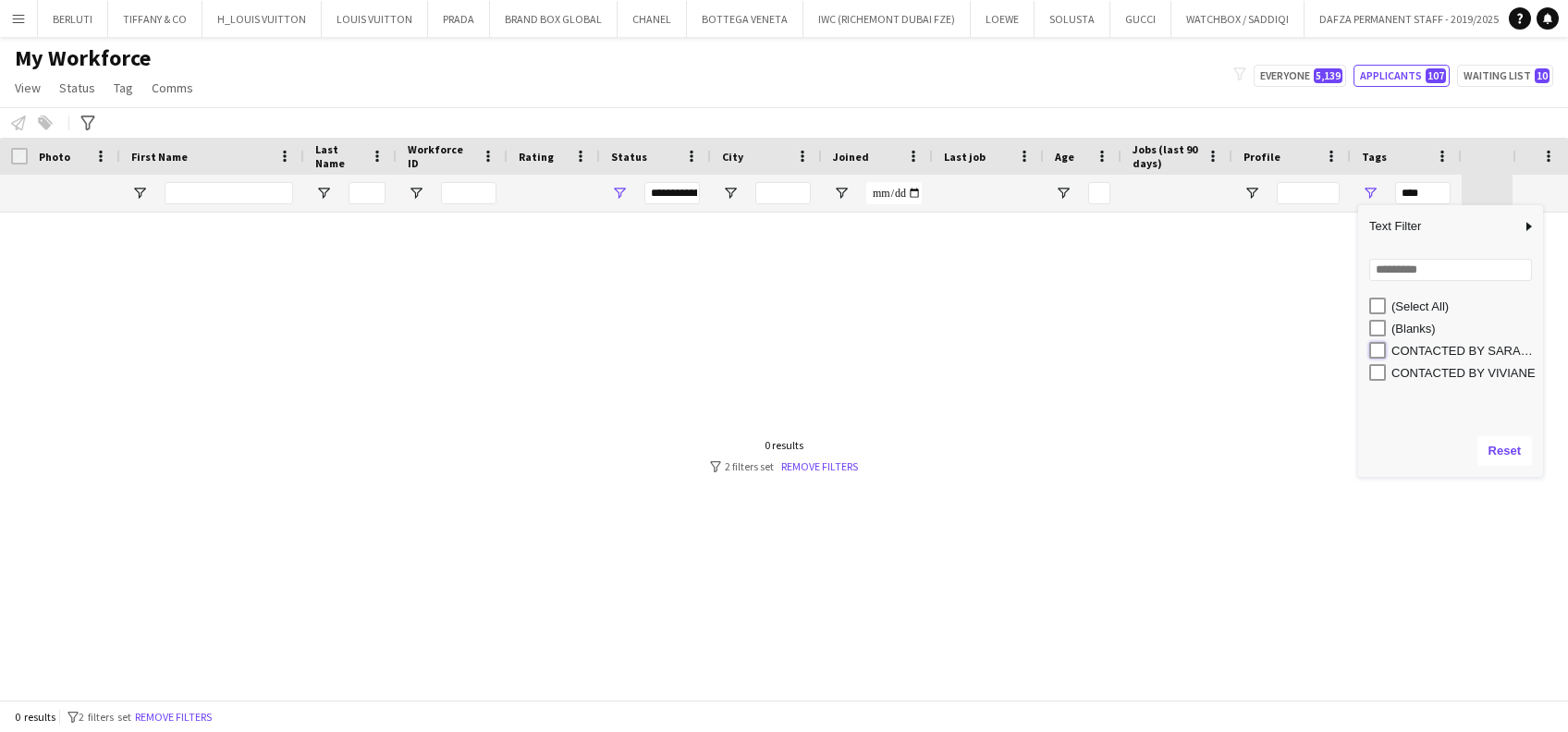 type on "**********" 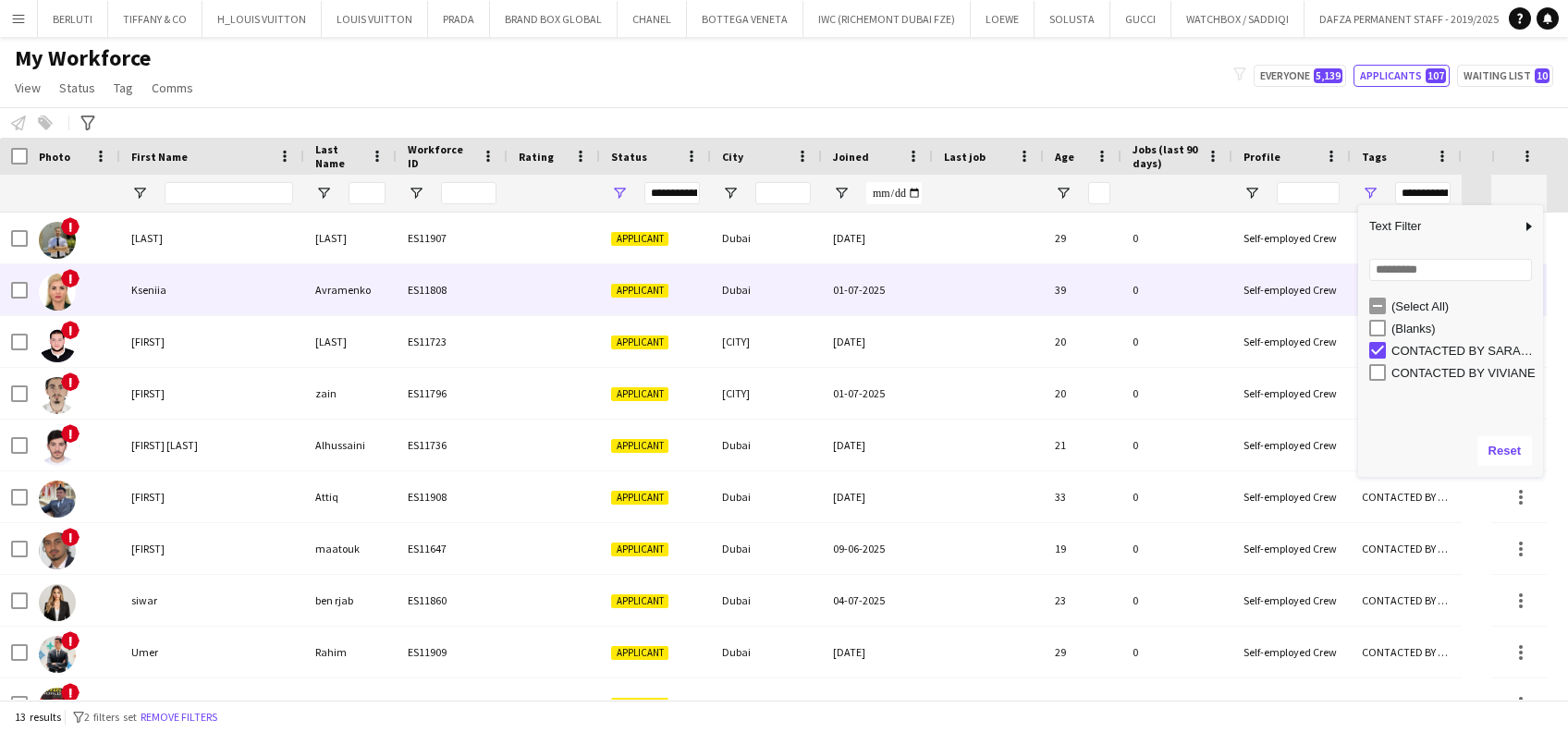 scroll, scrollTop: 67, scrollLeft: 0, axis: vertical 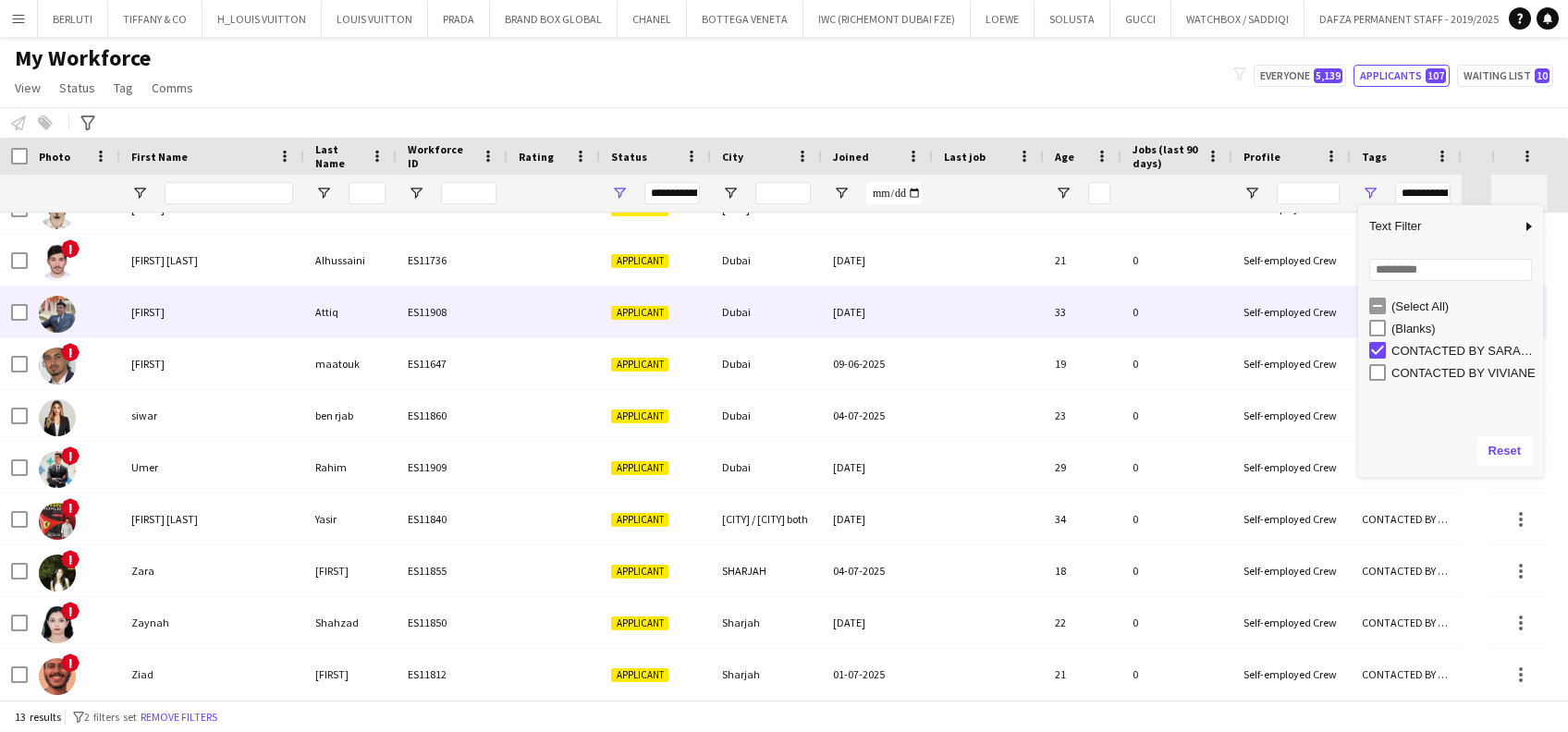 click on "[FIRST]" at bounding box center [212, 311] 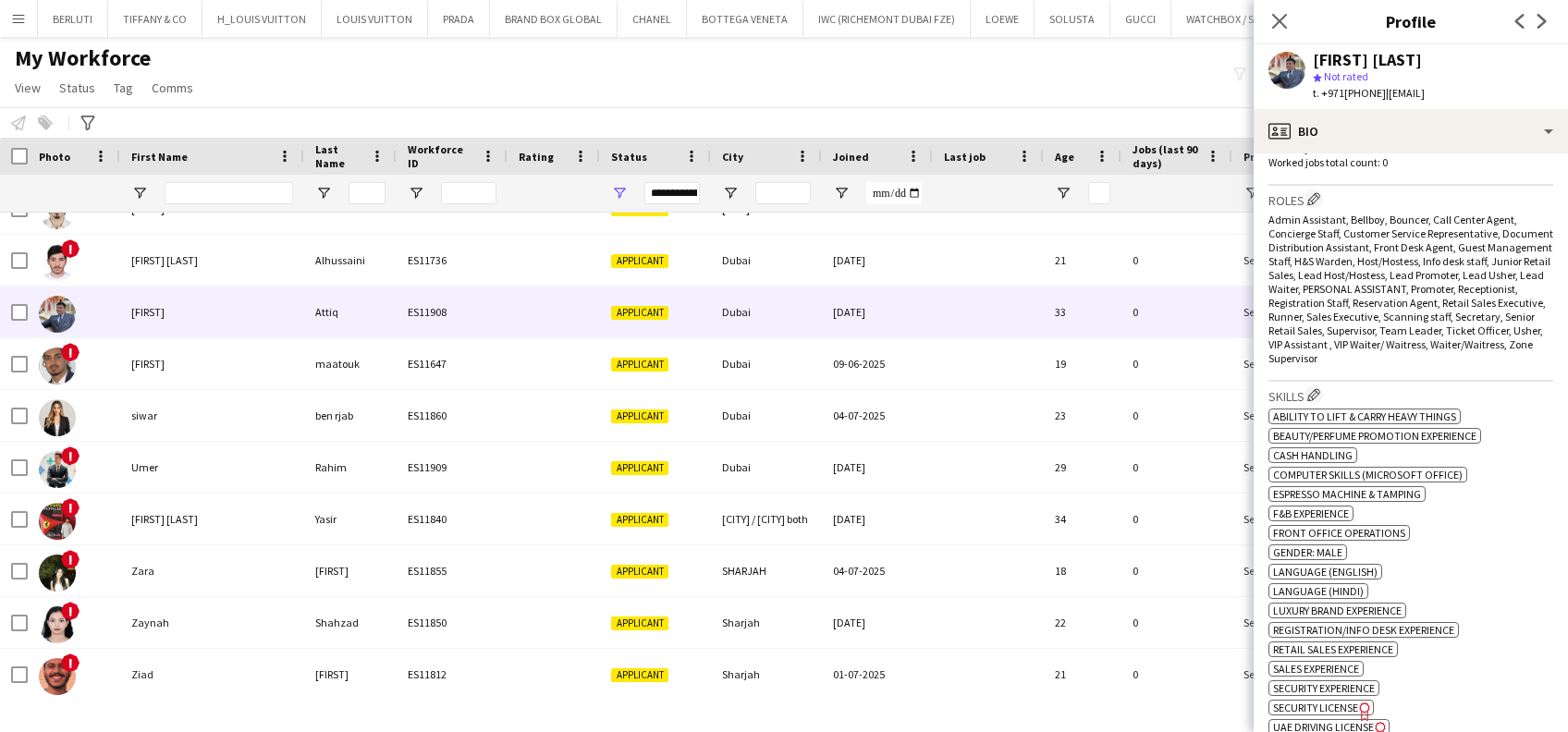 scroll, scrollTop: 616, scrollLeft: 0, axis: vertical 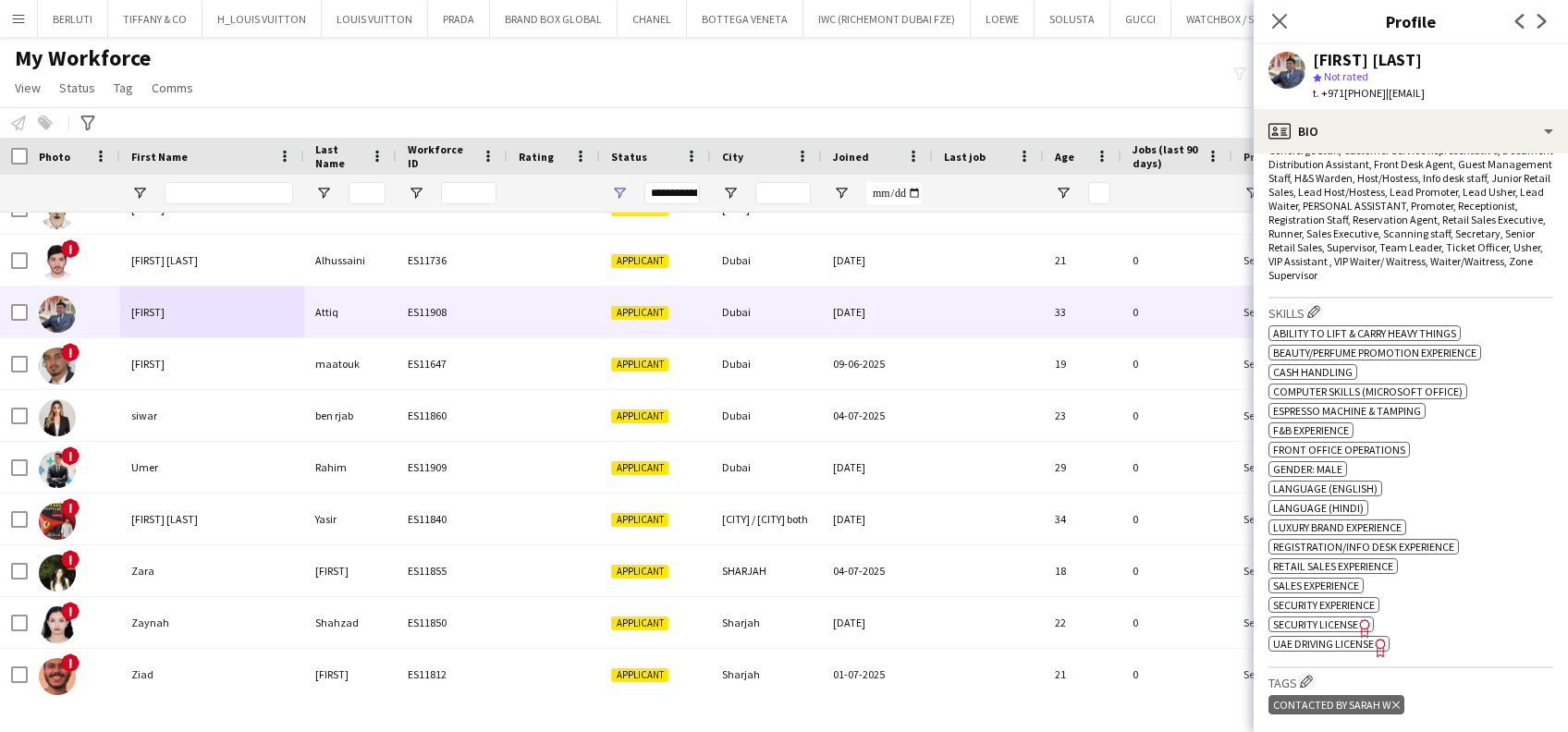 click on "My Workforce View Views Default view New view Update view Delete view Edit name Customise view Customise filters Reset Filters Reset View Reset All Status Edit Tag New tag Edit tag [LANGUAGE] SPEAKER (2103) CABIN CREW (384) CHINESE SPEAKER (39) CONTACTED BY [FIRST] (7) CONTACTED BY [FIRST] (1) CONTACTED BY [FIRST] [LAST] (16) CONTACTED BY [FIRST] (96) DRESSER (7) FOH EXPO (31) FOLLOW UP (41) FRENCH SPEAKER (526) Generic Portfolio - [LANGUAGE] Speaker (7) Generic Portfolio - Jewerlly Model (5) Generic Portfolio - Luxury (23) Generic Portfolio - Models (14) Generic Portfolio - Promoters (20) Generic Portfolio - Supervisors (11) Generic Portfolio - Tall Hostess (21) Generic Portfolio - Ushers (16) Generic portfolio -VIP Hostess (25) ITALIAN SPEAKER (67) JAPANESE SPEAKER (8) KOREAN SPEAKER (5) LUXURY RETAIL (456) MANAGER LEVEL (119) MC (21) MUA (17) OPERATION (30) PRODUCTION (8) PROJECT MANAGER (53) SPANISH SPEAKER (206) STAGE MANAGER (81) SUPERVISOR (194) THA HOSPITALITY (911) TOP BARISTA (69) Add to tag" 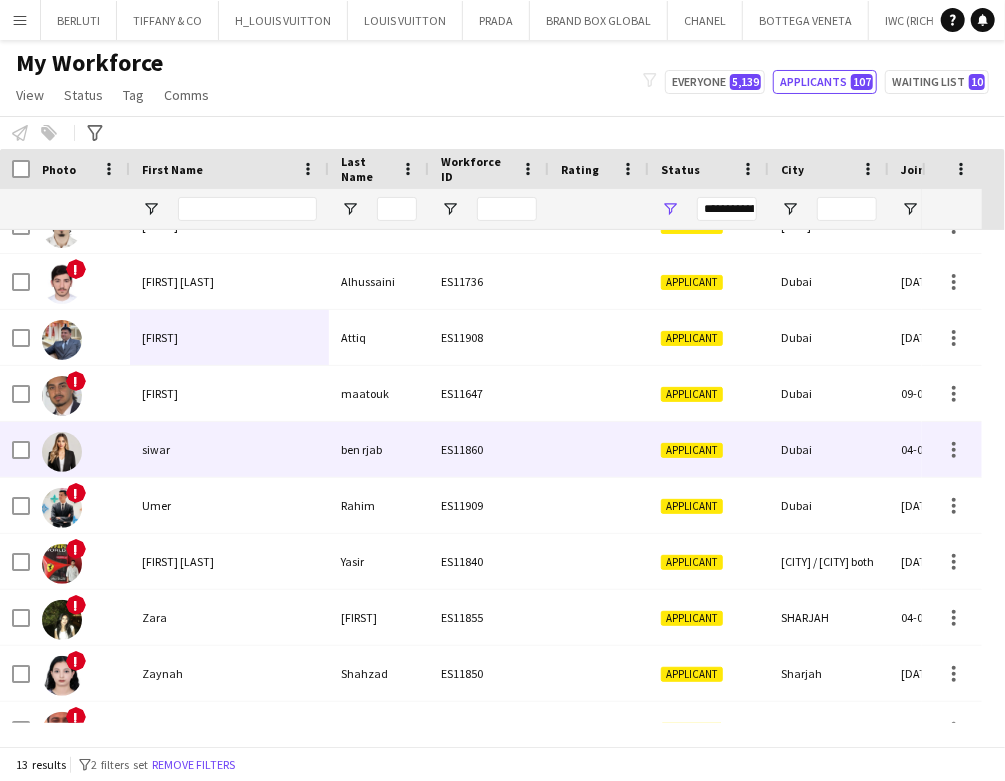 scroll, scrollTop: 93, scrollLeft: 0, axis: vertical 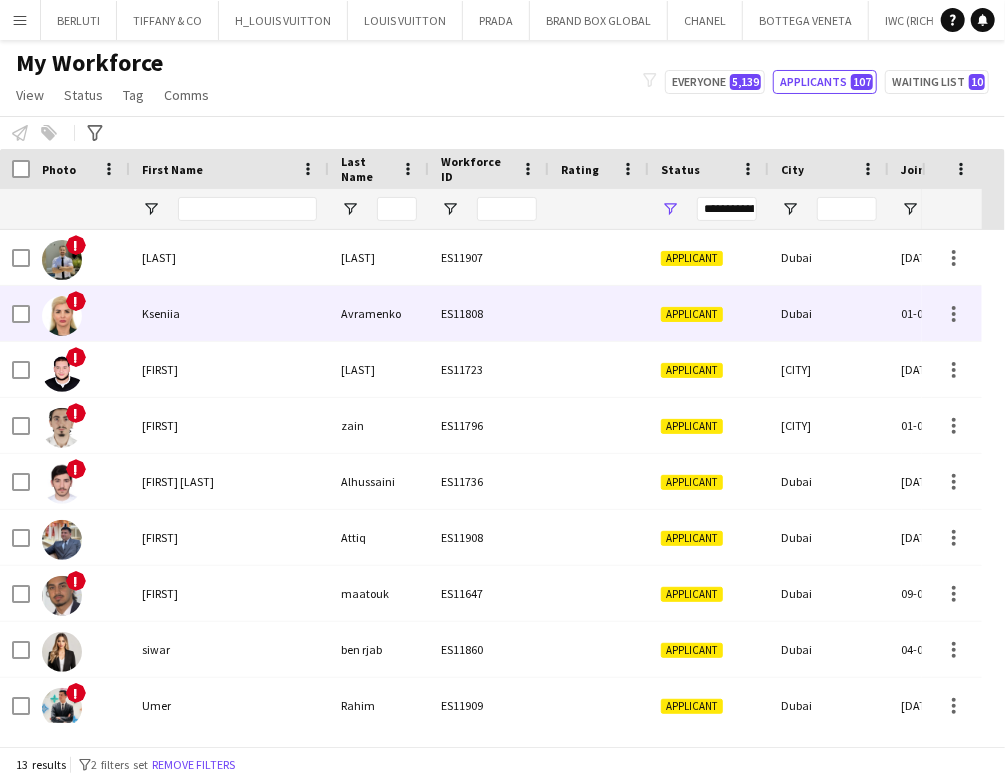 click on "Kseniia" at bounding box center (229, 313) 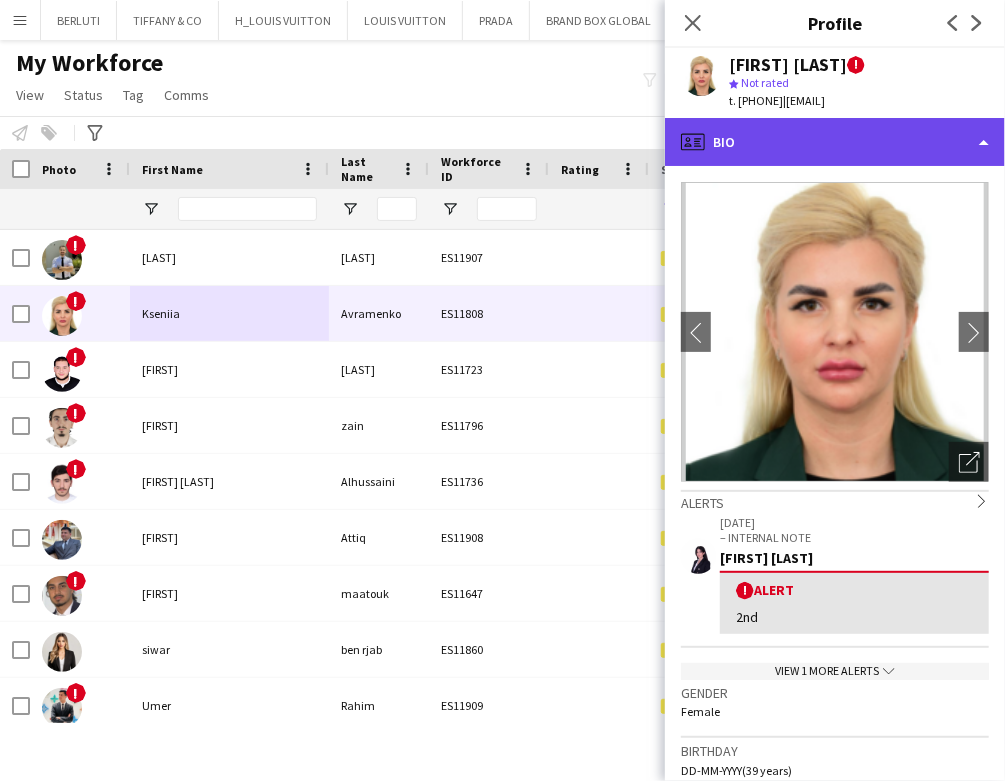 click on "profile
Bio" 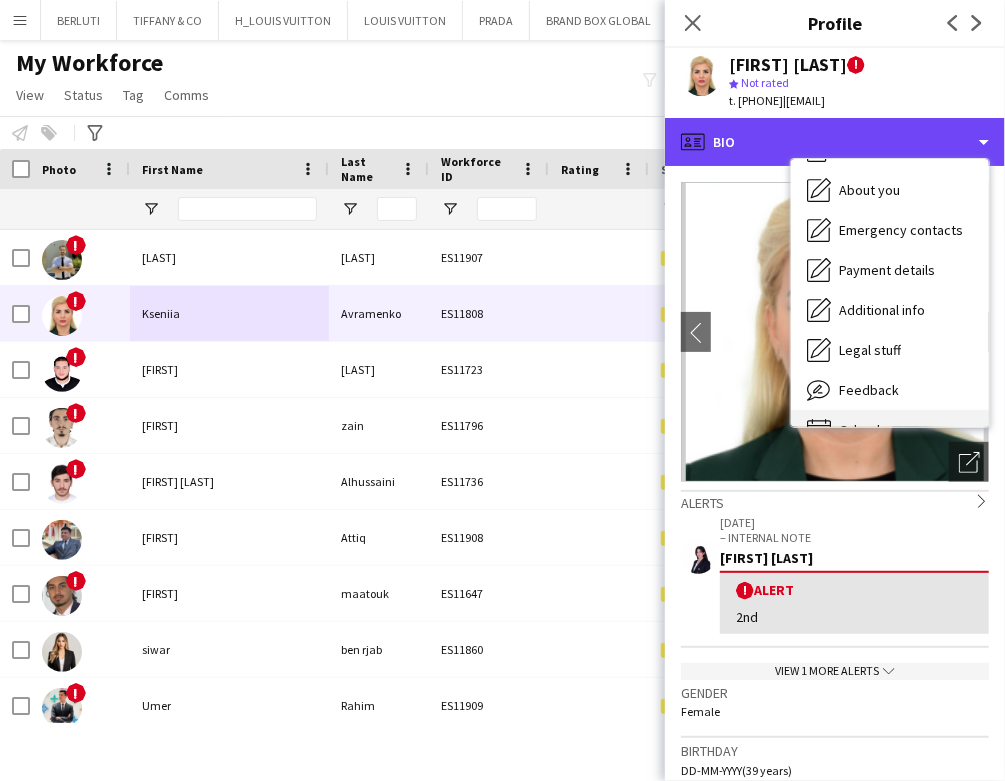 scroll, scrollTop: 107, scrollLeft: 0, axis: vertical 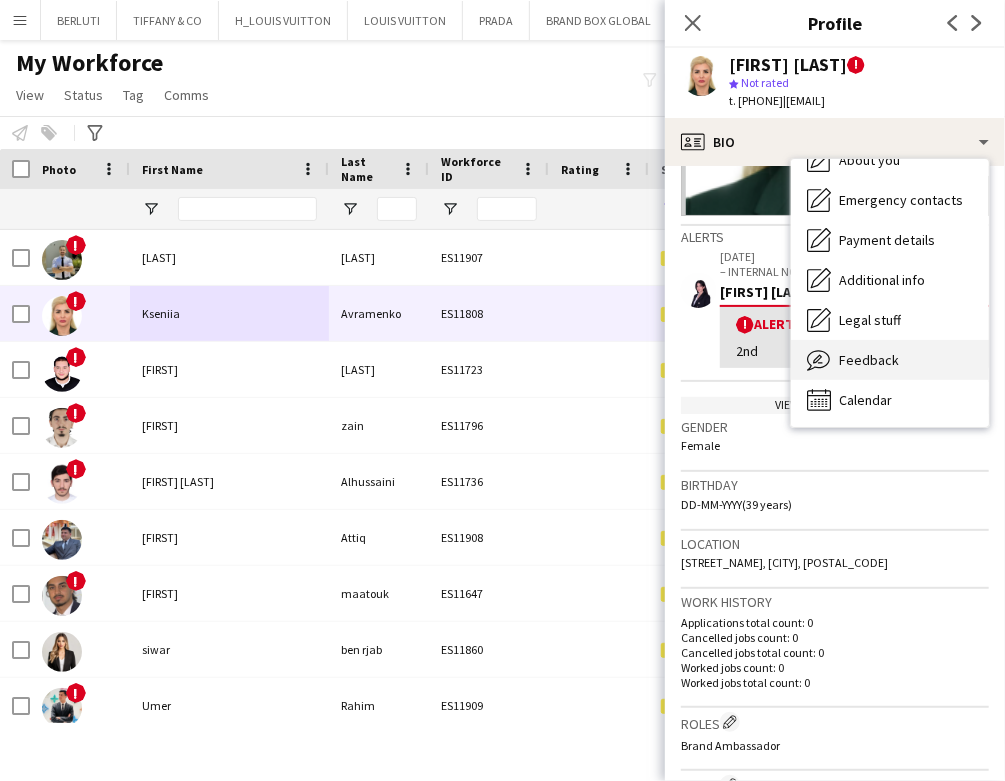 click on "Feedback
Feedback" at bounding box center [890, 360] 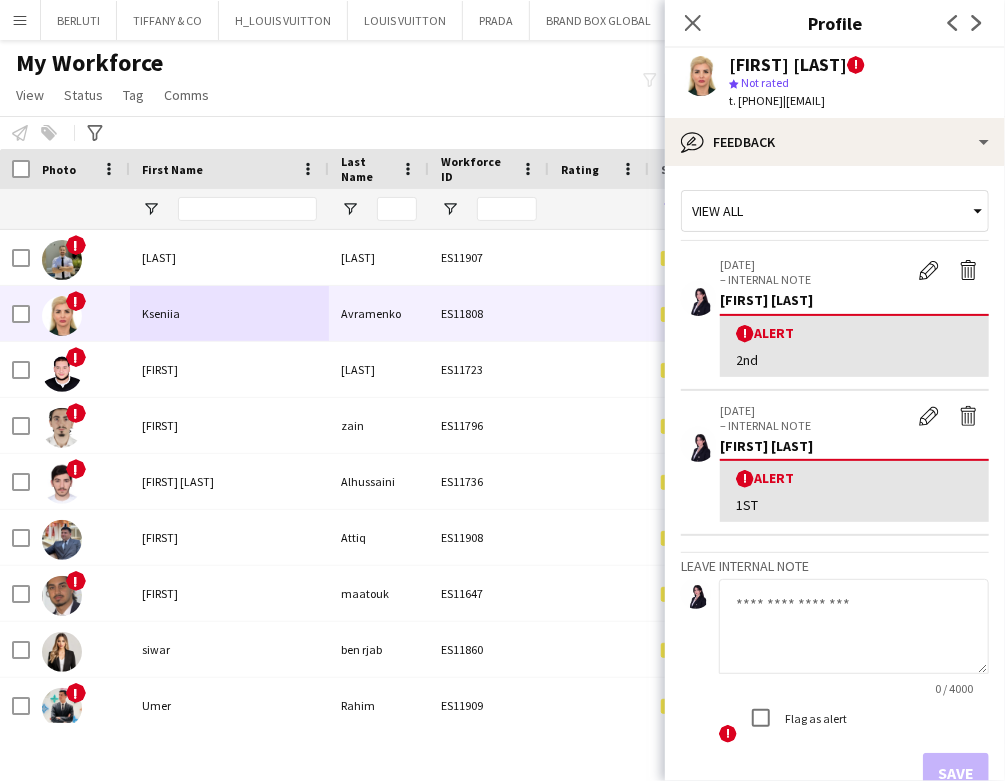 click 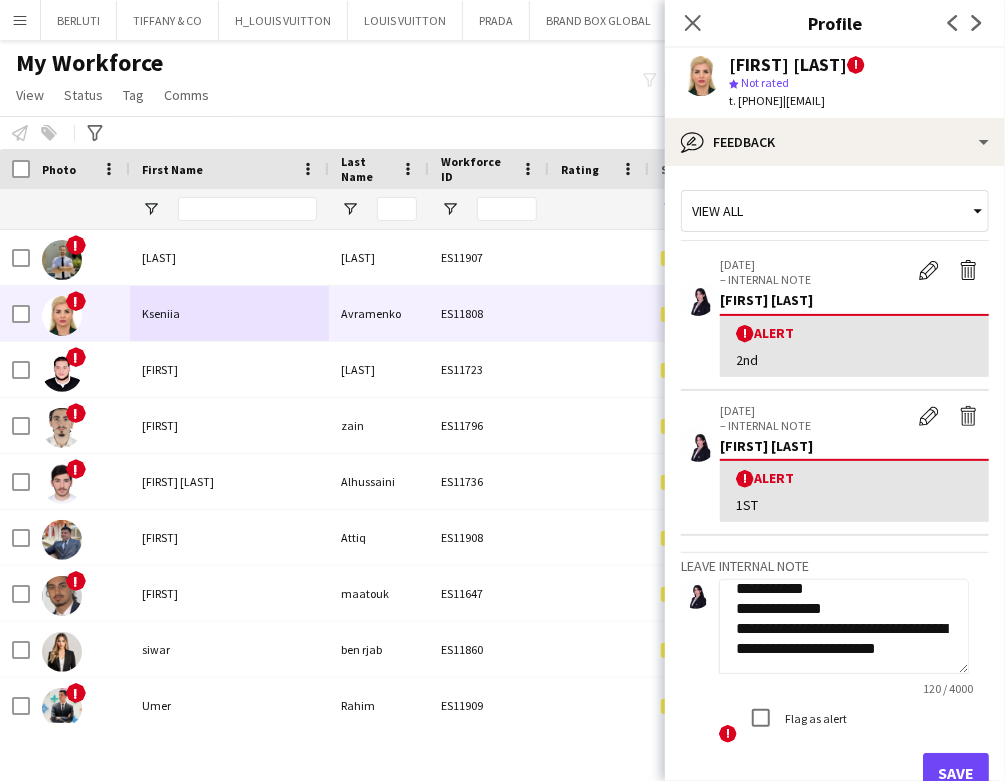 scroll, scrollTop: 100, scrollLeft: 0, axis: vertical 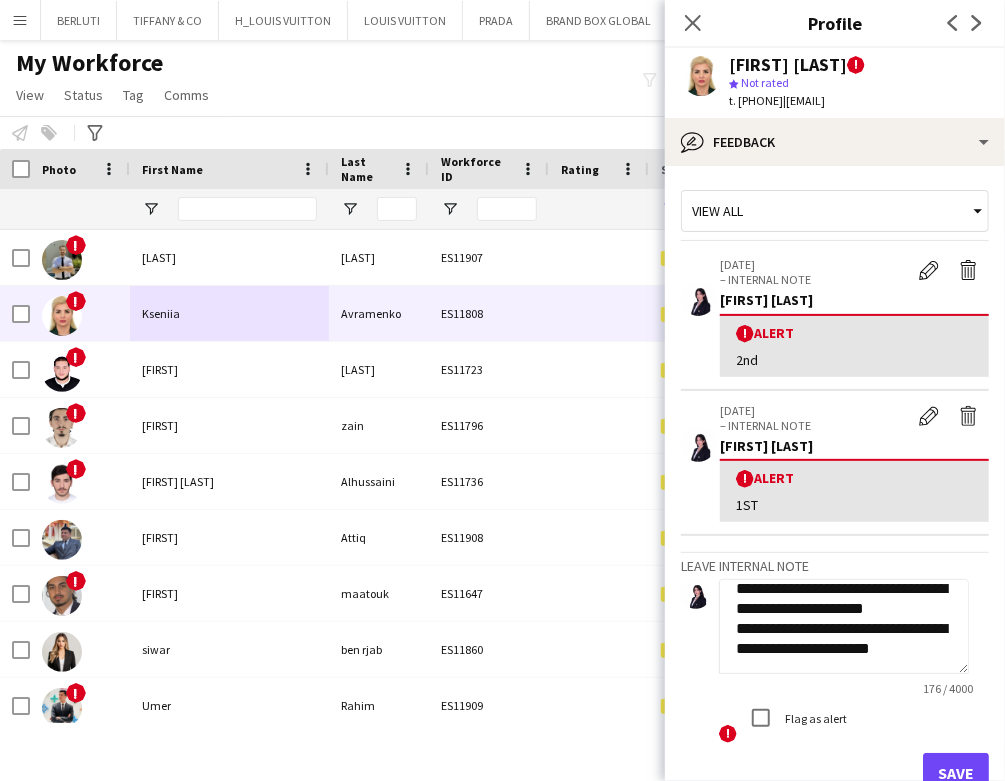 drag, startPoint x: 946, startPoint y: 672, endPoint x: 949, endPoint y: 705, distance: 33.13608 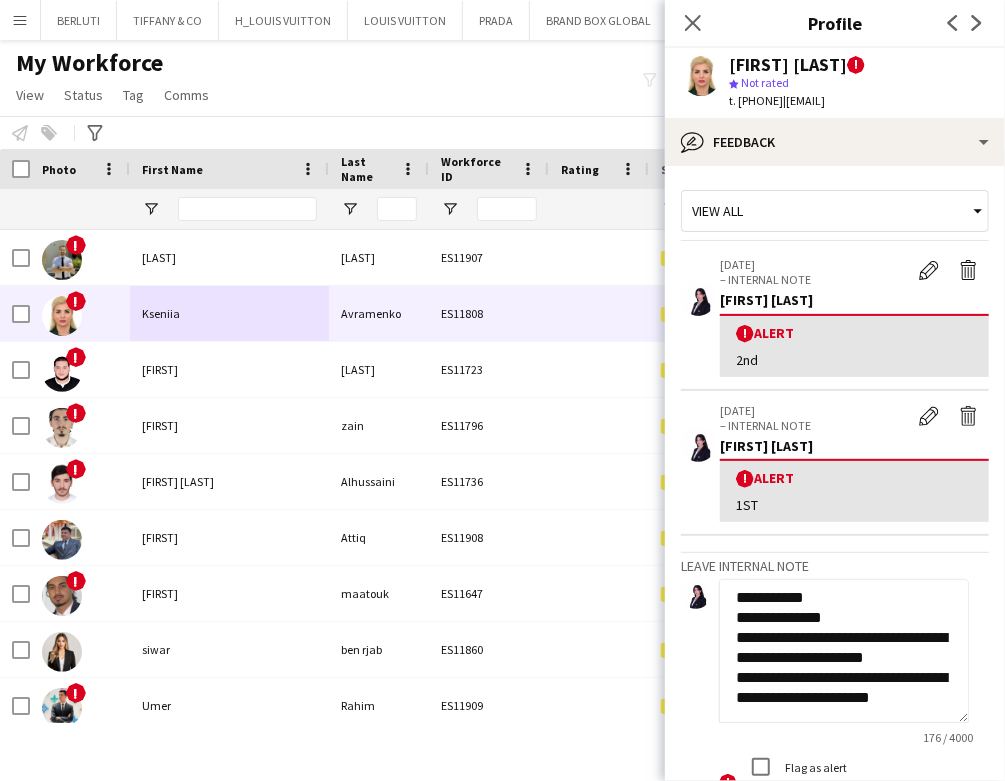 drag, startPoint x: 955, startPoint y: 666, endPoint x: 921, endPoint y: 717, distance: 61.294373 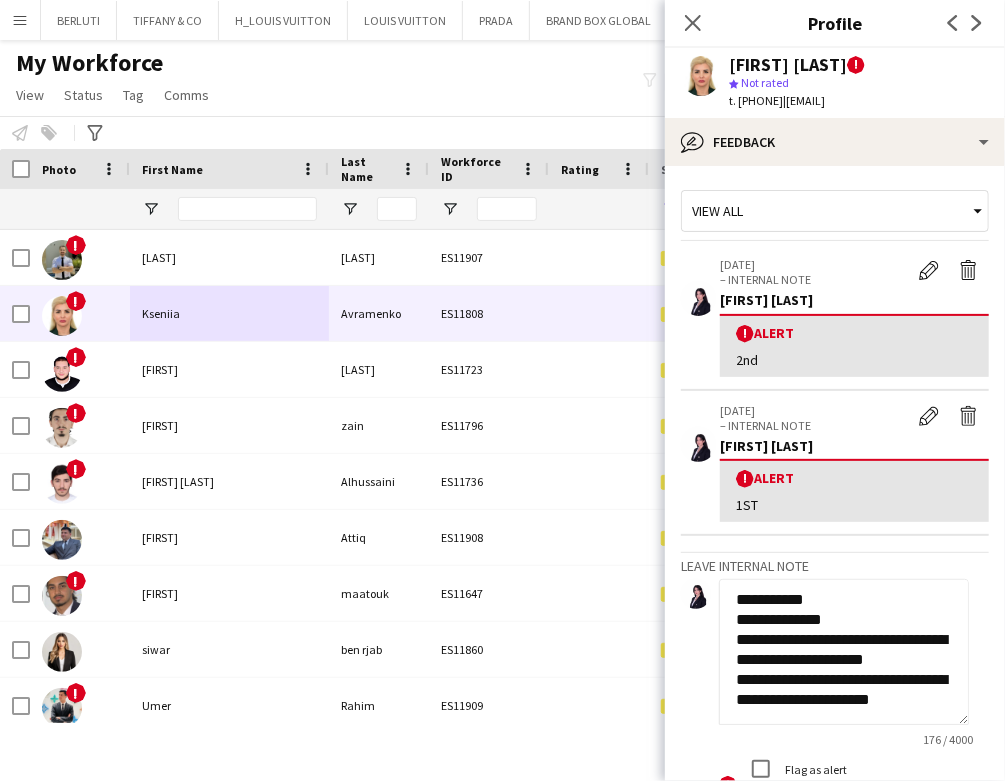 click on "**********" 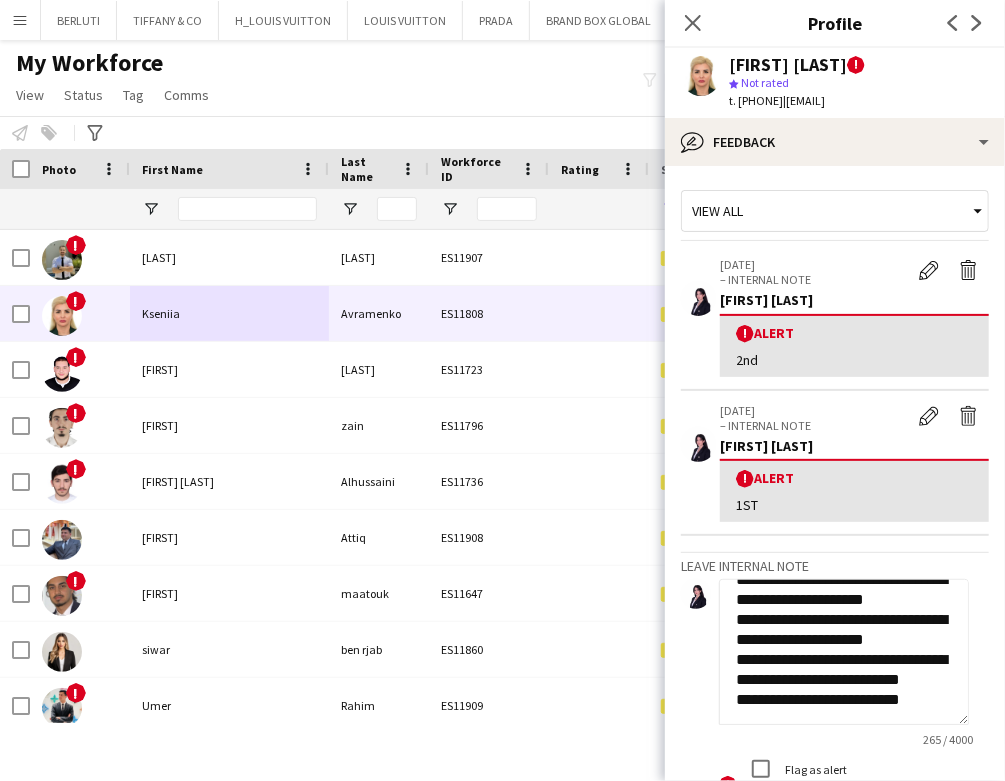 scroll, scrollTop: 129, scrollLeft: 0, axis: vertical 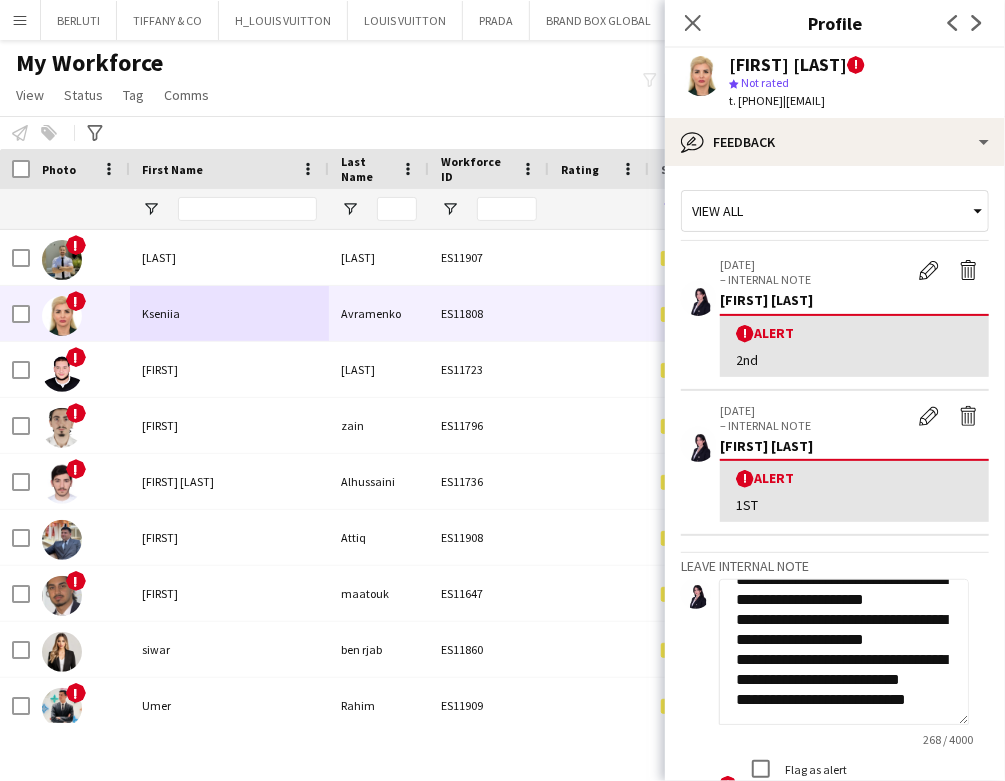 click on "**********" 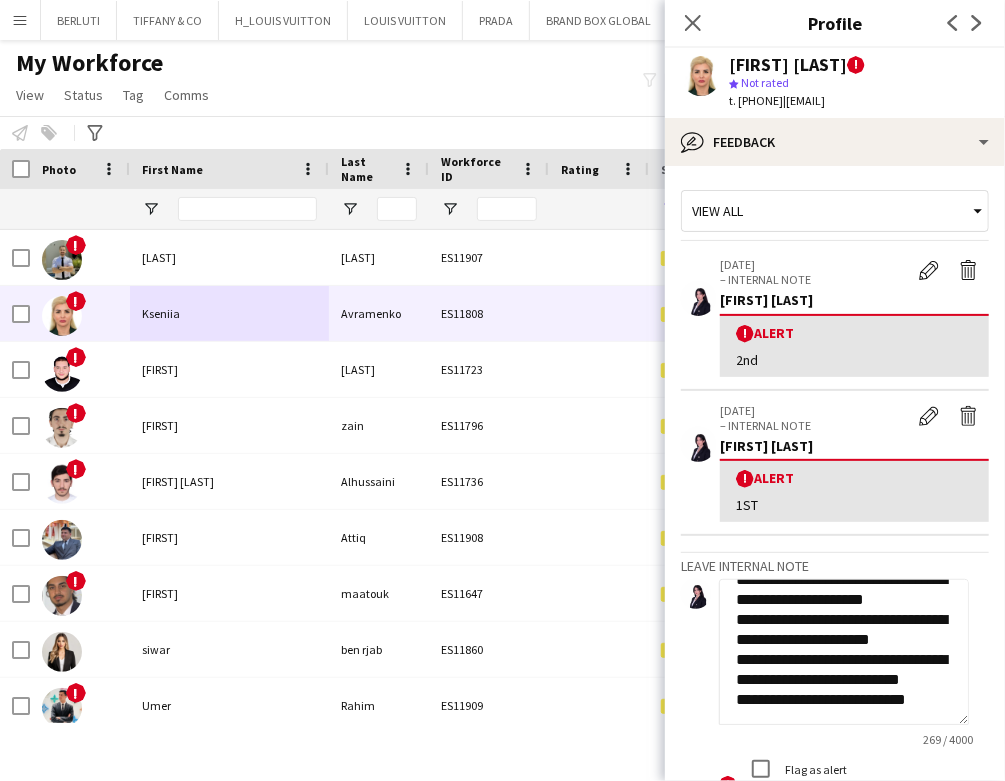 drag, startPoint x: 953, startPoint y: 721, endPoint x: 950, endPoint y: 799, distance: 78.05767 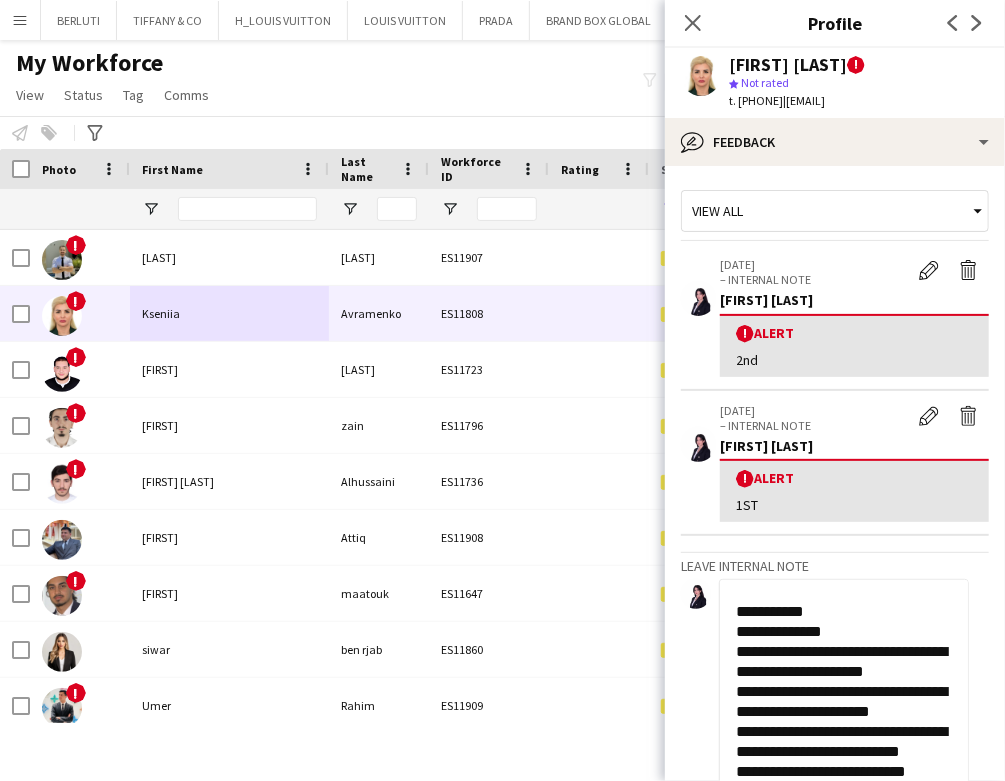 drag, startPoint x: 958, startPoint y: 717, endPoint x: 926, endPoint y: 767, distance: 59.36329 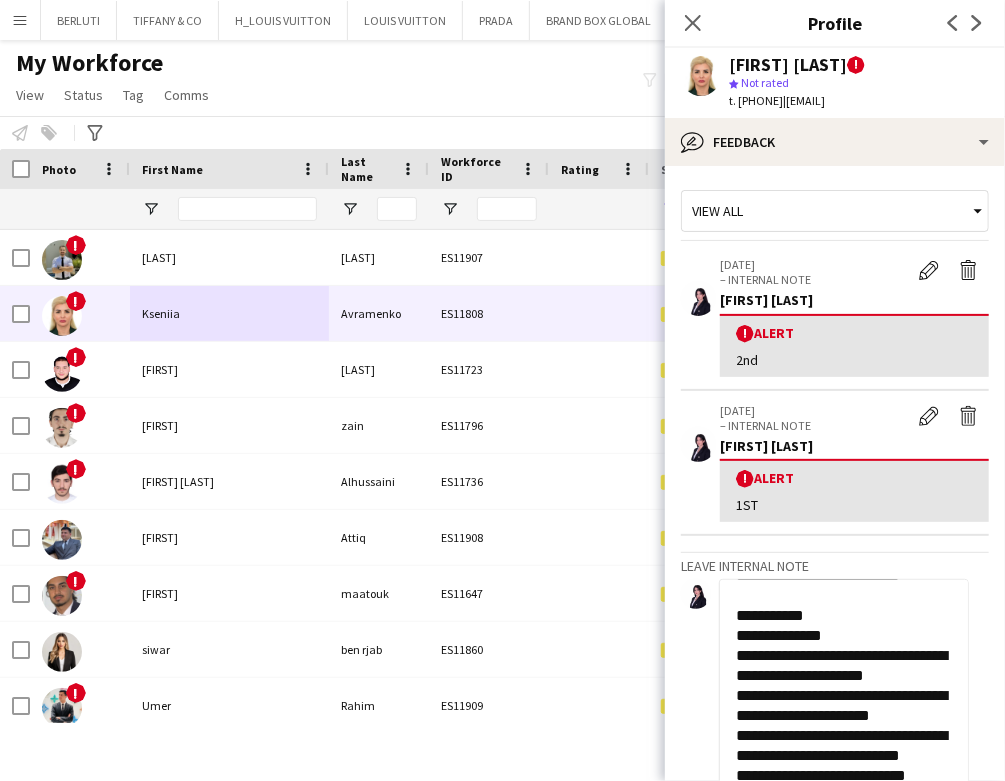 click on "**********" 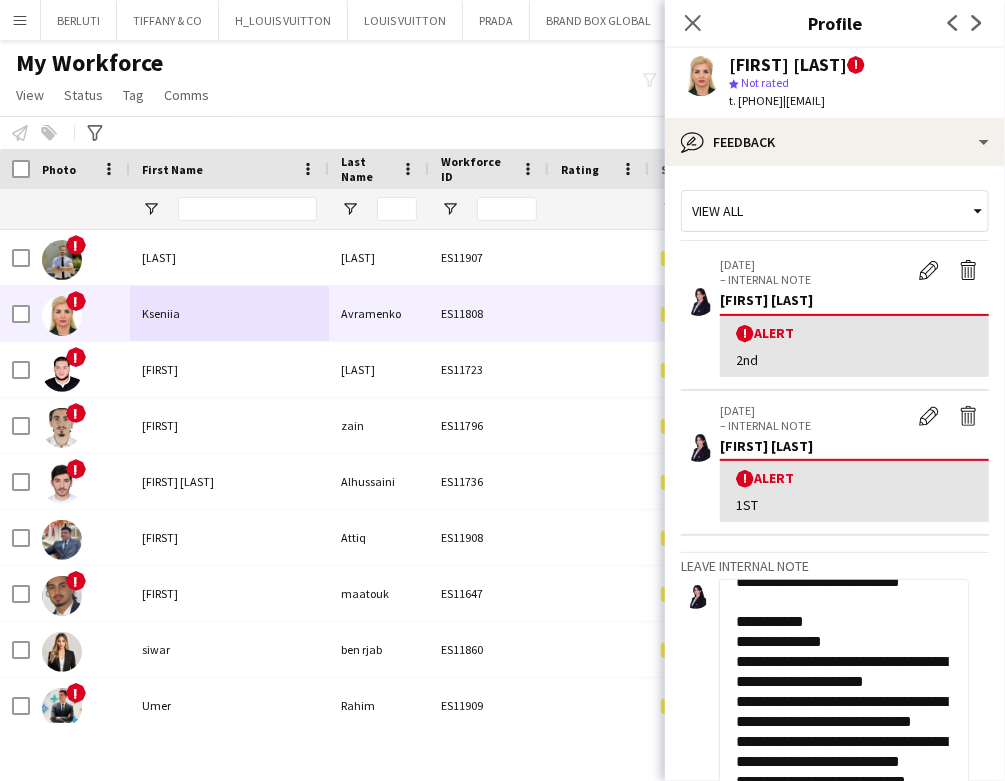 scroll, scrollTop: 0, scrollLeft: 0, axis: both 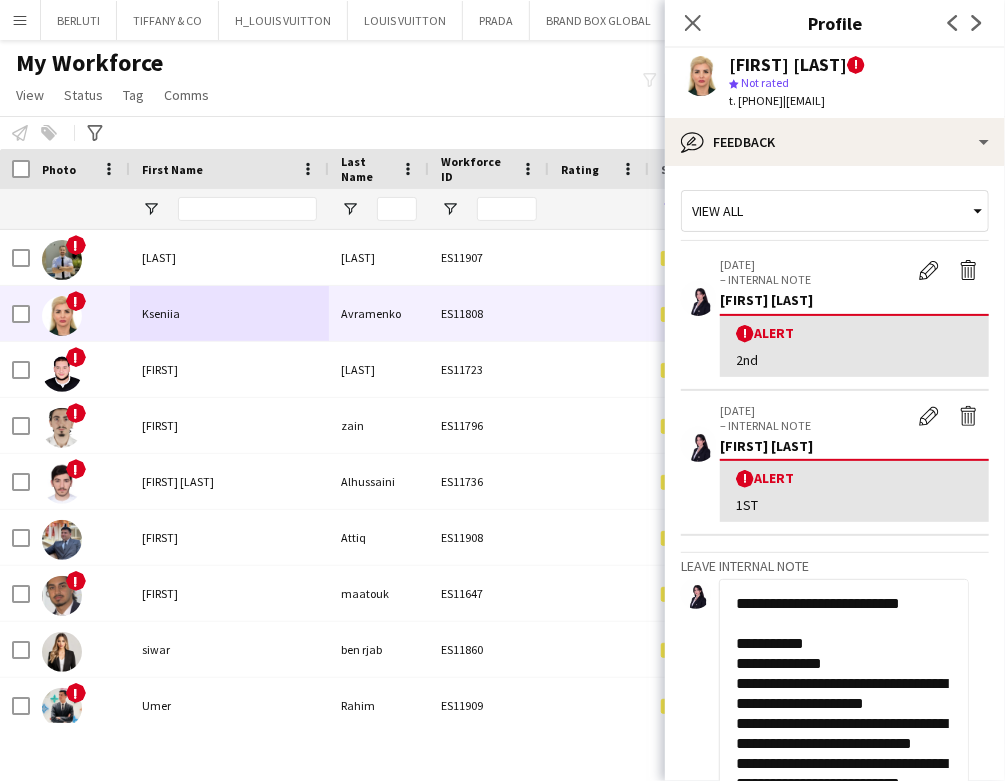 click on "**********" 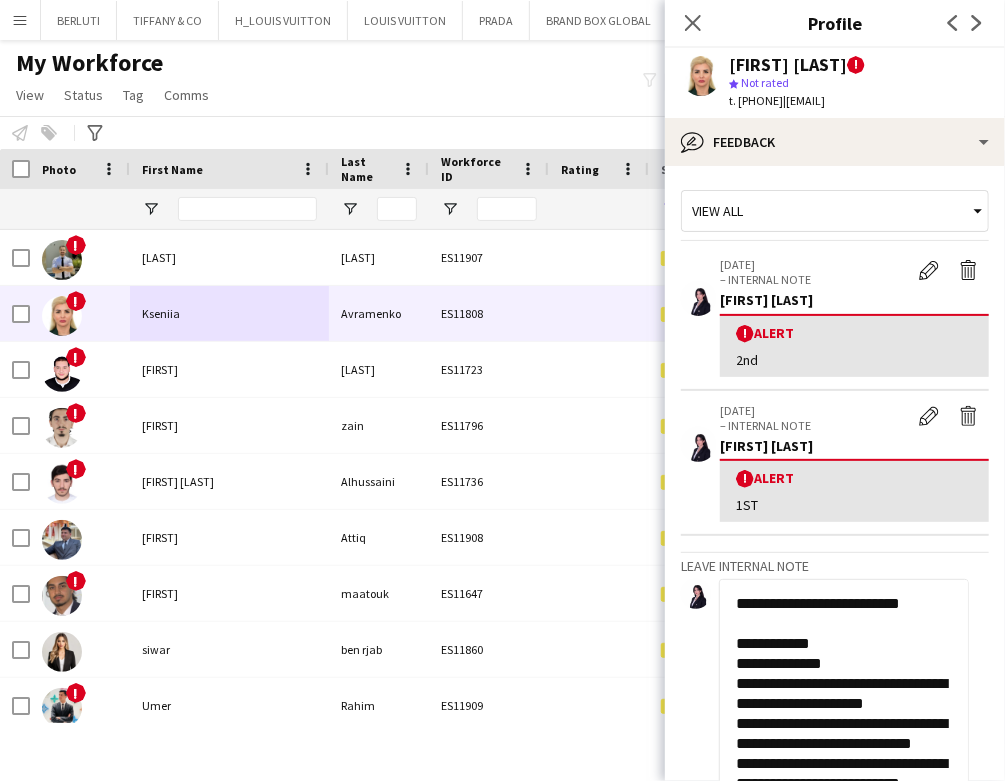 click on "**********" 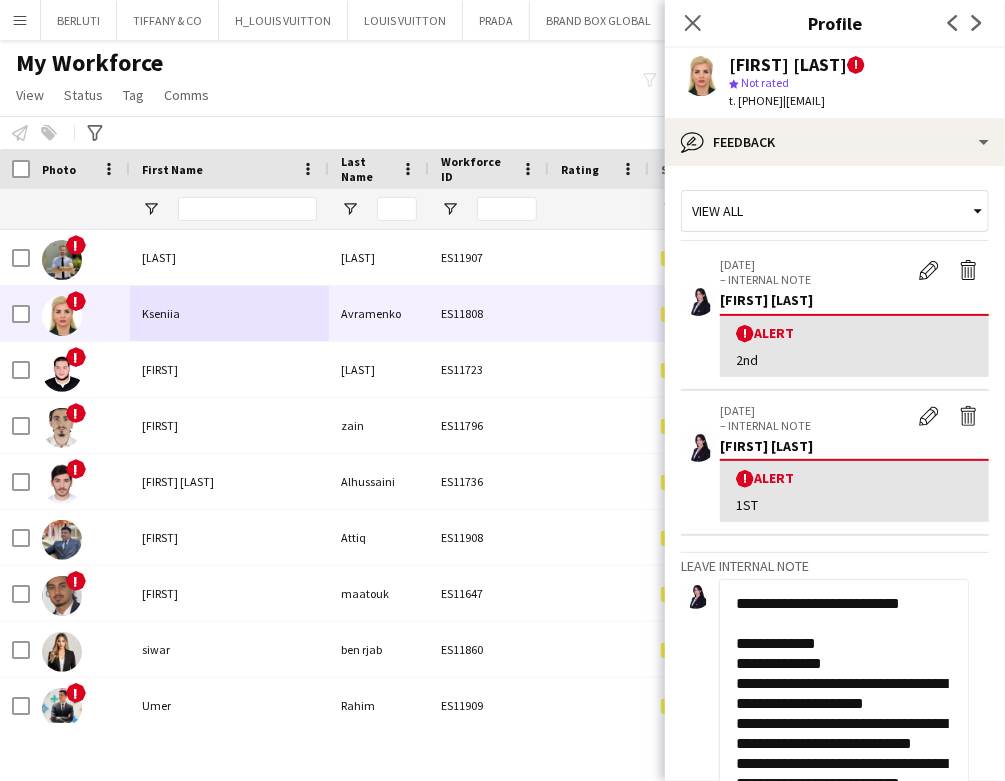 click on "**********" 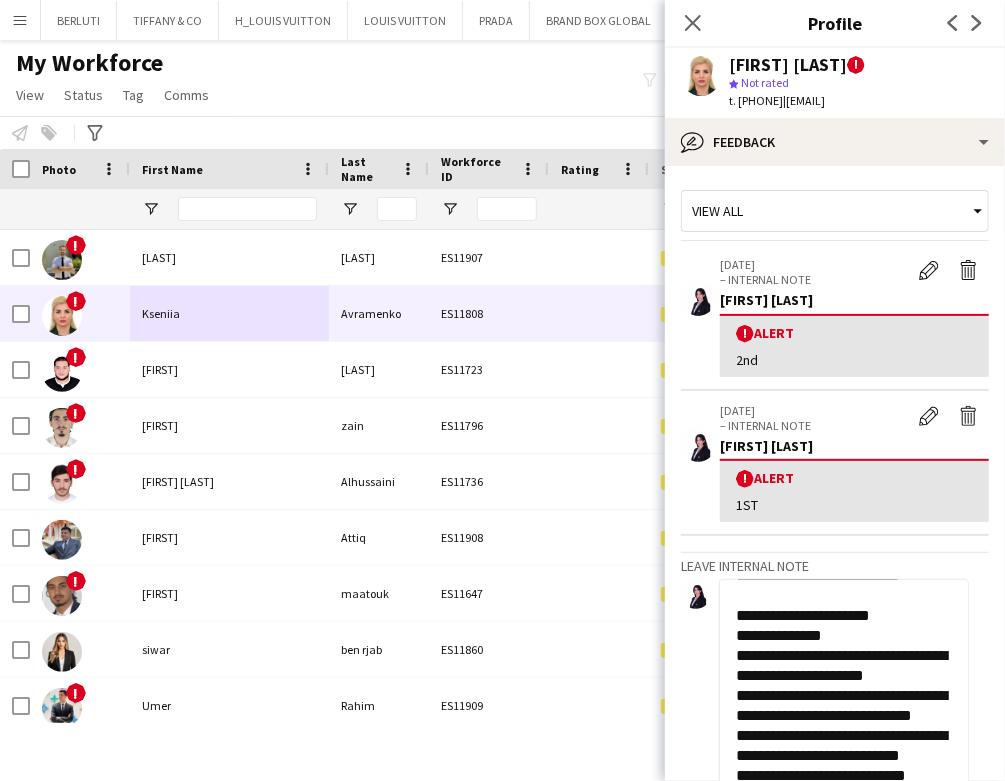 scroll, scrollTop: 88, scrollLeft: 0, axis: vertical 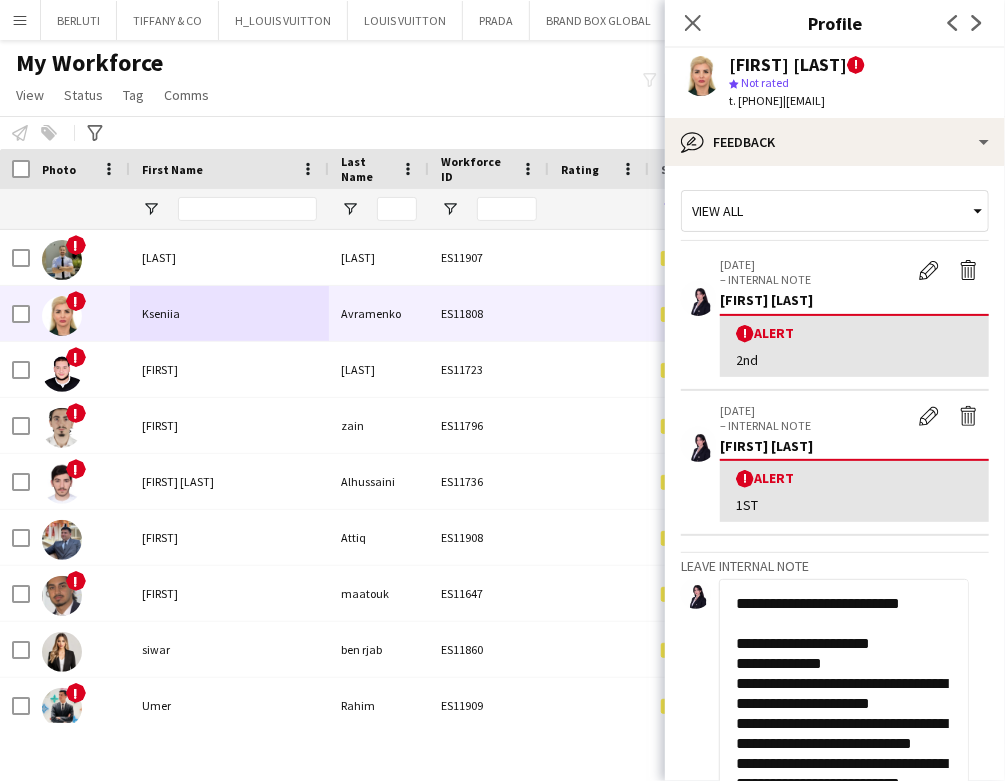 drag, startPoint x: 854, startPoint y: 658, endPoint x: 722, endPoint y: 650, distance: 132.2422 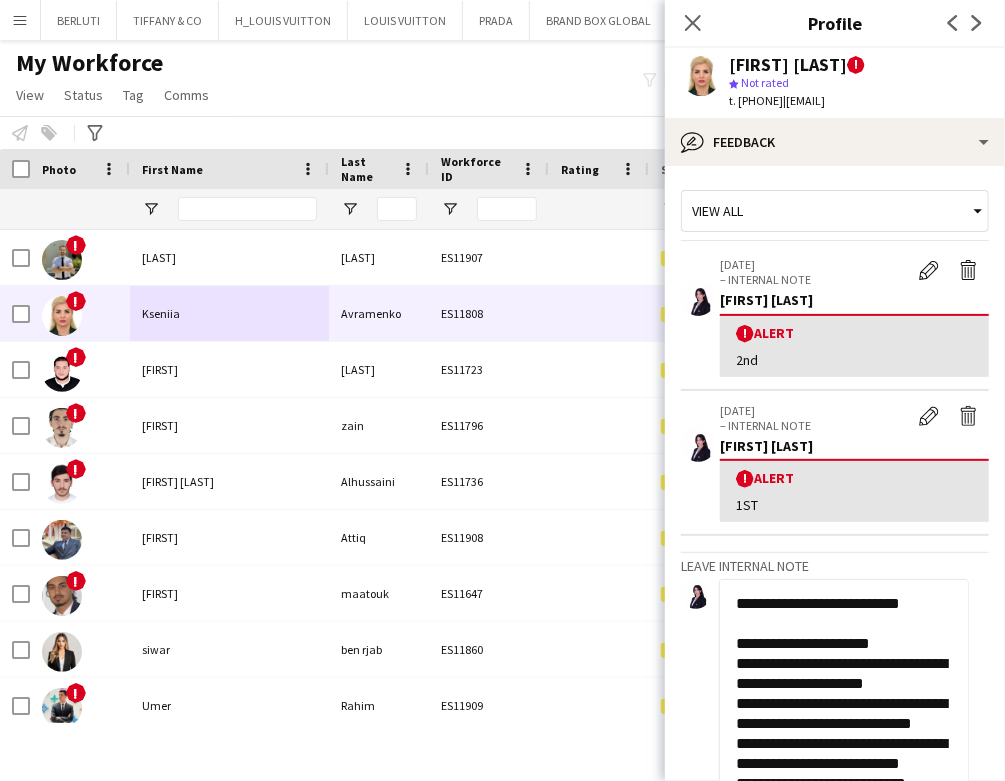 click on "**********" 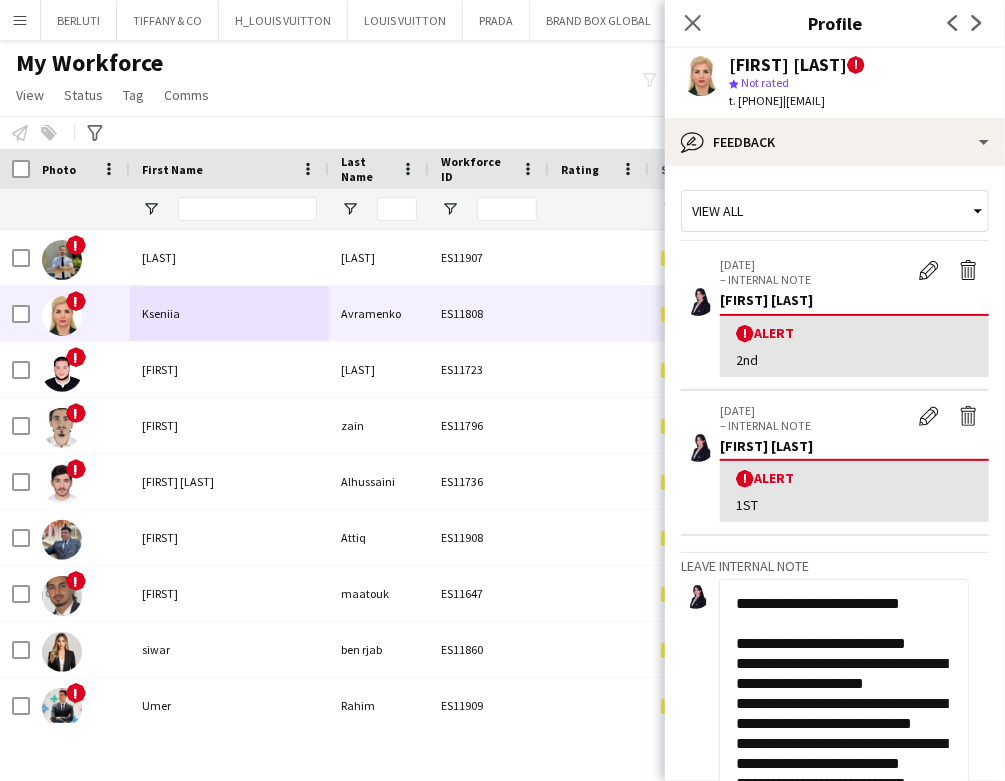 click on "**********" 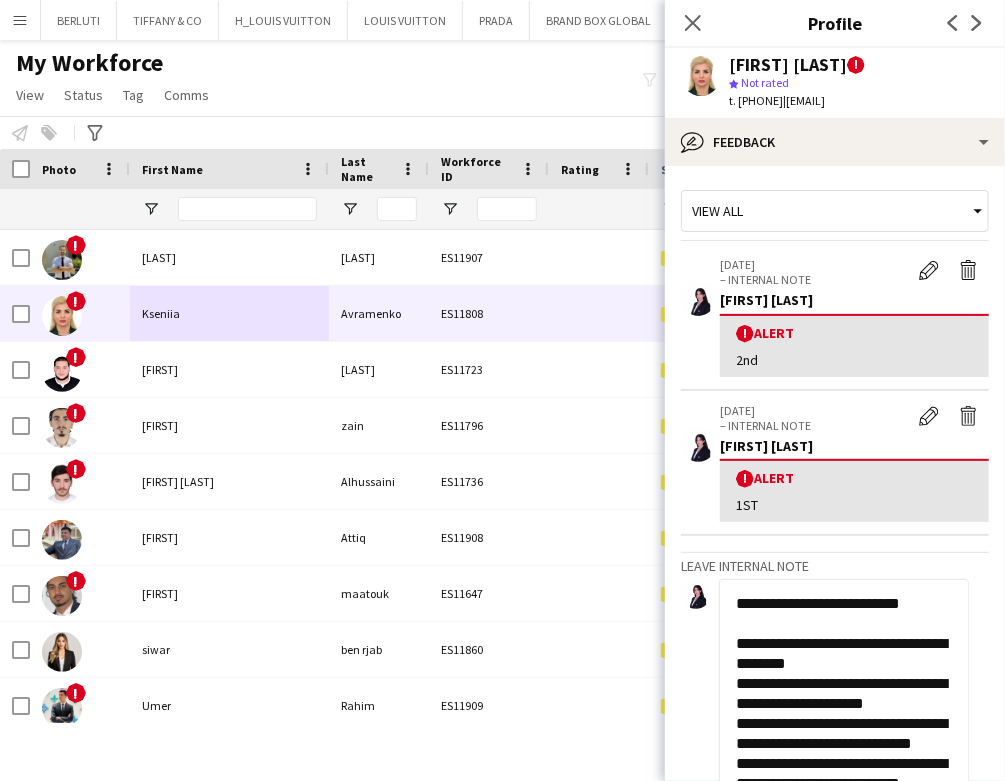 scroll, scrollTop: 88, scrollLeft: 0, axis: vertical 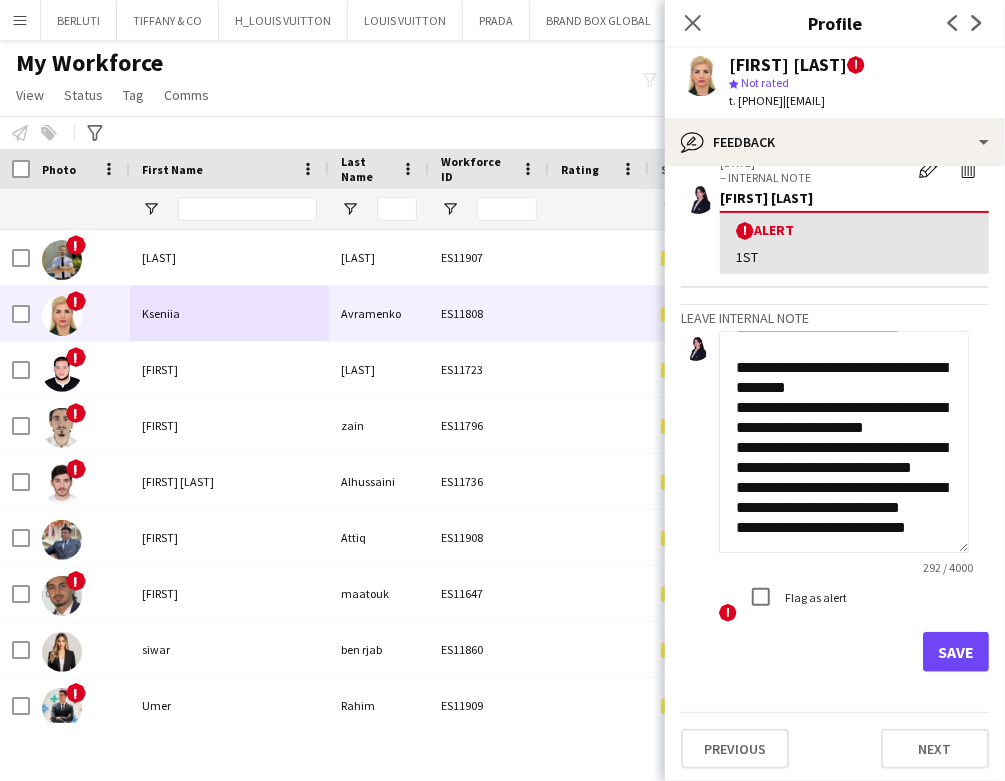 drag, startPoint x: 834, startPoint y: 388, endPoint x: 813, endPoint y: 364, distance: 31.890438 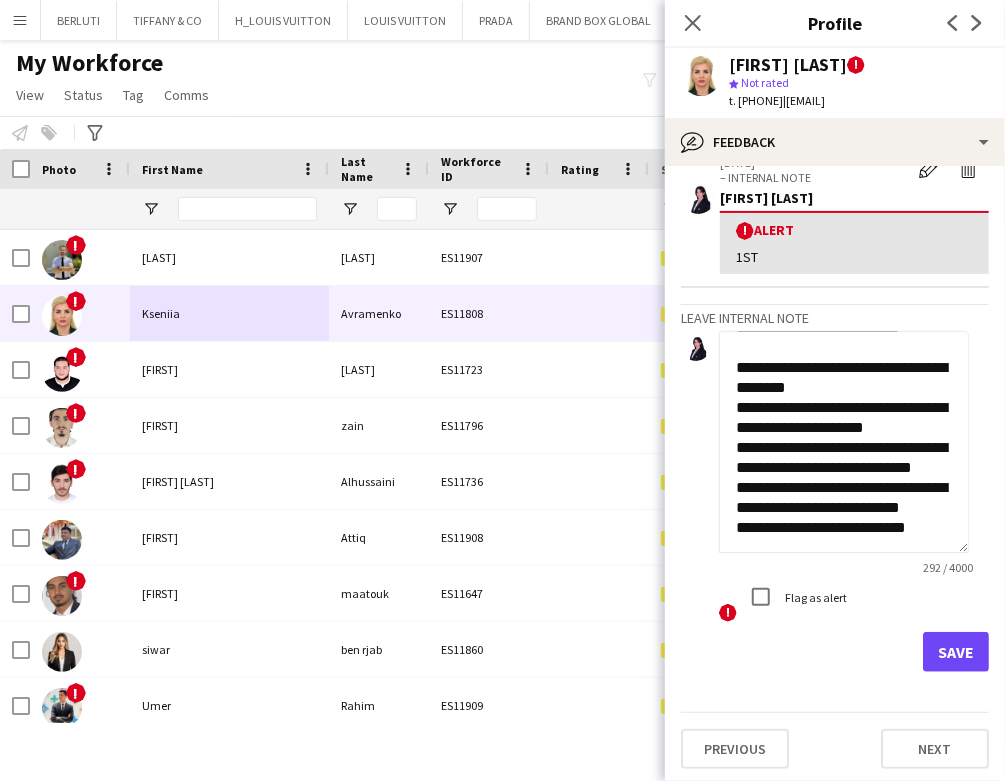click on "**********" 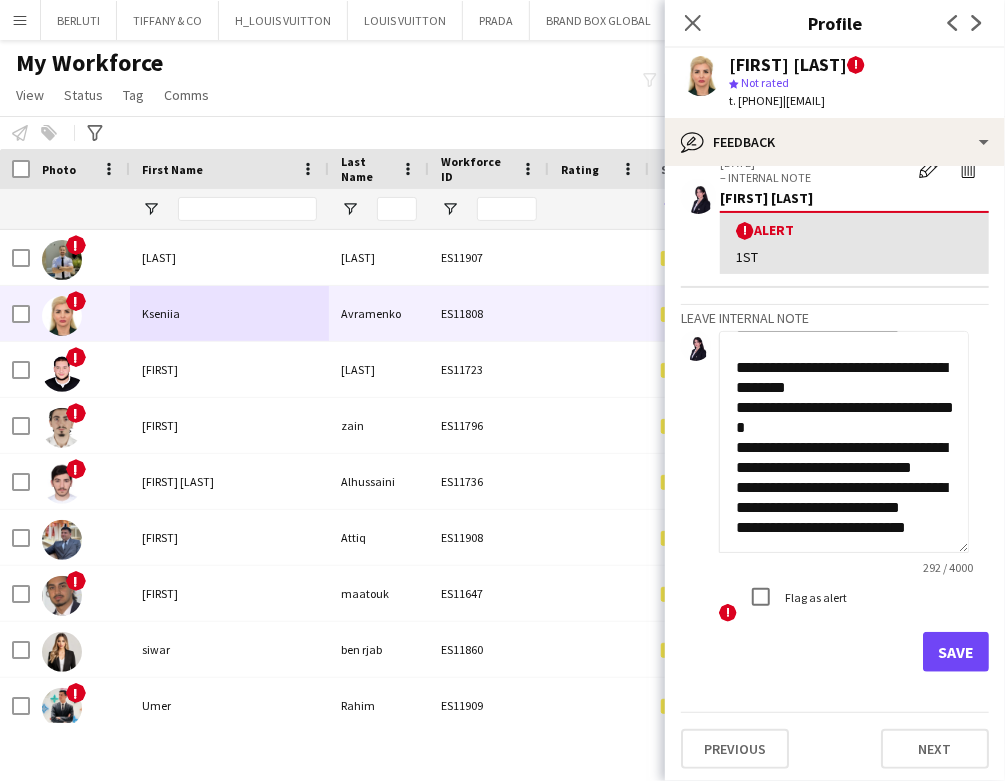 scroll, scrollTop: 67, scrollLeft: 0, axis: vertical 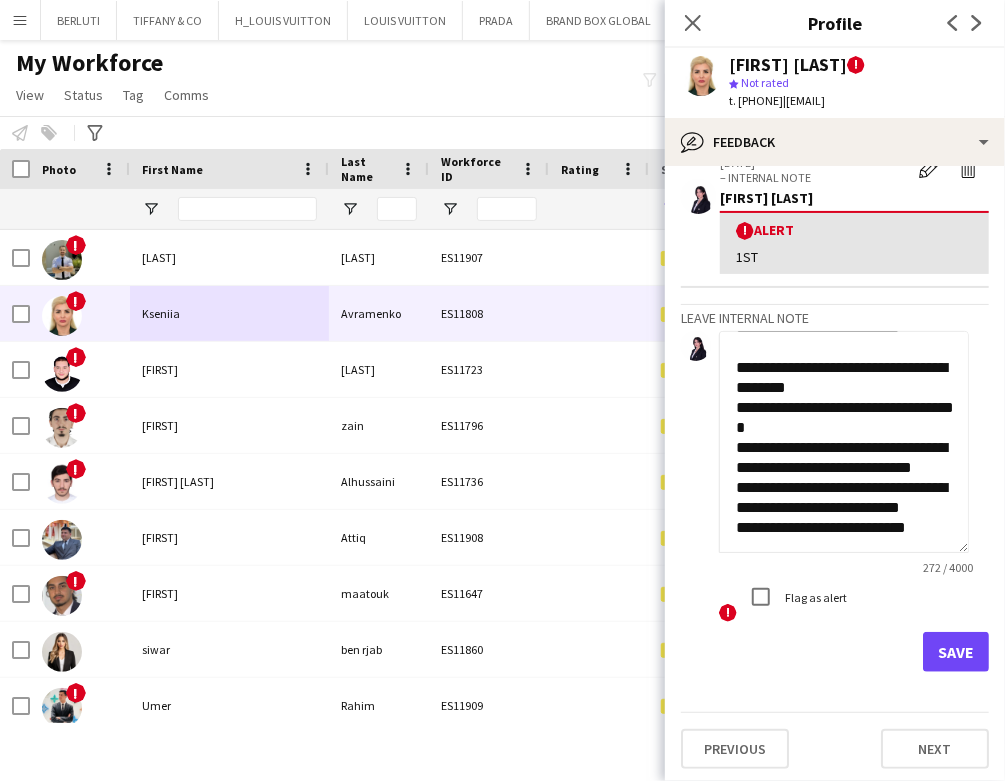 click on "**********" 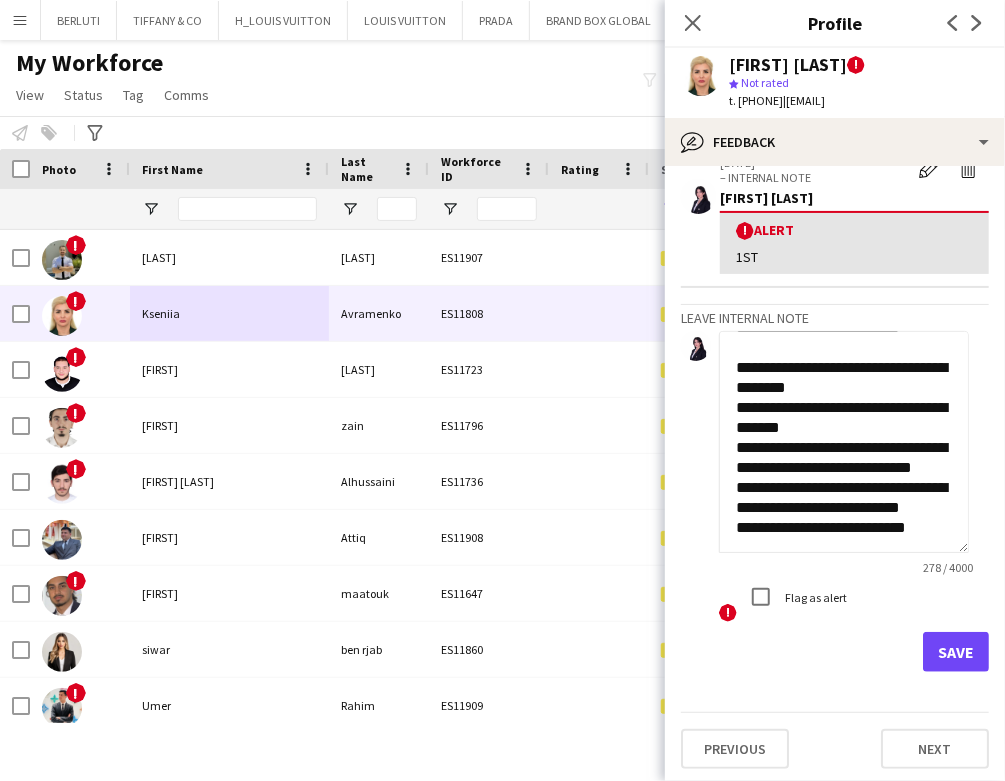 click on "**********" 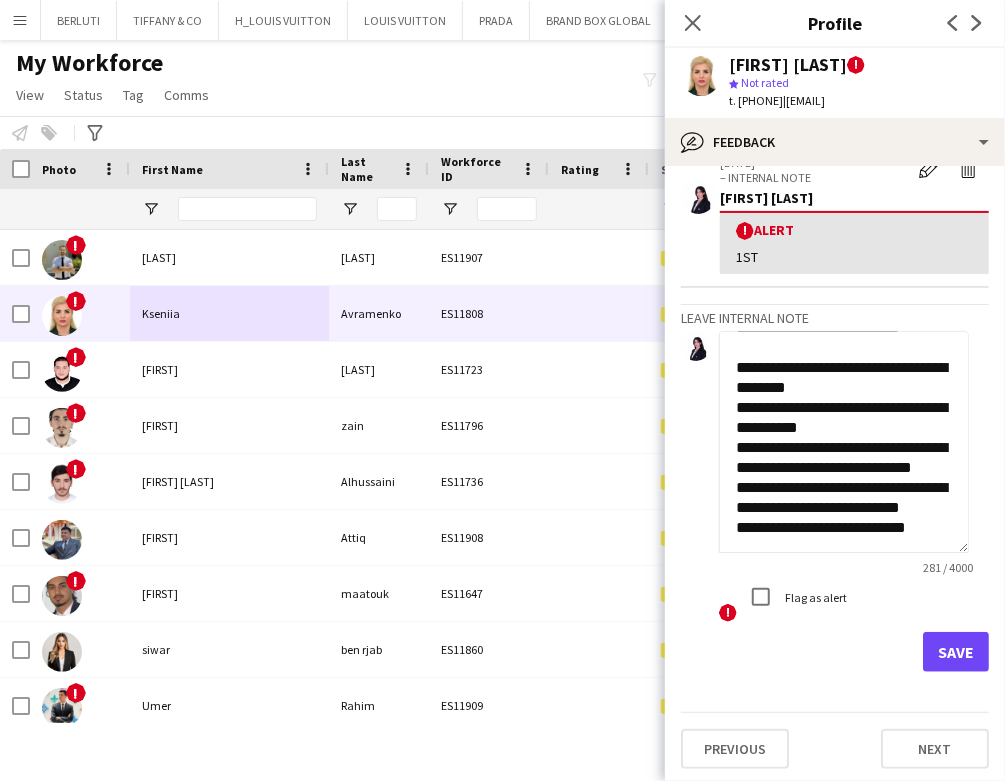 click on "**********" 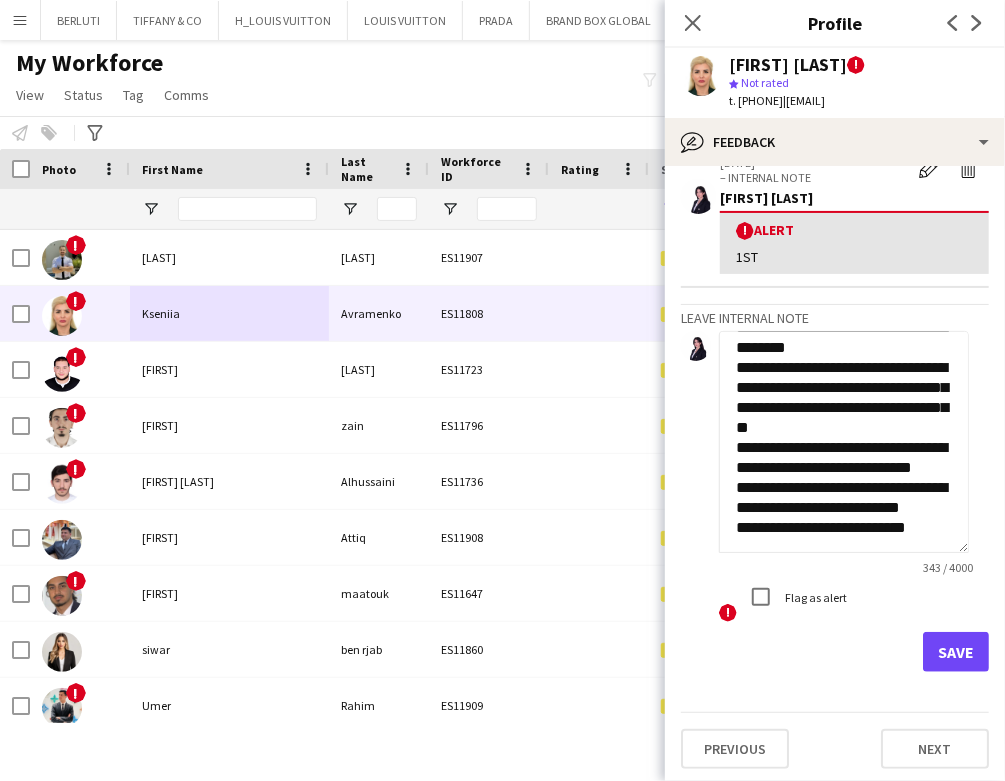 scroll, scrollTop: 128, scrollLeft: 0, axis: vertical 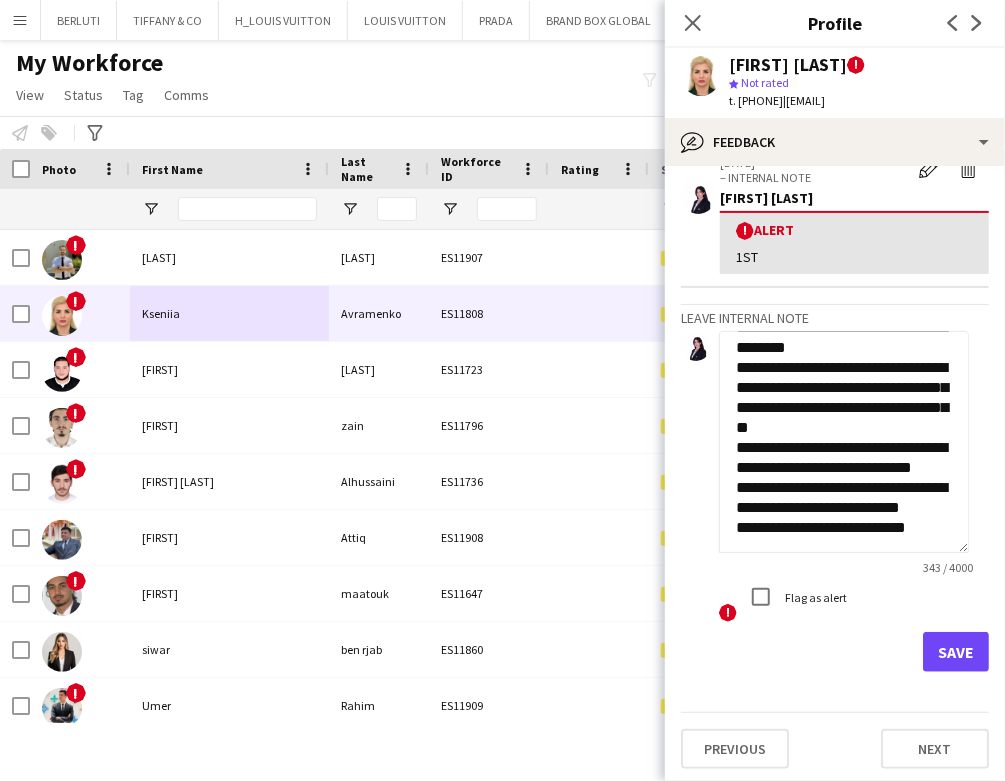 click on "**********" 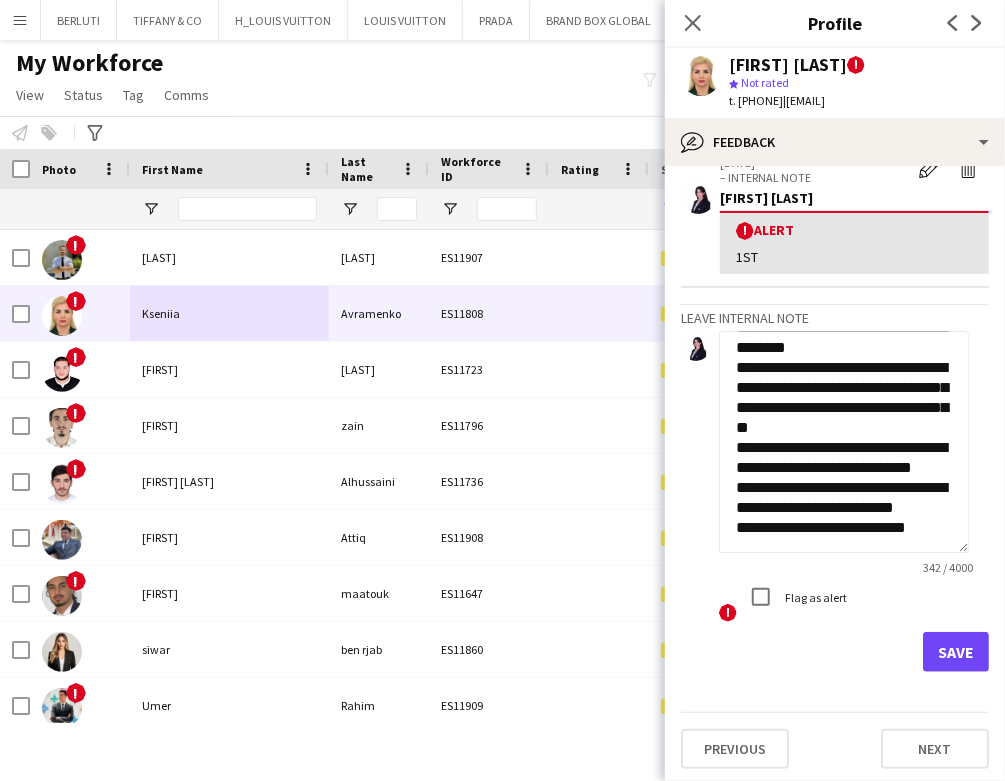 click on "**********" 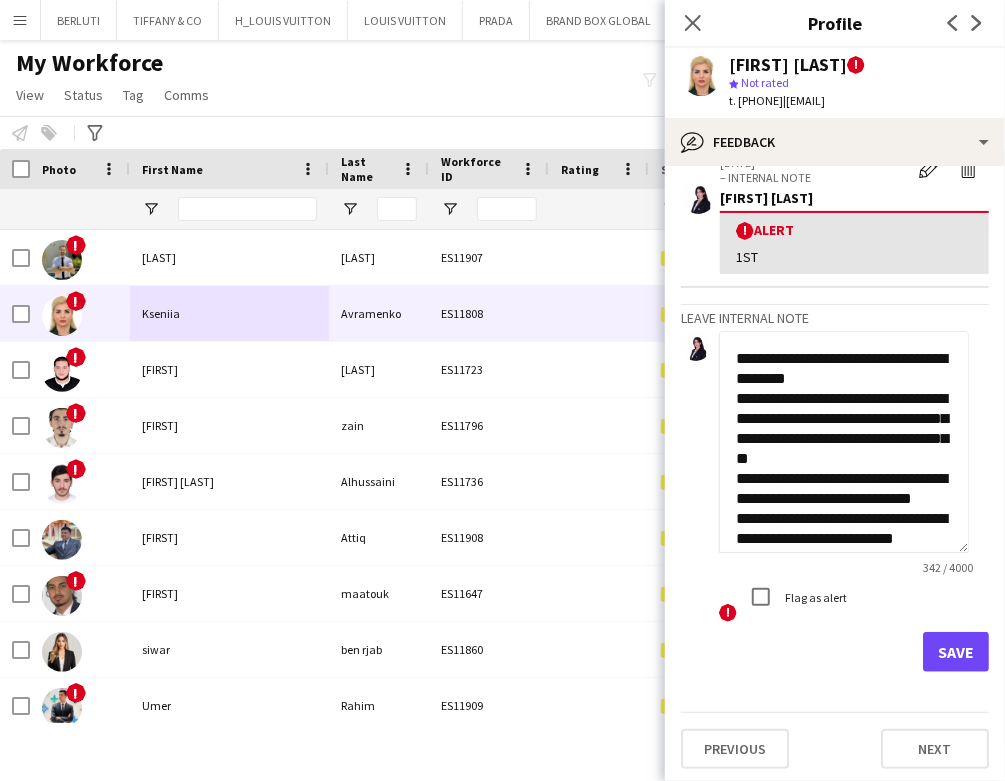 scroll, scrollTop: 0, scrollLeft: 0, axis: both 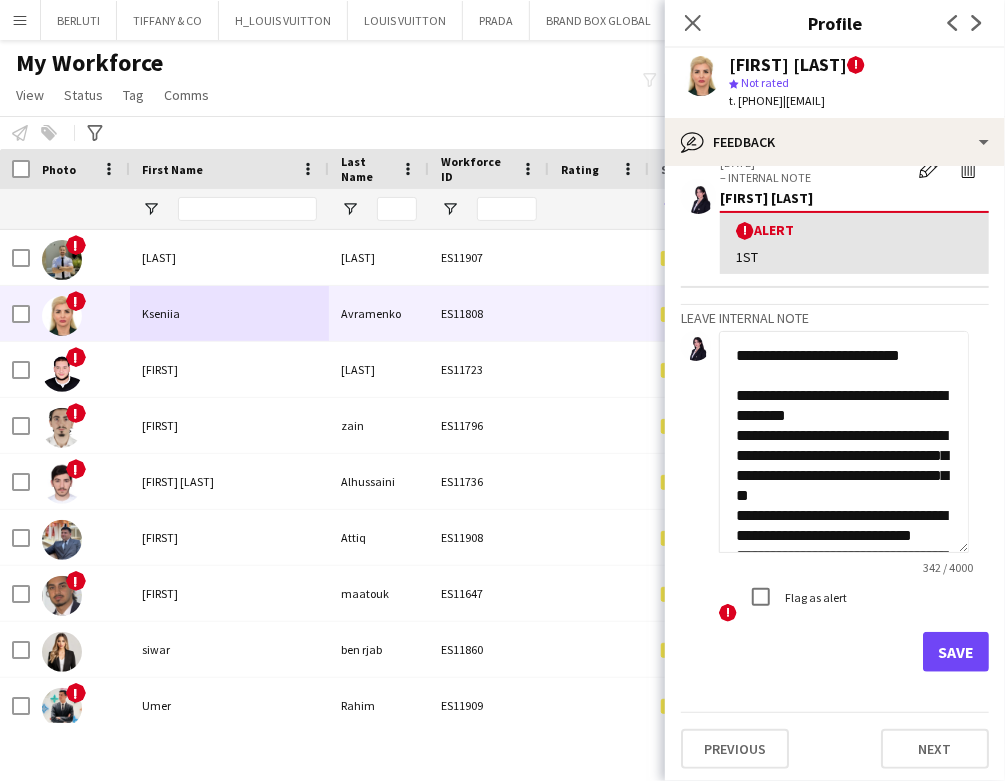 click on "**********" 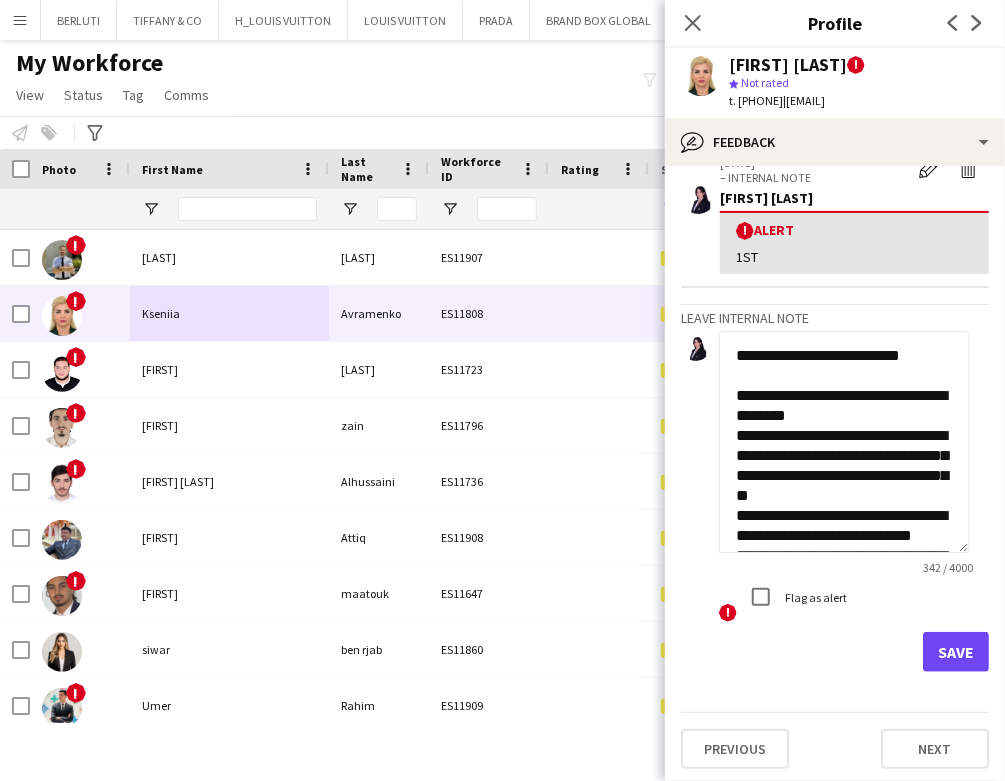drag, startPoint x: 933, startPoint y: 347, endPoint x: 910, endPoint y: 357, distance: 25.079872 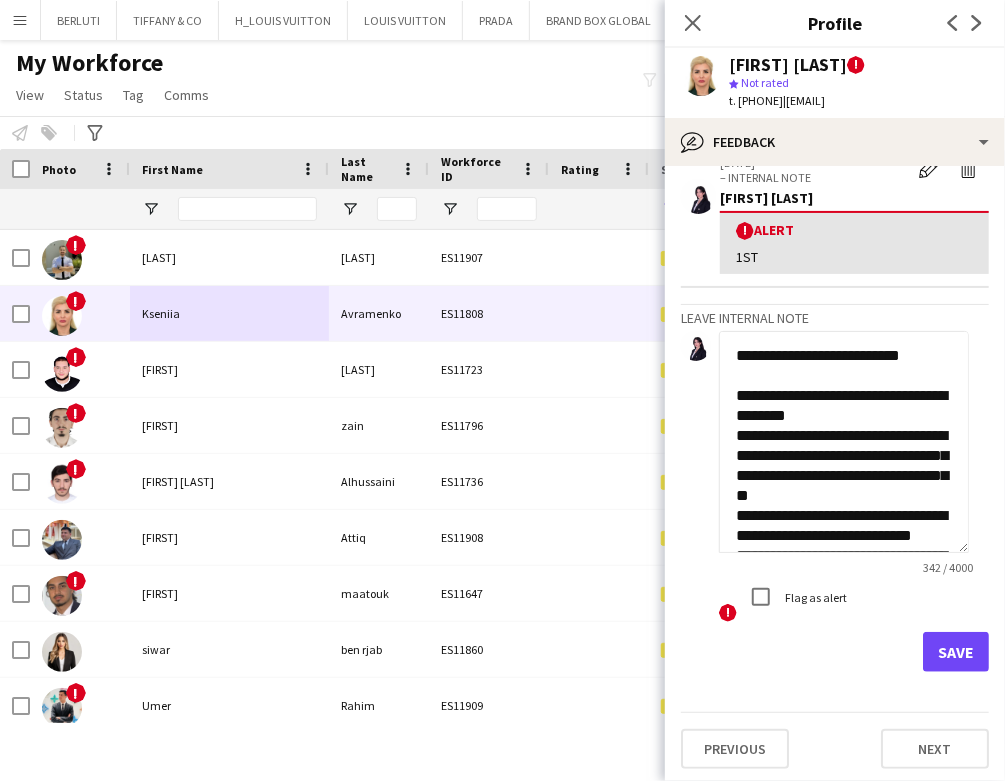click on "**********" 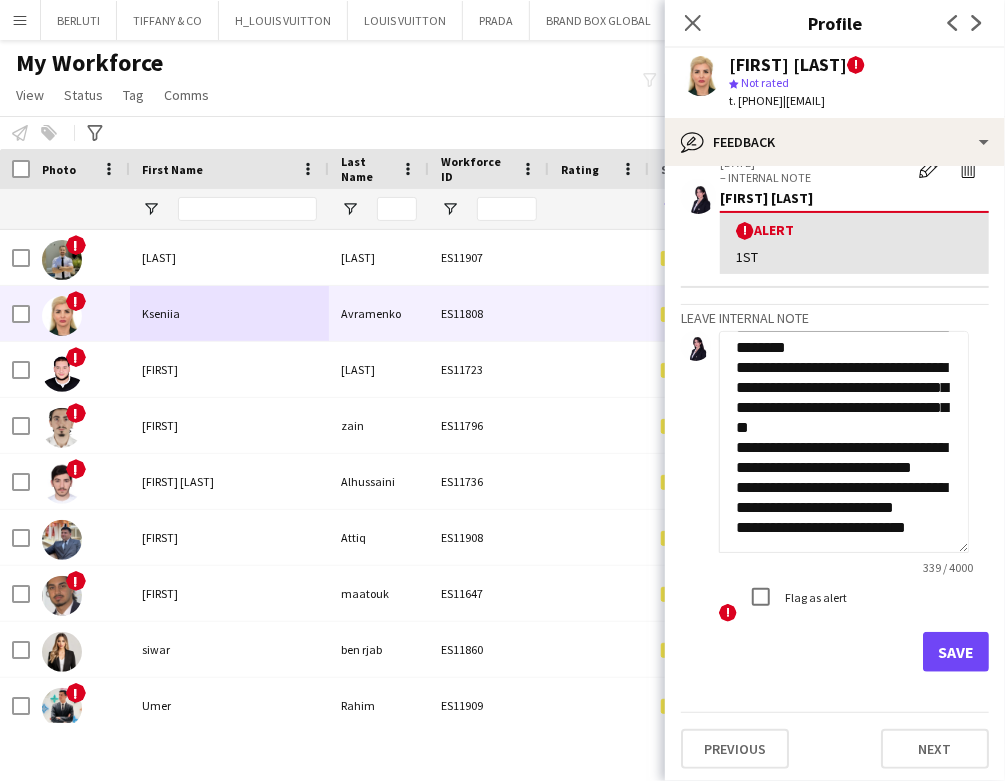 scroll, scrollTop: 0, scrollLeft: 0, axis: both 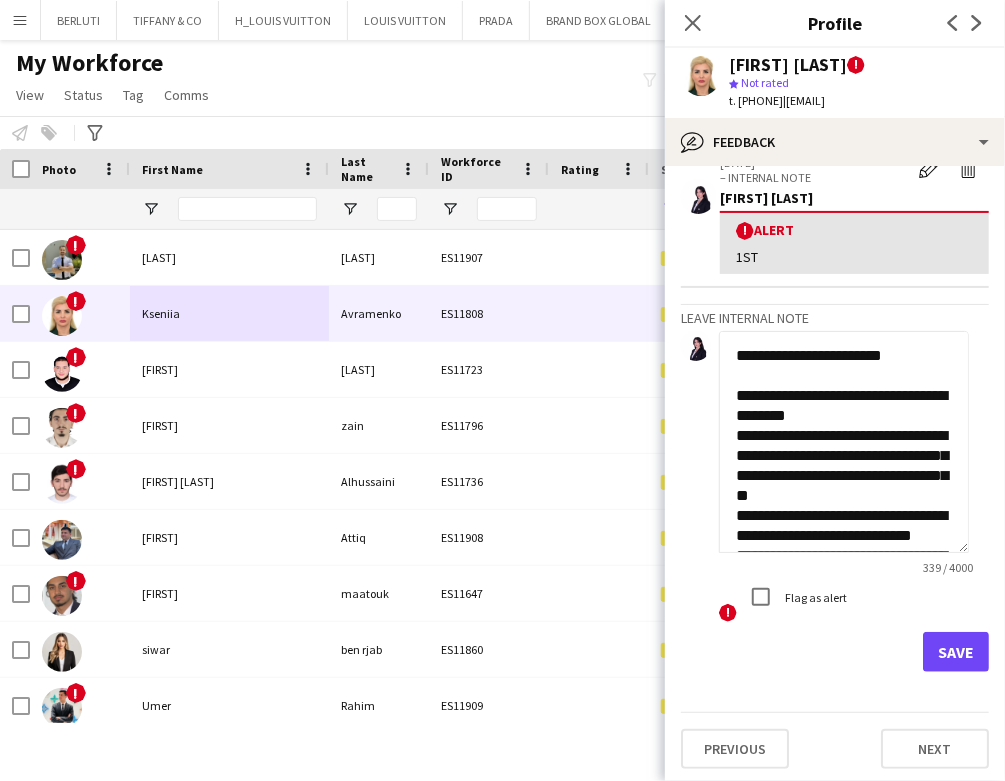 click on "**********" 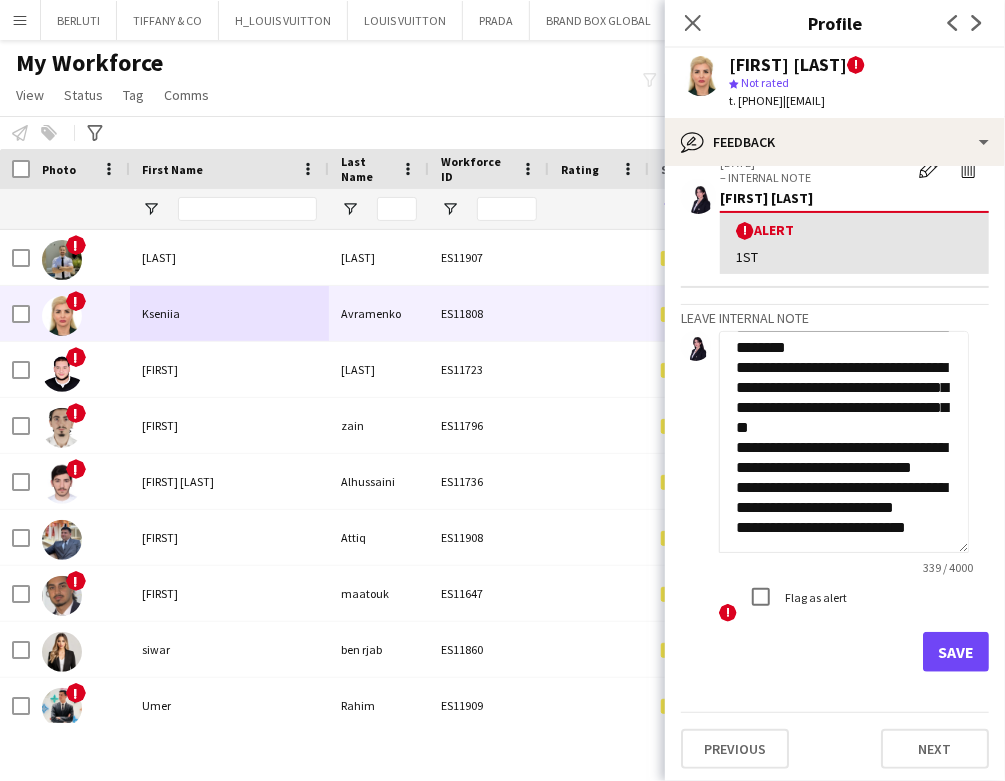 scroll, scrollTop: 128, scrollLeft: 0, axis: vertical 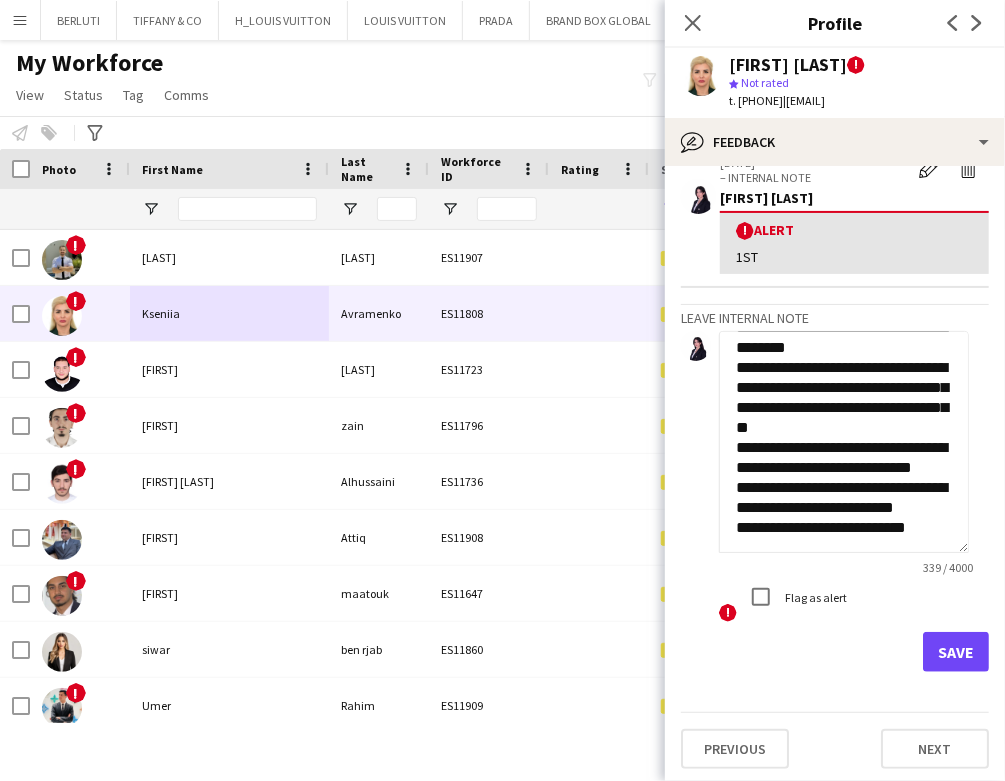 type on "**********" 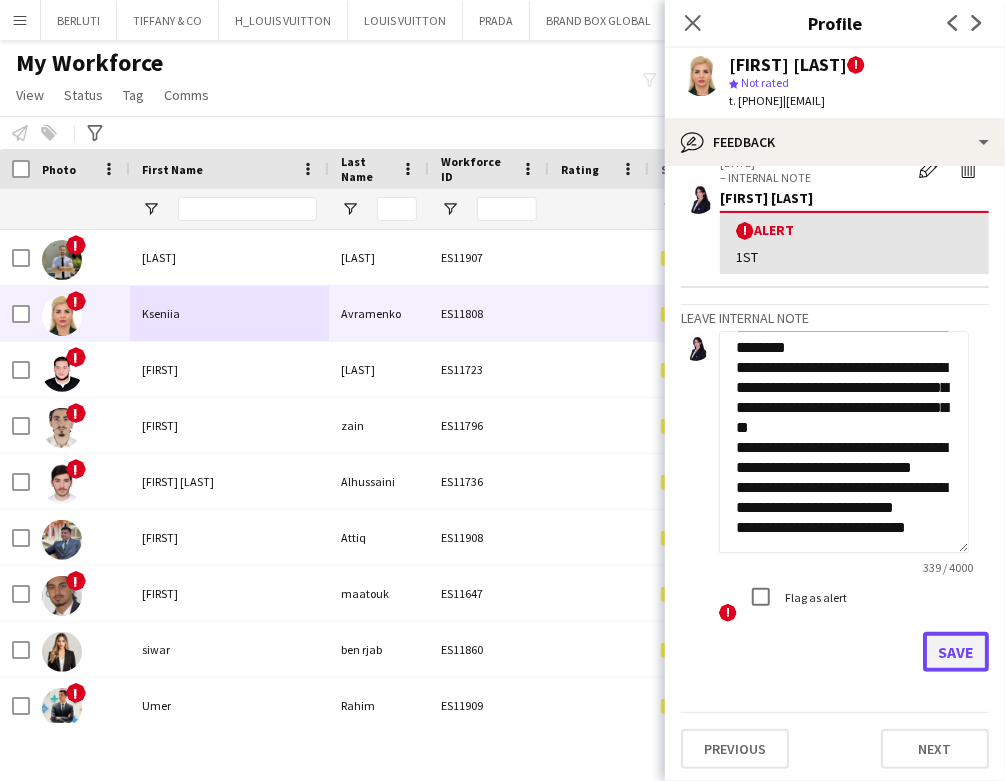 click on "Save" 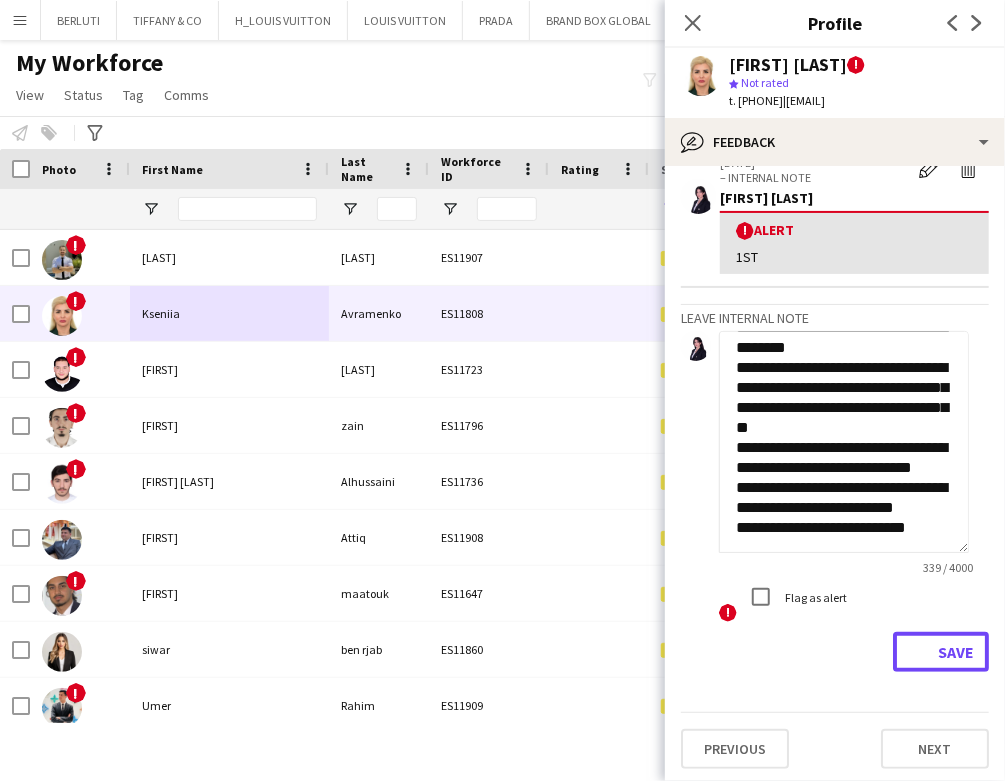 type 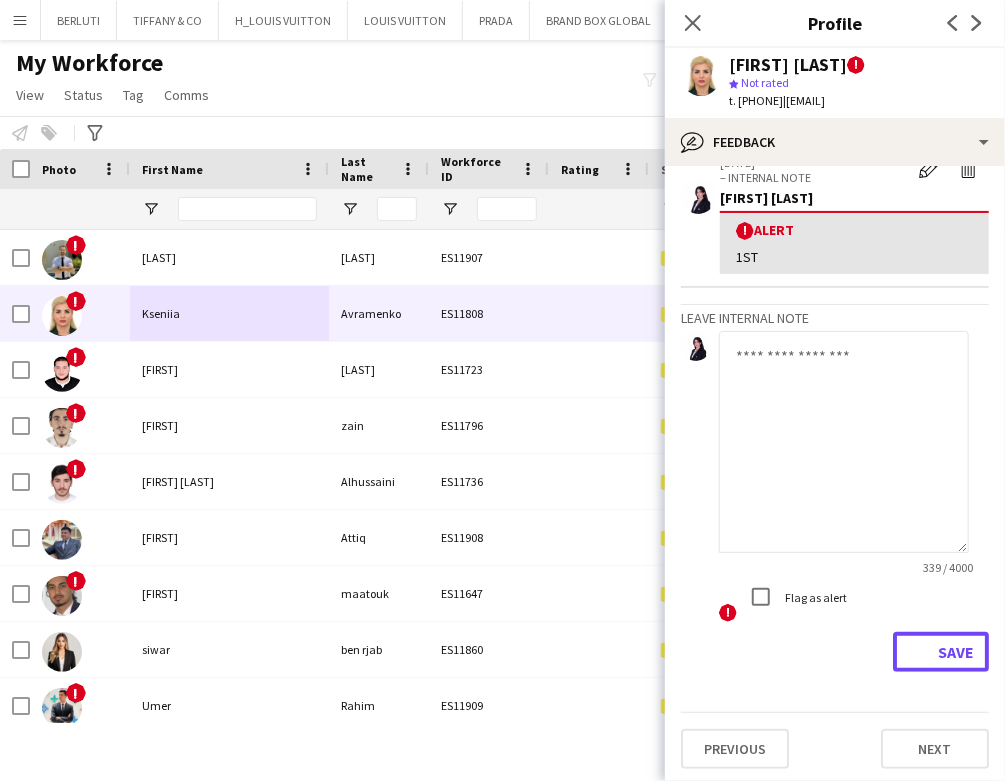 scroll, scrollTop: 0, scrollLeft: 0, axis: both 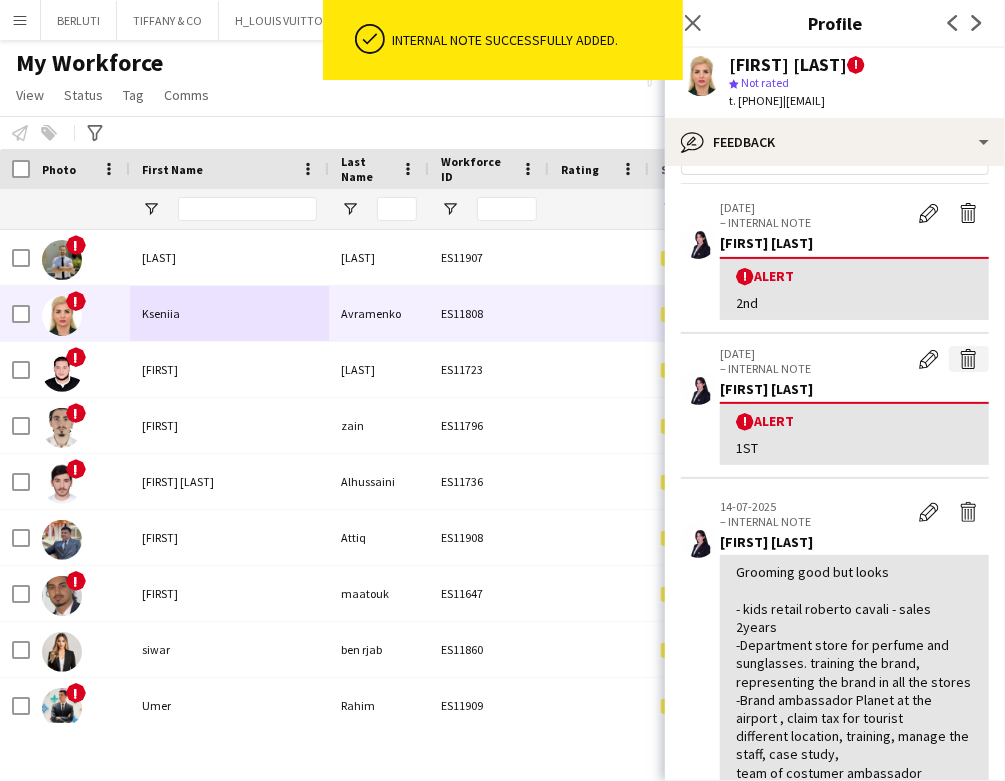 click on "Delete alert" 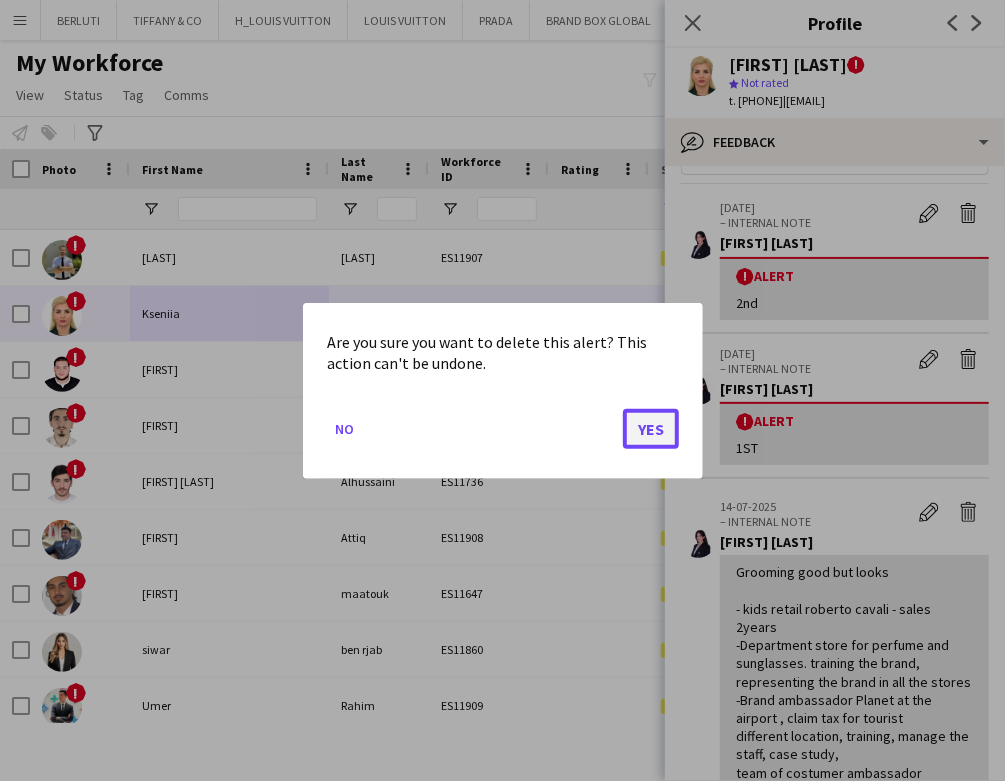 click on "Yes" 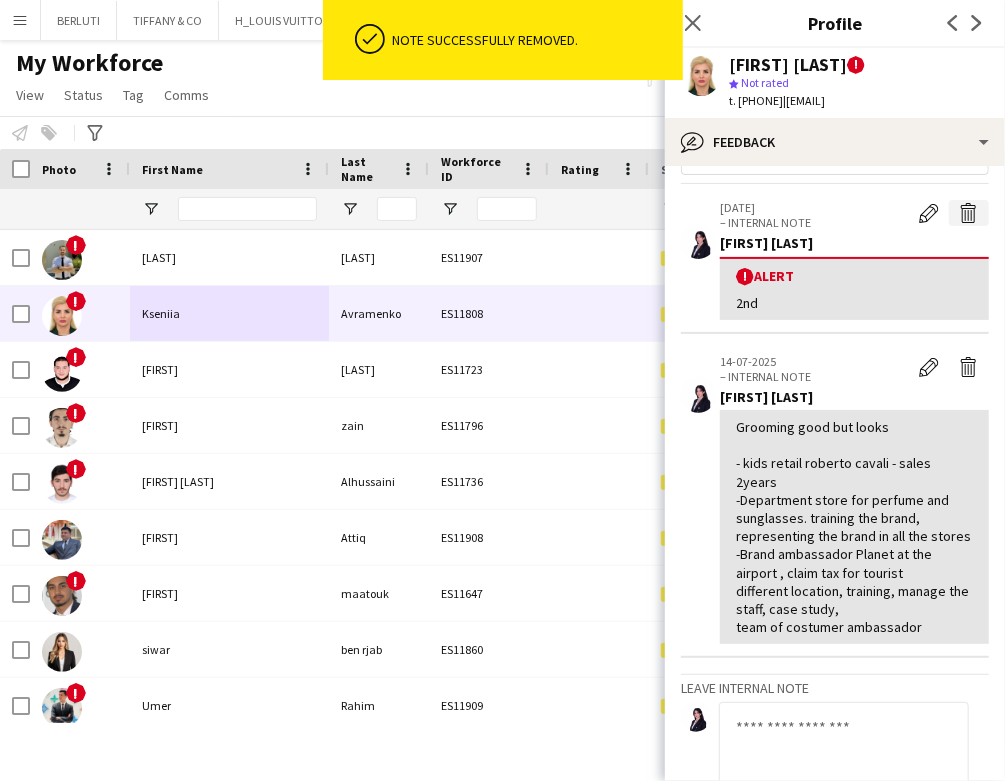 click on "Delete alert" 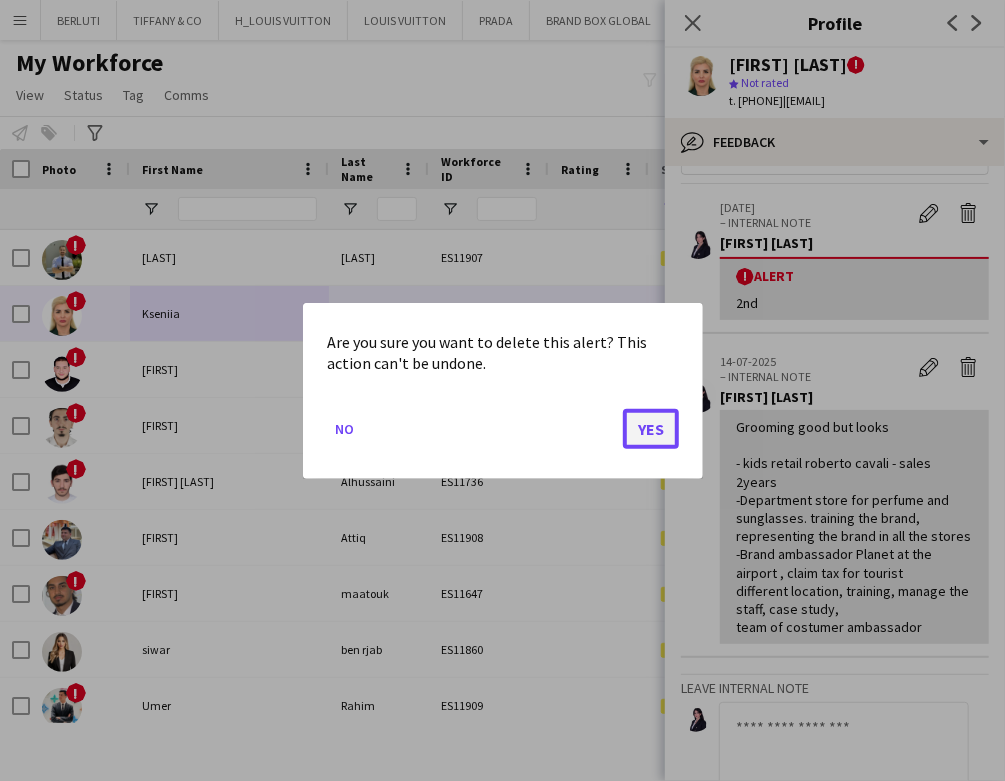 click on "Yes" 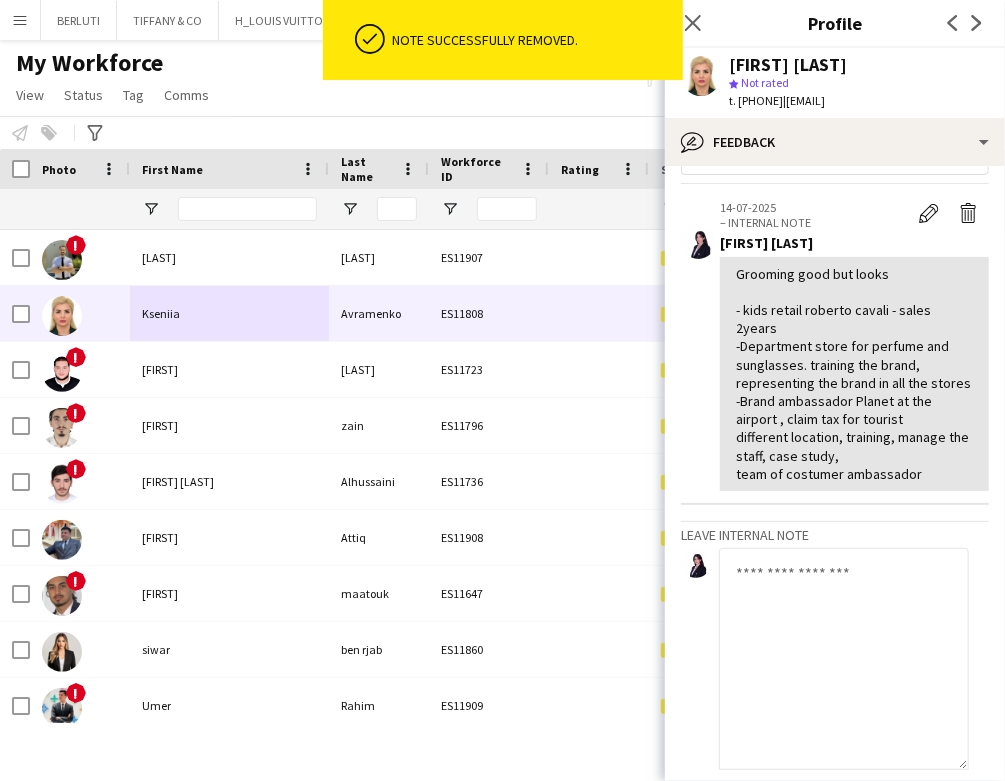 click on "My Workforce View Views Default view New view Update view Delete view Edit name Customise view Customise filters Reset Filters Reset View Reset All Status Edit Tag New tag Edit tag [LANGUAGE] SPEAKER (2103) CABIN CREW (384) CHINESE SPEAKER (39) CONTACTED BY [FIRST] (7) CONTACTED BY [FIRST] (1) CONTACTED BY [FIRST] [LAST] (16) CONTACTED BY [FIRST] (96) DRESSER (7) FOH EXPO (31) FOLLOW UP (41) FRENCH SPEAKER (526) Generic Portfolio - [LANGUAGE] Speaker (7) Generic Portfolio - Jewerlly Model (5) Generic Portfolio - Luxury (23) Generic Portfolio - Models (14) Generic Portfolio - Promoters (20) Generic Portfolio - Supervisors (11) Generic Portfolio - Tall Hostess (21) Generic Portfolio - Ushers (16) Generic portfolio -VIP Hostess (25) ITALIAN SPEAKER (67) JAPANESE SPEAKER (8) KOREAN SPEAKER (5) LUXURY RETAIL (456) MANAGER LEVEL (119) MC (21) MUA (17) OPERATION (30) PRODUCTION (8) PROJECT MANAGER (53) SPANISH SPEAKER (206) STAGE MANAGER (81) SUPERVISOR (194) THA HOSPITALITY (911) TOP BARISTA (69) Add to tag" 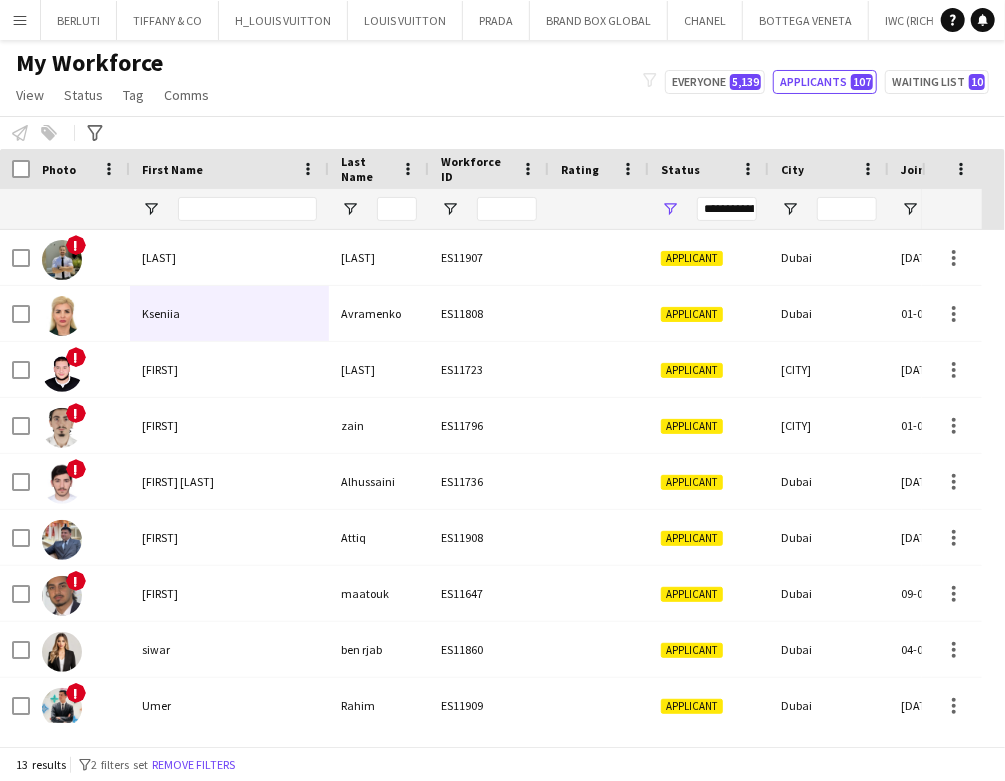 click on "My Workforce View Views Default view New view Update view Delete view Edit name Customise view Customise filters Reset Filters Reset View Reset All Status Edit Tag New tag Edit tag [LANGUAGE] SPEAKER (2103) CABIN CREW (384) CHINESE SPEAKER (39) CONTACTED BY [FIRST] (7) CONTACTED BY [FIRST] (1) CONTACTED BY [FIRST] [LAST] (16) CONTACTED BY [FIRST] (96) DRESSER (7) FOH EXPO (31) FOLLOW UP (41) FRENCH SPEAKER (526) Generic Portfolio - [LANGUAGE] Speaker (7) Generic Portfolio - Jewerlly Model (5) Generic Portfolio - Luxury (23) Generic Portfolio - Models (14) Generic Portfolio - Promoters (20) Generic Portfolio - Supervisors (11) Generic Portfolio - Tall Hostess (21) Generic Portfolio - Ushers (16) Generic portfolio -VIP Hostess (25) ITALIAN SPEAKER (67) JAPANESE SPEAKER (8) KOREAN SPEAKER (5) LUXURY RETAIL (456) MANAGER LEVEL (119) MC (21) MUA (17) OPERATION (30) PRODUCTION (8) PROJECT MANAGER (53) SPANISH SPEAKER (206) STAGE MANAGER (81) SUPERVISOR (194) THA HOSPITALITY (911) TOP BARISTA (69) Add to tag" 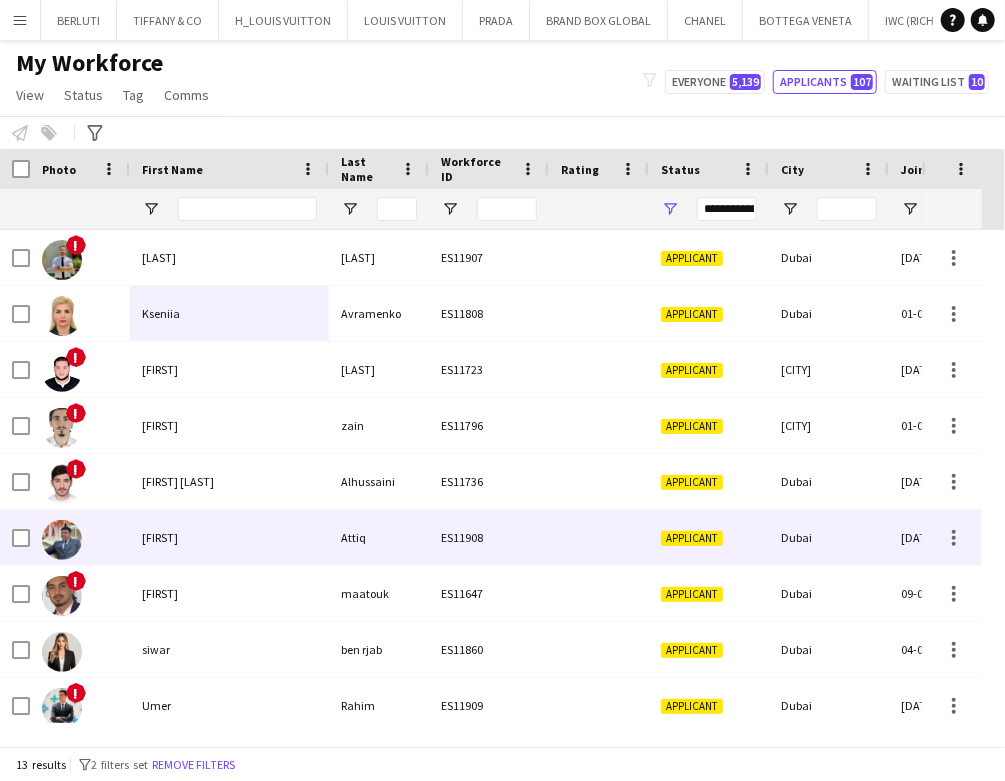 scroll, scrollTop: 142, scrollLeft: 0, axis: vertical 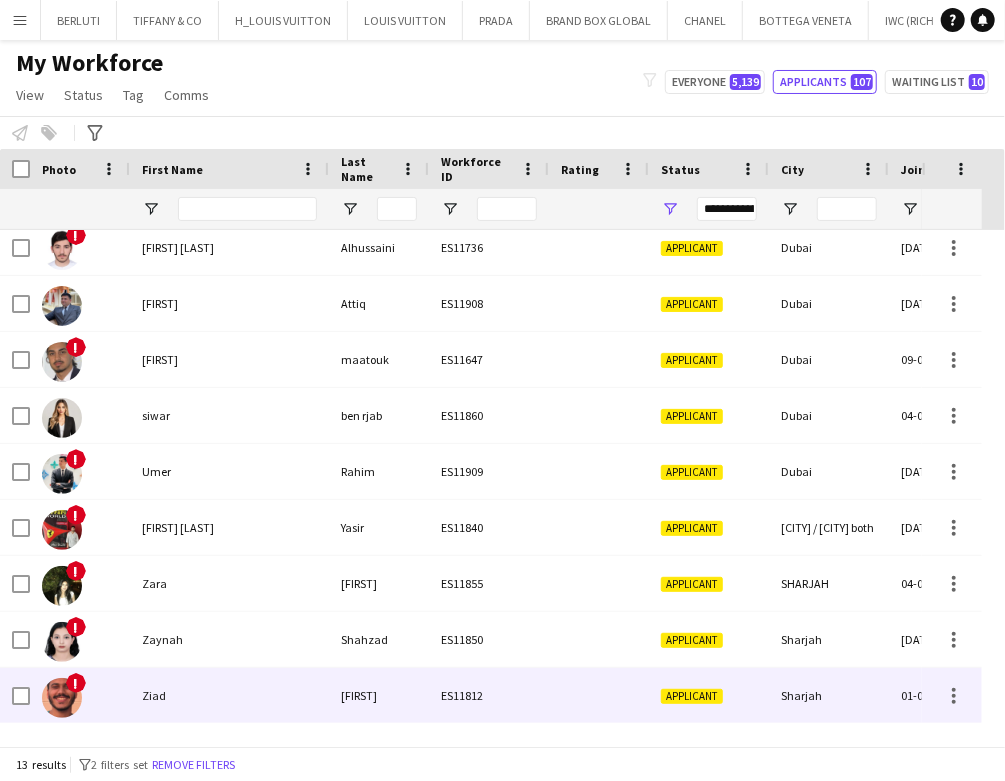 click on "Ziad" at bounding box center (229, 695) 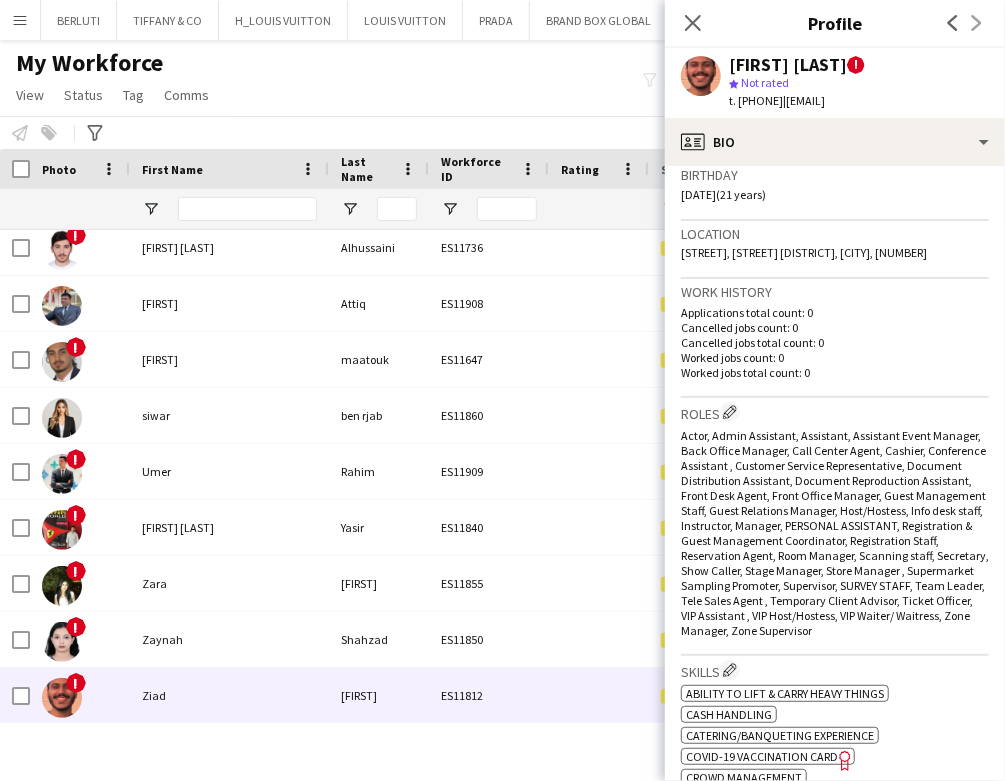 scroll, scrollTop: 666, scrollLeft: 0, axis: vertical 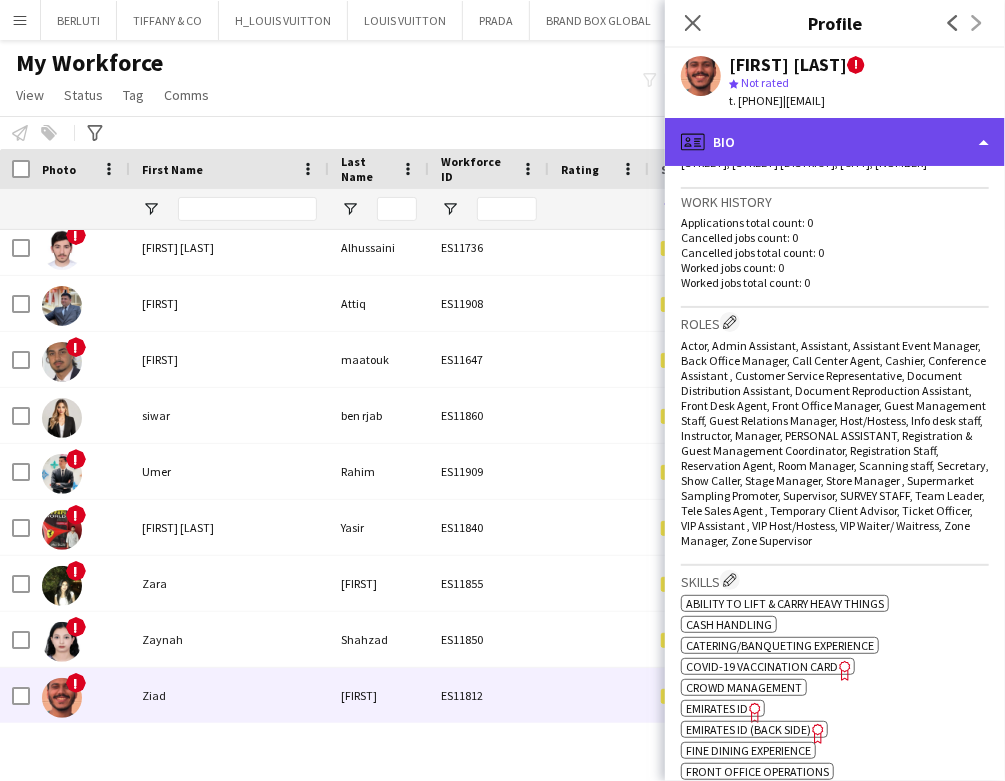 click on "profile
Bio" 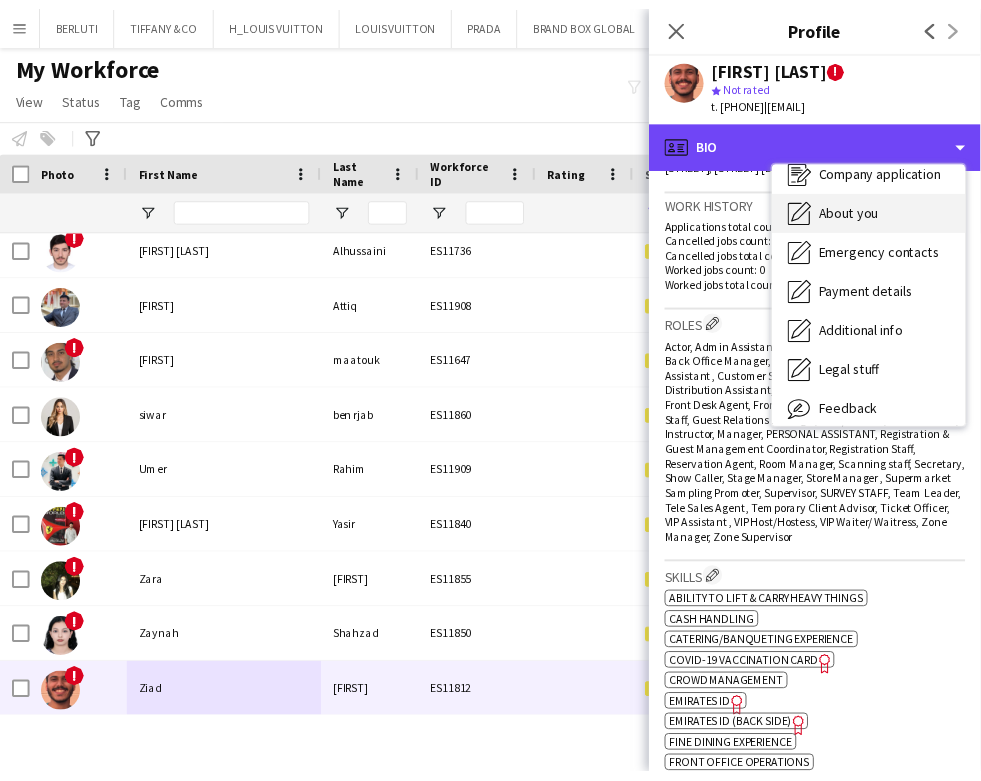 scroll, scrollTop: 107, scrollLeft: 0, axis: vertical 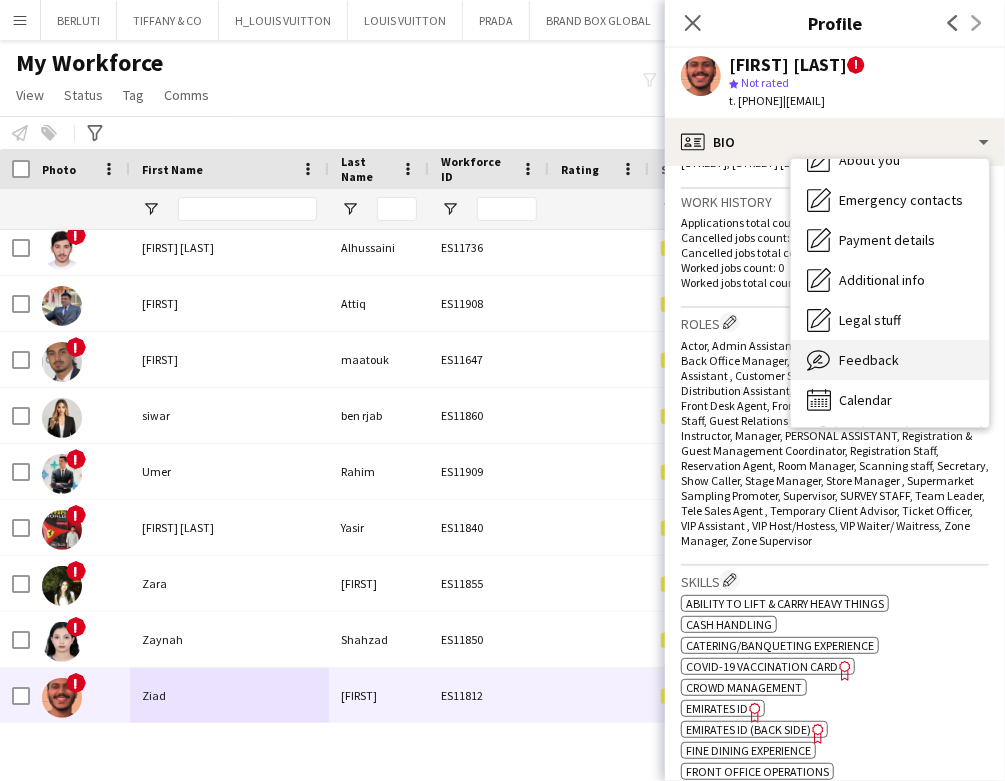 click on "Feedback" at bounding box center [869, 360] 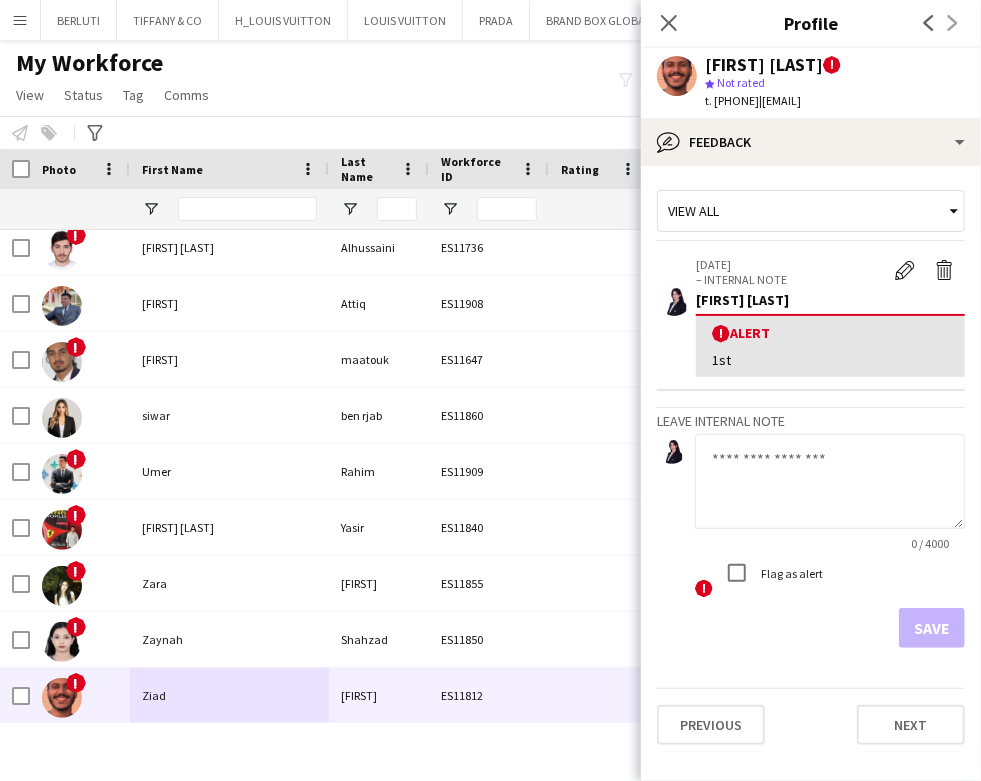 click 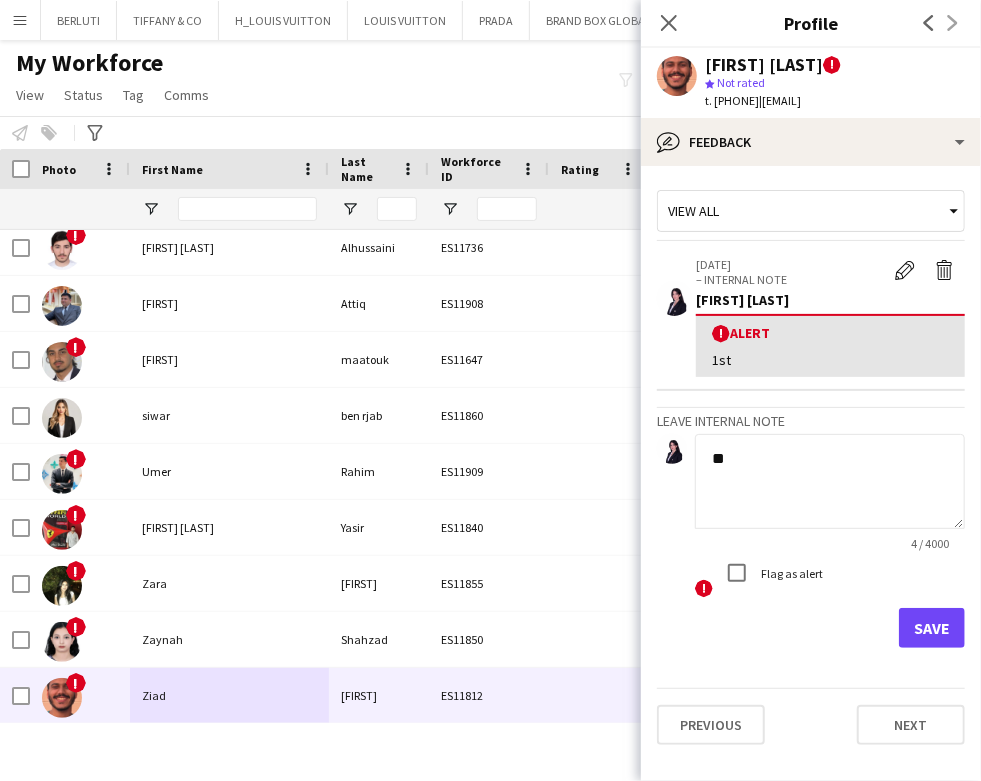 type on "*" 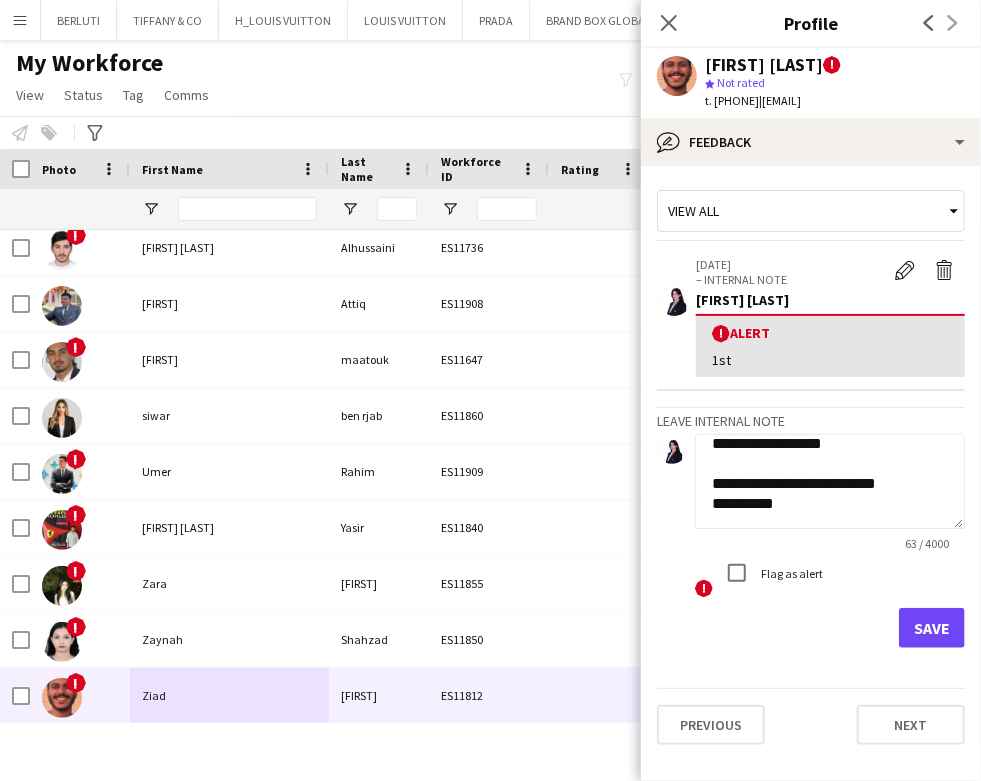 scroll, scrollTop: 40, scrollLeft: 0, axis: vertical 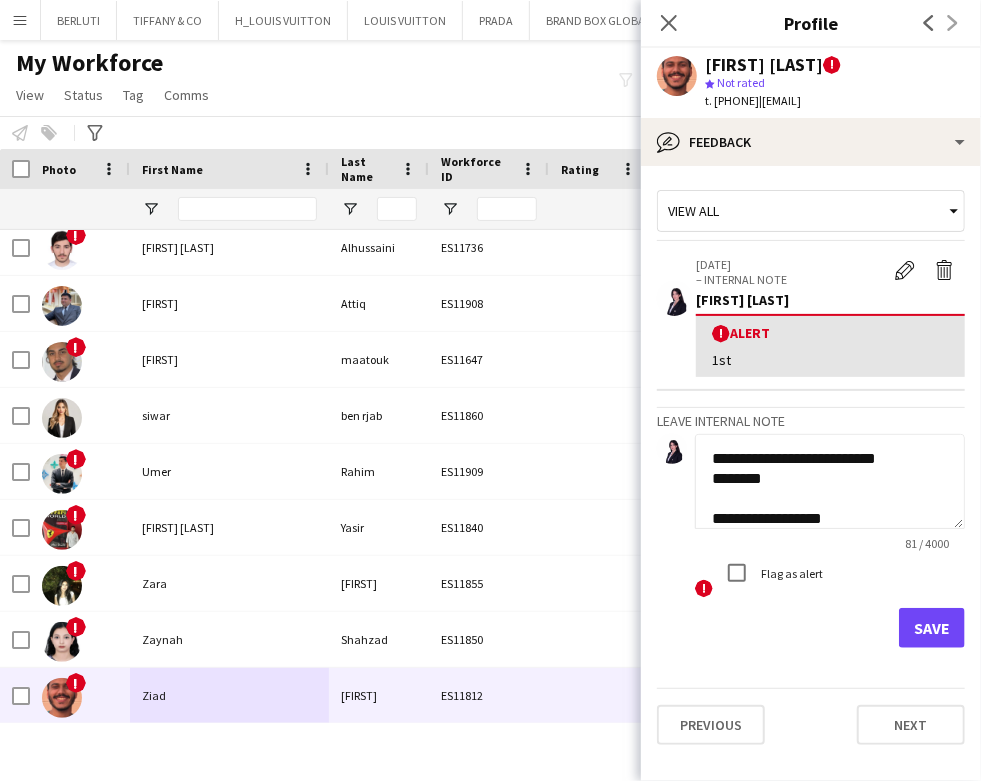 click on "**********" 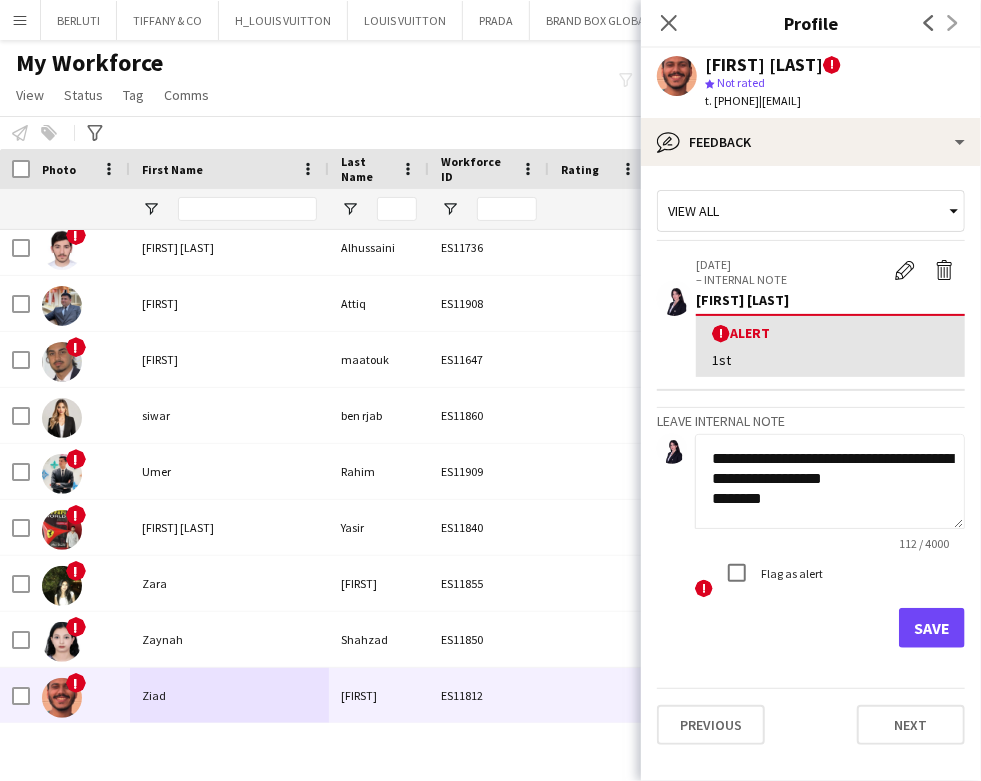 scroll, scrollTop: 0, scrollLeft: 0, axis: both 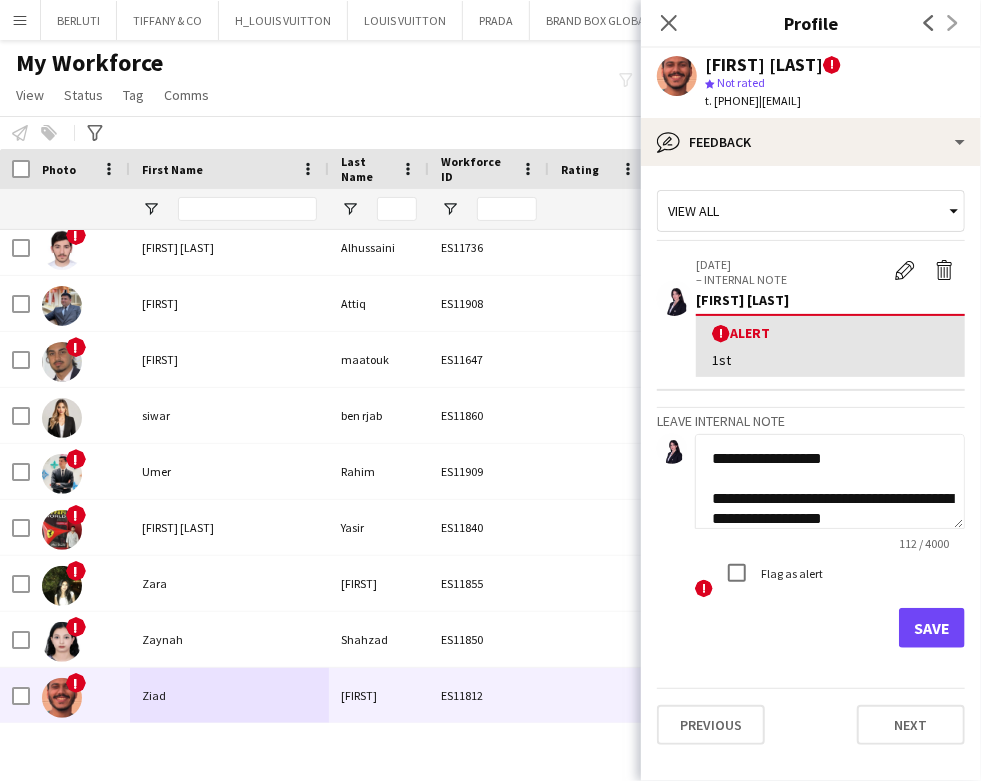 click on "**********" 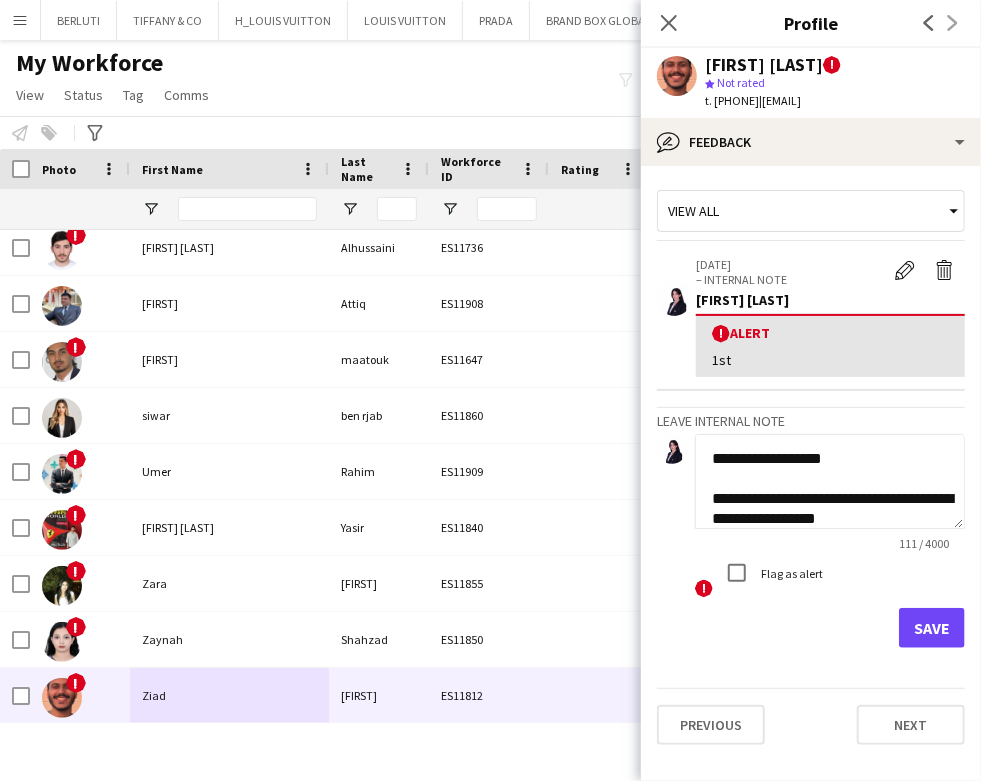 click on "**********" 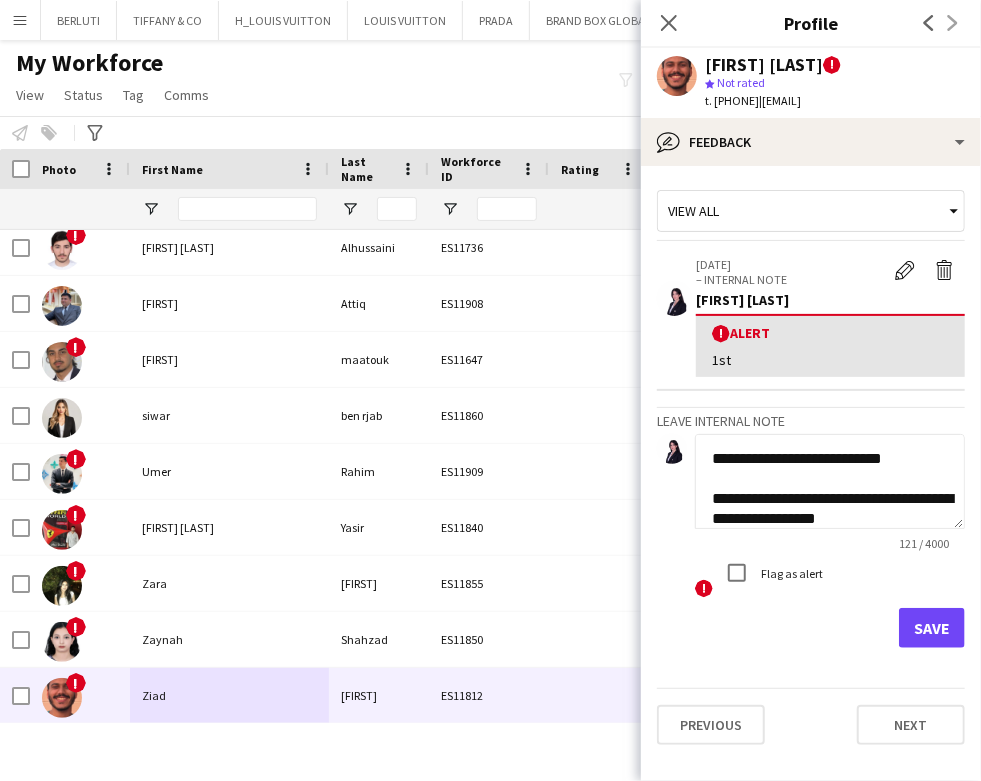 click on "**********" 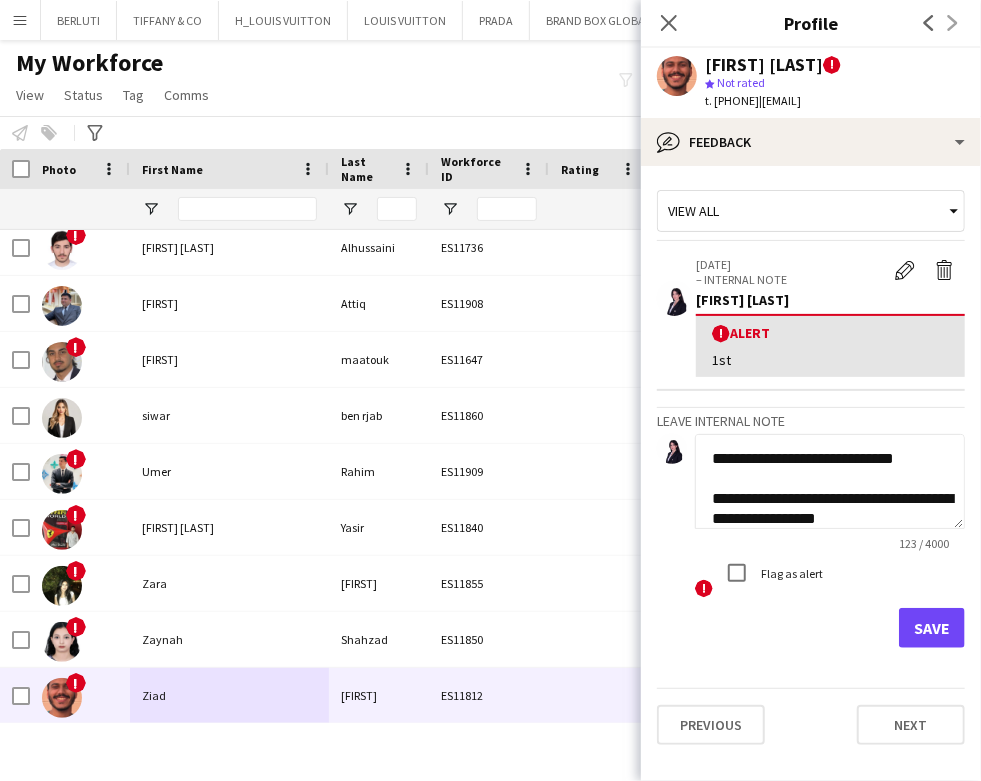 click on "**********" 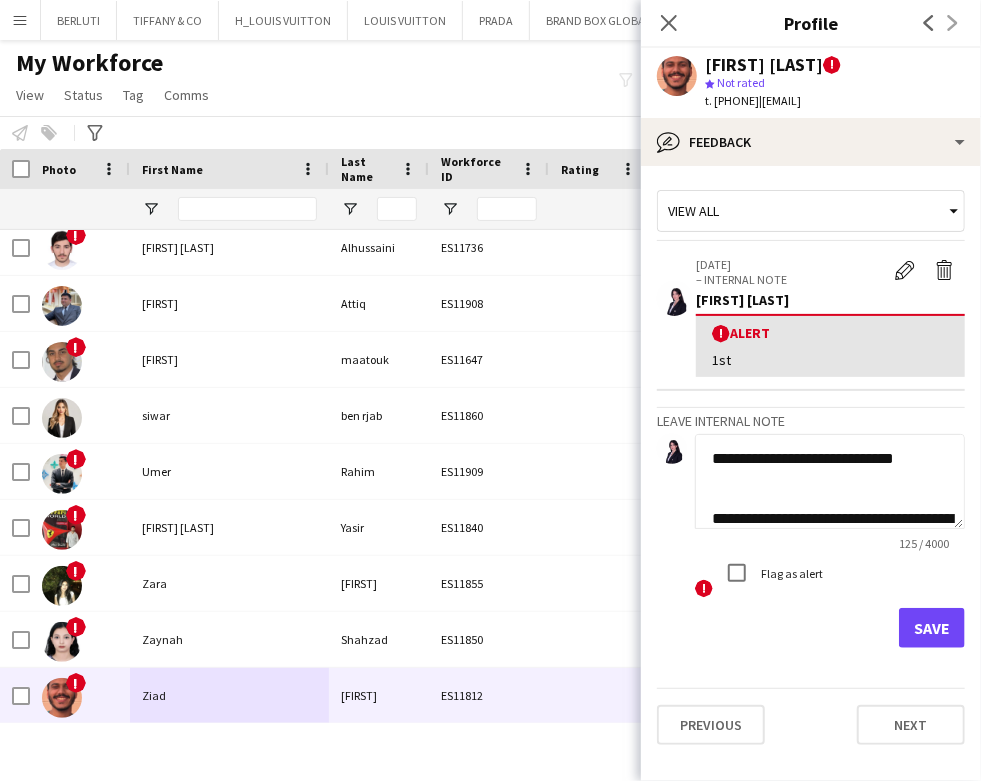 scroll, scrollTop: 0, scrollLeft: 0, axis: both 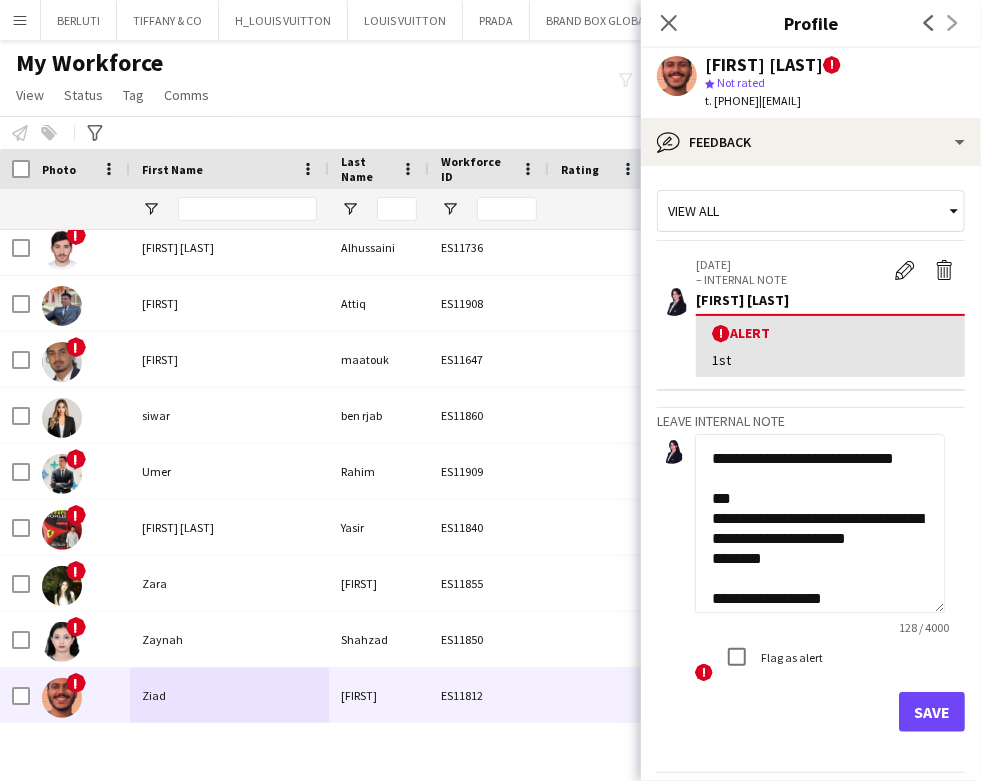 drag, startPoint x: 959, startPoint y: 525, endPoint x: 914, endPoint y: 636, distance: 119.77479 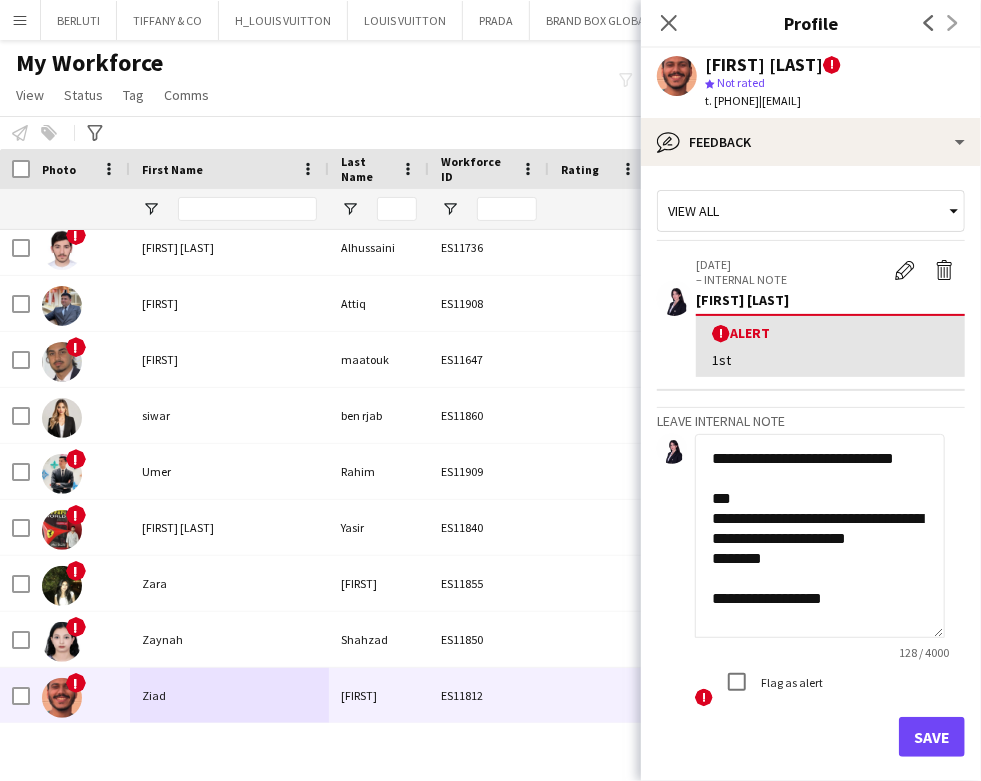 click on "**********" 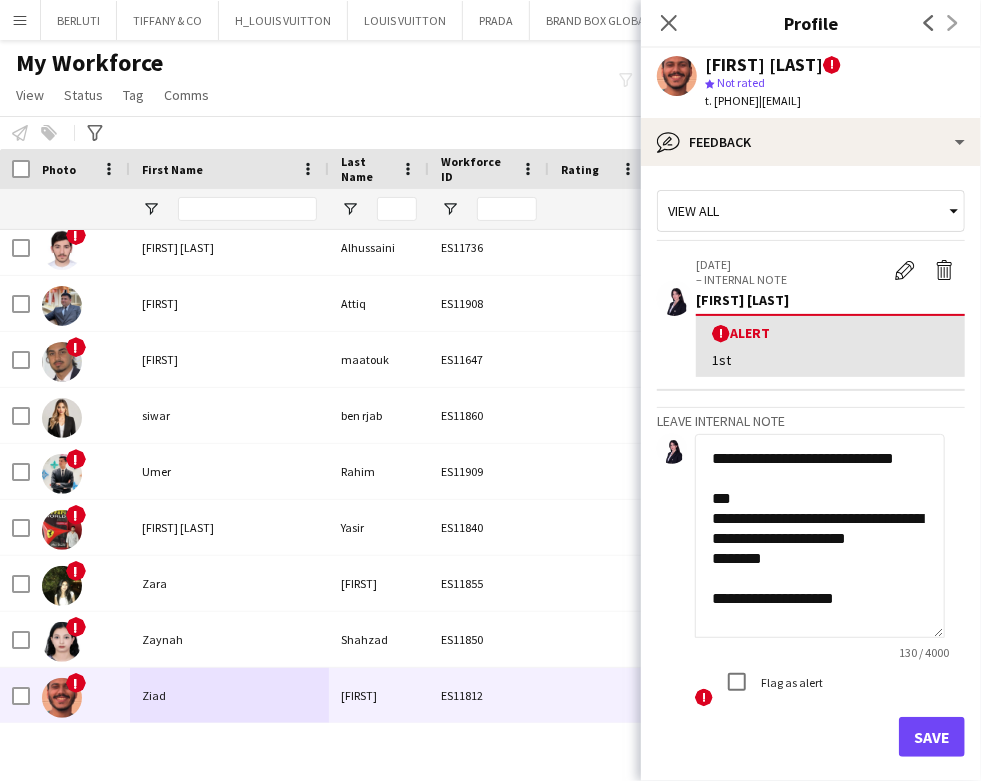 scroll, scrollTop: 51, scrollLeft: 0, axis: vertical 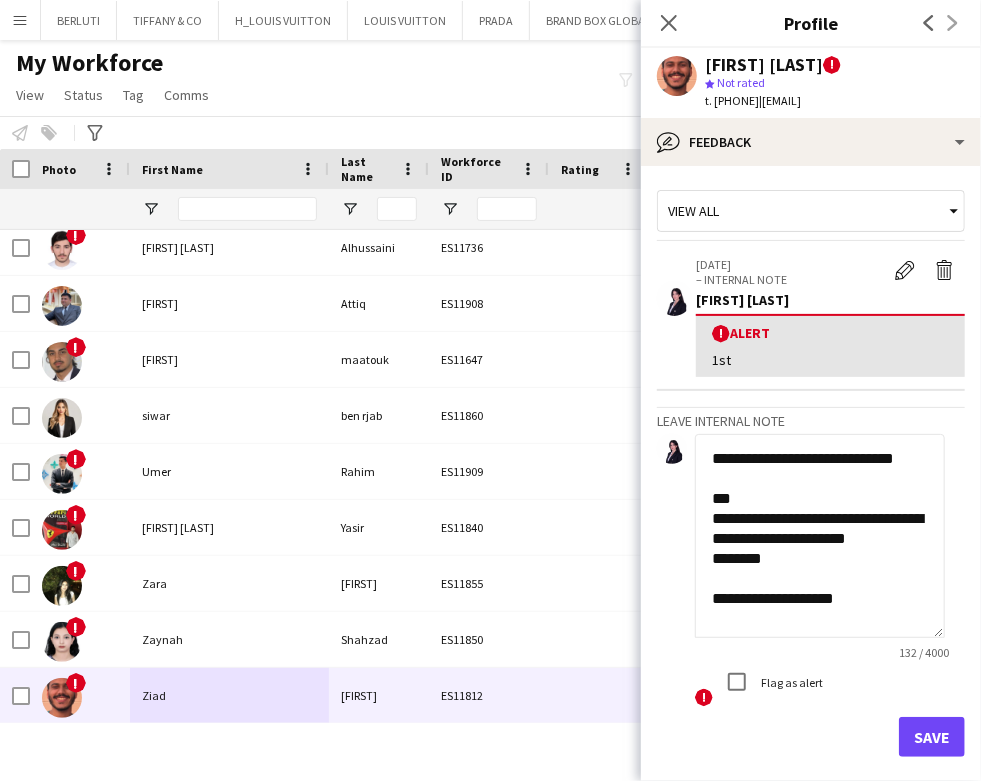 type on "**********" 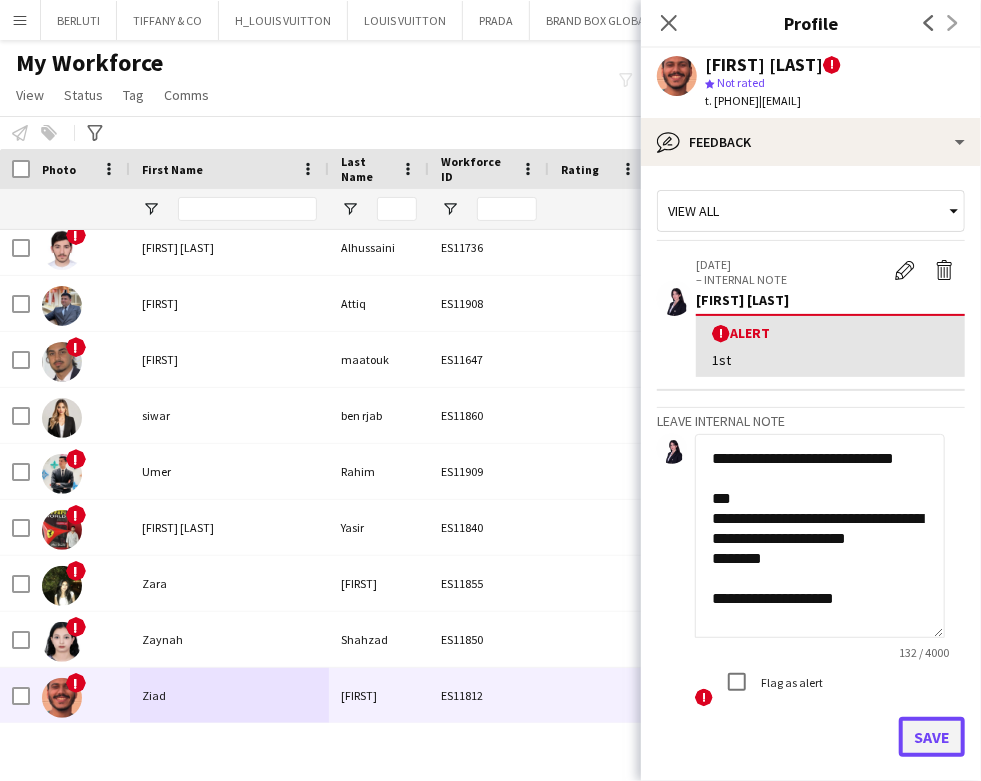 click on "Save" 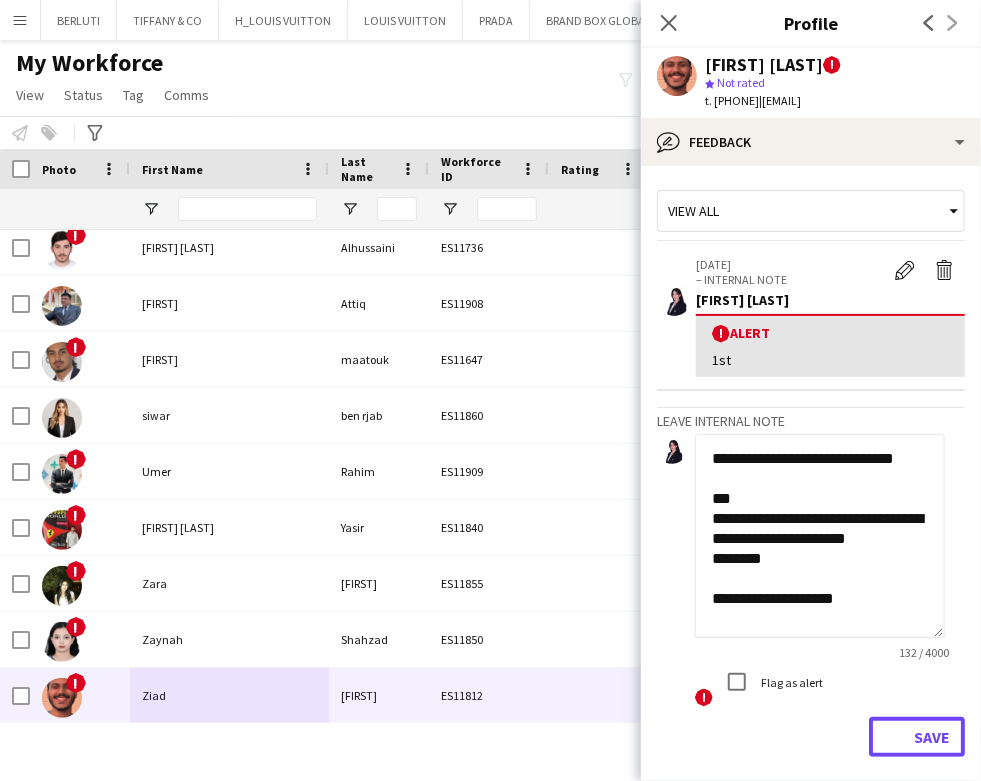 type 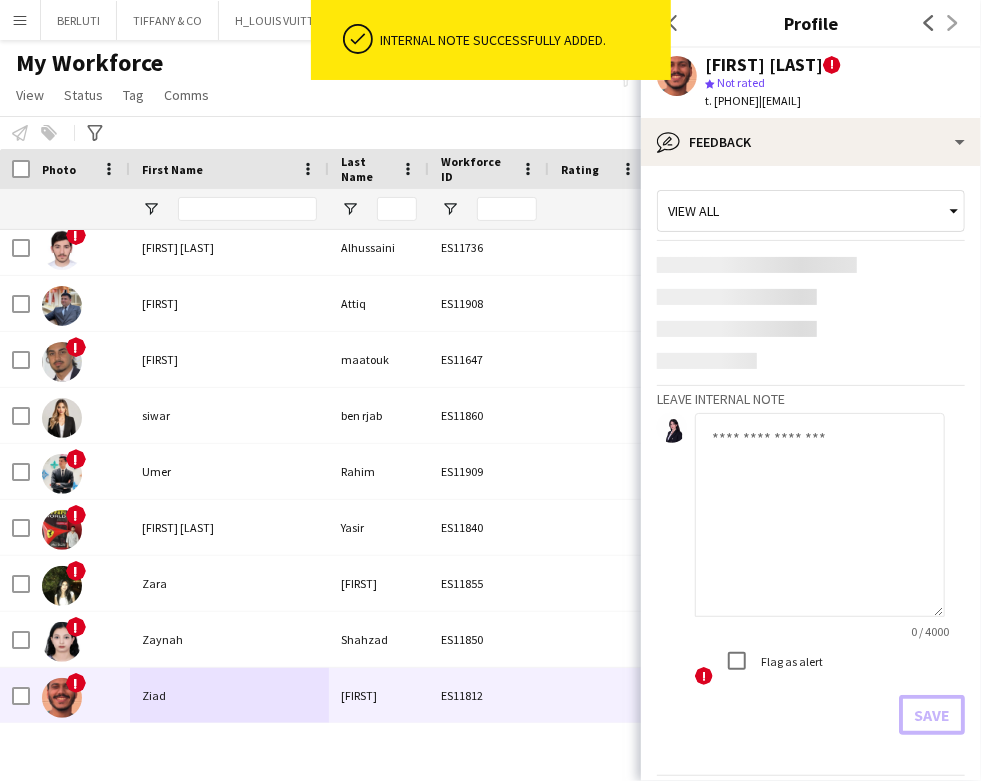 scroll, scrollTop: 0, scrollLeft: 0, axis: both 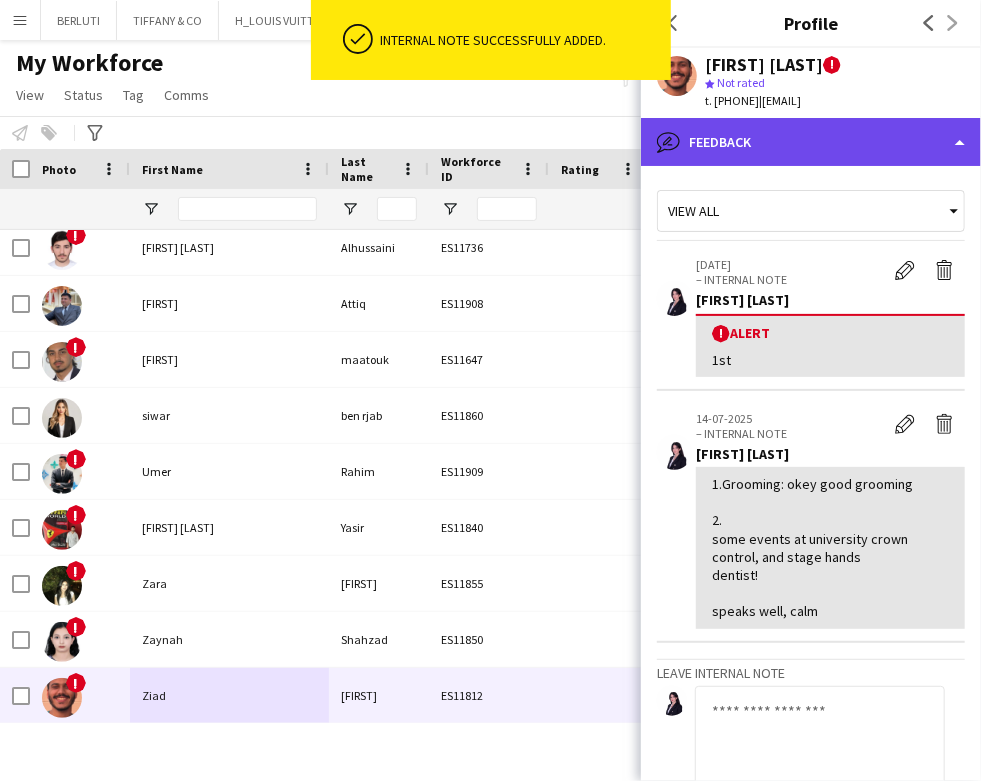 click on "bubble-pencil
Feedback" 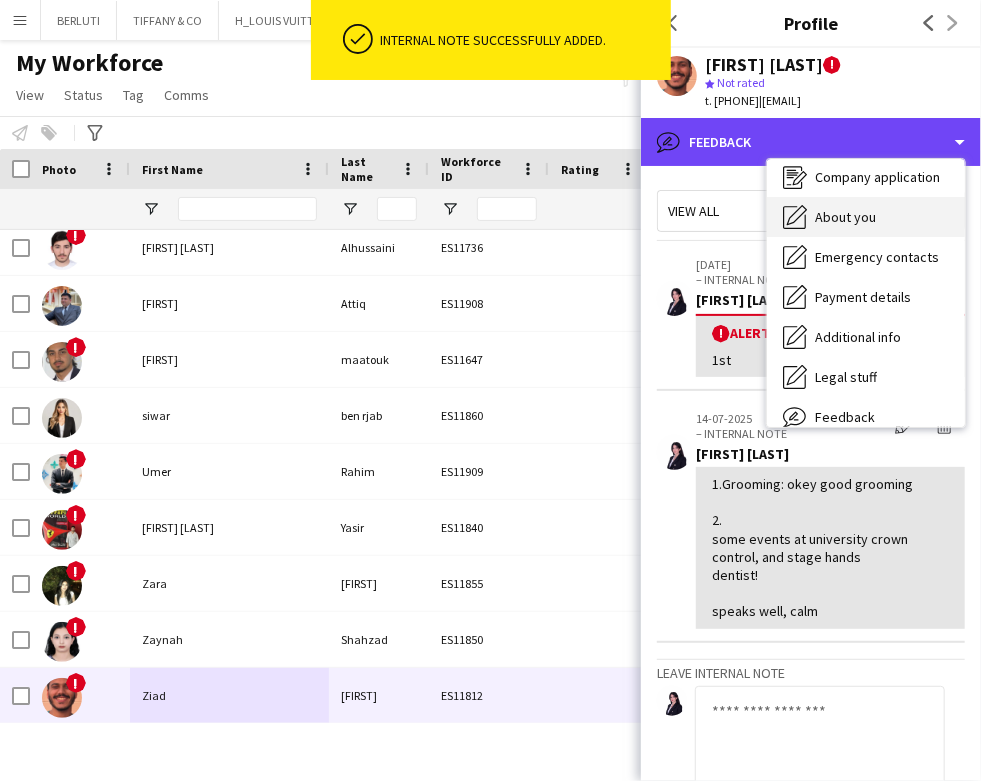 scroll, scrollTop: 0, scrollLeft: 0, axis: both 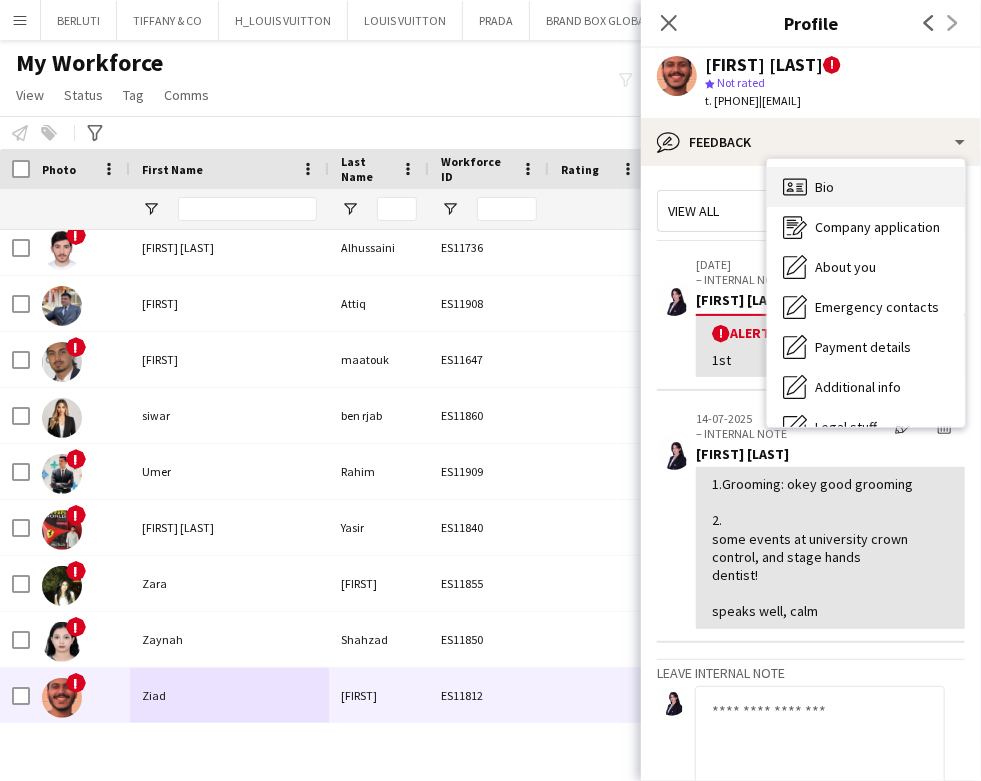 click on "Bio
Bio" at bounding box center [866, 187] 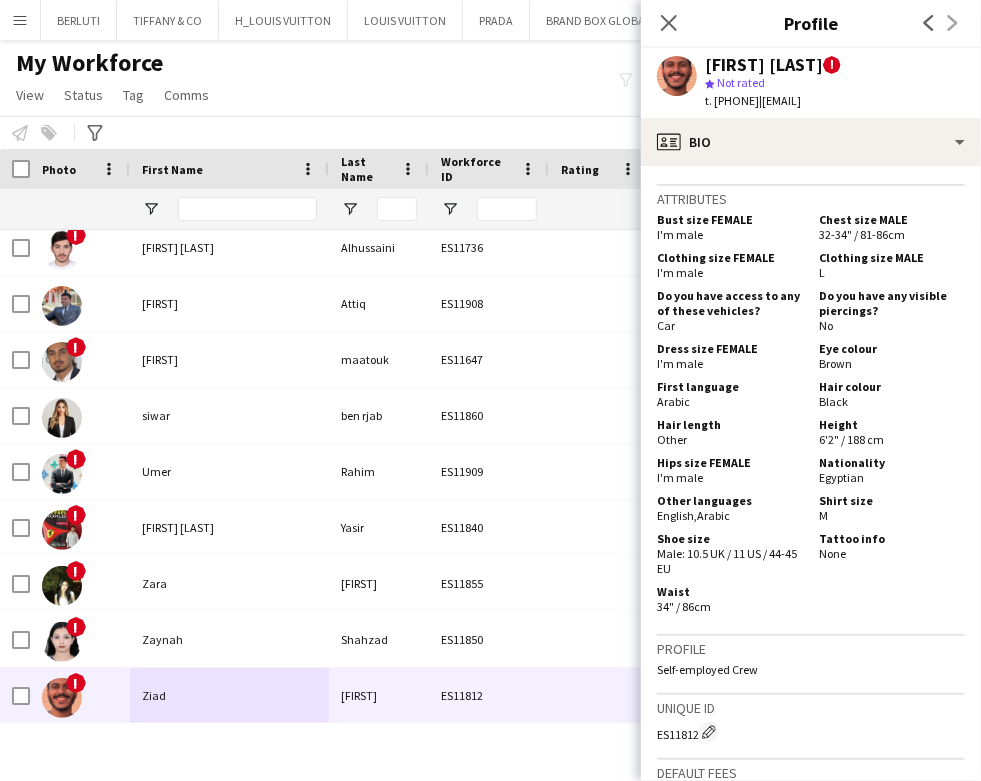 scroll, scrollTop: 1600, scrollLeft: 0, axis: vertical 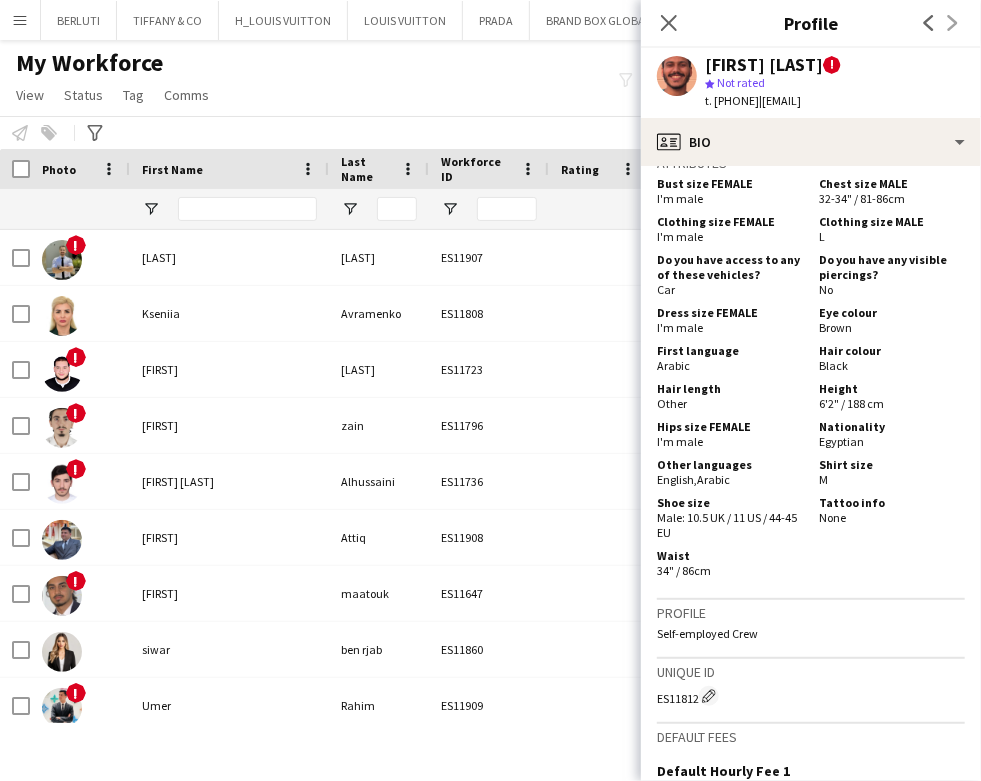 drag, startPoint x: 389, startPoint y: 100, endPoint x: 392, endPoint y: 140, distance: 40.112343 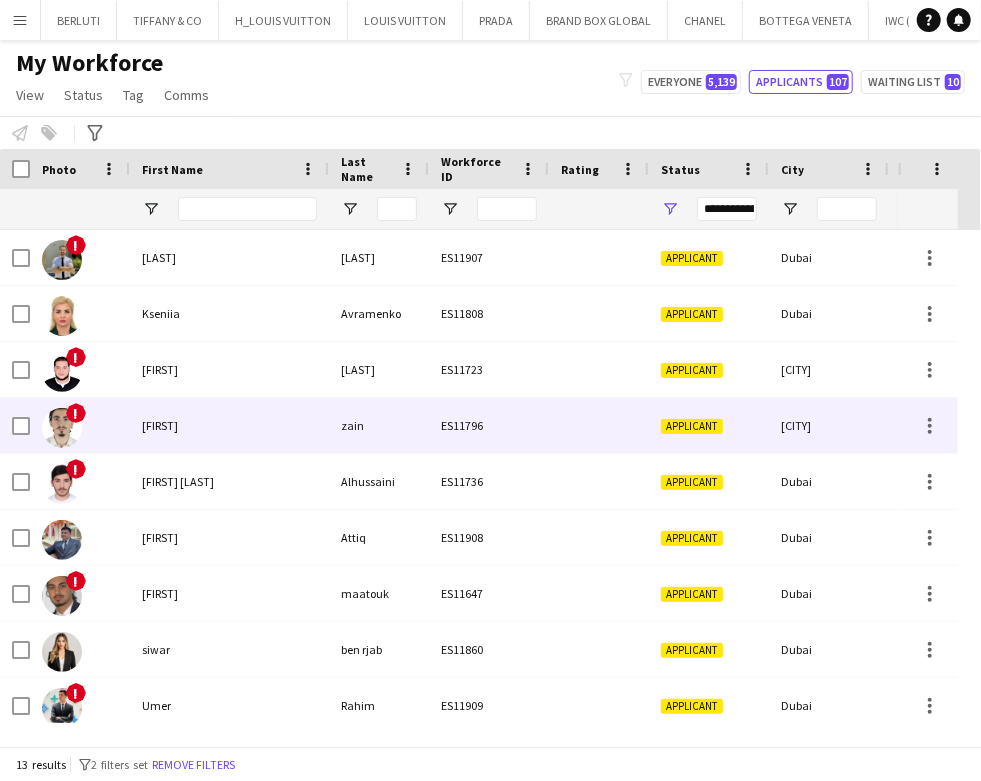 click on "[FIRST]" at bounding box center [229, 425] 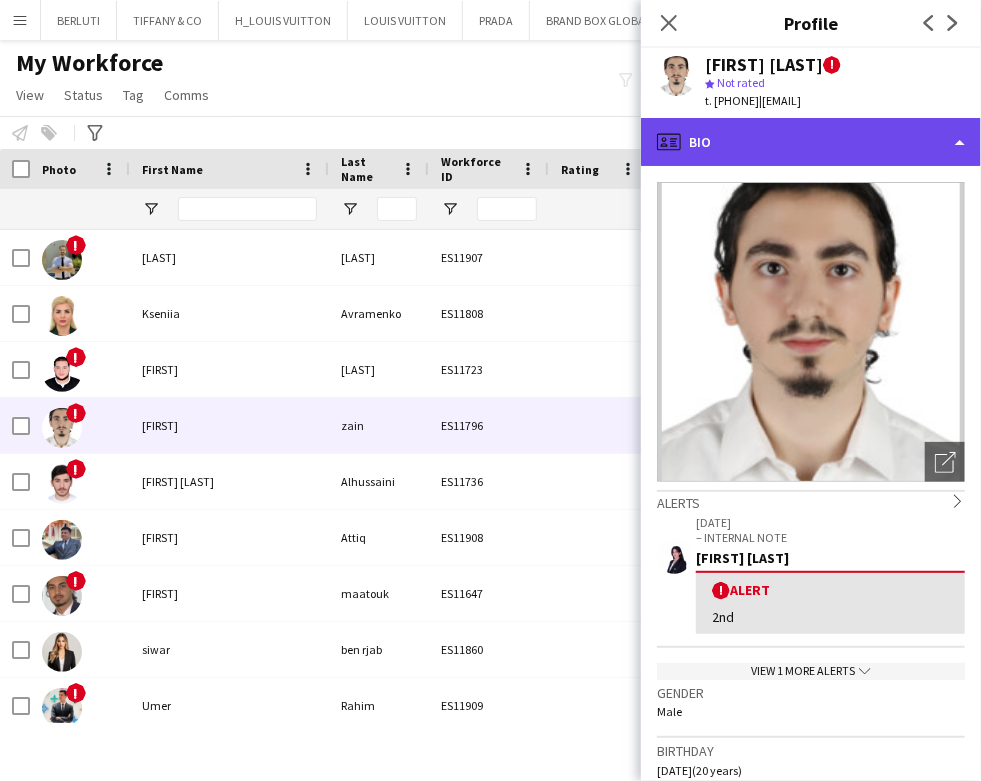 click on "profile
Bio" 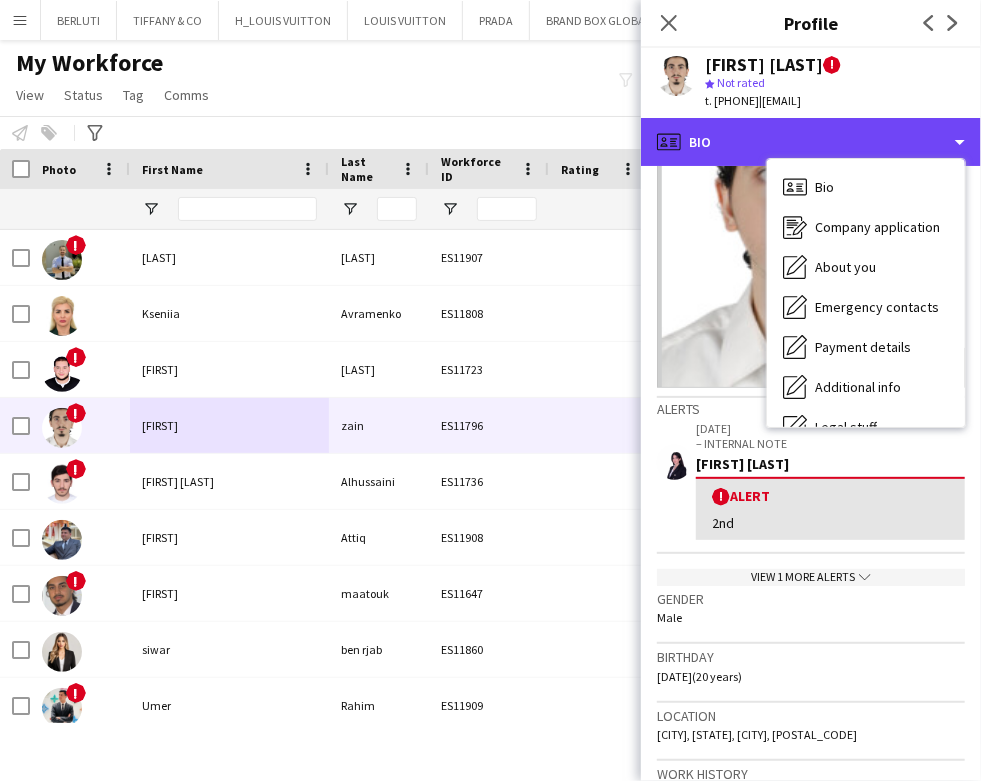 scroll, scrollTop: 133, scrollLeft: 0, axis: vertical 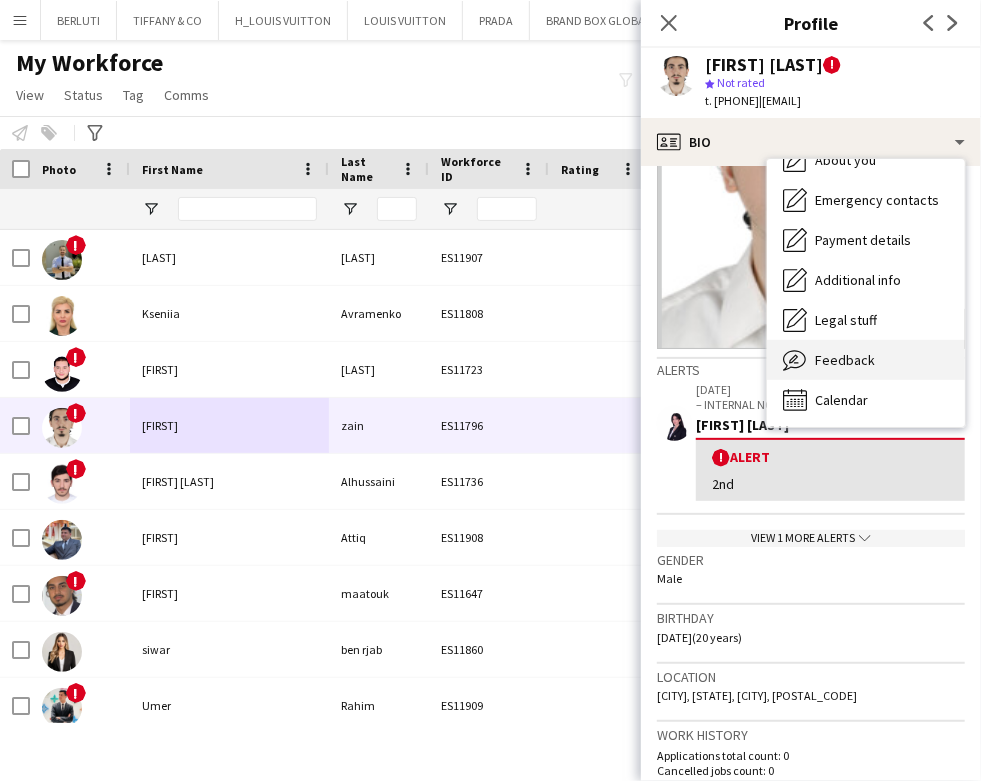 click on "Feedback
Feedback" at bounding box center (866, 360) 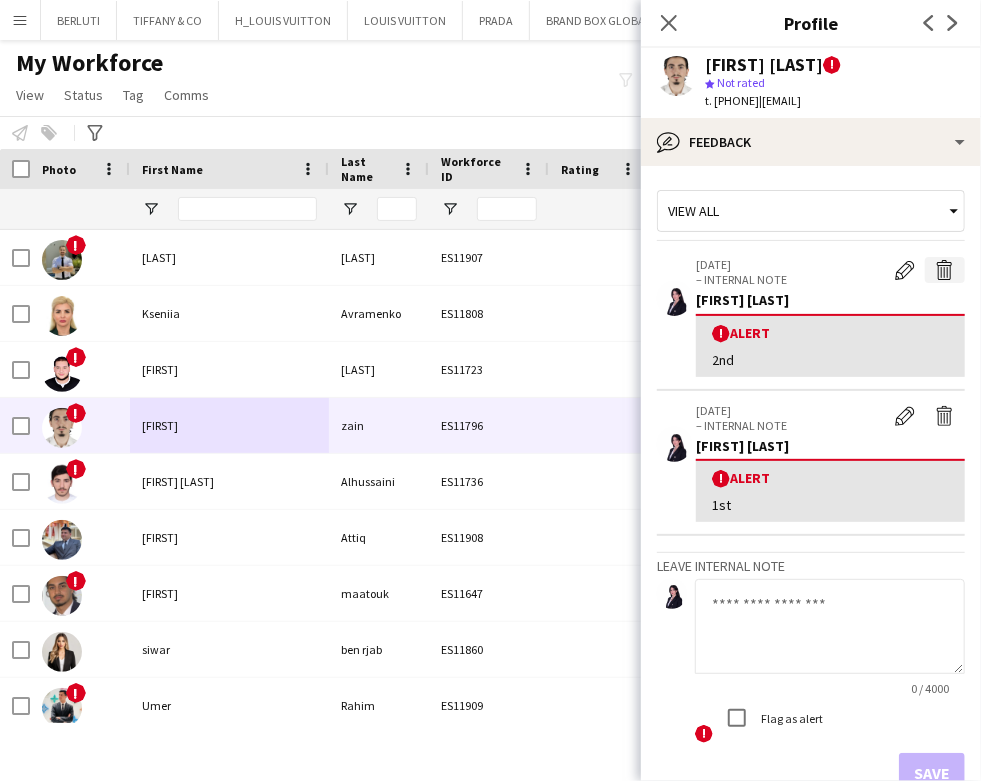 click on "Delete alert" 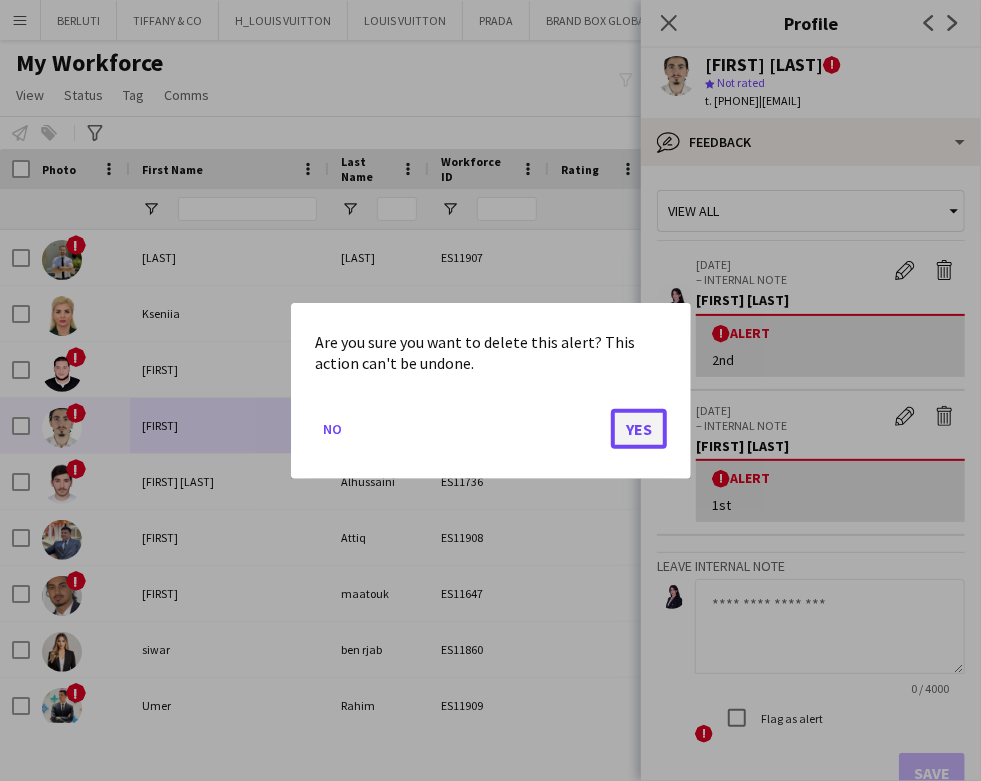 click on "Yes" 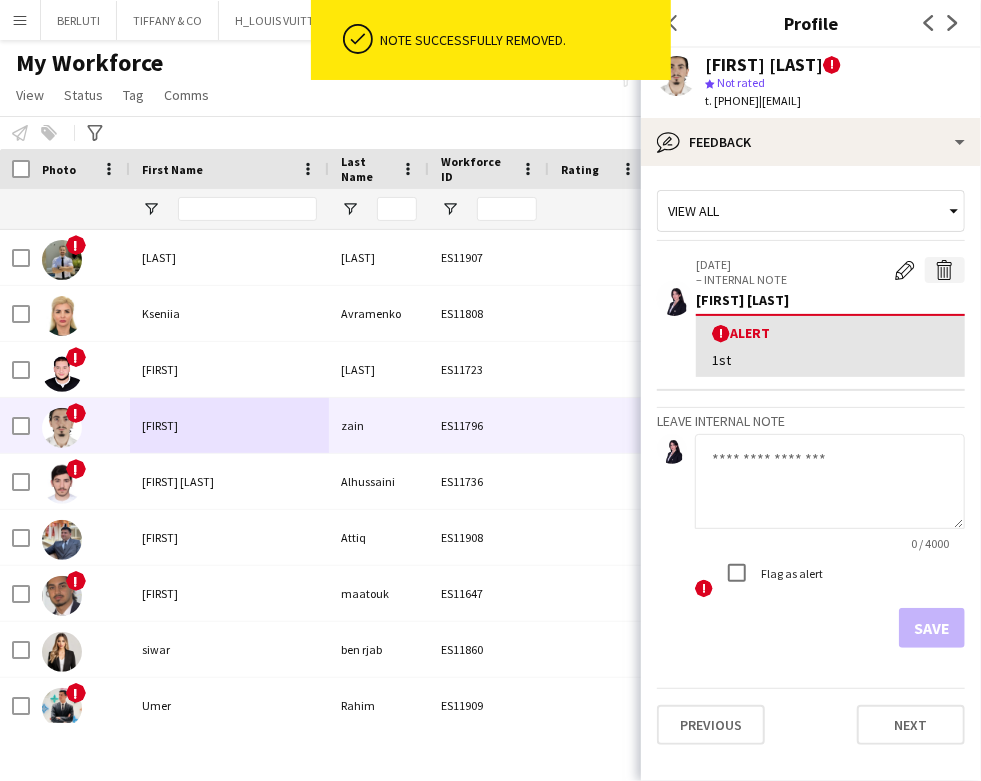 click on "Delete alert" 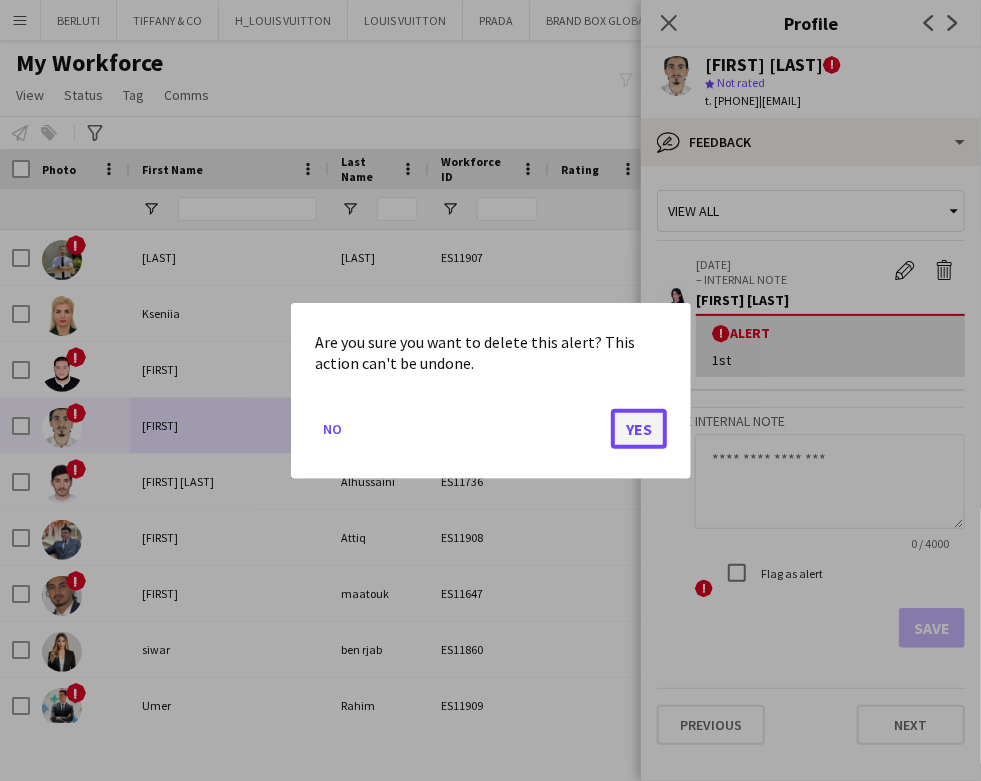 click on "Yes" 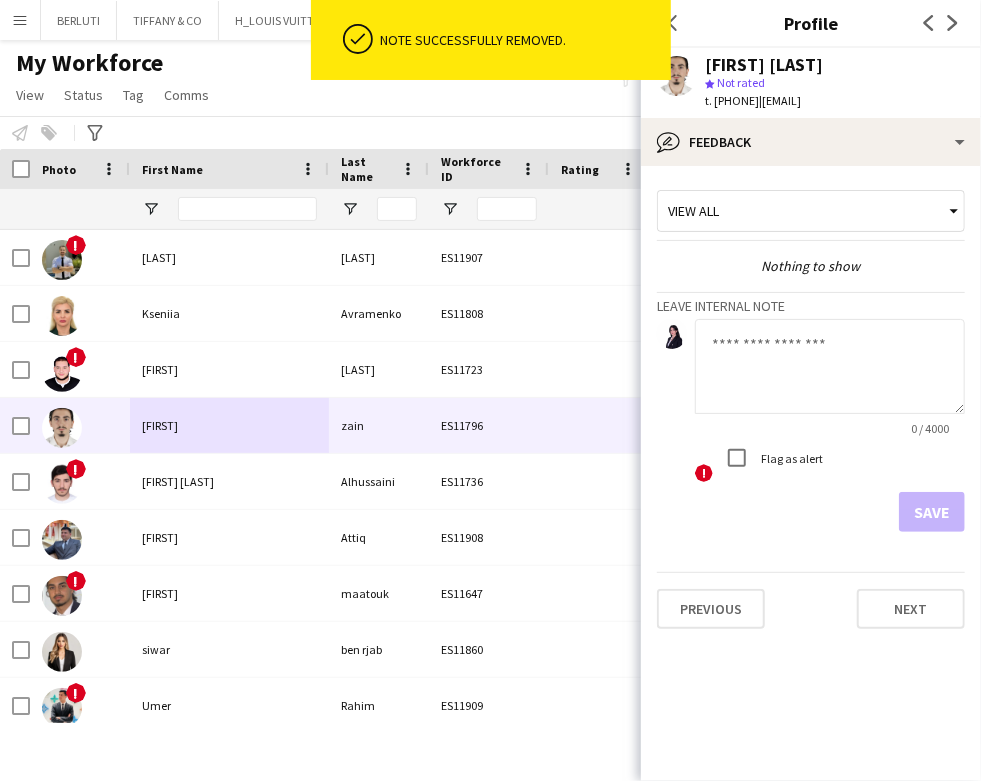 click 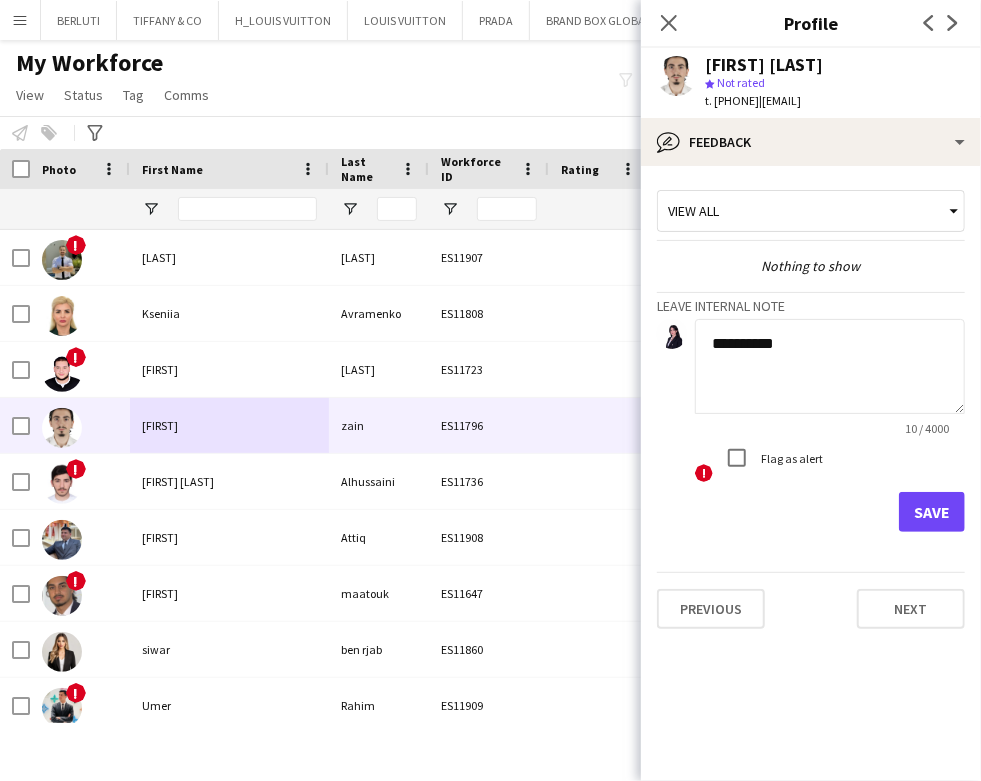 click on "*********" 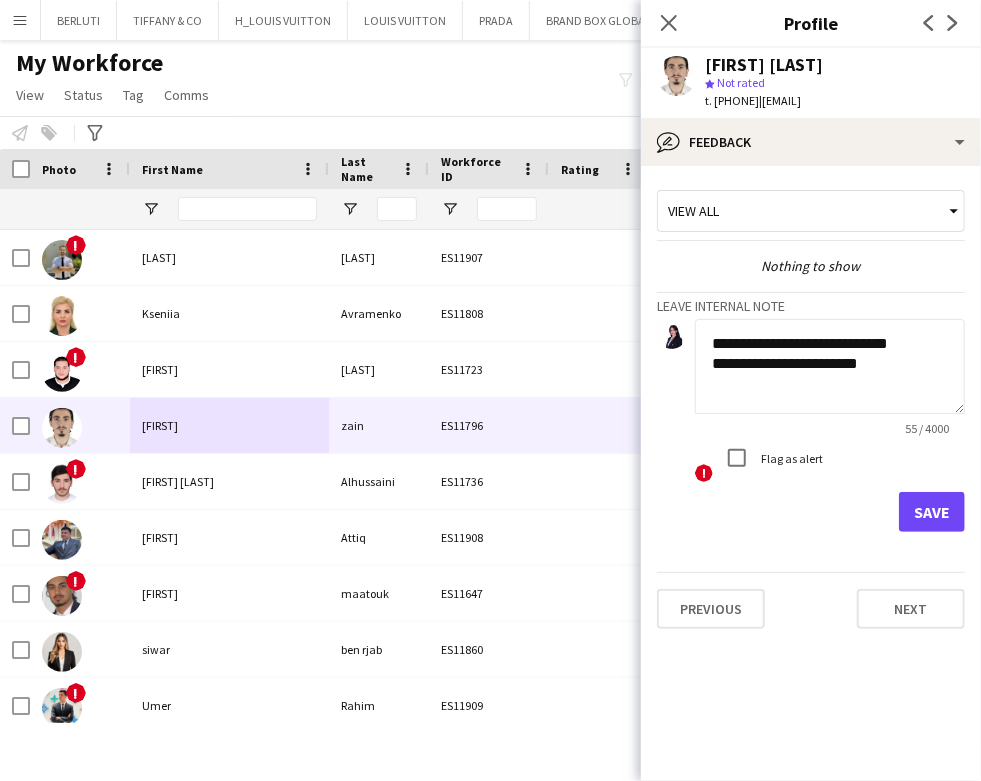 scroll, scrollTop: 0, scrollLeft: 0, axis: both 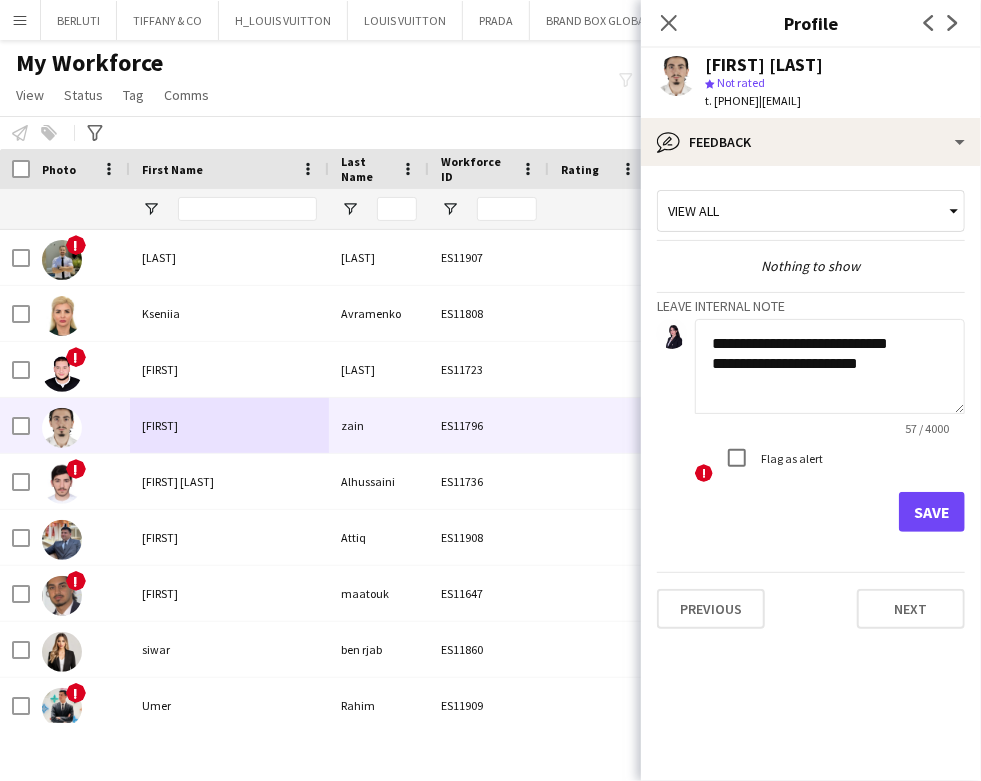 click on "**********" 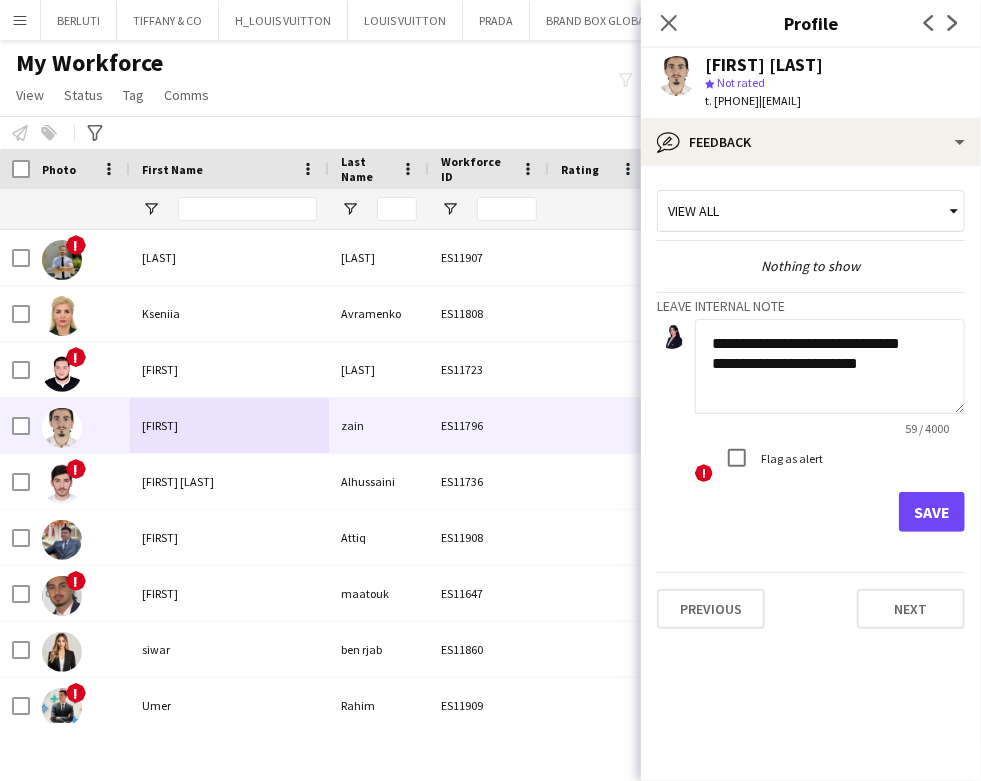scroll, scrollTop: 0, scrollLeft: 0, axis: both 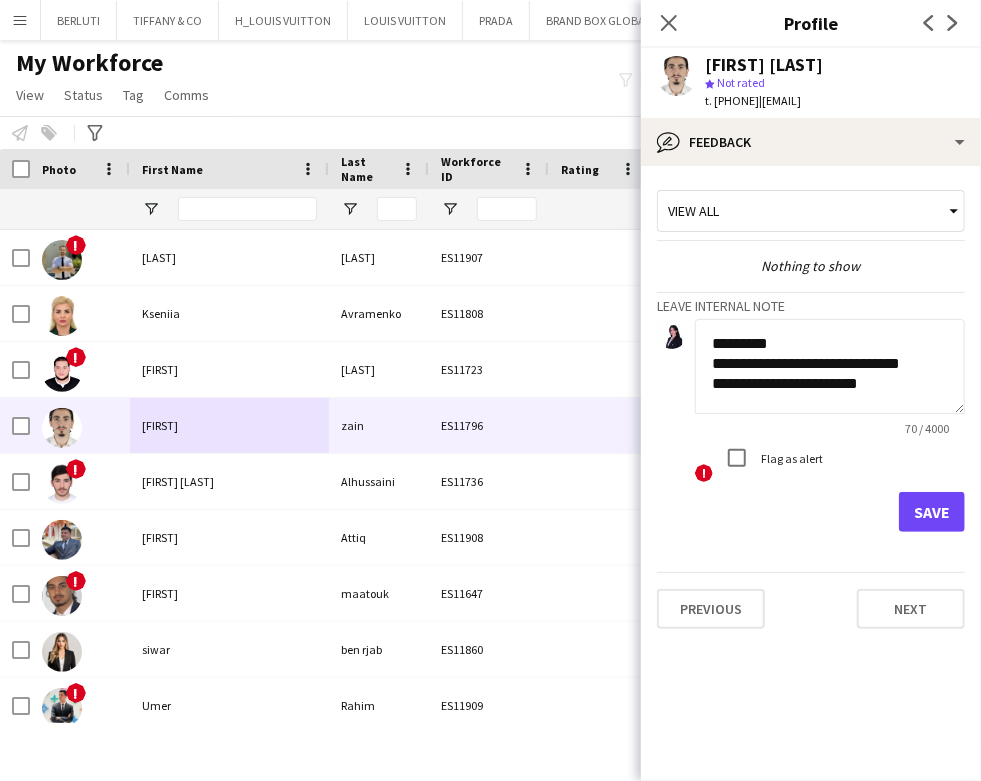 click on "**********" 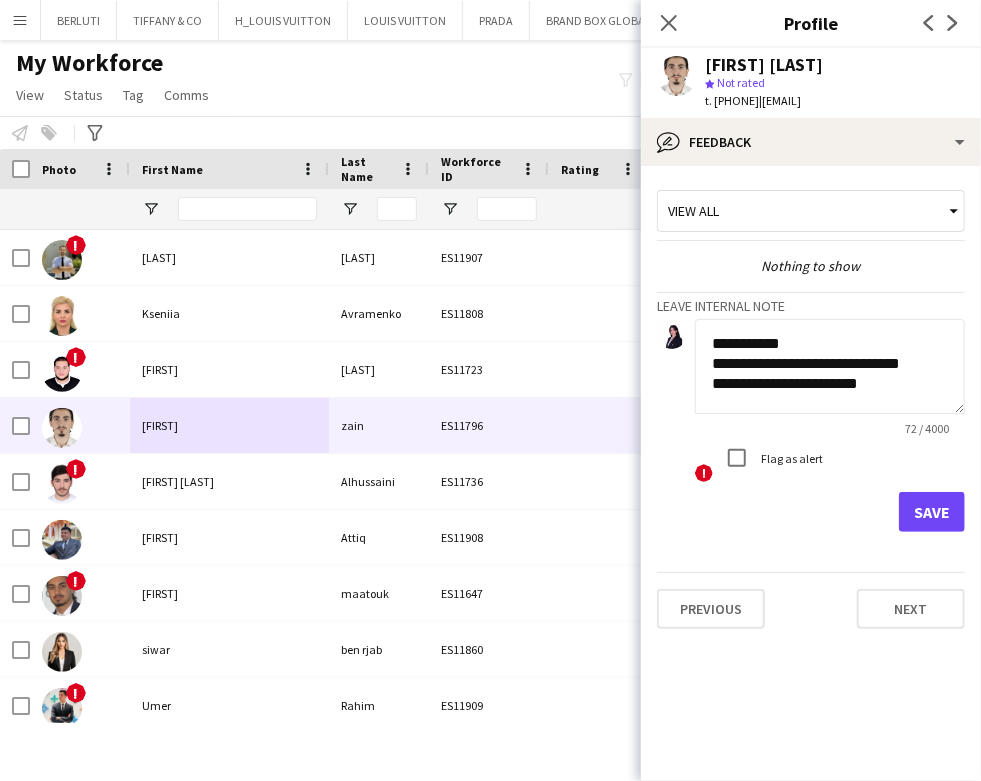 click on "**********" 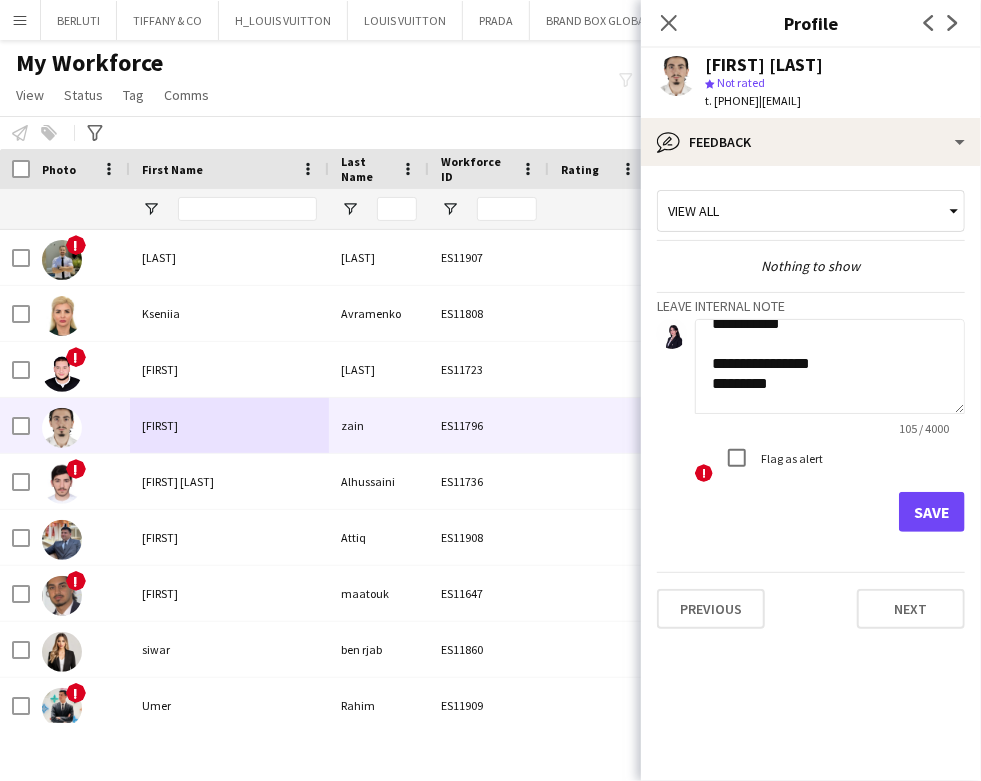 scroll, scrollTop: 40, scrollLeft: 0, axis: vertical 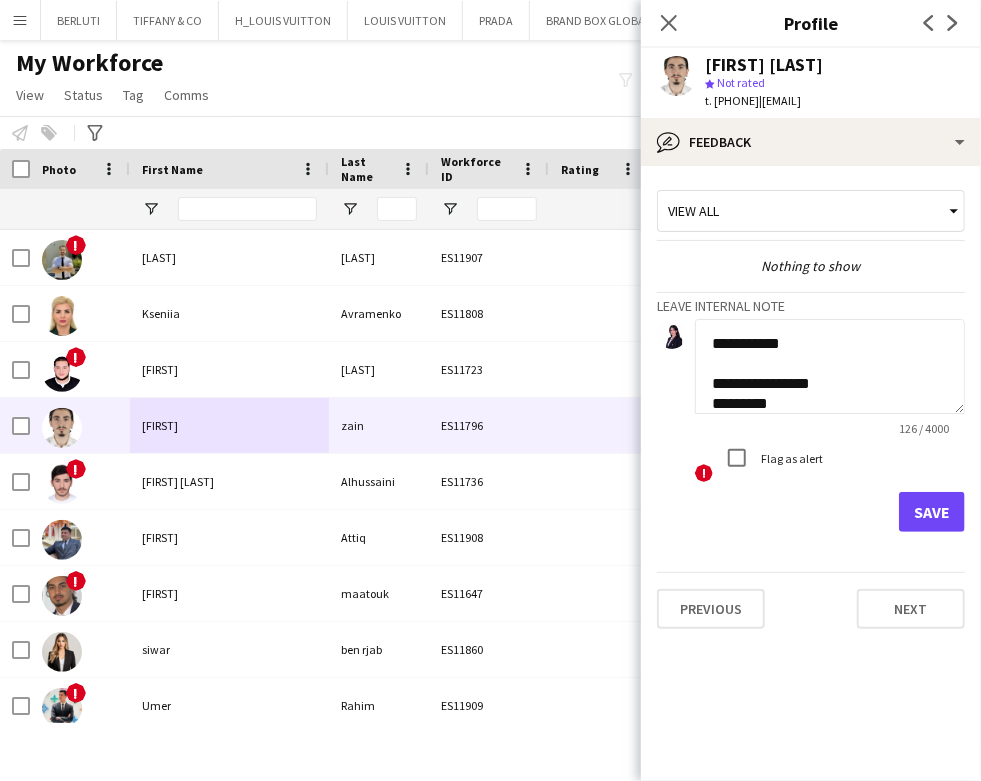 drag, startPoint x: 957, startPoint y: 407, endPoint x: 943, endPoint y: 676, distance: 269.36407 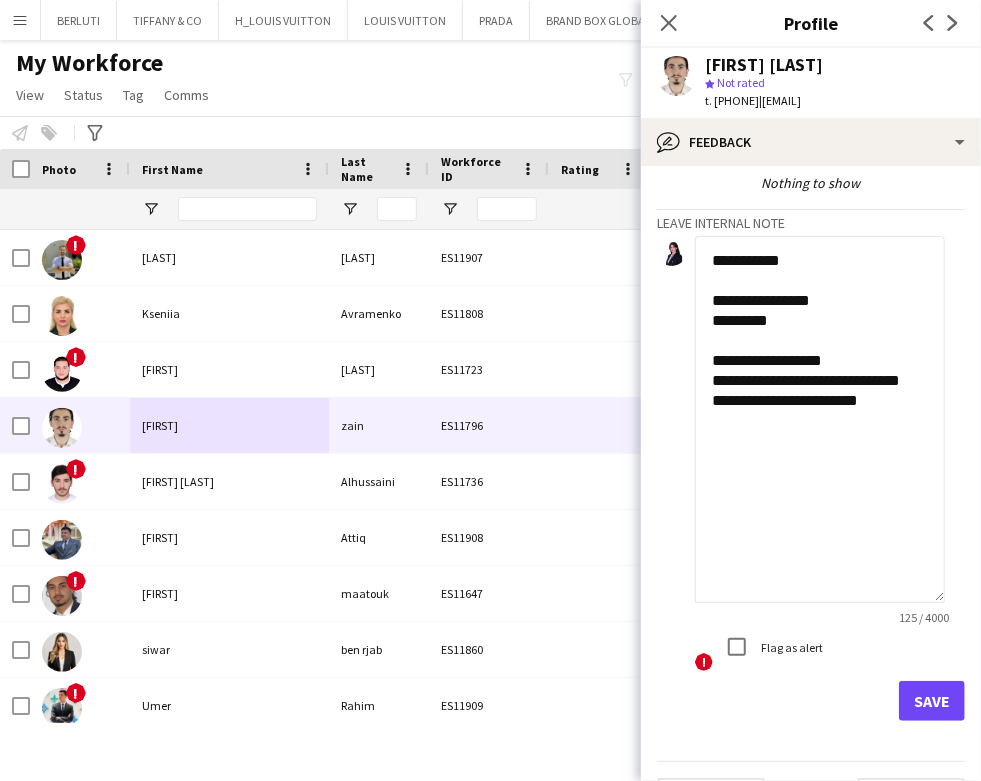 scroll, scrollTop: 136, scrollLeft: 0, axis: vertical 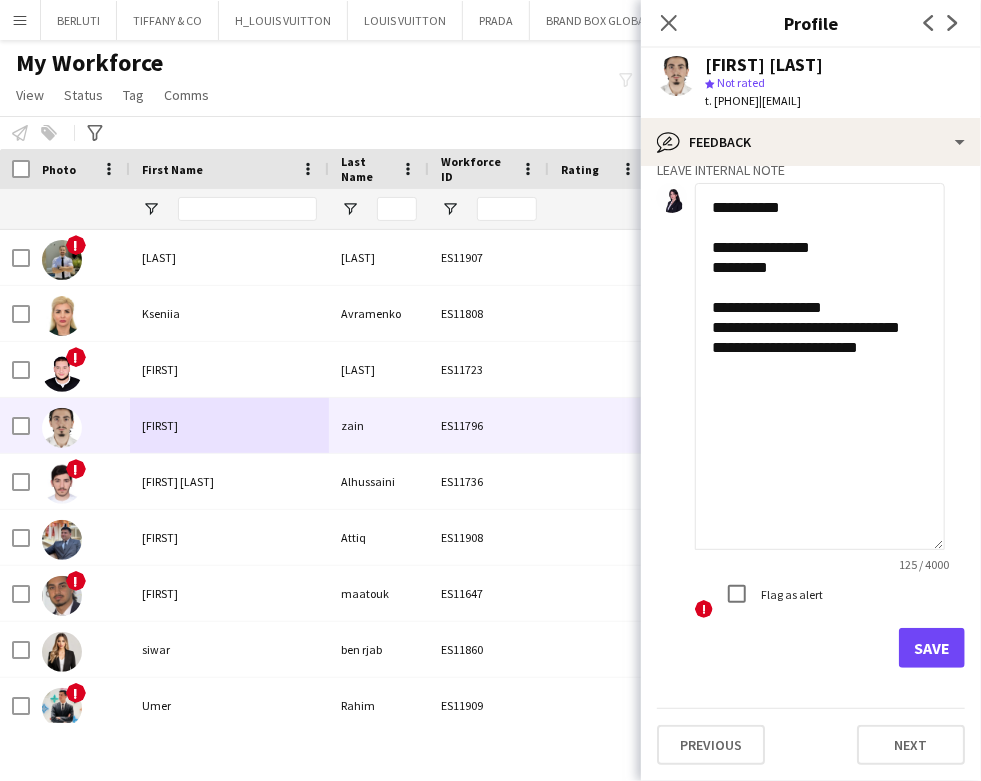 type on "**********" 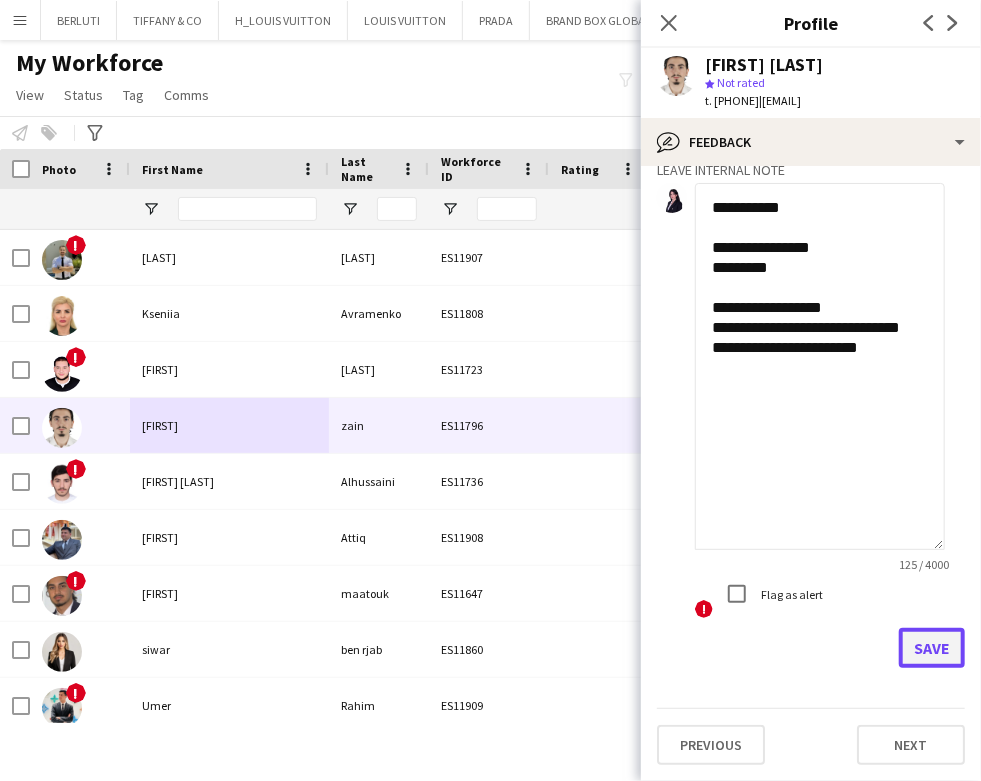 click on "Save" 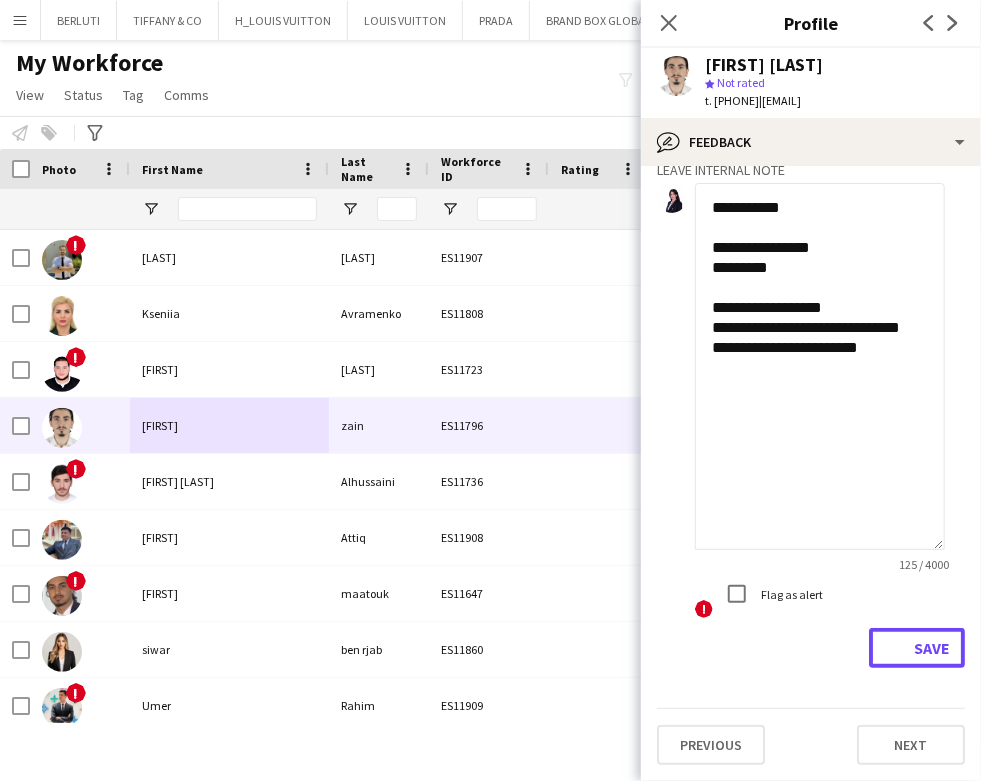 type 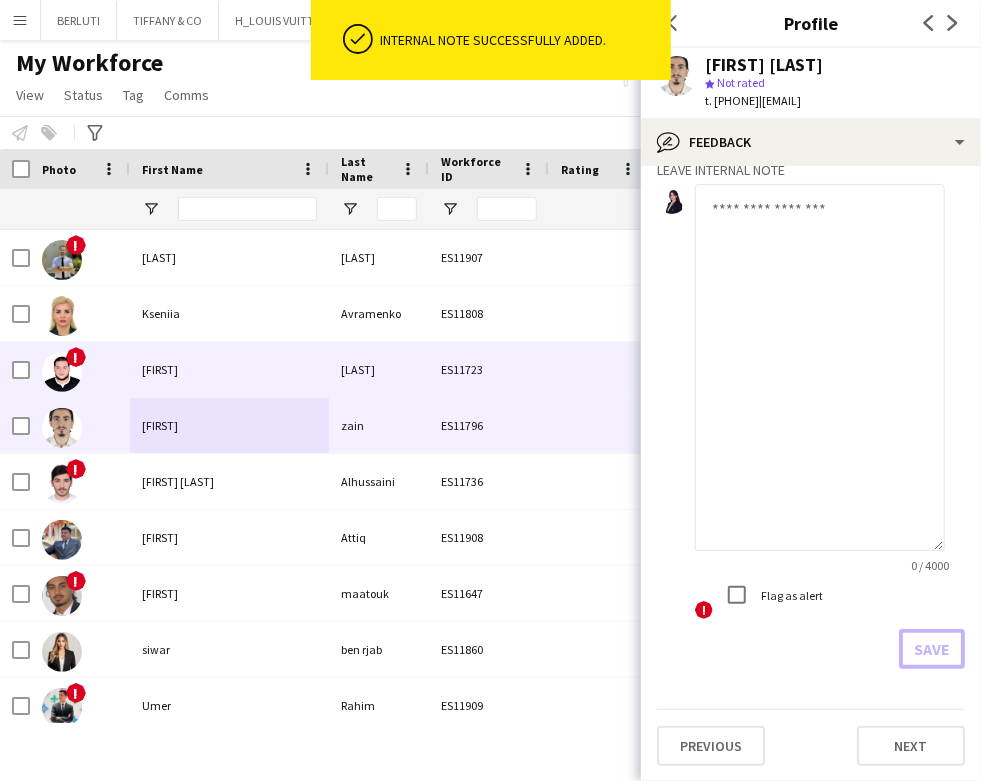 scroll, scrollTop: 367, scrollLeft: 0, axis: vertical 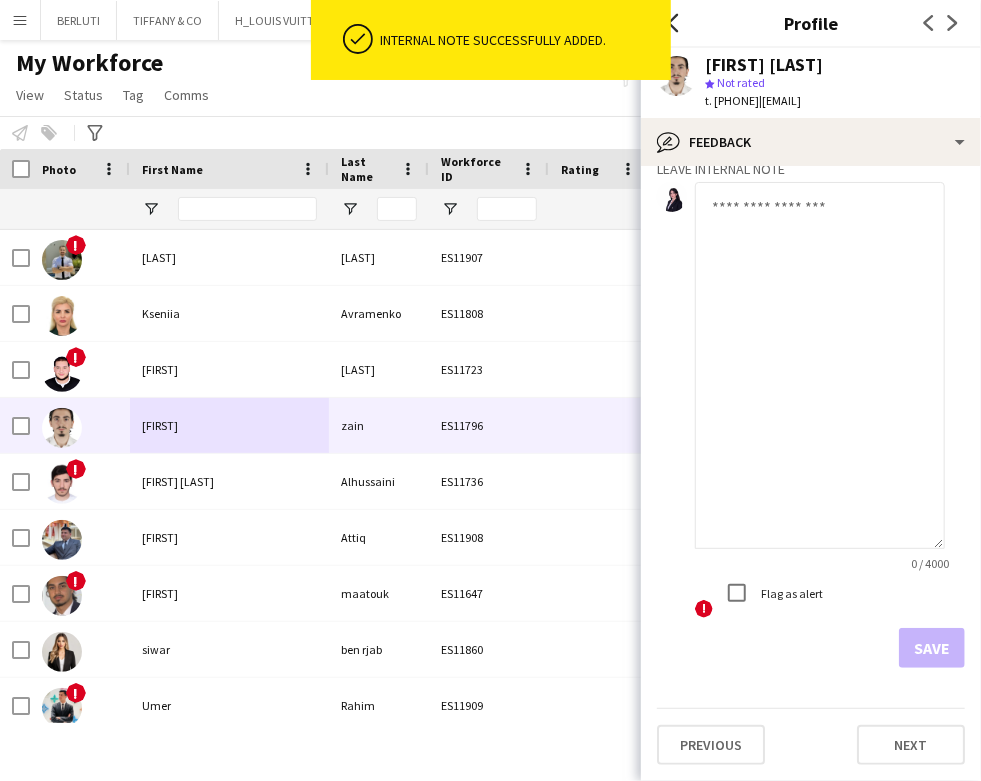 click on "Close pop-in" 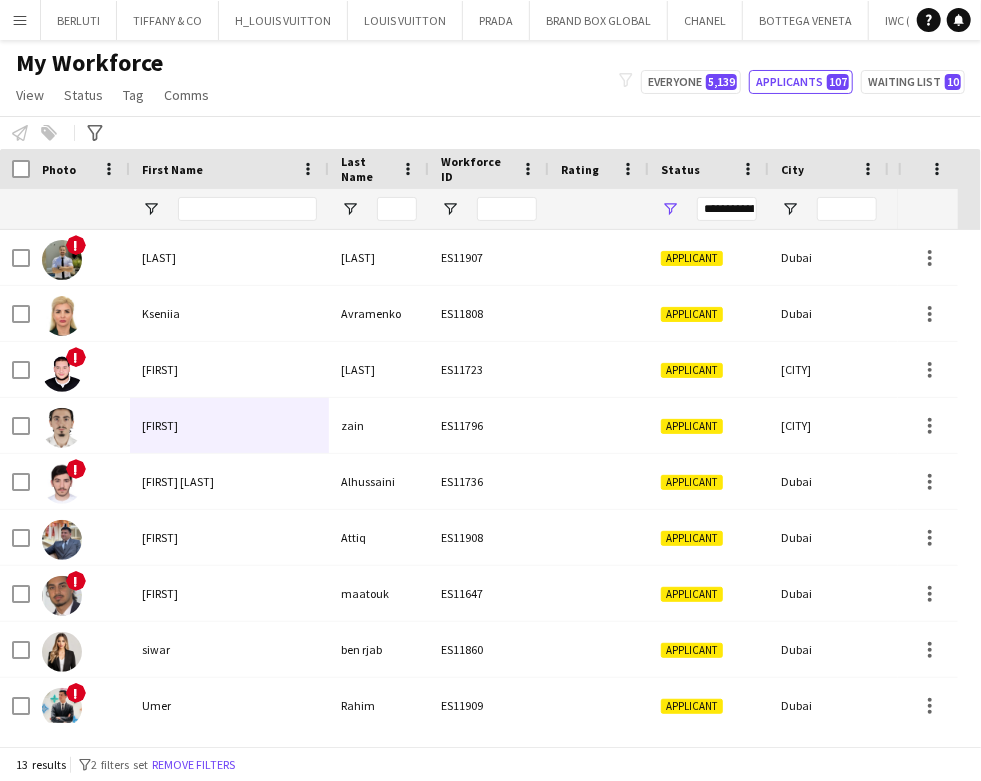 click on "My Workforce View Views Default view New view Update view Delete view Edit name Customise view Customise filters Reset Filters Reset View Reset All Status Edit Tag New tag Edit tag [LANGUAGE] SPEAKER (2103) CABIN CREW (384) CHINESE SPEAKER (39) CONTACTED BY [FIRST] (7) CONTACTED BY [FIRST] (1) CONTACTED BY [FIRST] [LAST] (16) CONTACTED BY [FIRST] (96) DRESSER (7) FOH EXPO (31) FOLLOW UP (41) FRENCH SPEAKER (526) Generic Portfolio - [LANGUAGE] Speaker (7) Generic Portfolio - Jewerlly Model (5) Generic Portfolio - Luxury (23) Generic Portfolio - Models (14) Generic Portfolio - Promoters (20) Generic Portfolio - Supervisors (11) Generic Portfolio - Tall Hostess (21) Generic Portfolio - Ushers (16) Generic portfolio -VIP Hostess (25) ITALIAN SPEAKER (67) JAPANESE SPEAKER (8) KOREAN SPEAKER (5) LUXURY RETAIL (456) MANAGER LEVEL (119) MC (21) MUA (17) OPERATION (30) PRODUCTION (8) PROJECT MANAGER (53) SPANISH SPEAKER (206) STAGE MANAGER (81) SUPERVISOR (194) THA HOSPITALITY (911) TOP BARISTA (69) Add to tag" 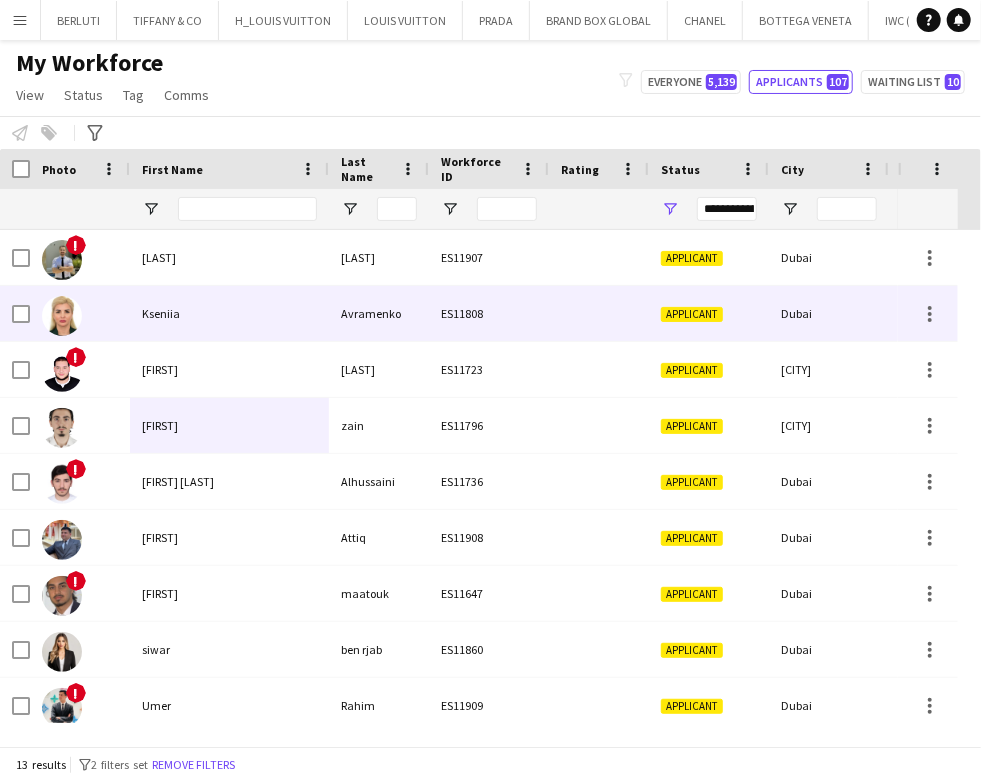 click on "Kseniia" at bounding box center [229, 313] 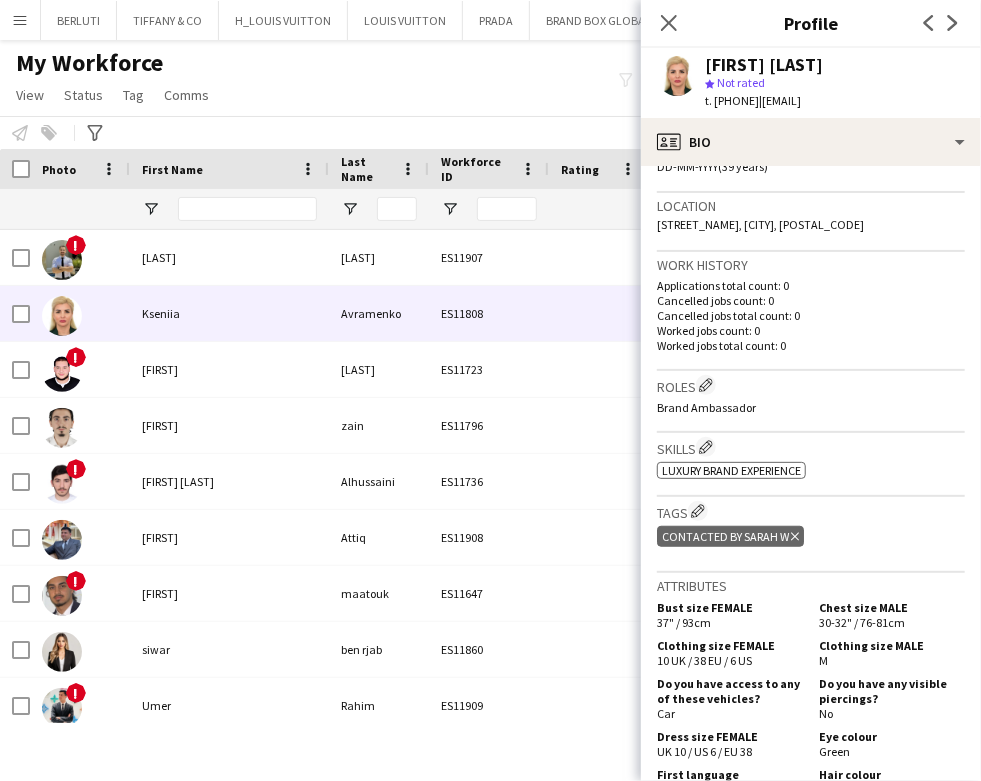 scroll, scrollTop: 400, scrollLeft: 0, axis: vertical 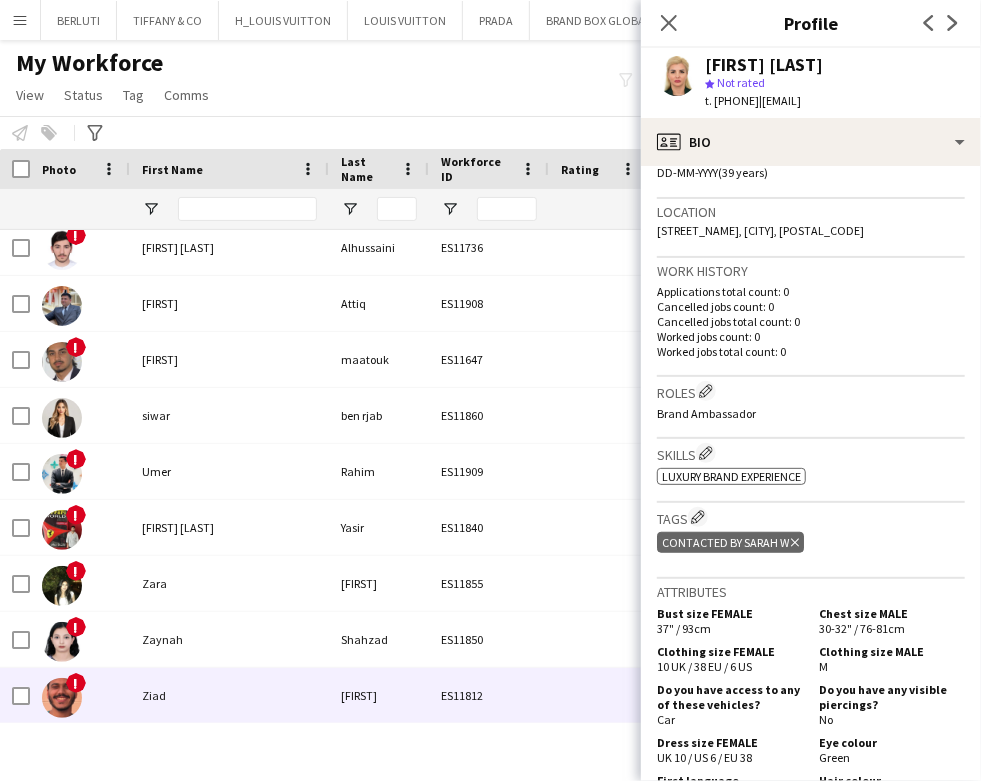 click on "Ziad" at bounding box center [229, 695] 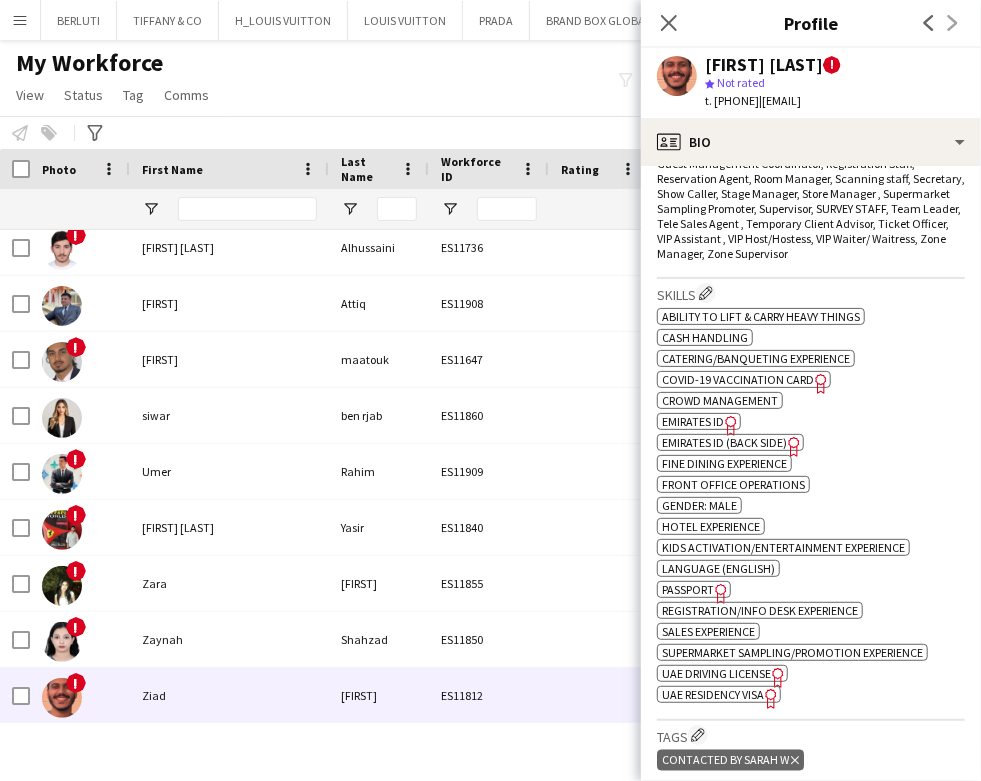 scroll, scrollTop: 1066, scrollLeft: 0, axis: vertical 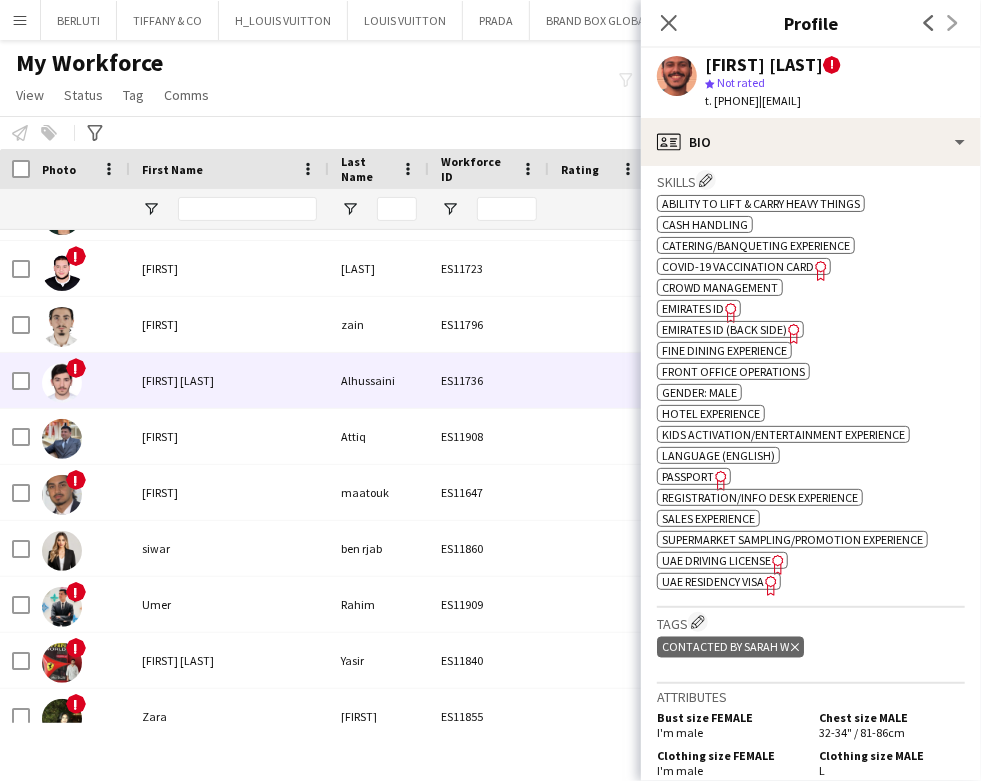 click on "[FIRST] [LAST]" at bounding box center [229, 380] 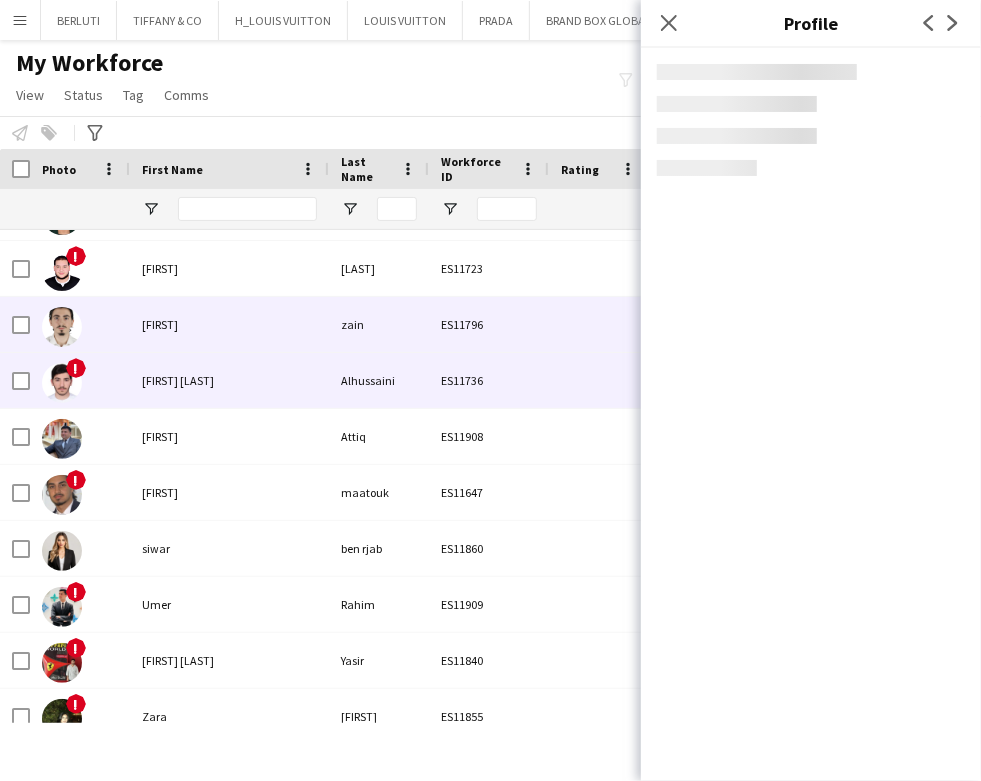 click on "[FIRST]" at bounding box center [229, 324] 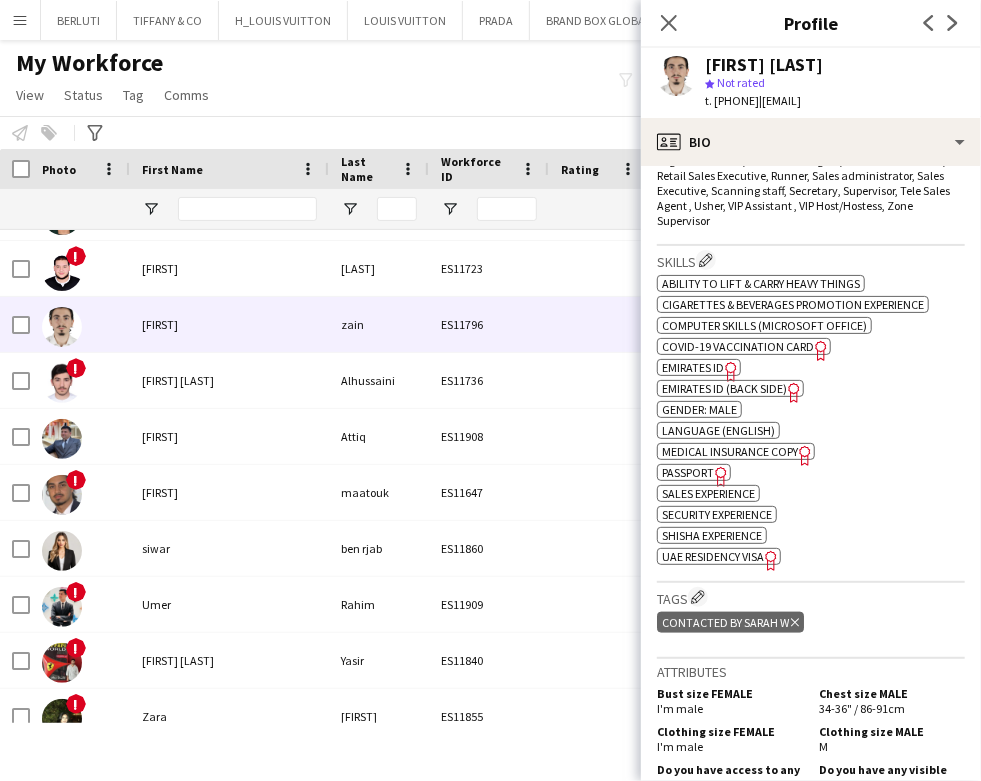 scroll, scrollTop: 800, scrollLeft: 0, axis: vertical 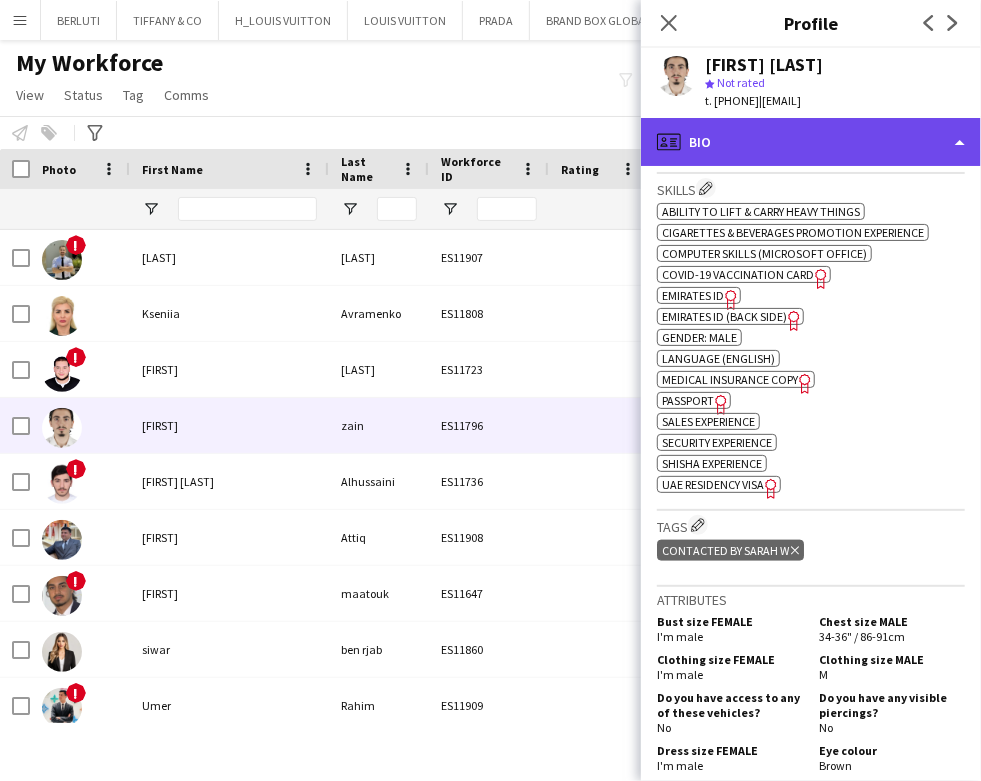 click on "profile
Bio" 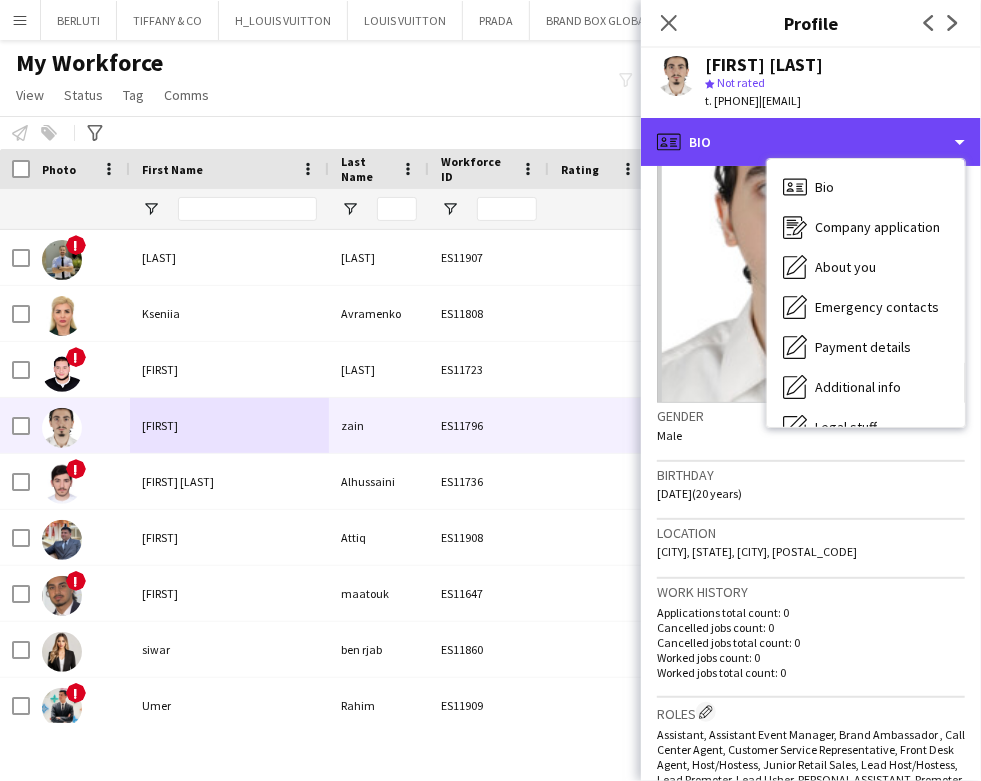 scroll, scrollTop: 133, scrollLeft: 0, axis: vertical 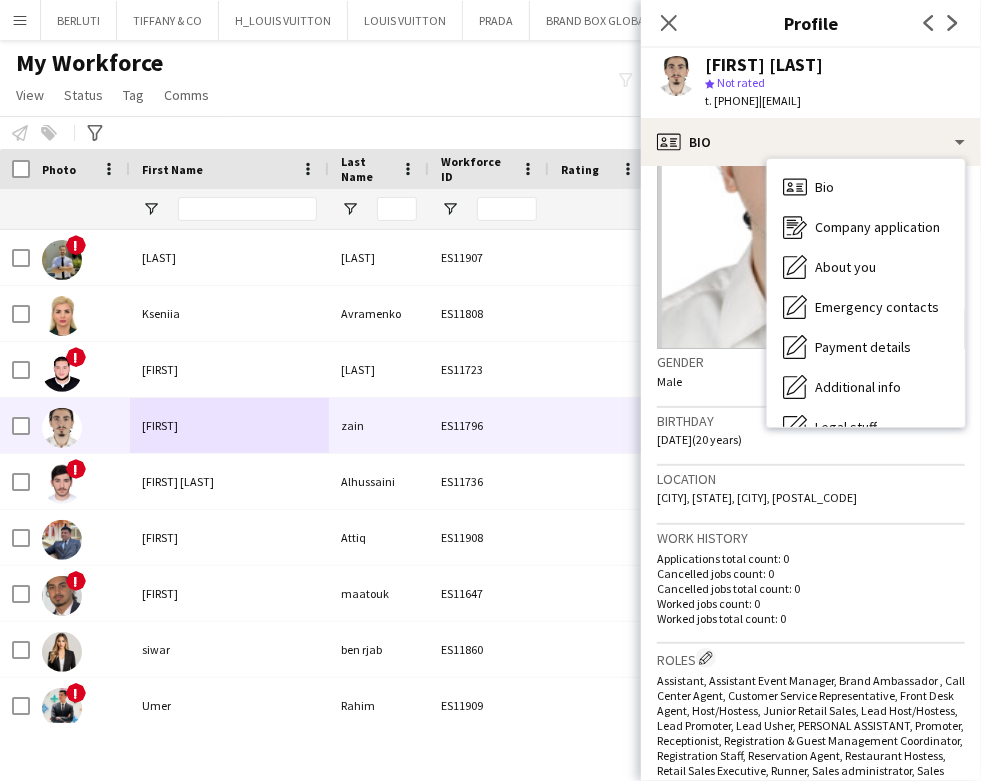 click 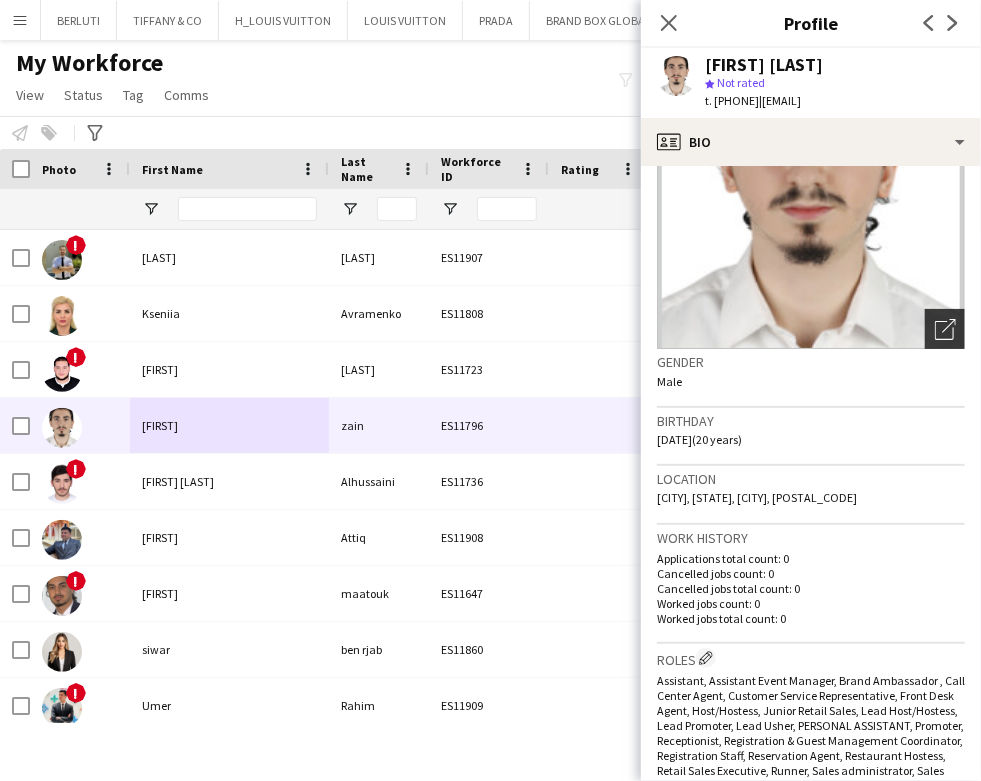 click on "Open photos pop-in" 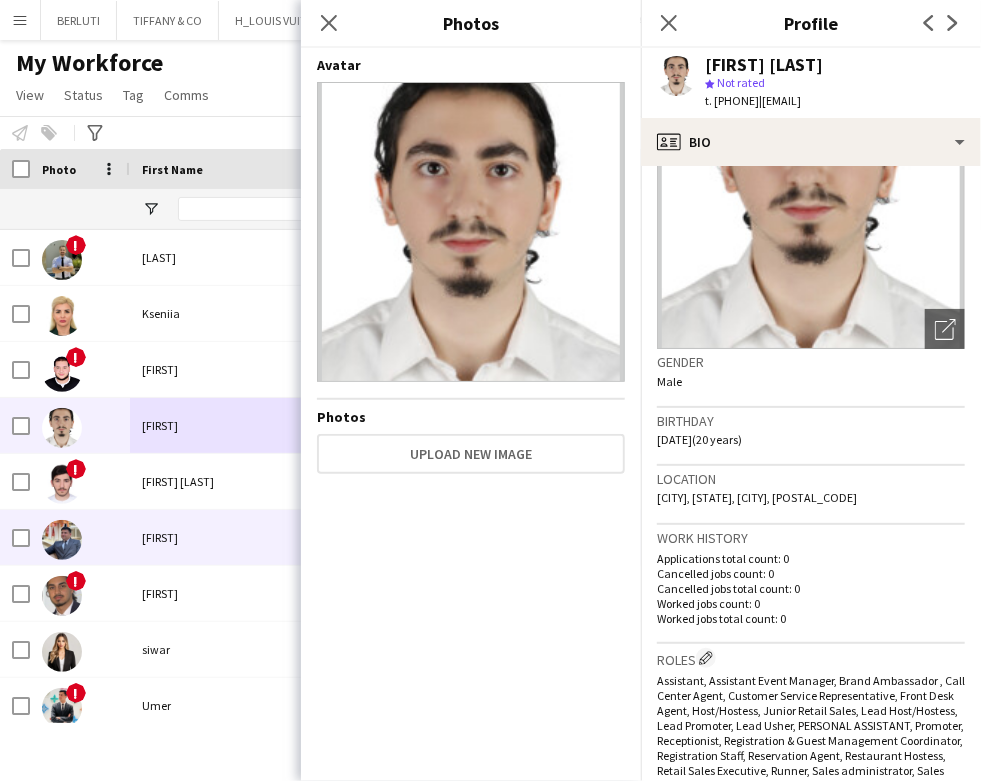 scroll, scrollTop: 121, scrollLeft: 0, axis: vertical 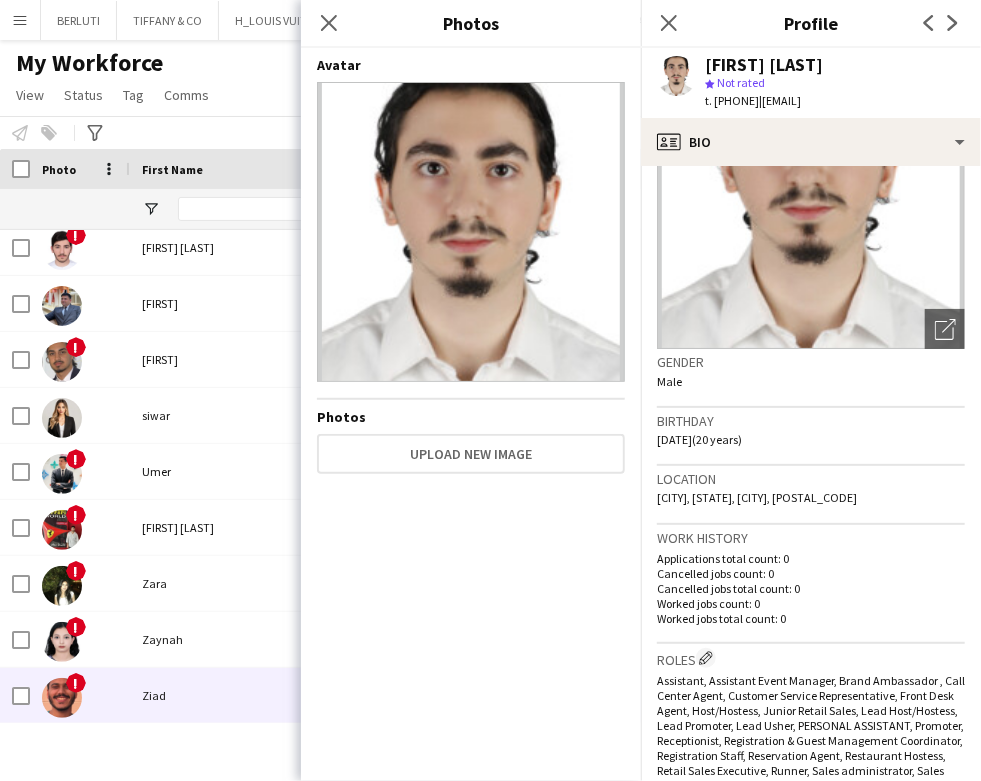 click on "!" at bounding box center [80, 695] 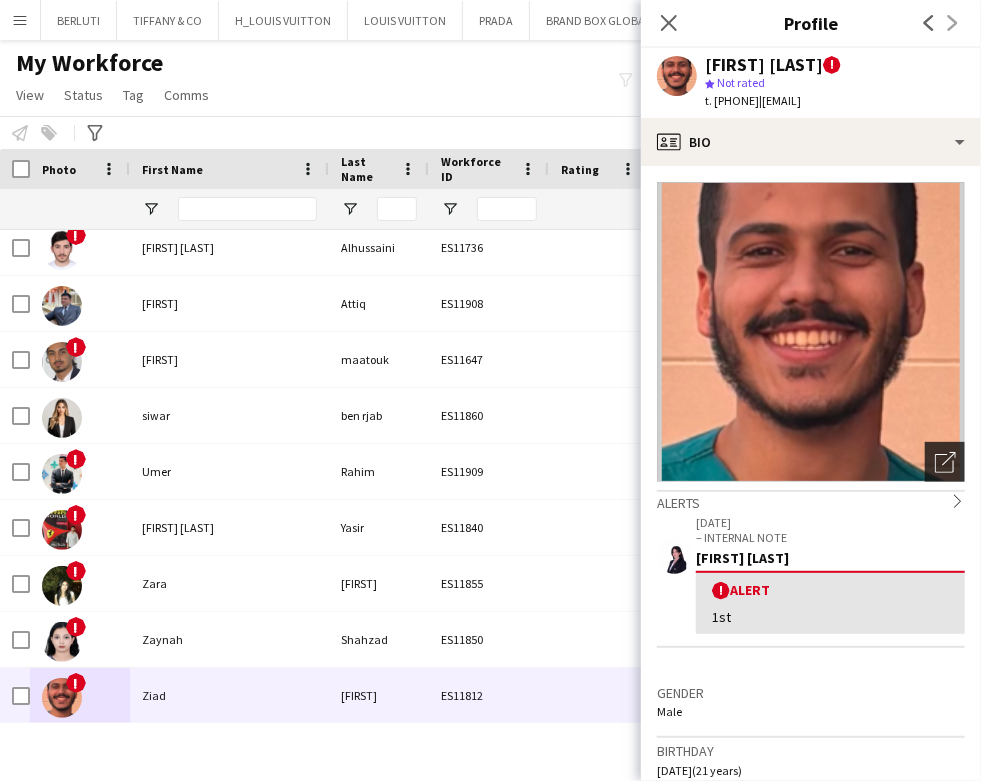click 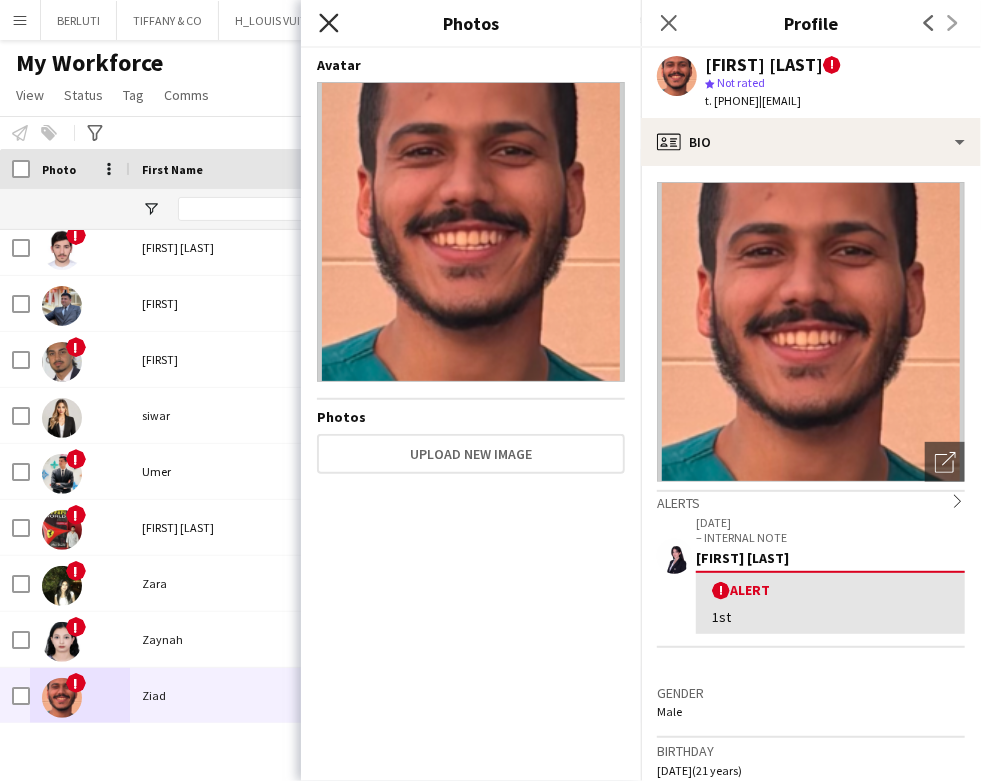 click on "Close pop-in" 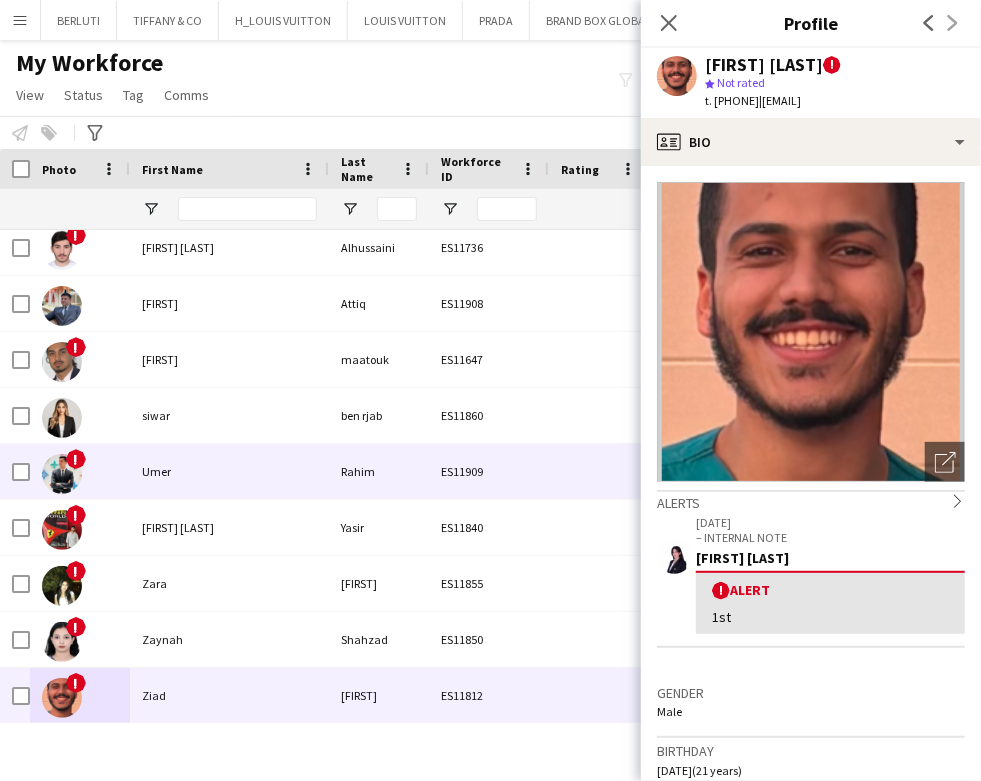 scroll, scrollTop: 123, scrollLeft: 0, axis: vertical 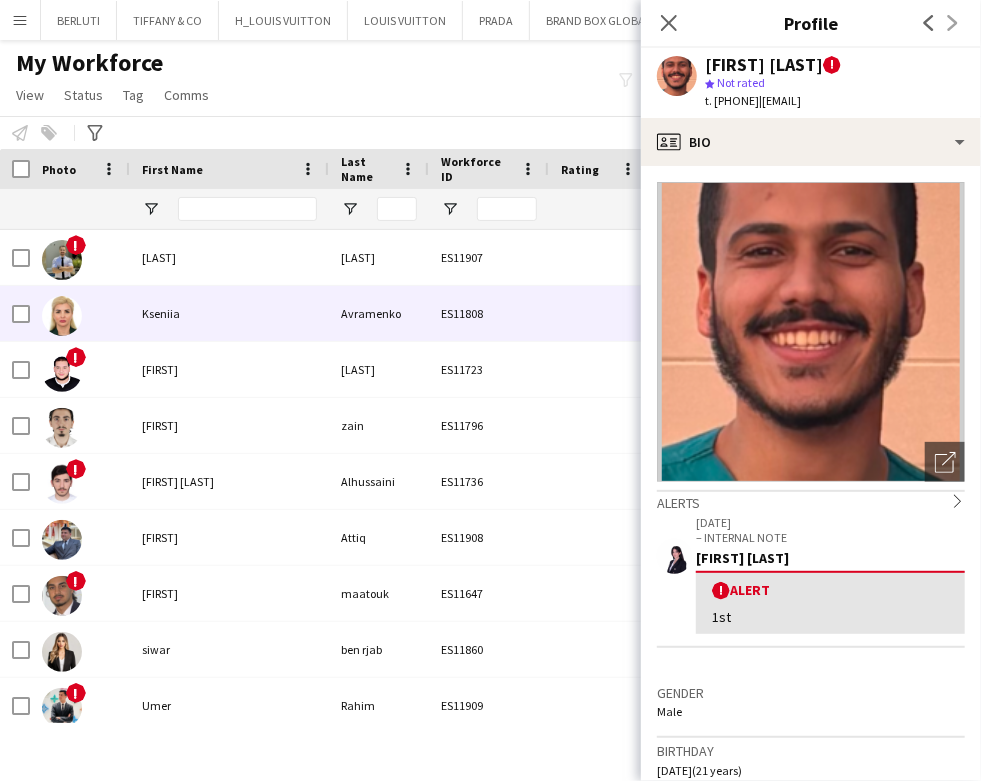 click on "Kseniia" at bounding box center [229, 313] 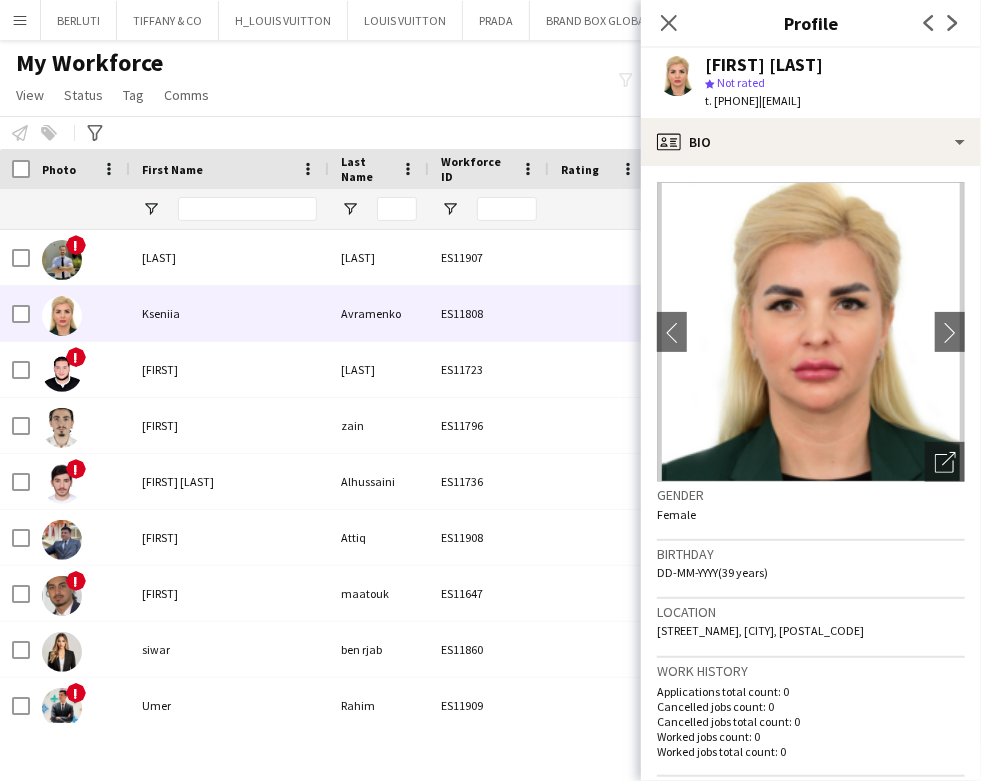 drag, startPoint x: 937, startPoint y: 476, endPoint x: 773, endPoint y: 476, distance: 164 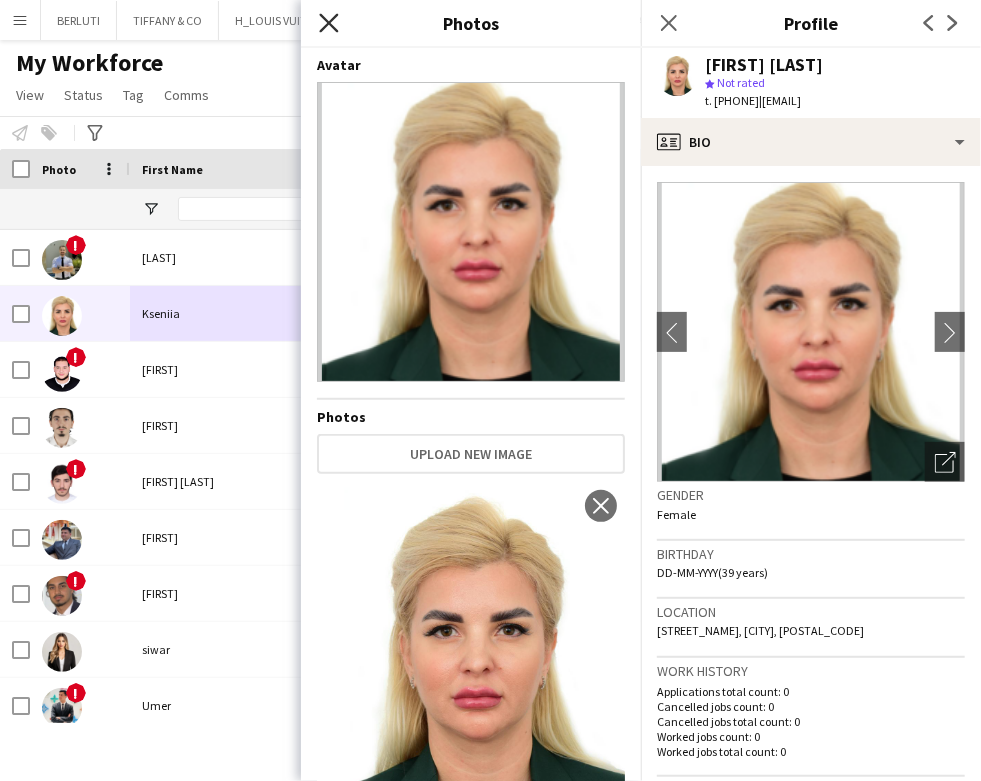 click on "Close pop-in" 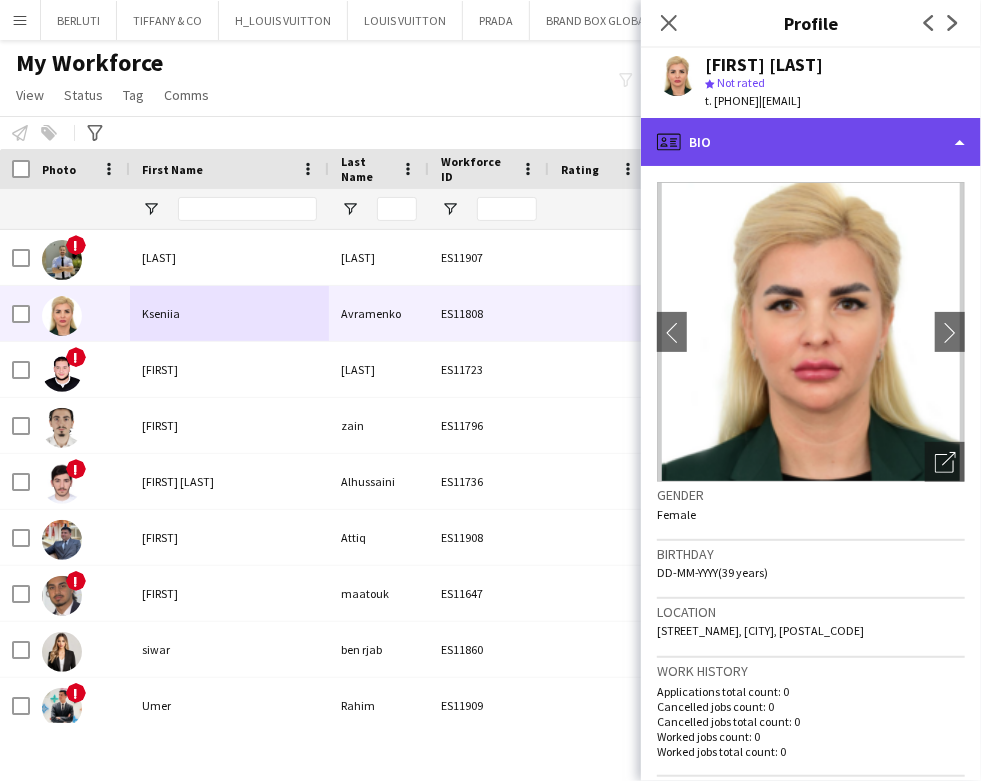 click on "profile
Bio" 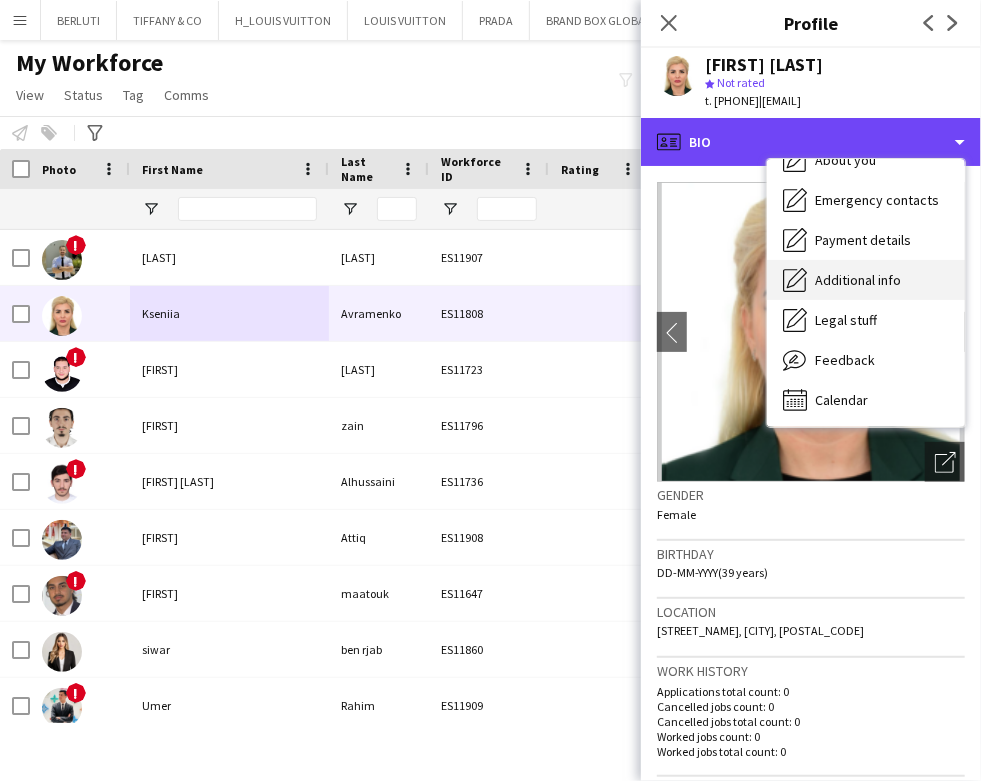 scroll, scrollTop: 0, scrollLeft: 0, axis: both 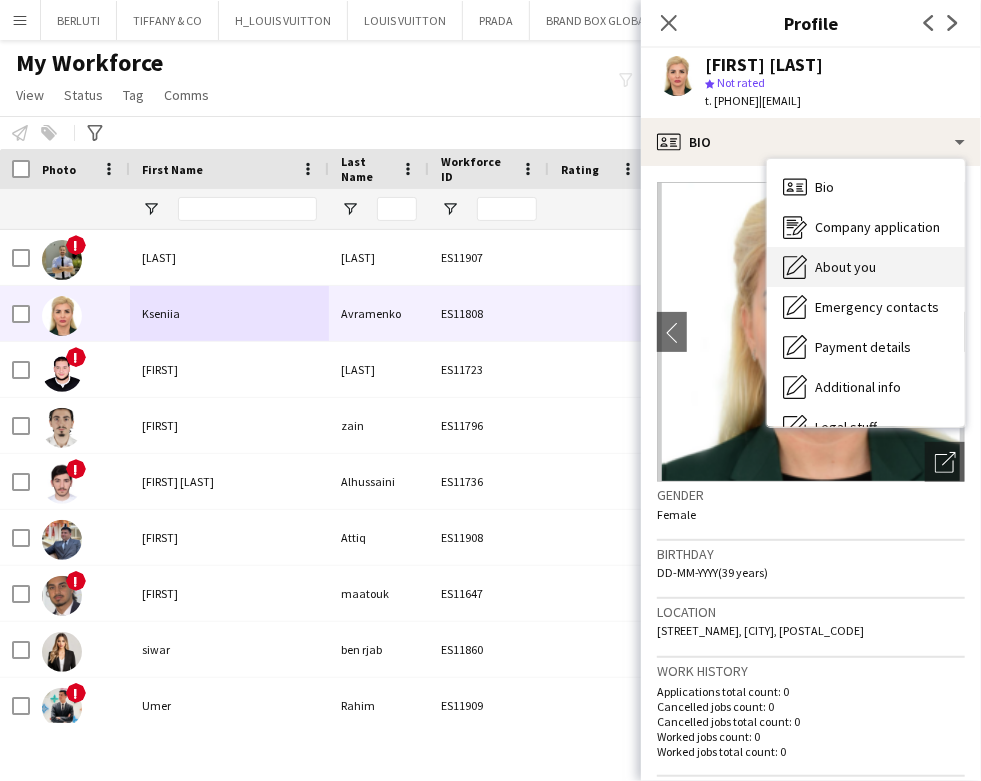 click on "About you" at bounding box center (845, 267) 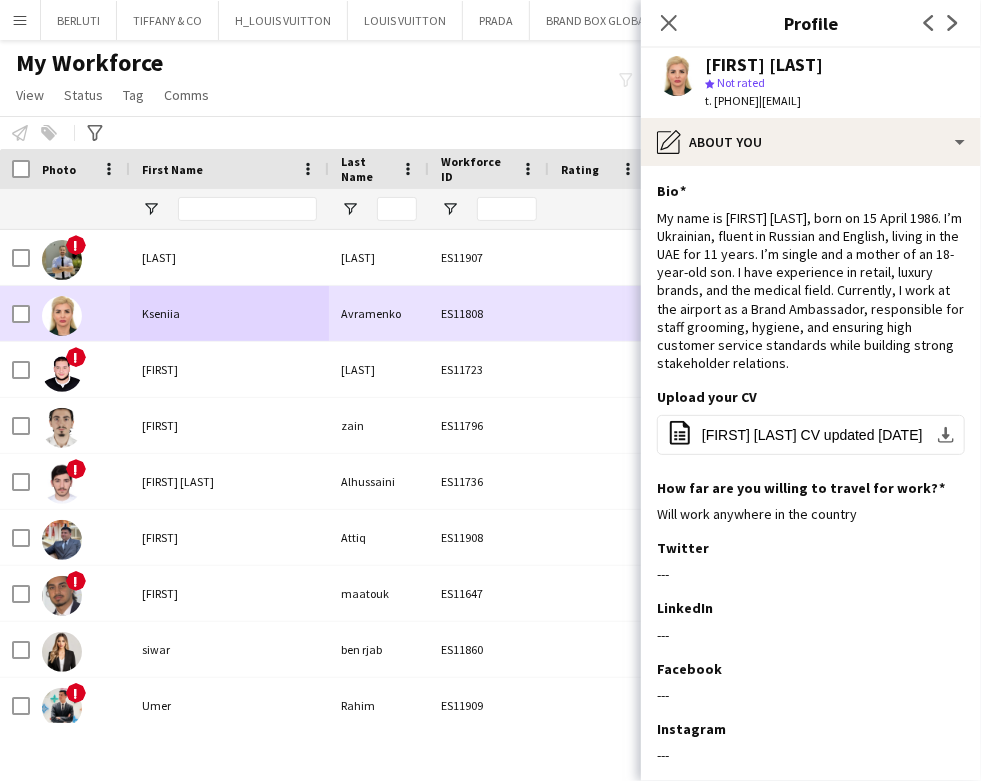 scroll, scrollTop: 58, scrollLeft: 0, axis: vertical 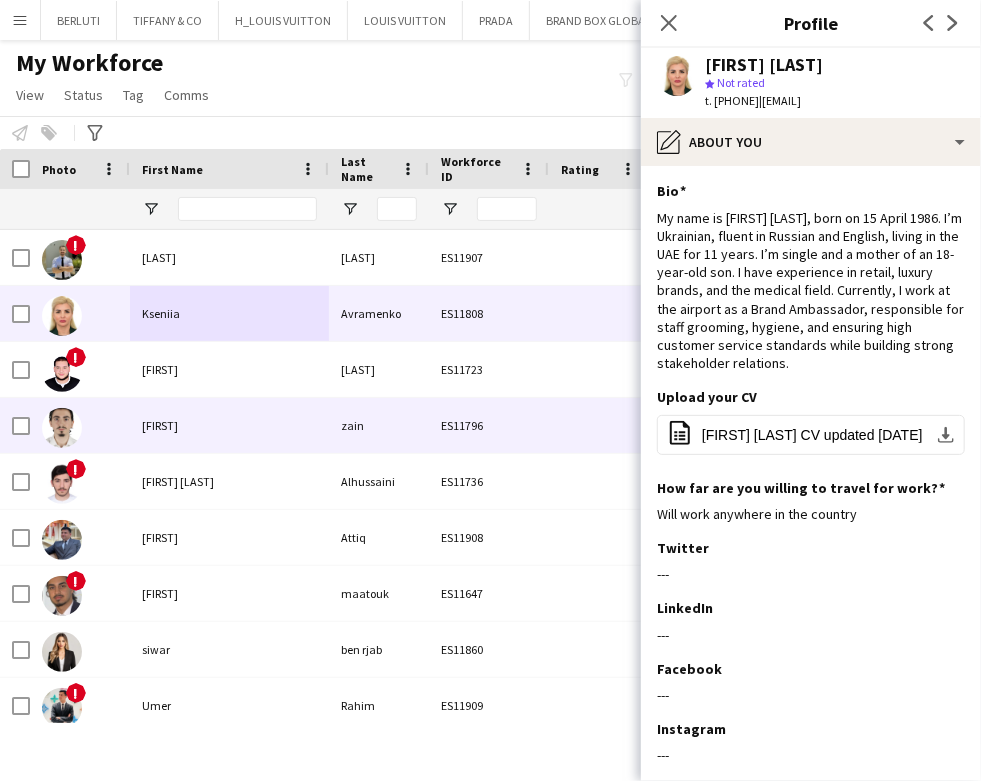 click on "[FIRST]" at bounding box center (229, 425) 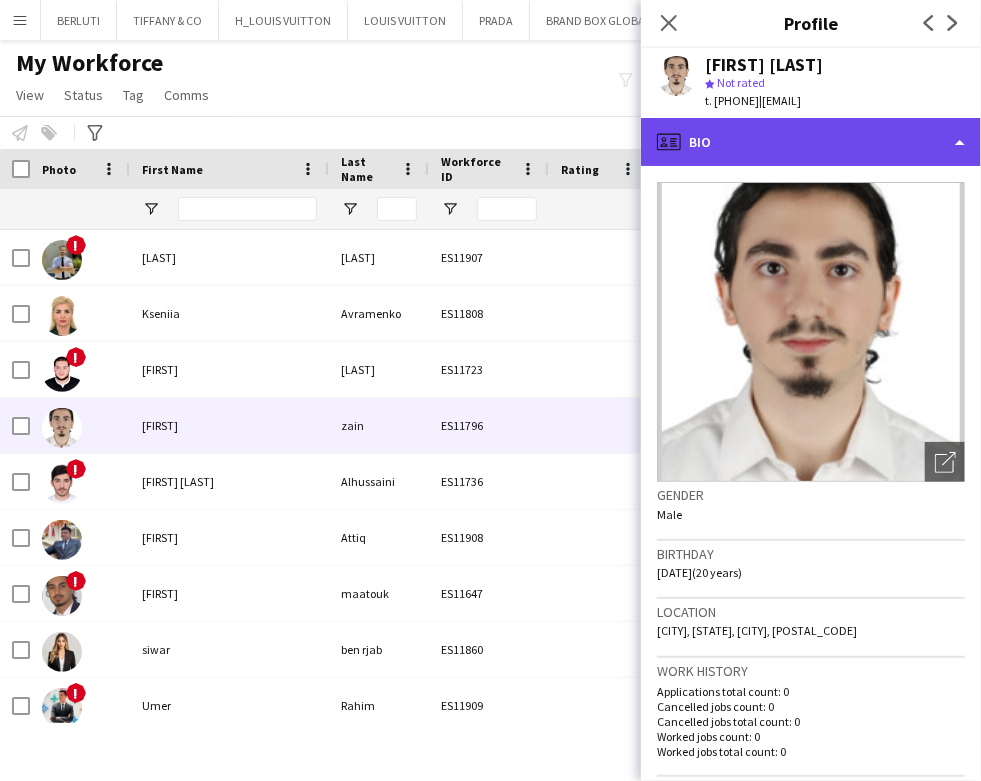 click on "profile
Bio" 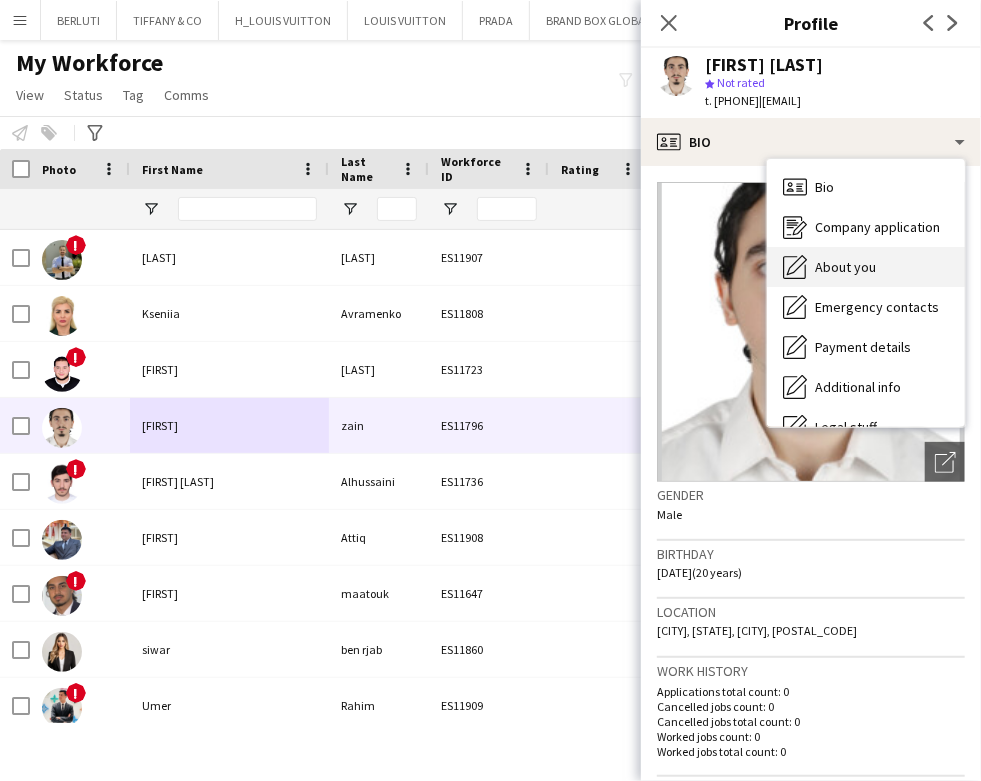 click on "About you" at bounding box center [845, 267] 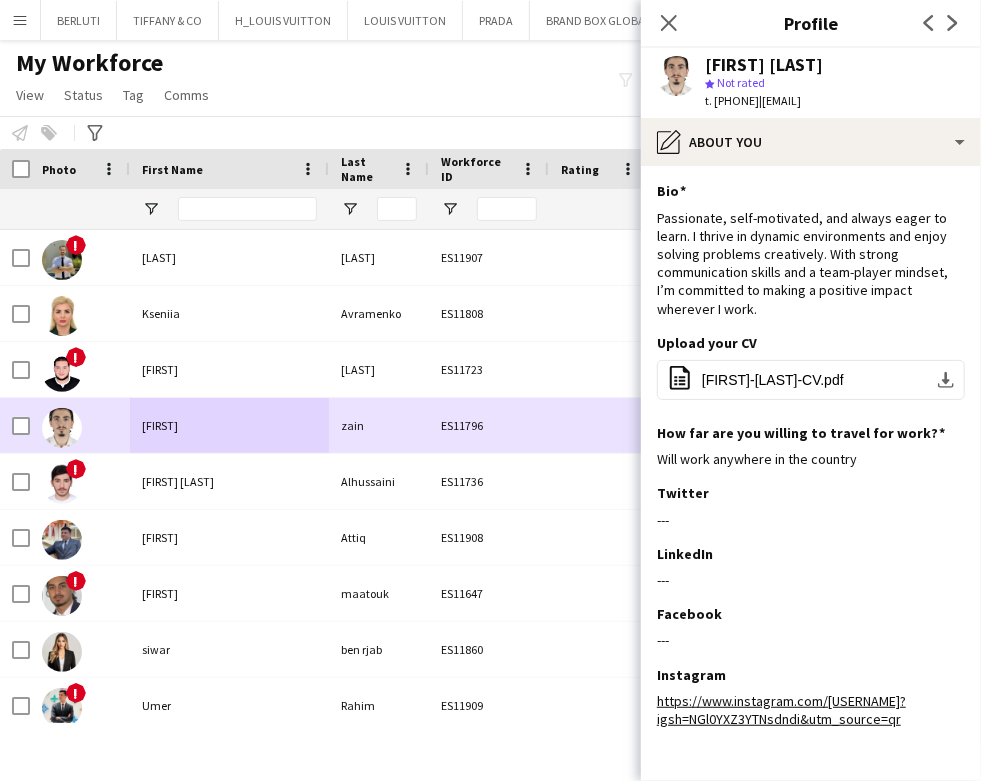 scroll, scrollTop: 8, scrollLeft: 0, axis: vertical 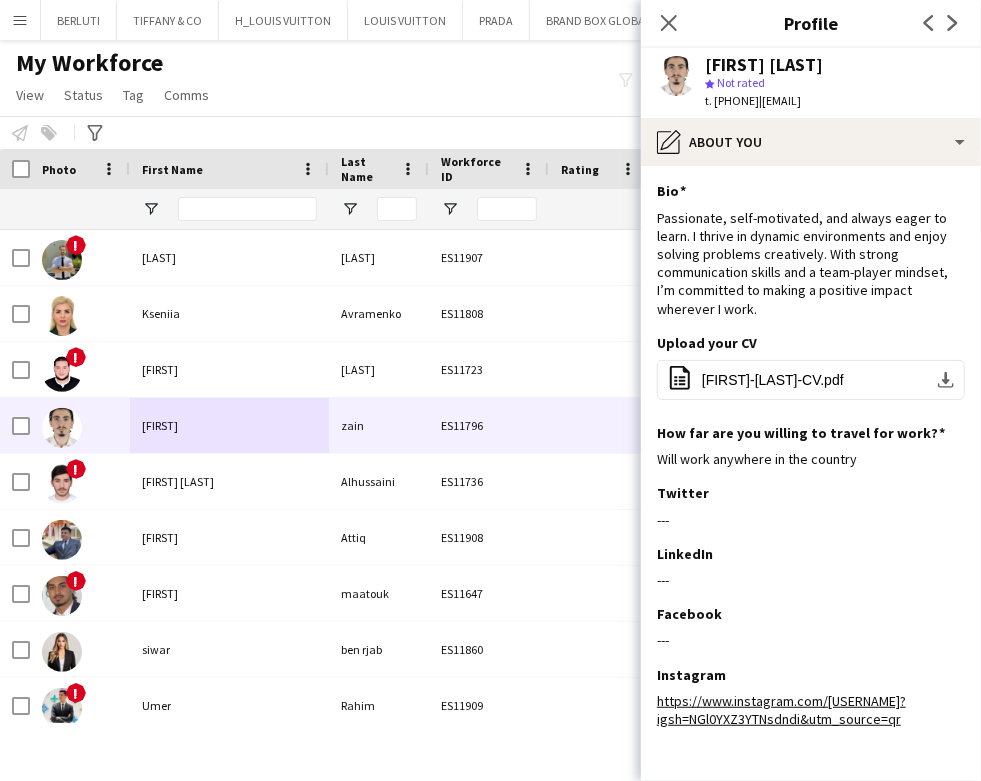click on "Close pop-in" 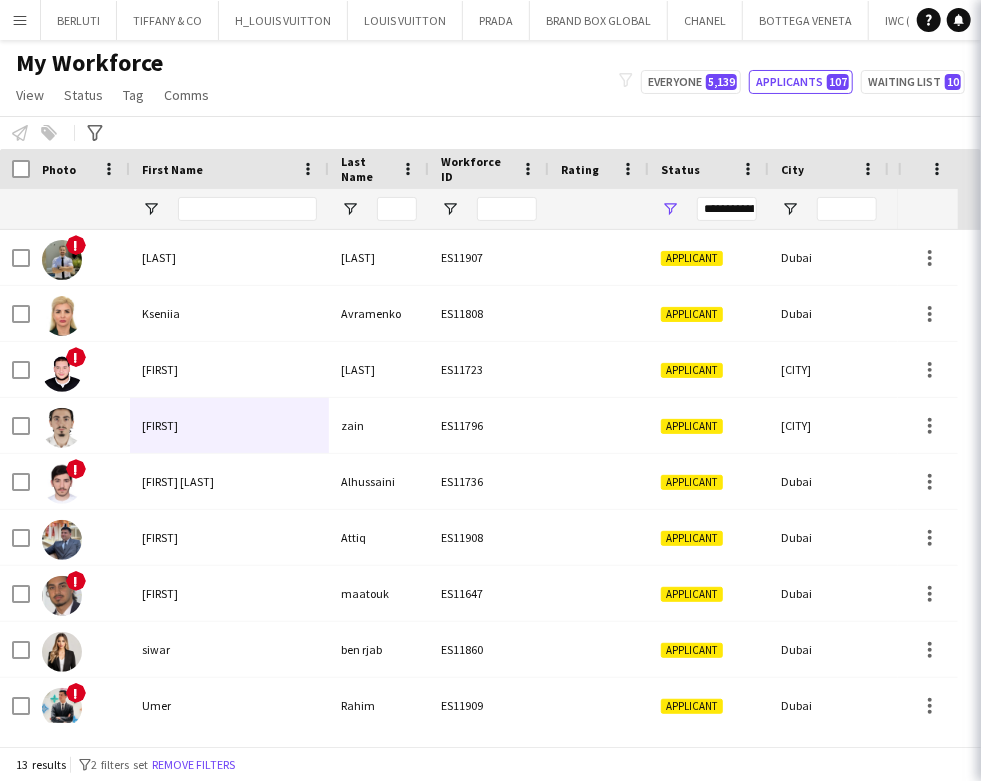 click on "My Workforce View Views Default view New view Update view Delete view Edit name Customise view Customise filters Reset Filters Reset View Reset All Status Edit Tag New tag Edit tag [LANGUAGE] SPEAKER (2103) CABIN CREW (384) CHINESE SPEAKER (39) CONTACTED BY [FIRST] (7) CONTACTED BY [FIRST] (1) CONTACTED BY [FIRST] [LAST] (16) CONTACTED BY [FIRST] (96) DRESSER (7) FOH EXPO (31) FOLLOW UP (41) FRENCH SPEAKER (526) Generic Portfolio - [LANGUAGE] Speaker (7) Generic Portfolio - Jewerlly Model (5) Generic Portfolio - Luxury (23) Generic Portfolio - Models (14) Generic Portfolio - Promoters (20) Generic Portfolio - Supervisors (11) Generic Portfolio - Tall Hostess (21) Generic Portfolio - Ushers (16) Generic portfolio -VIP Hostess (25) ITALIAN SPEAKER (67) JAPANESE SPEAKER (8) KOREAN SPEAKER (5) LUXURY RETAIL (456) MANAGER LEVEL (119) MC (21) MUA (17) OPERATION (30) PRODUCTION (8) PROJECT MANAGER (53) SPANISH SPEAKER (206) STAGE MANAGER (81) SUPERVISOR (194) THA HOSPITALITY (911) TOP BARISTA (69) Add to tag" 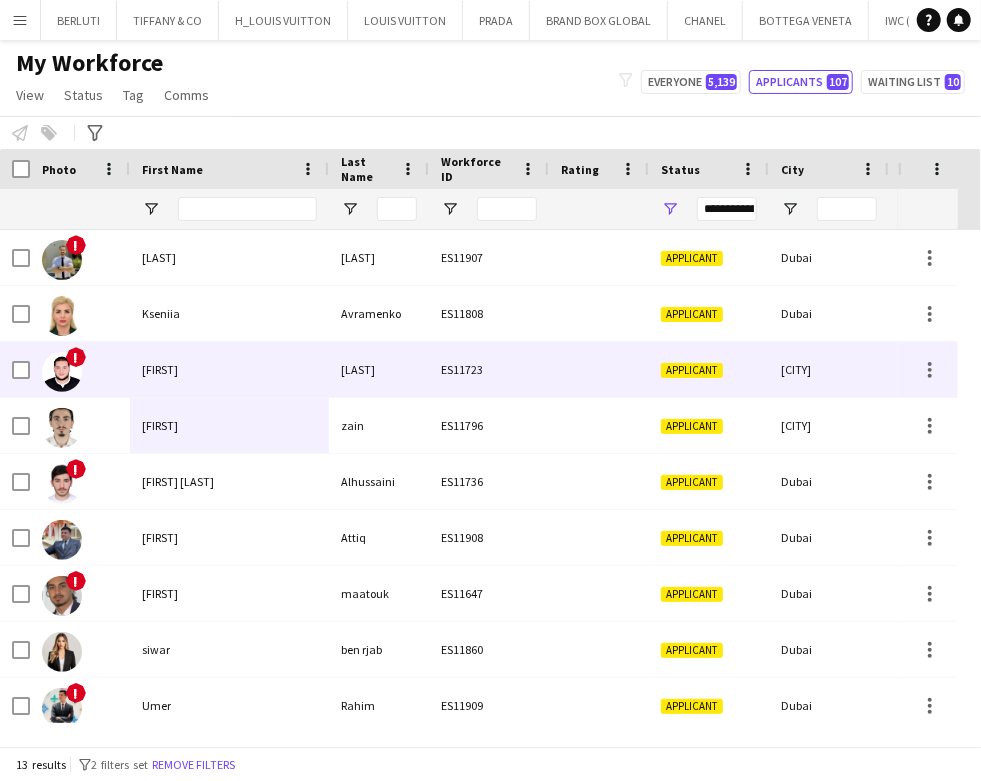 scroll, scrollTop: 169, scrollLeft: 0, axis: vertical 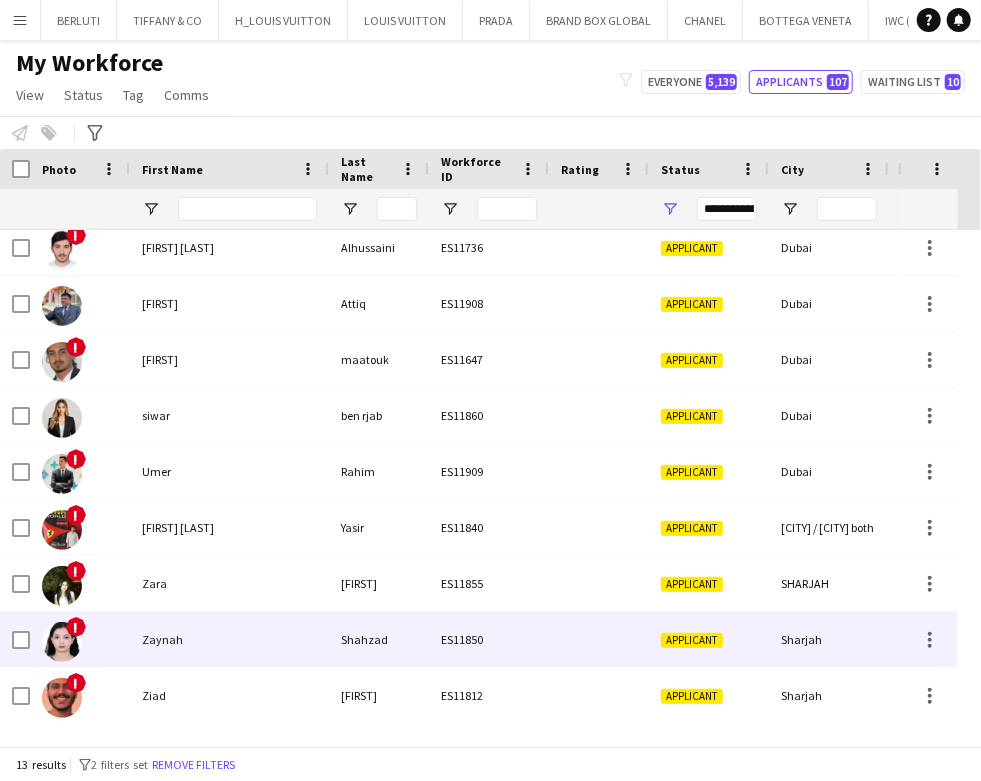 click on "!
[LAST] [LAST] ES[NUMBER] Applicant Dubai DD-MM-YYYY
[FIRST]  [LAST]  ES[NUMBER] Applicant Dubai DD-MM-YYYY
!
[FIRST] [LAST] ES[NUMBER] Applicant Abu Dhabi DD-MM-YYYY
[FIRST] [LAST] ES[NUMBER] Applicant Abu Dhabi DD-MM-YYYY
!
[FIRST] [LAST]  !" at bounding box center [790, 360] 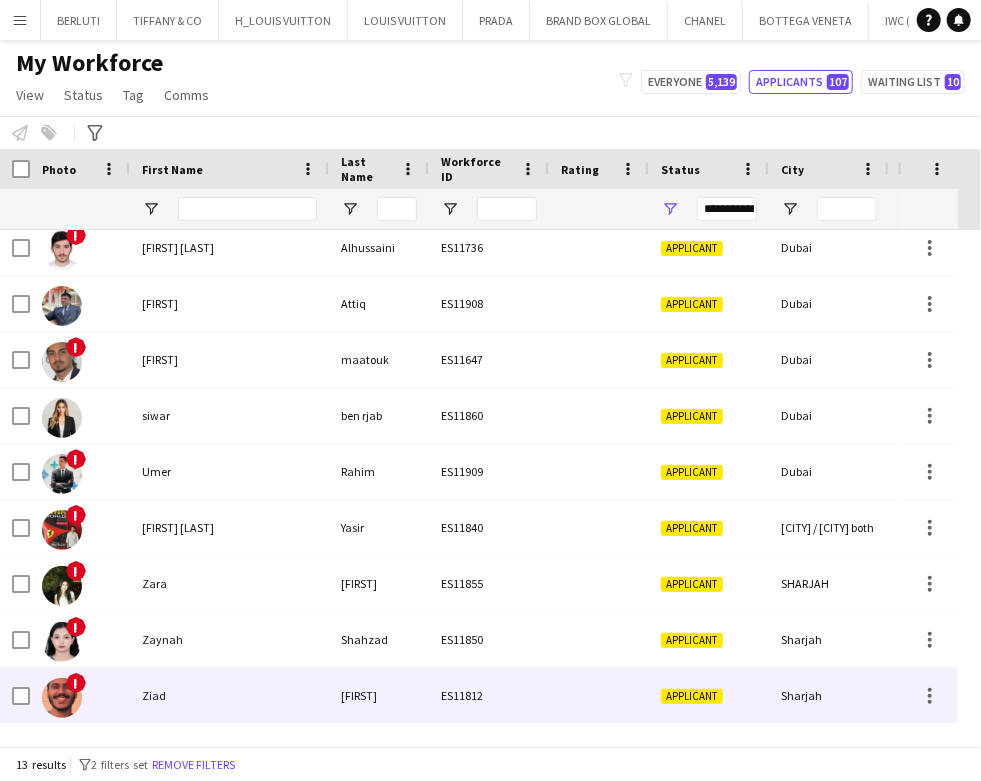click on "[FIRST]" at bounding box center [379, 695] 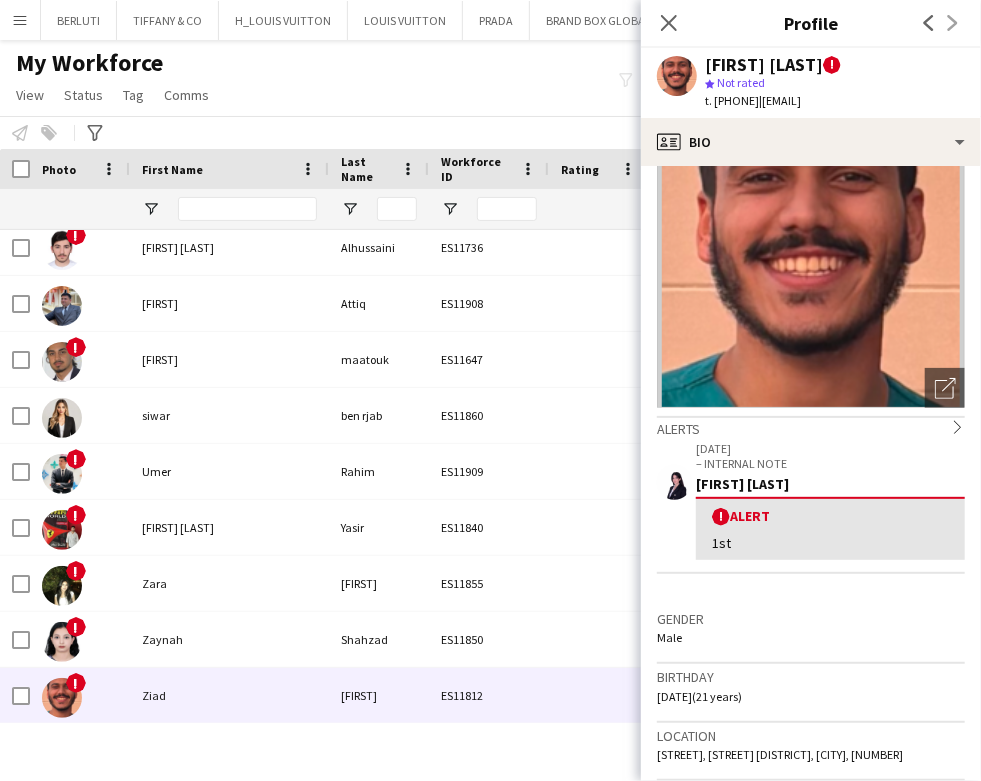 scroll, scrollTop: 133, scrollLeft: 0, axis: vertical 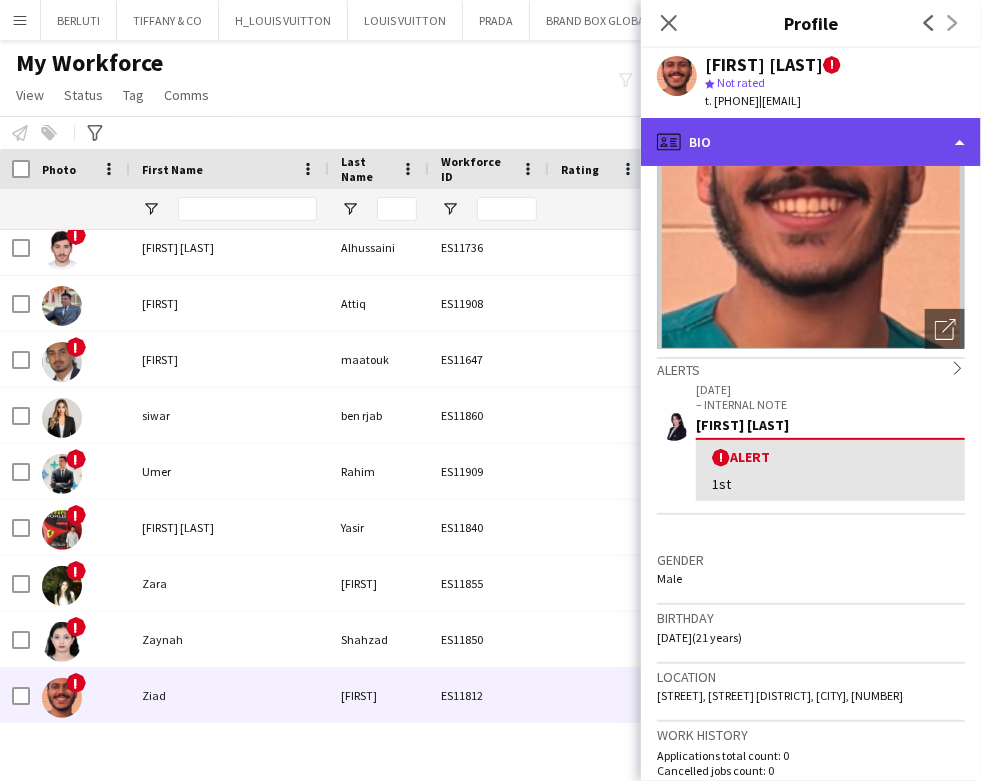 click on "profile
Bio" 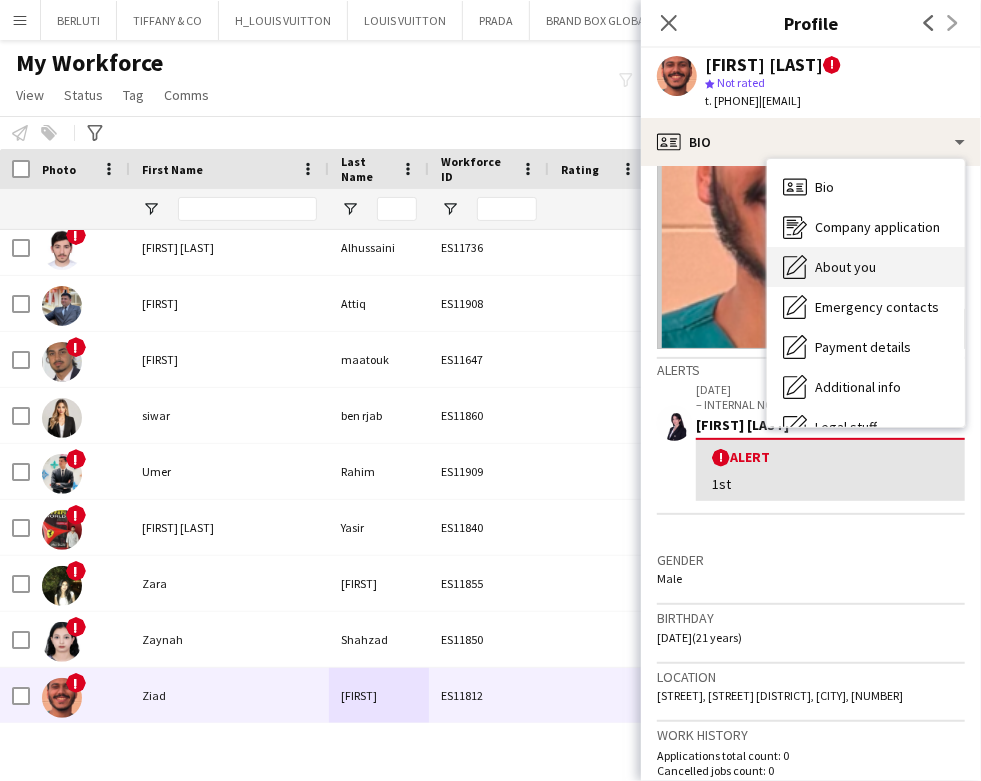 click on "About you" at bounding box center (845, 267) 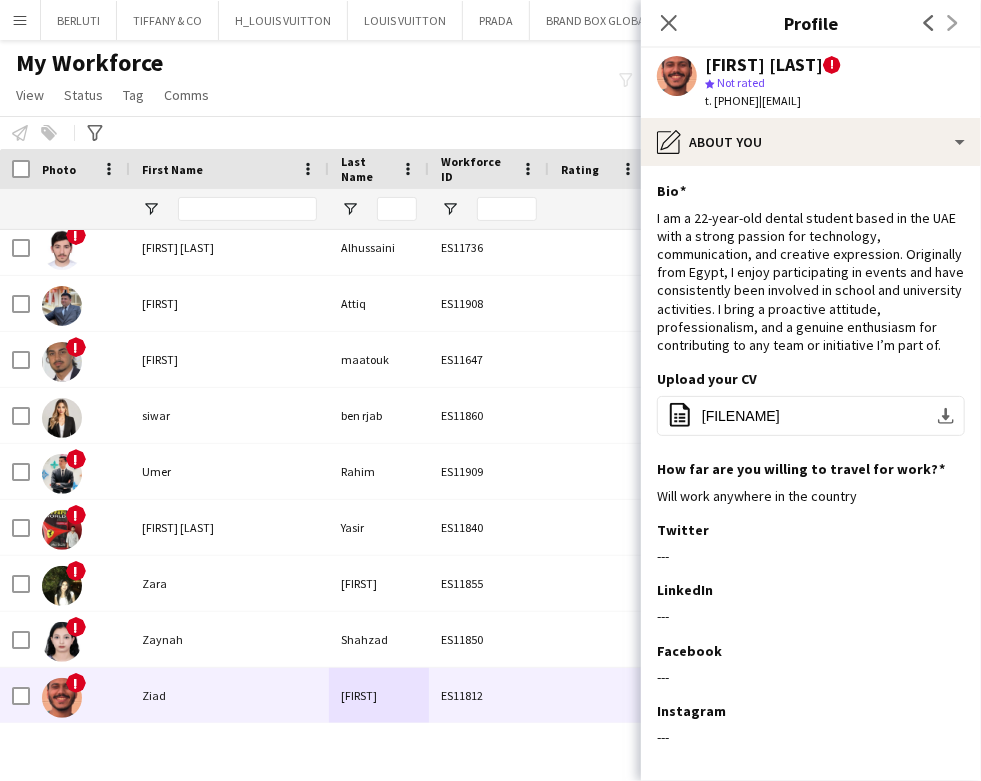 click on "My Workforce View Views Default view New view Update view Delete view Edit name Customise view Customise filters Reset Filters Reset View Reset All Status Edit Tag New tag Edit tag [LANGUAGE] SPEAKER (2103) CABIN CREW (384) CHINESE SPEAKER (39) CONTACTED BY [FIRST] (7) CONTACTED BY [FIRST] (1) CONTACTED BY [FIRST] [LAST] (16) CONTACTED BY [FIRST] (96) DRESSER (7) FOH EXPO (31) FOLLOW UP (41) FRENCH SPEAKER (526) Generic Portfolio - [LANGUAGE] Speaker (7) Generic Portfolio - Jewerlly Model (5) Generic Portfolio - Luxury (23) Generic Portfolio - Models (14) Generic Portfolio - Promoters (20) Generic Portfolio - Supervisors (11) Generic Portfolio - Tall Hostess (21) Generic Portfolio - Ushers (16) Generic portfolio -VIP Hostess (25) ITALIAN SPEAKER (67) JAPANESE SPEAKER (8) KOREAN SPEAKER (5) LUXURY RETAIL (456) MANAGER LEVEL (119) MC (21) MUA (17) OPERATION (30) PRODUCTION (8) PROJECT MANAGER (53) SPANISH SPEAKER (206) STAGE MANAGER (81) SUPERVISOR (194) THA HOSPITALITY (911) TOP BARISTA (69) Add to tag" 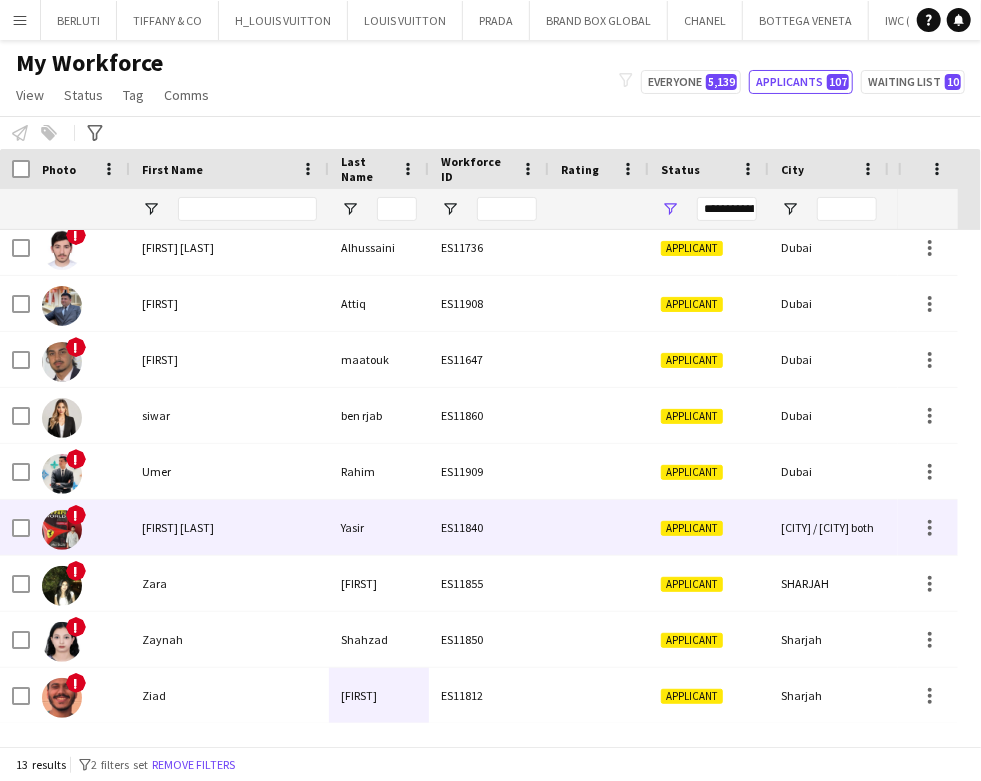 scroll, scrollTop: 72, scrollLeft: 0, axis: vertical 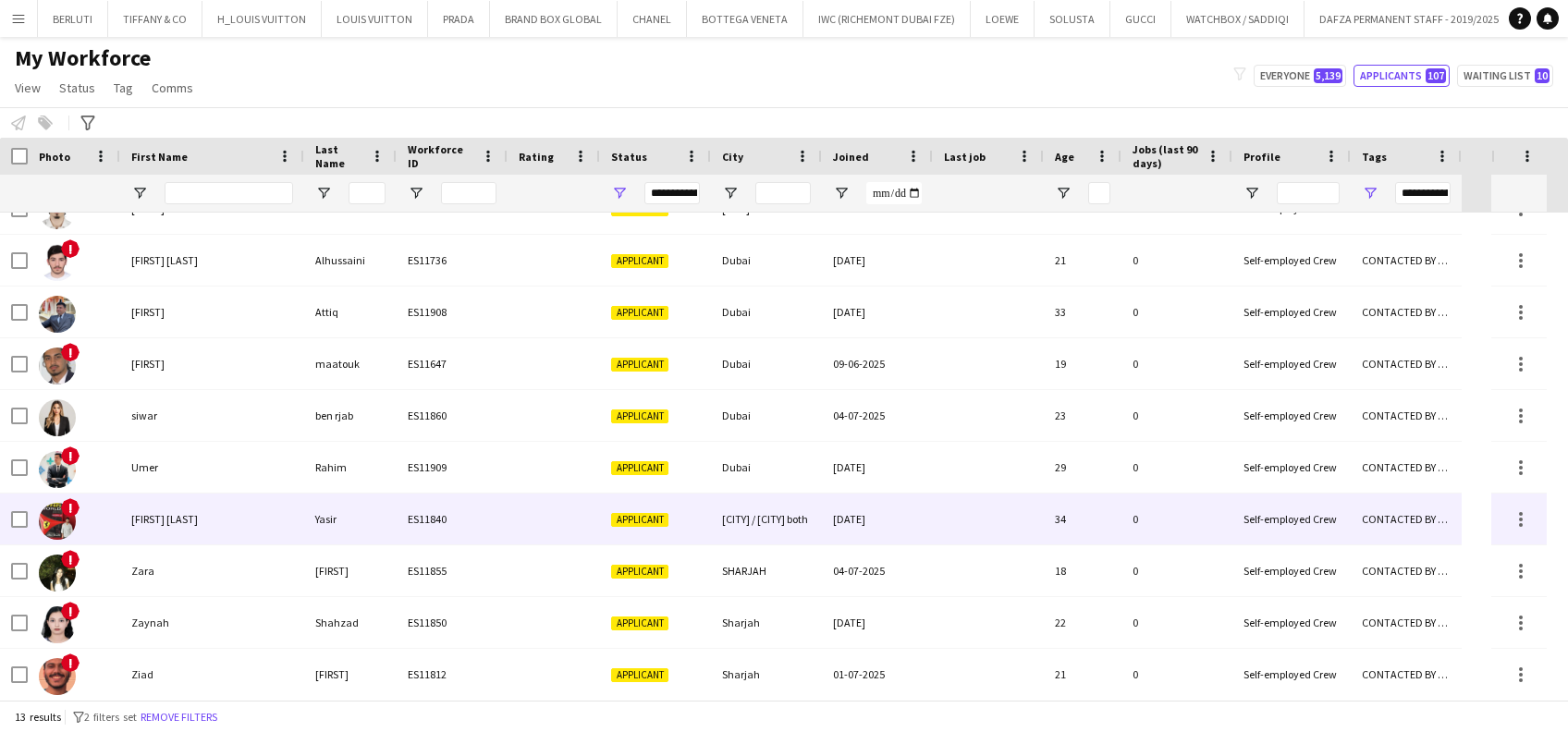 click on "Yasir" at bounding box center [350, 518] 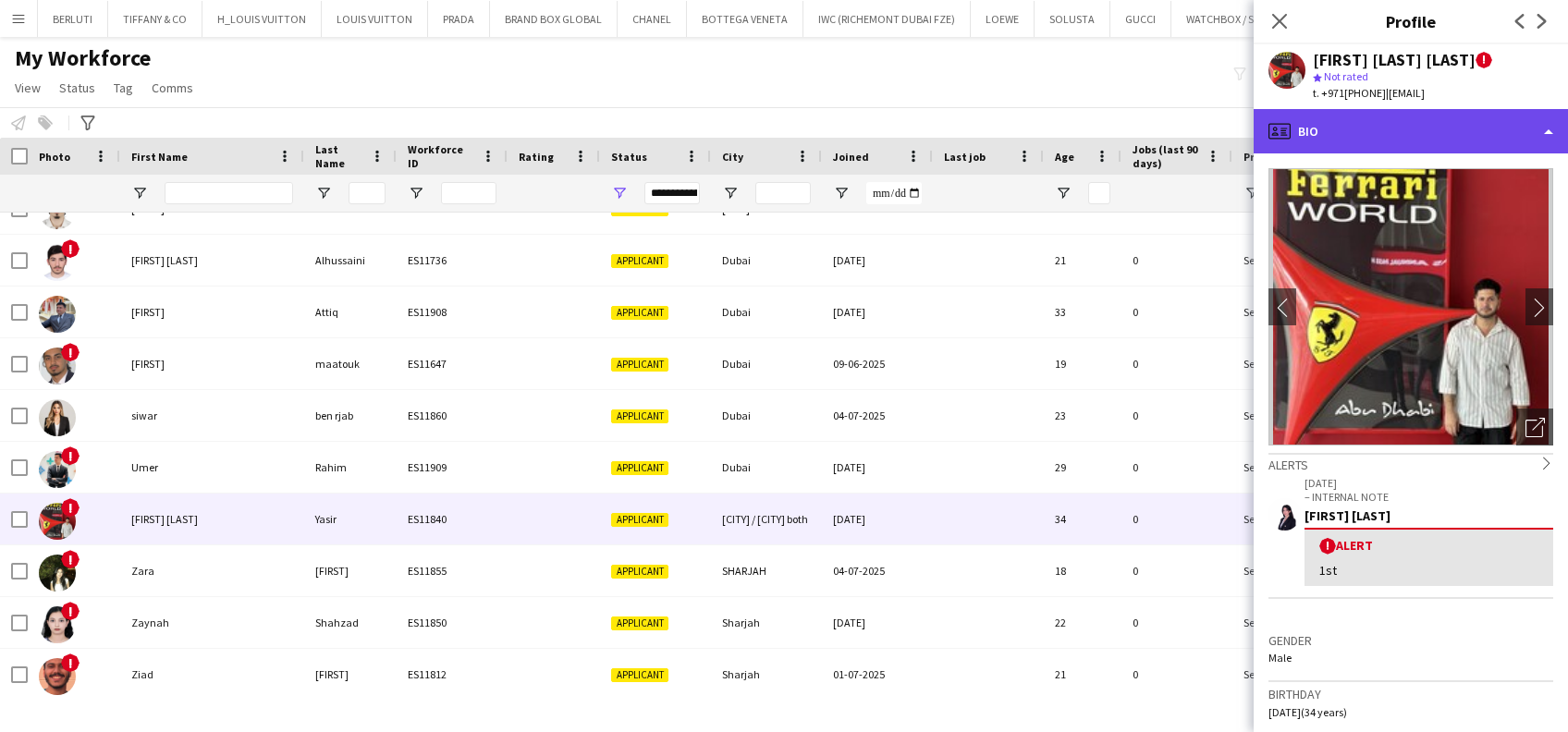 click on "profile
Bio" 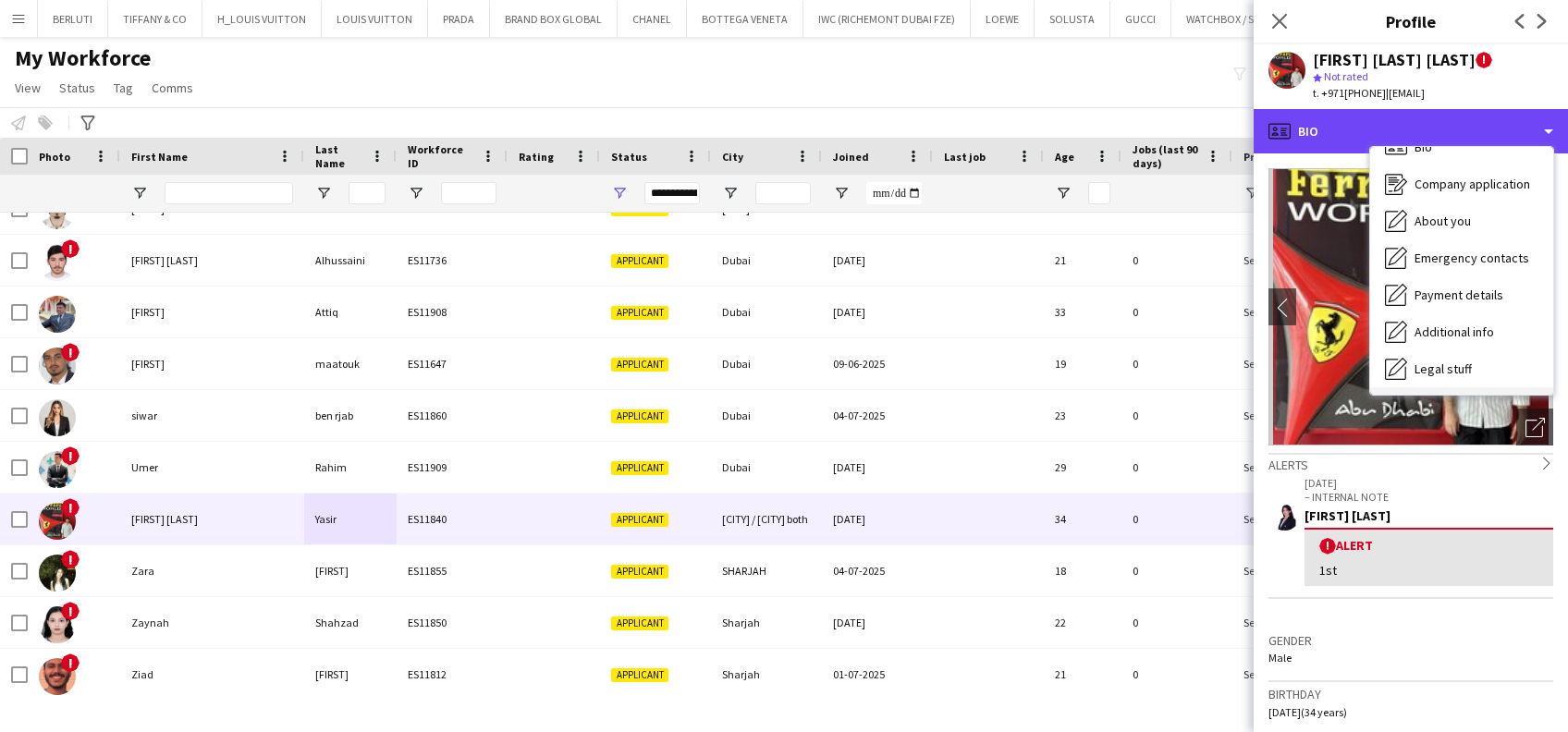 scroll, scrollTop: 99, scrollLeft: 0, axis: vertical 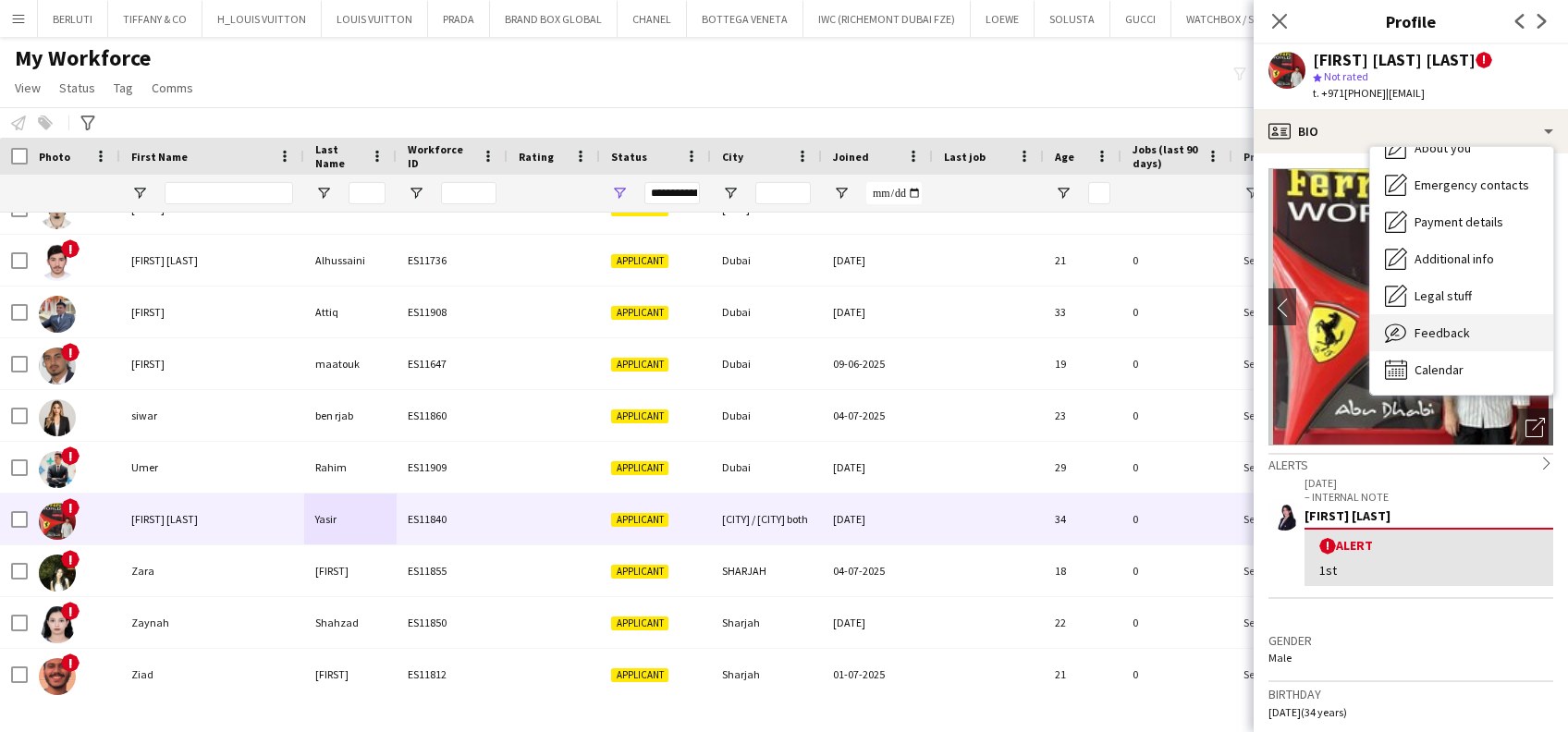 click on "Feedback
Feedback" at bounding box center (1462, 333) 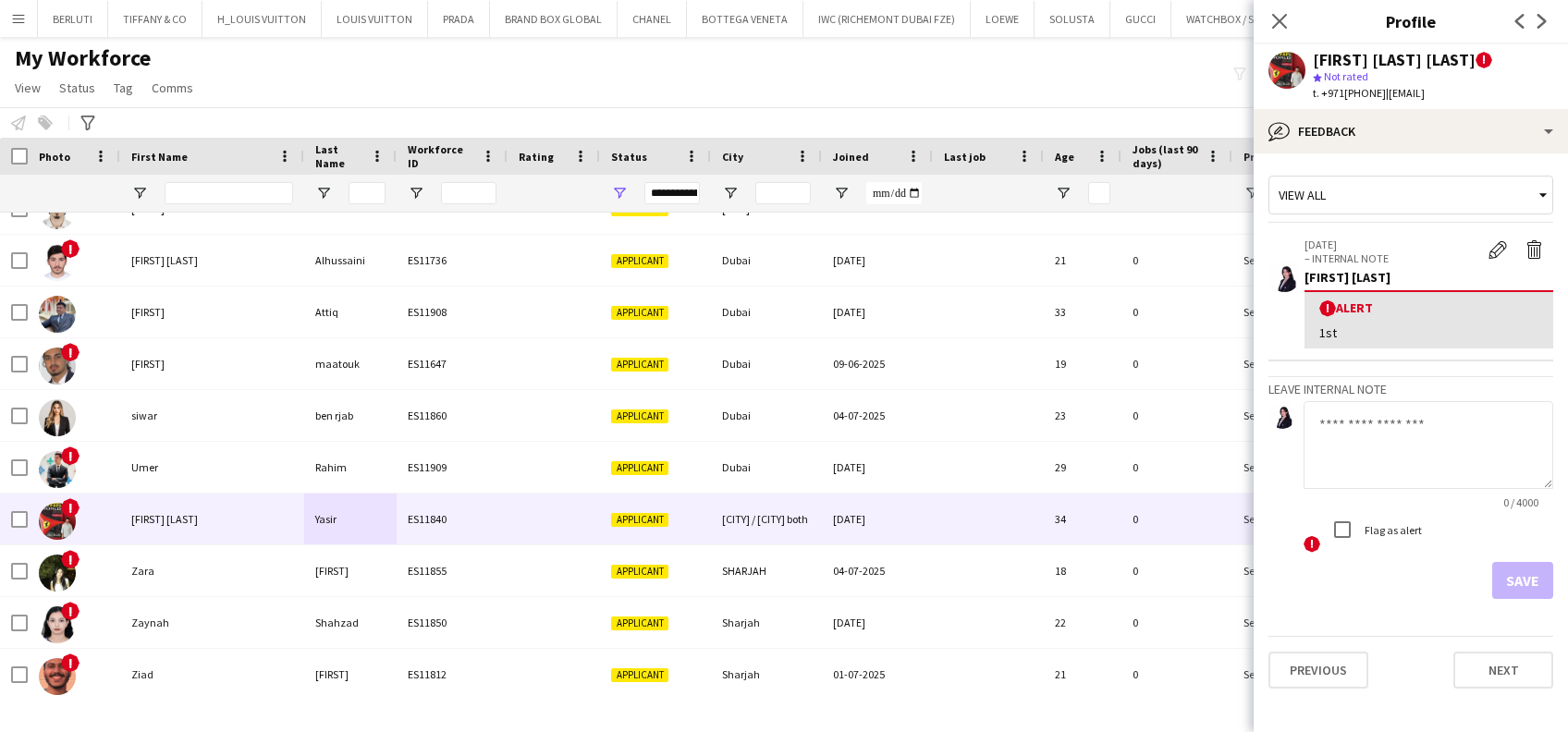 click 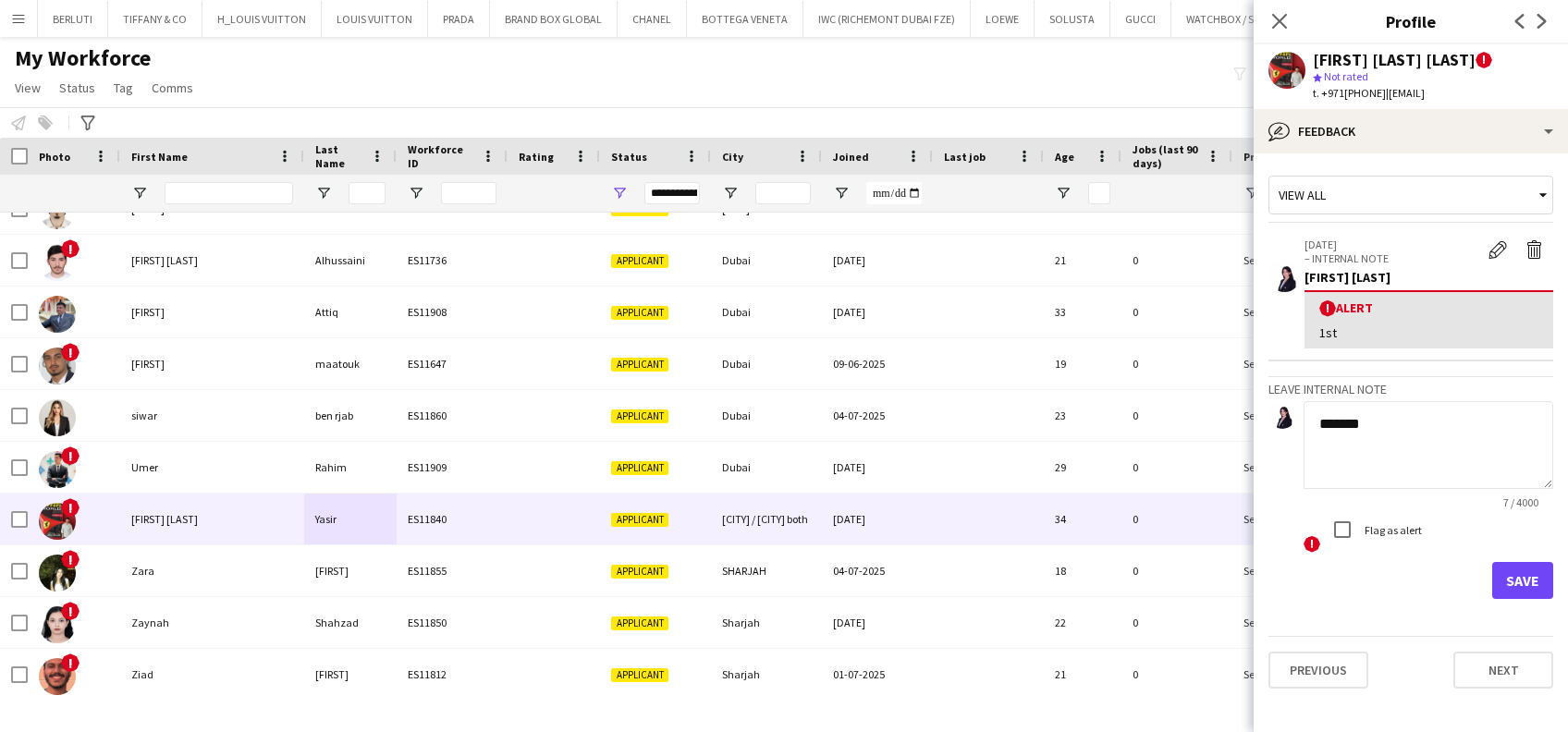 type on "*******" 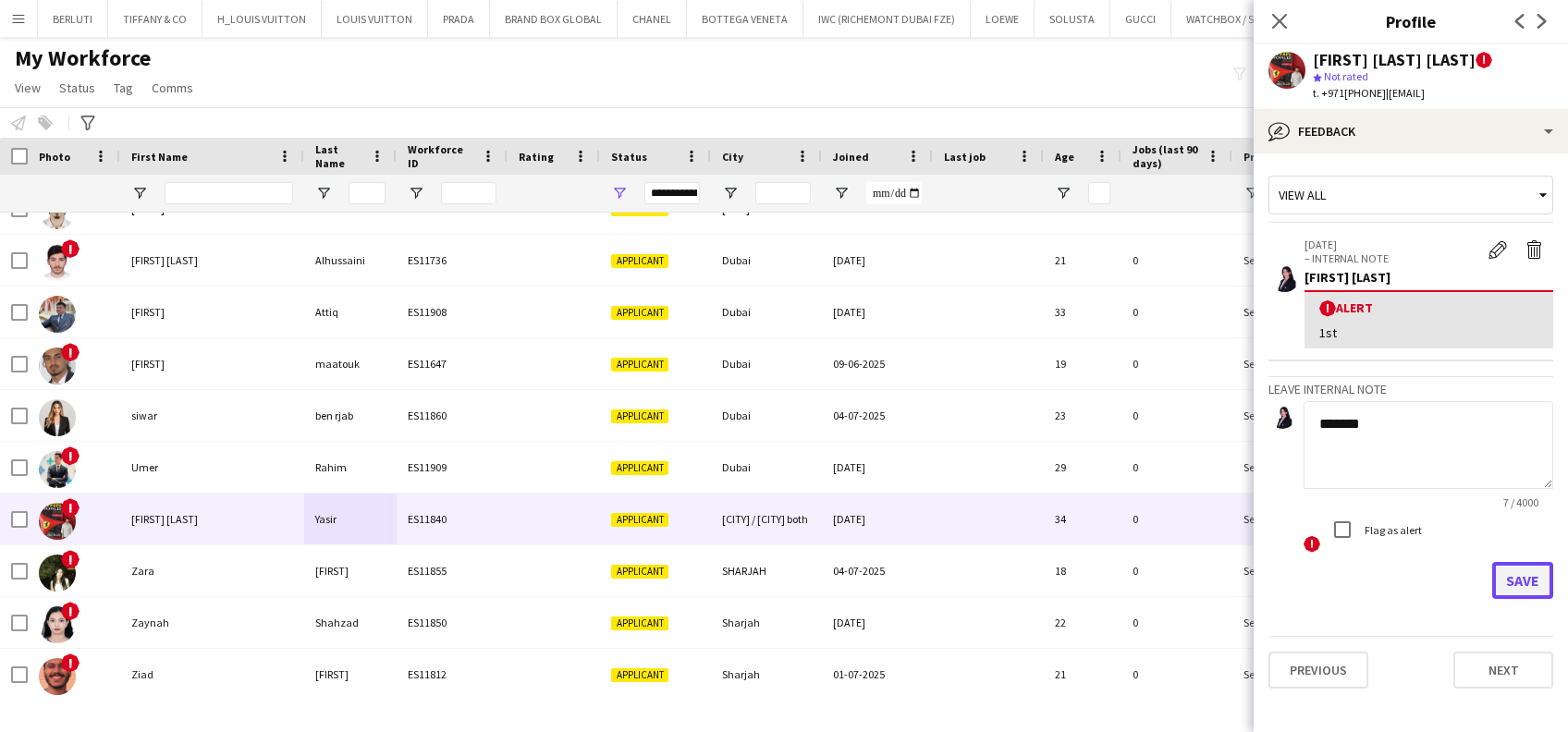 click on "Save" 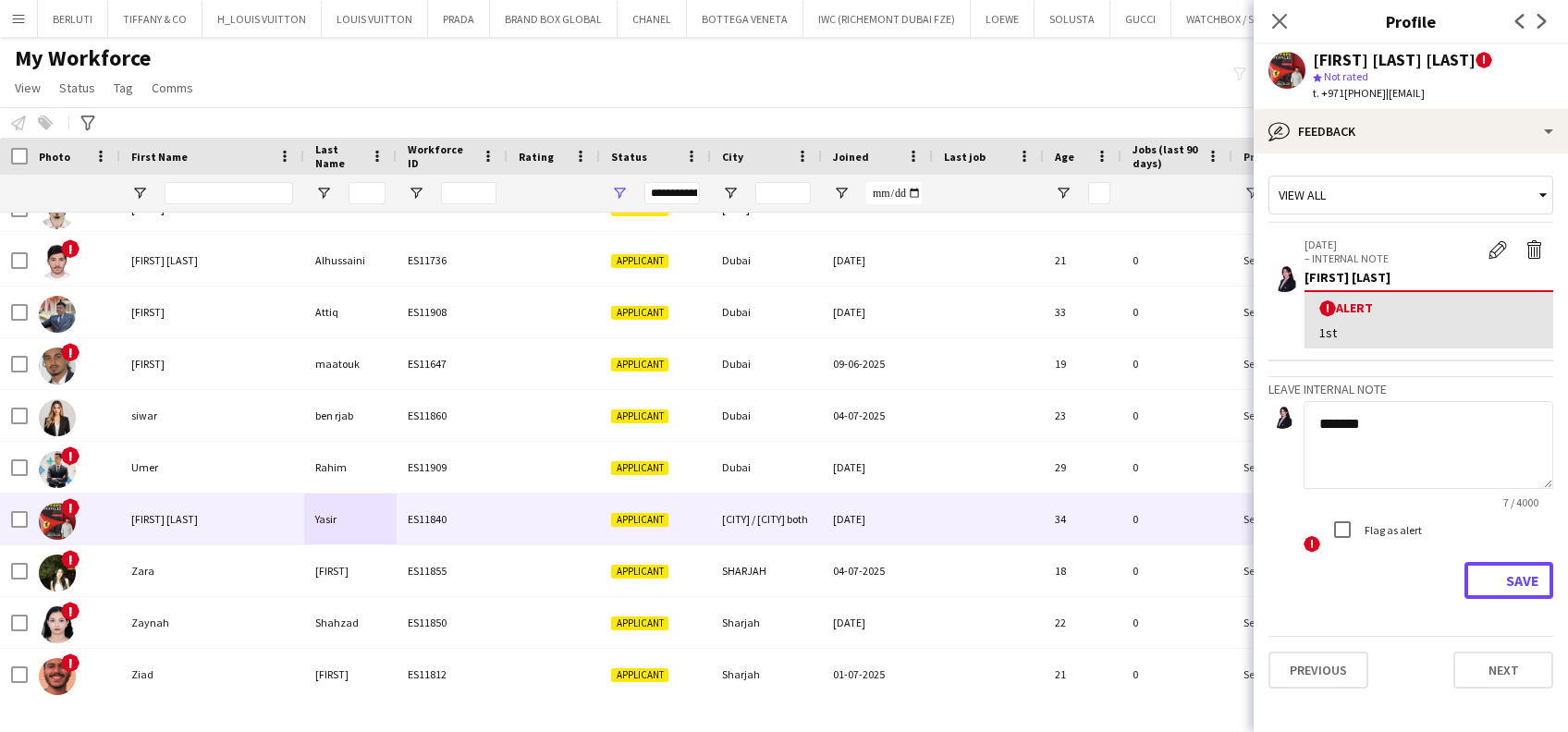 type 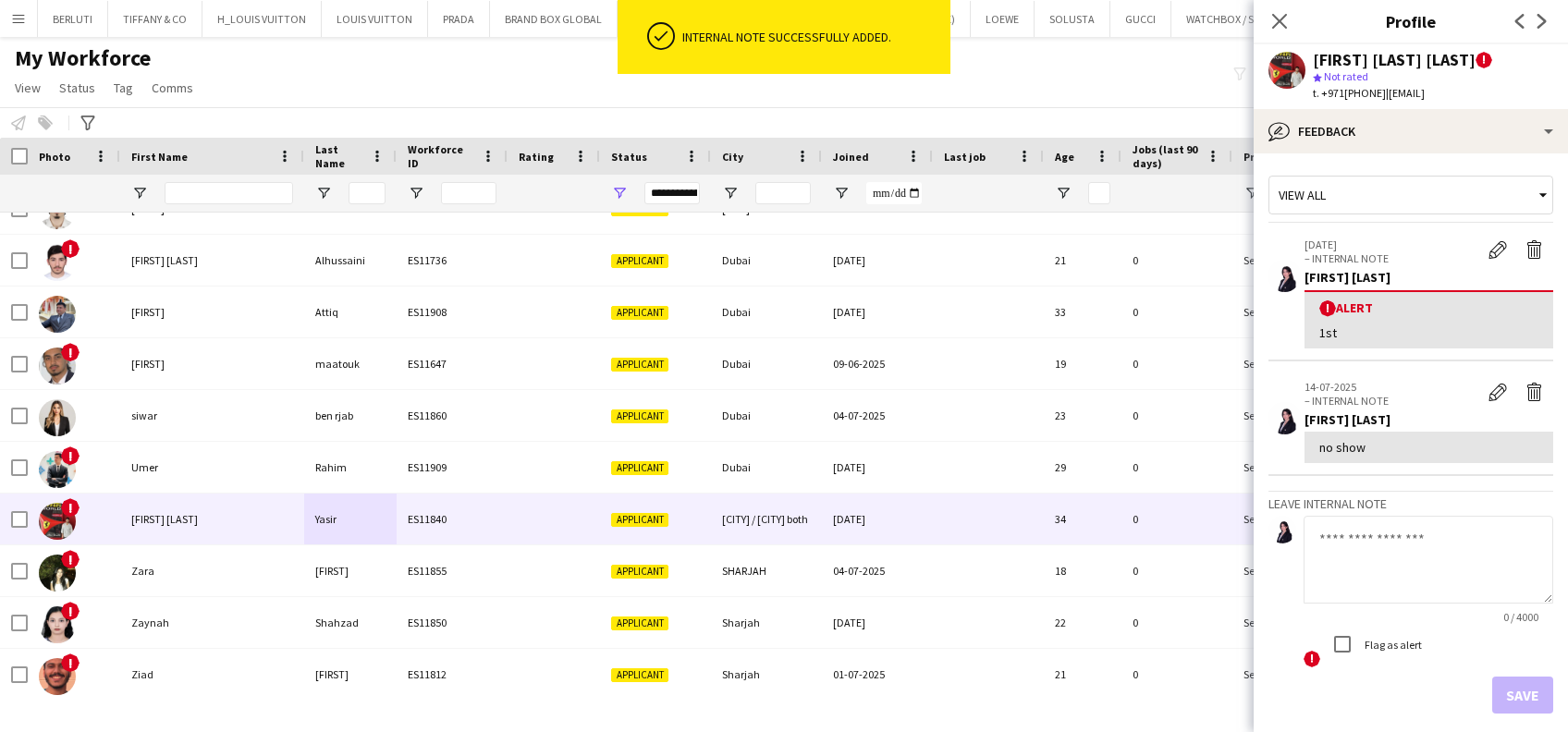 click on "Ziad" at bounding box center [212, 674] 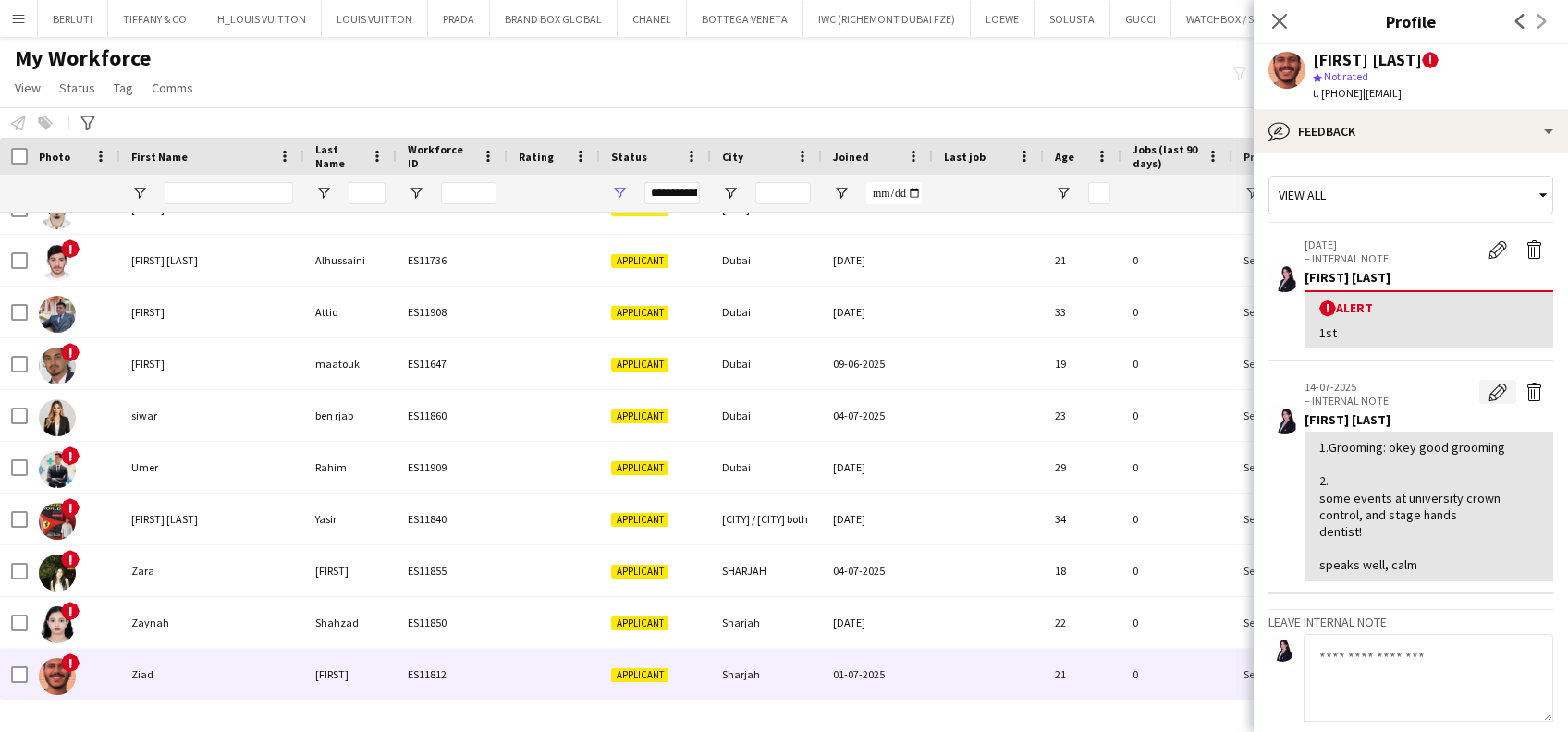click on "Edit internal note" 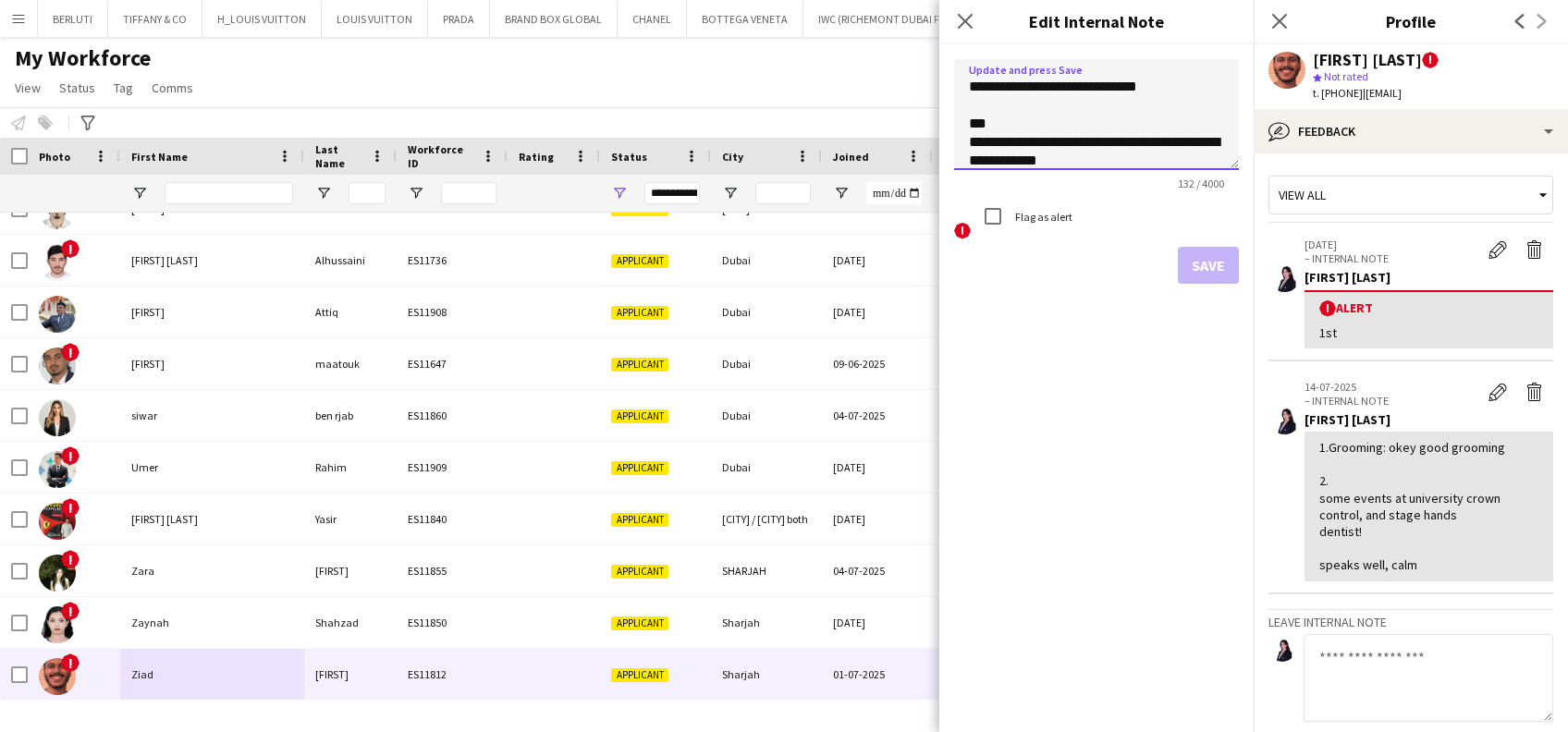 drag, startPoint x: 1182, startPoint y: 84, endPoint x: 1057, endPoint y: 92, distance: 125.25574 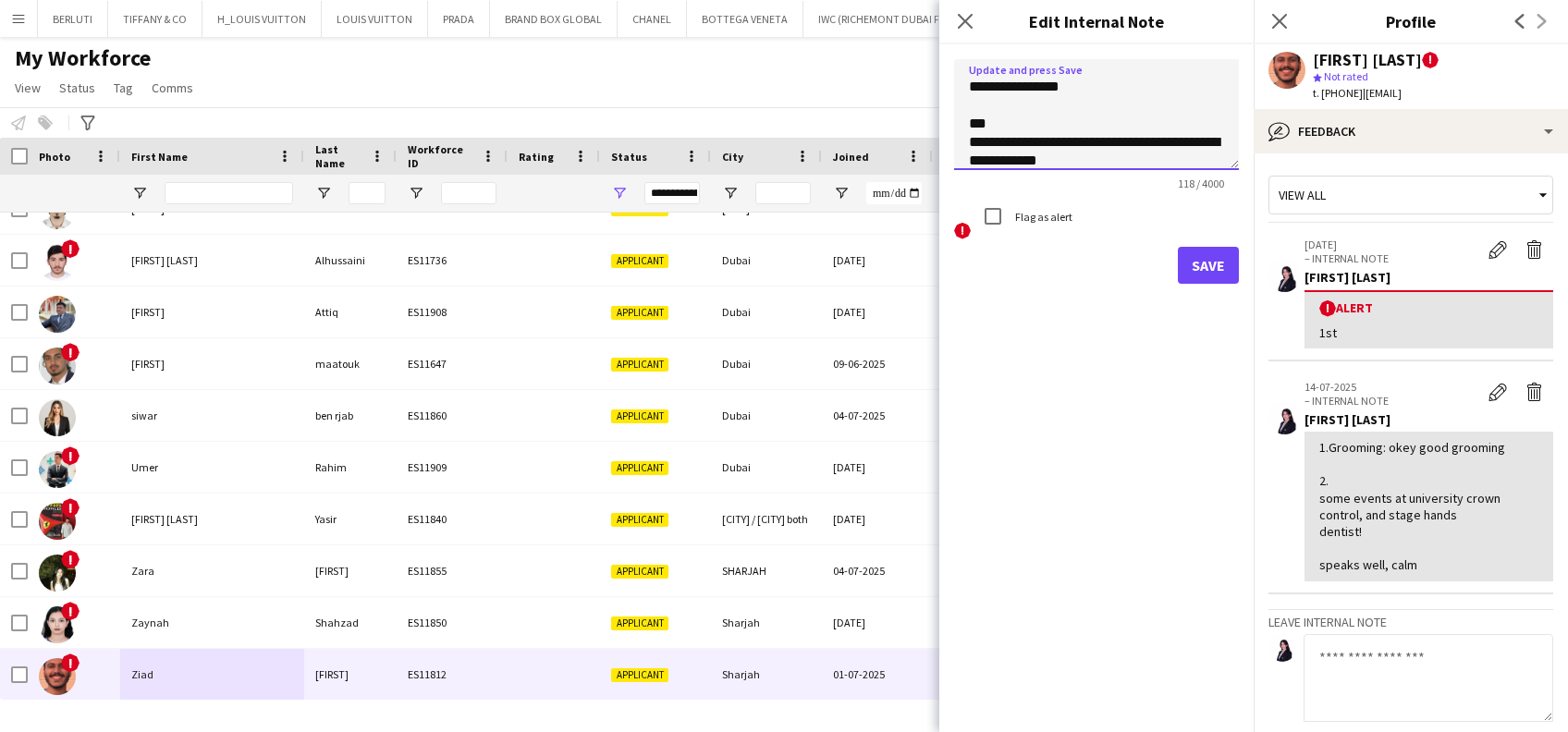drag, startPoint x: 1030, startPoint y: 120, endPoint x: 1039, endPoint y: 118, distance: 9.219544 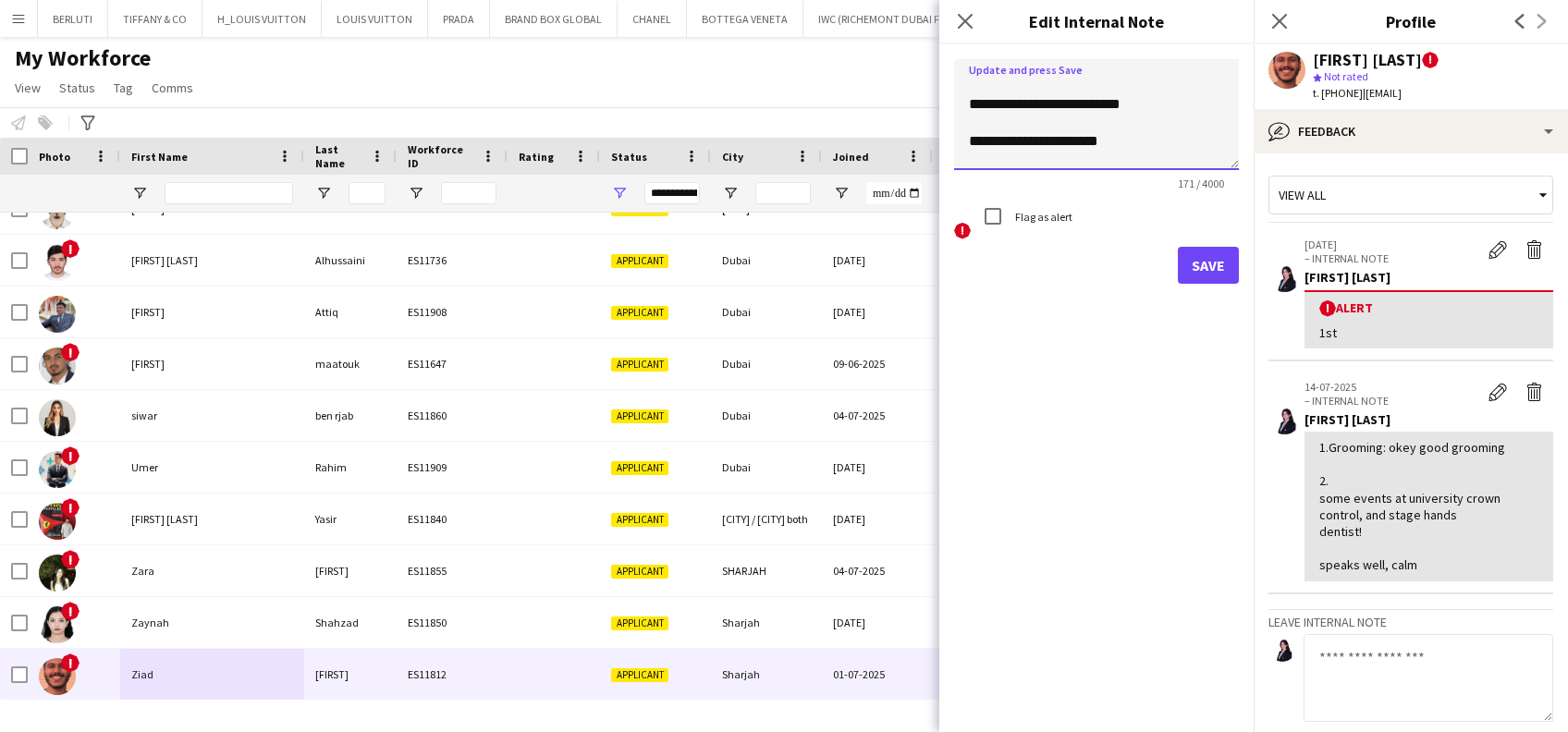 scroll, scrollTop: 38, scrollLeft: 0, axis: vertical 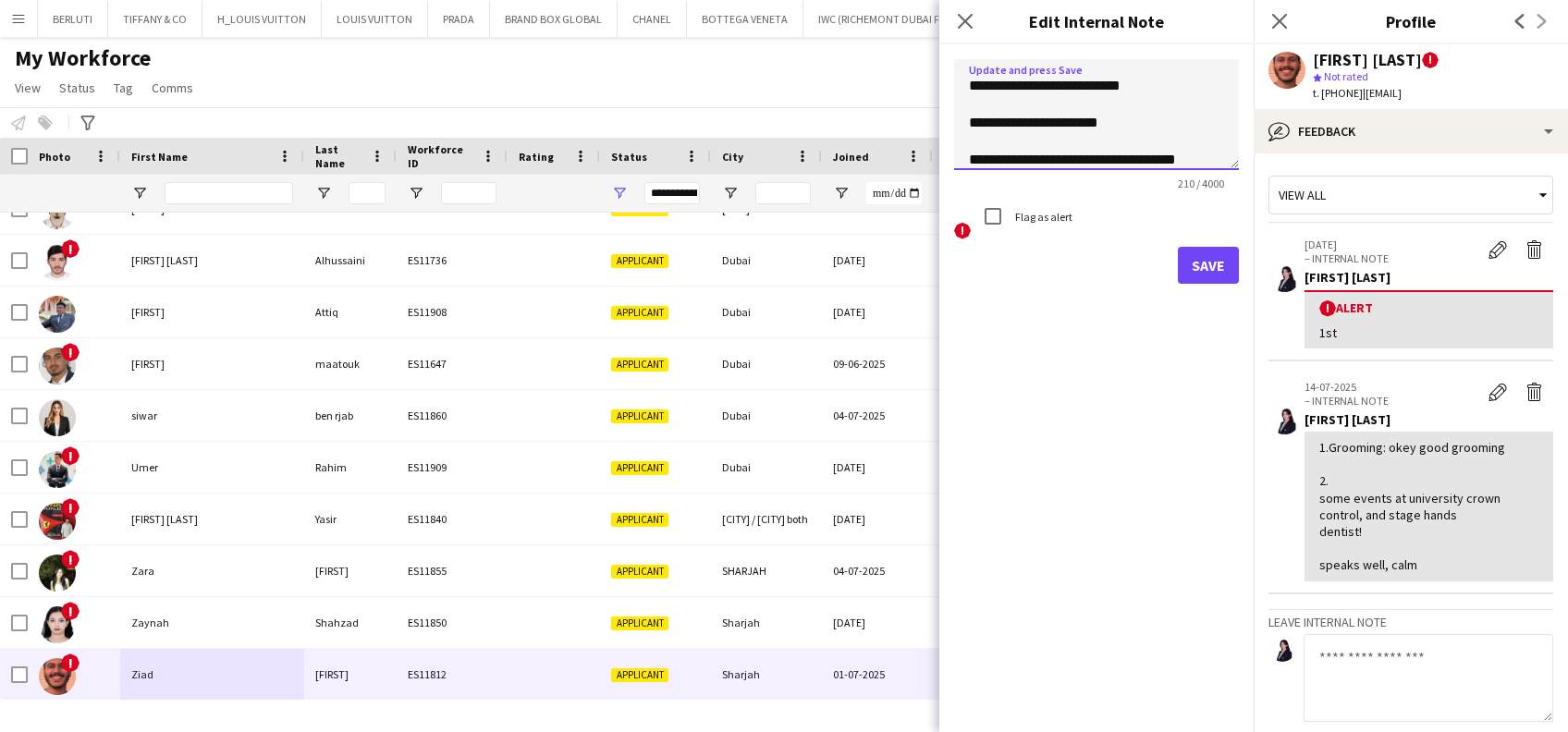 click on "**********" 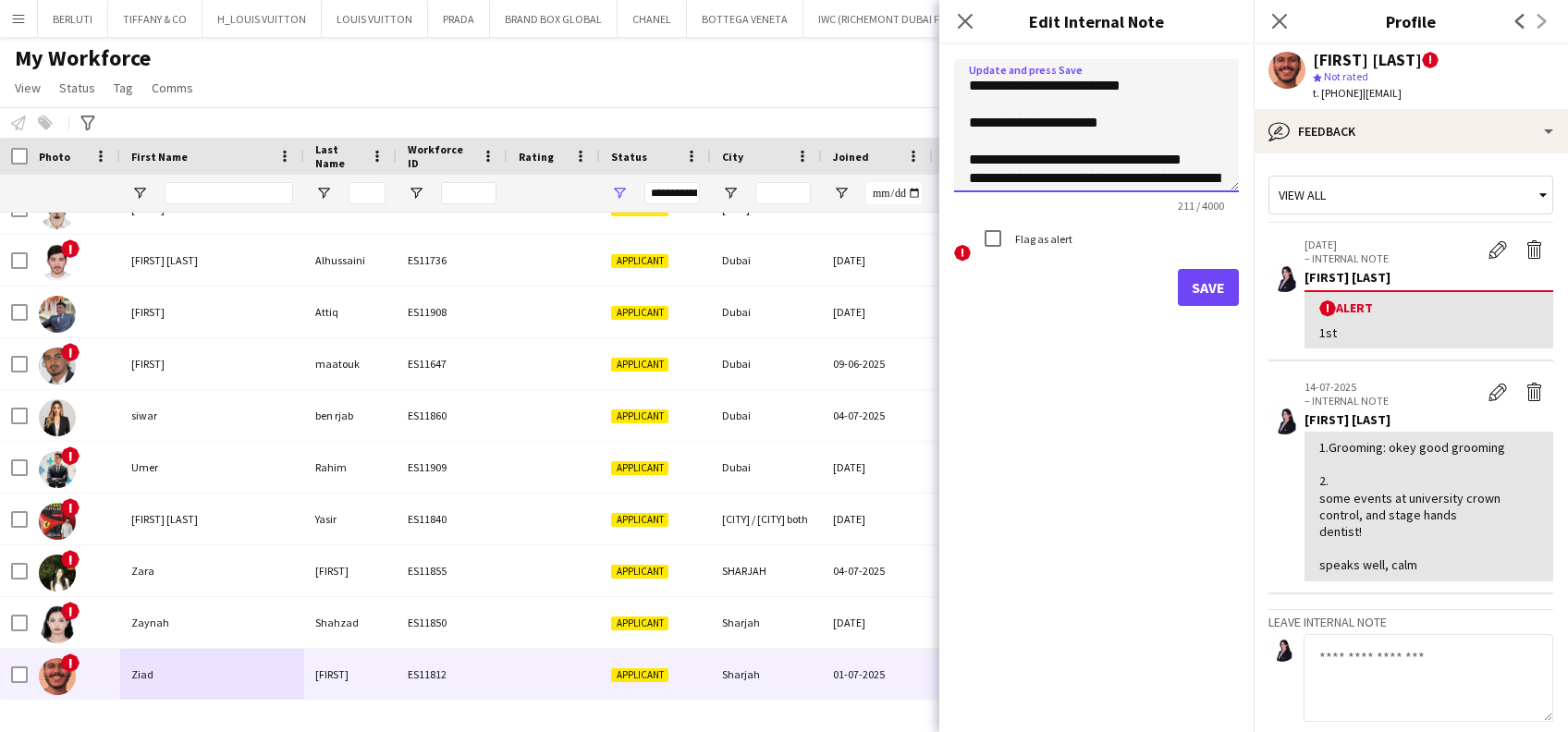 scroll, scrollTop: 0, scrollLeft: 0, axis: both 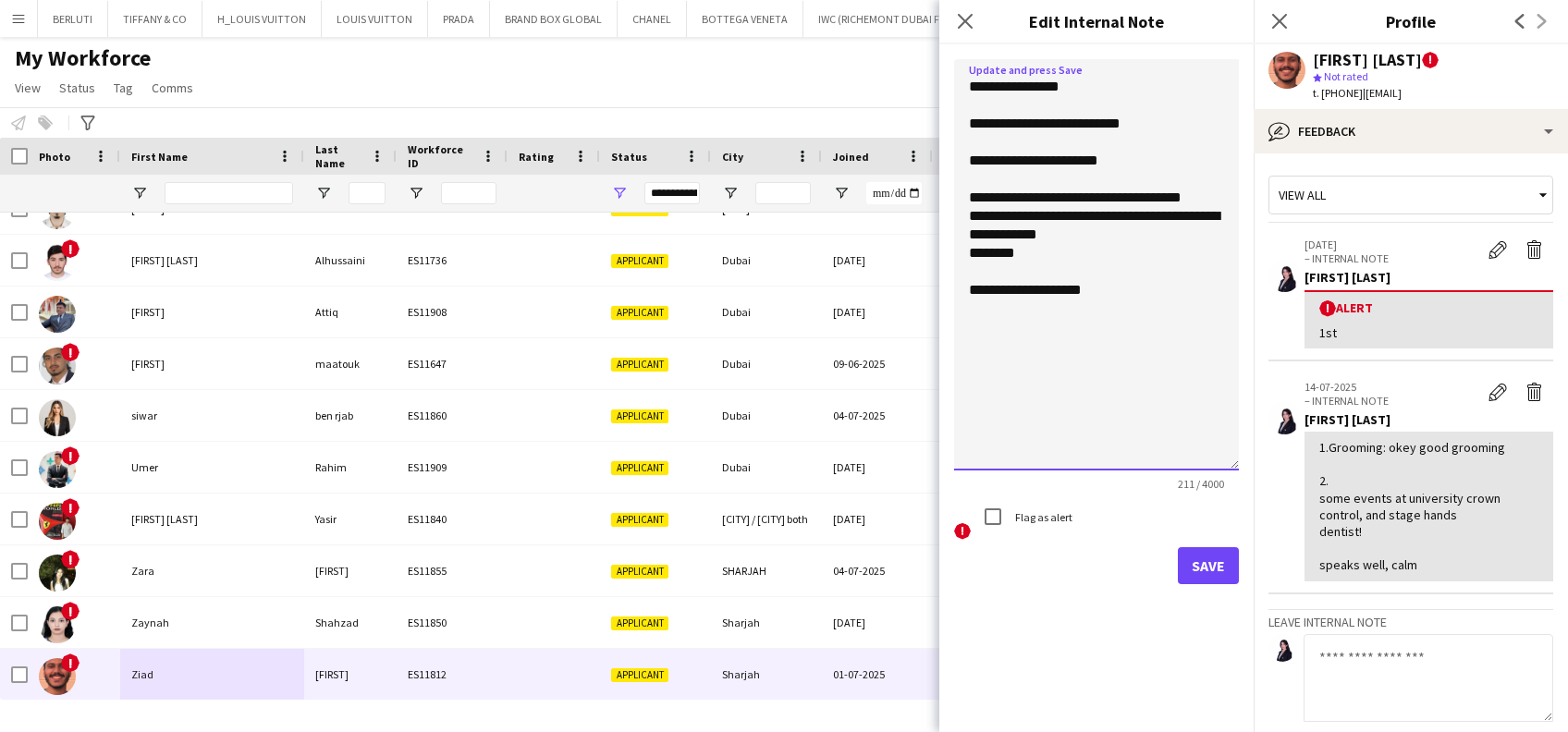 drag, startPoint x: 1225, startPoint y: 196, endPoint x: 1223, endPoint y: 476, distance: 280.0071 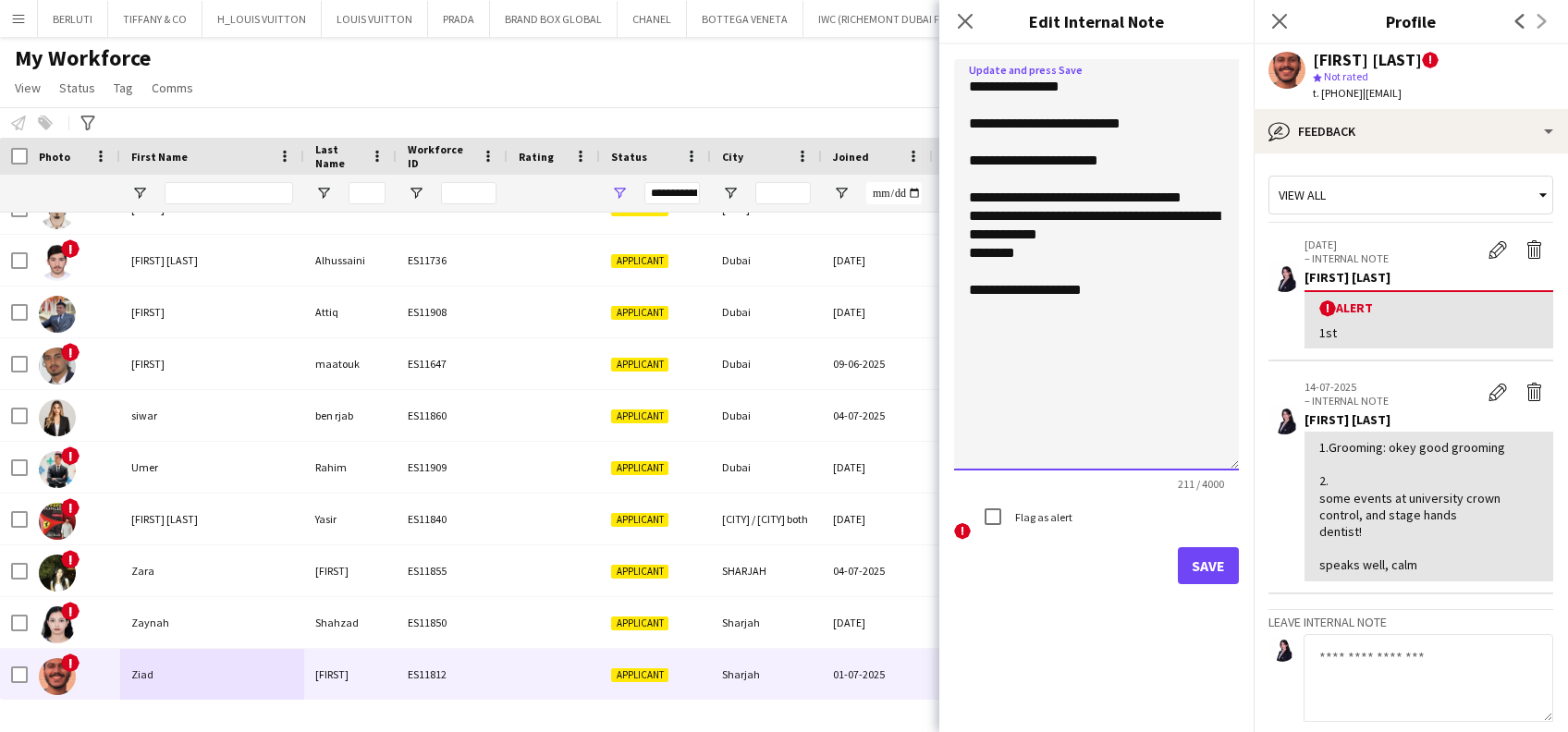 click on "**********" 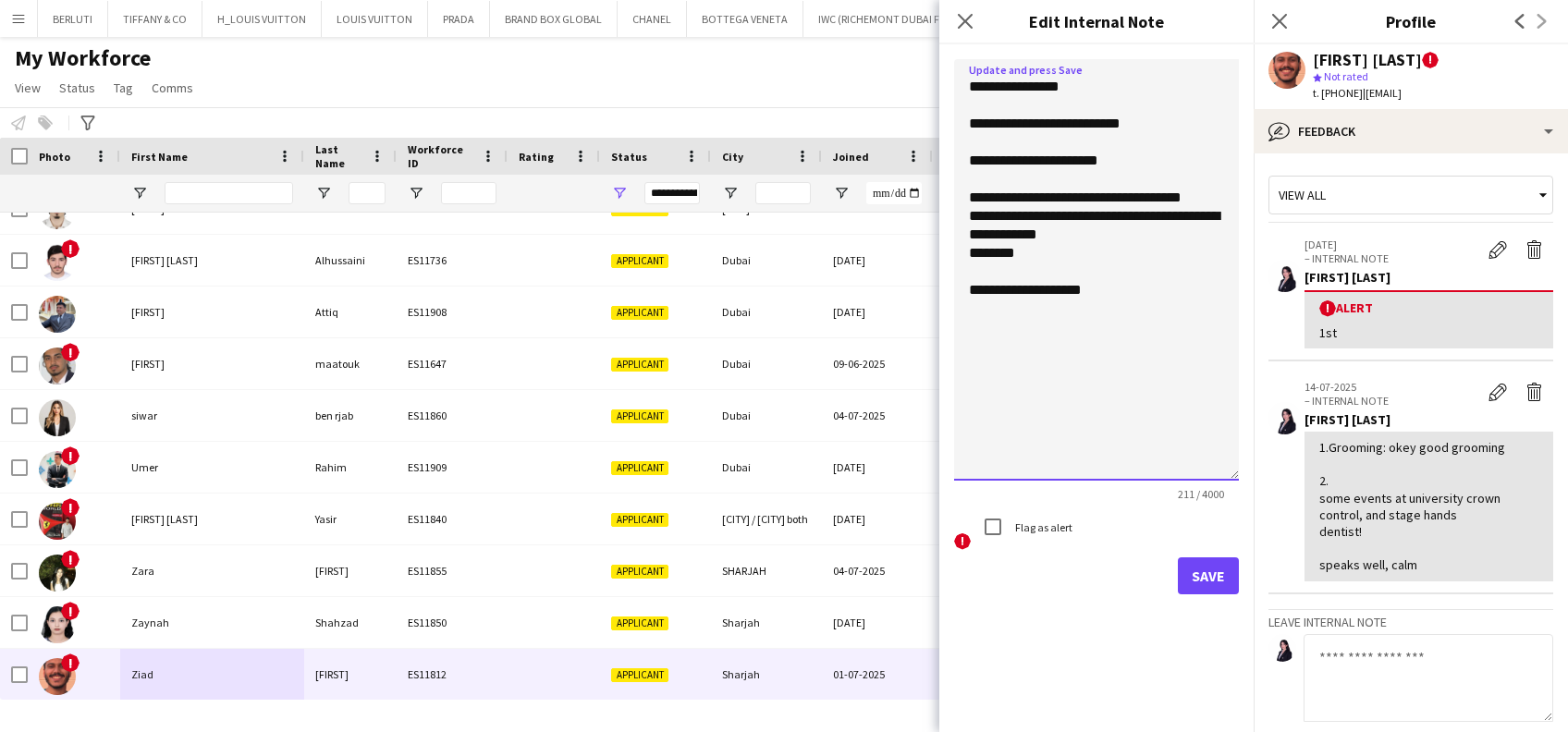 click on "**********" 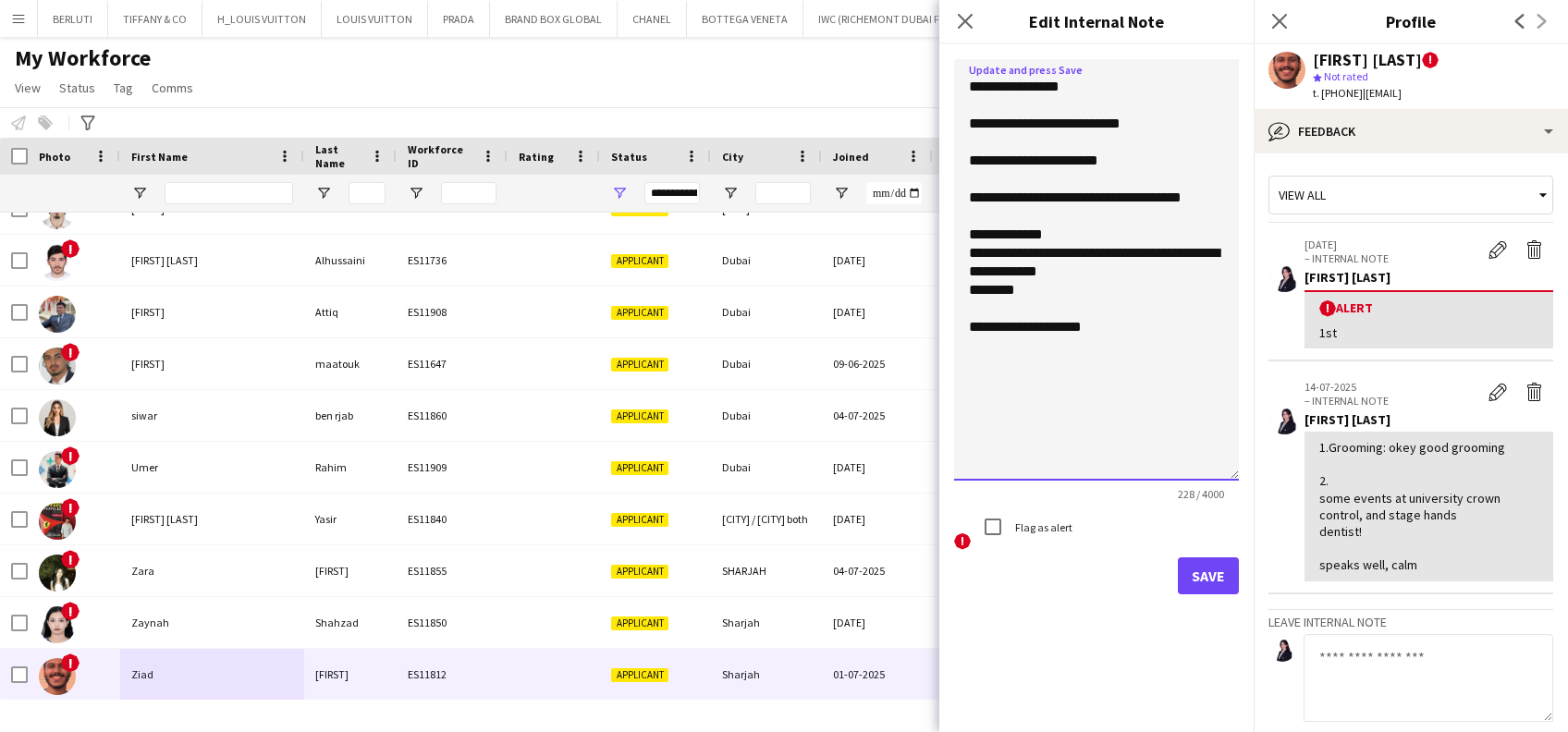 click on "**********" 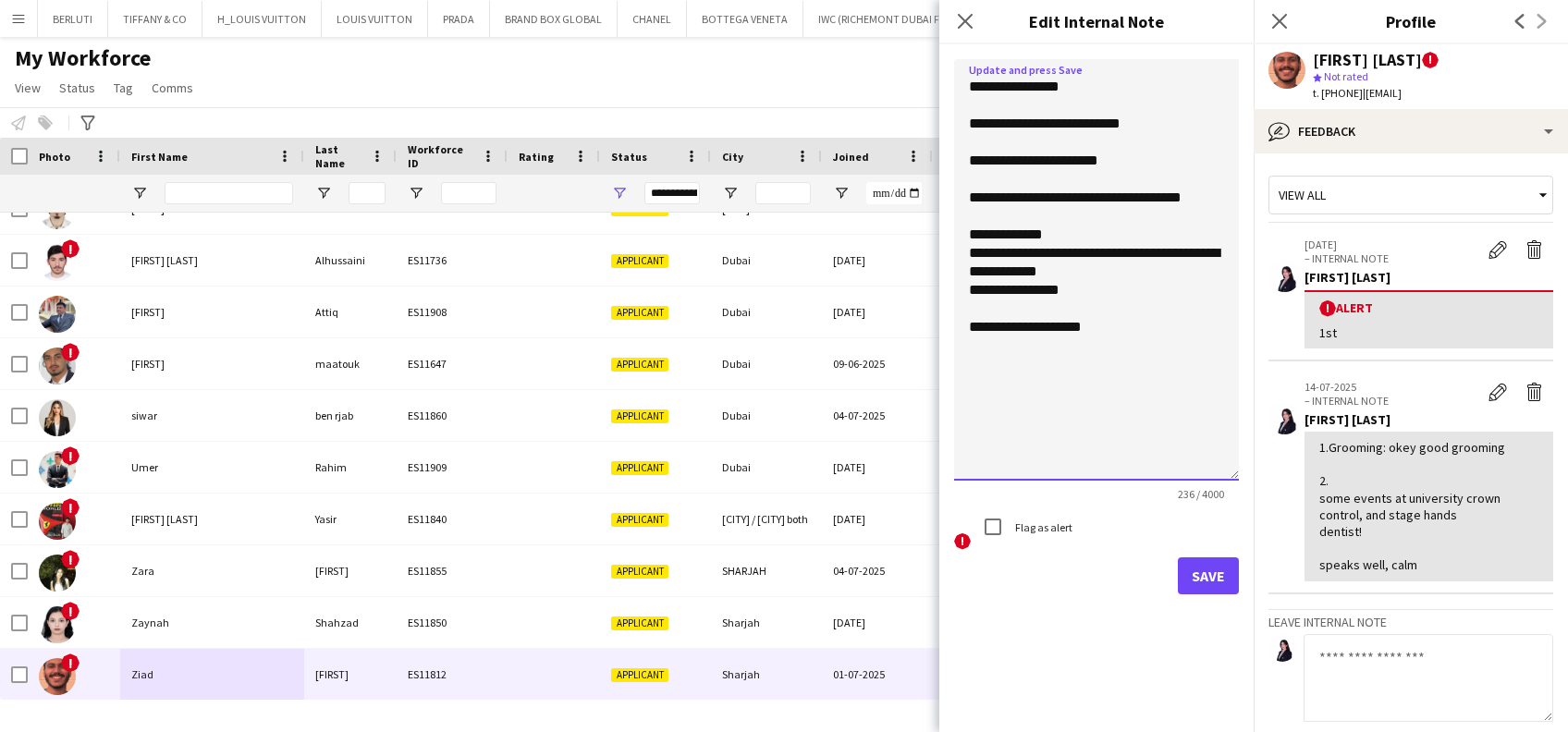 click on "**********" 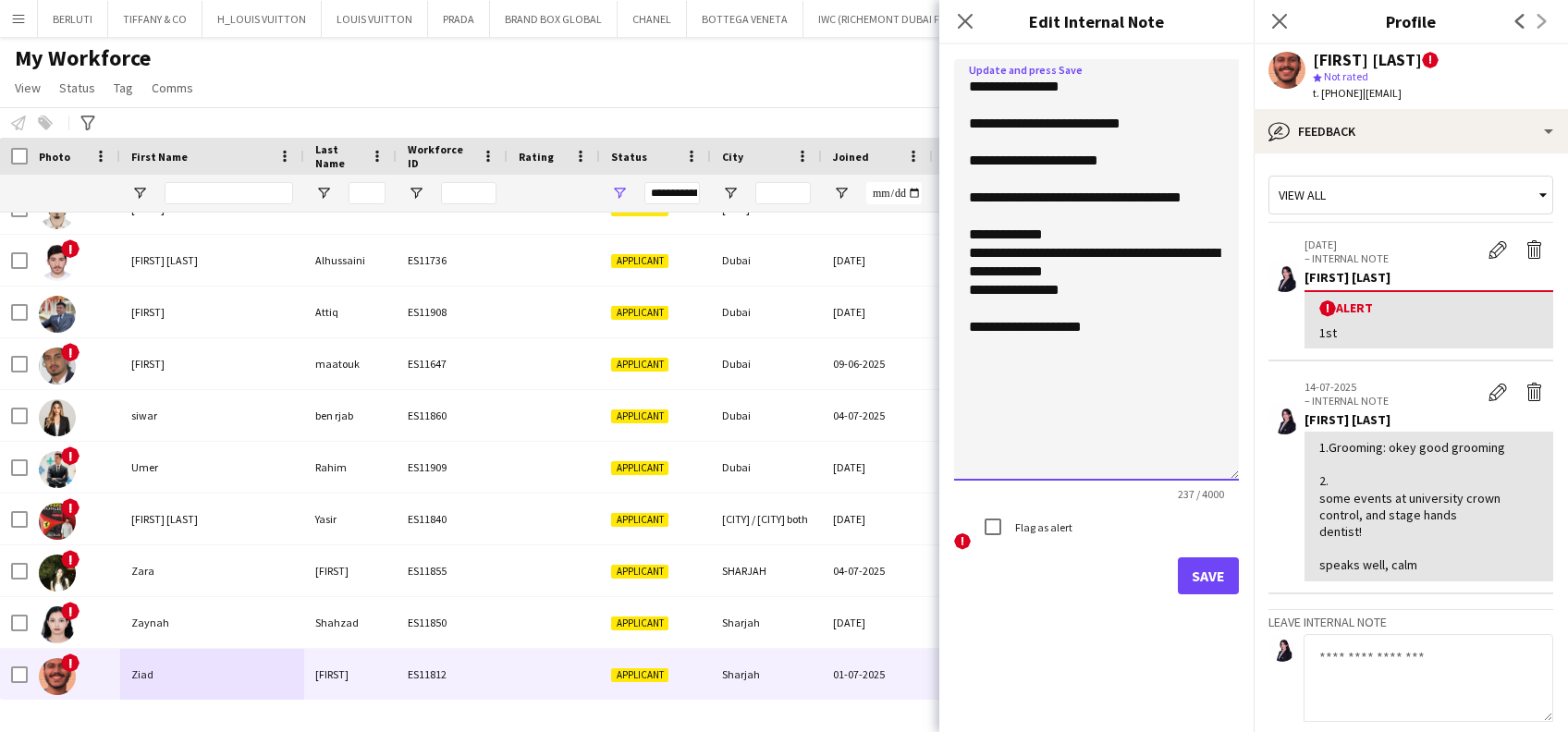 click on "**********" 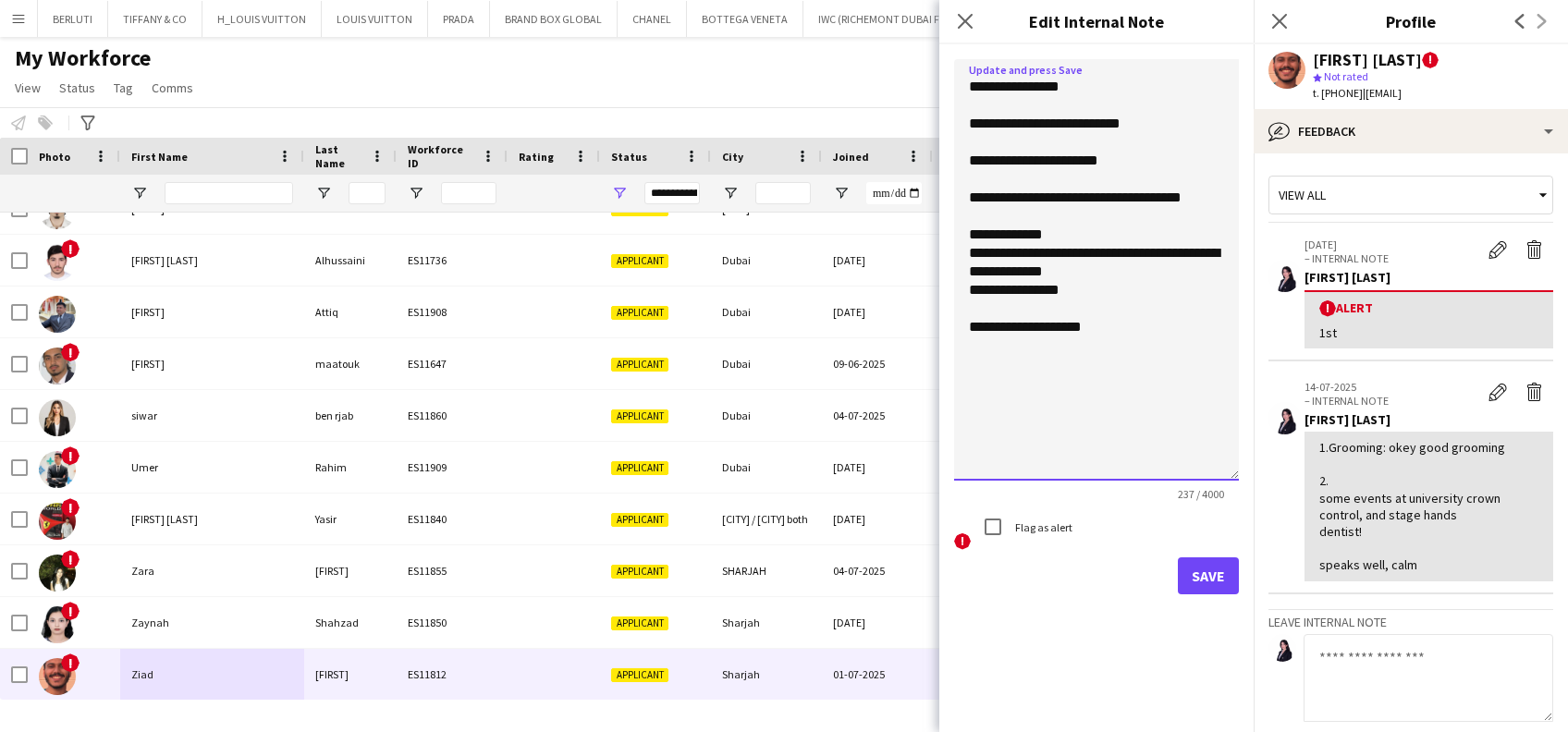 click on "**********" 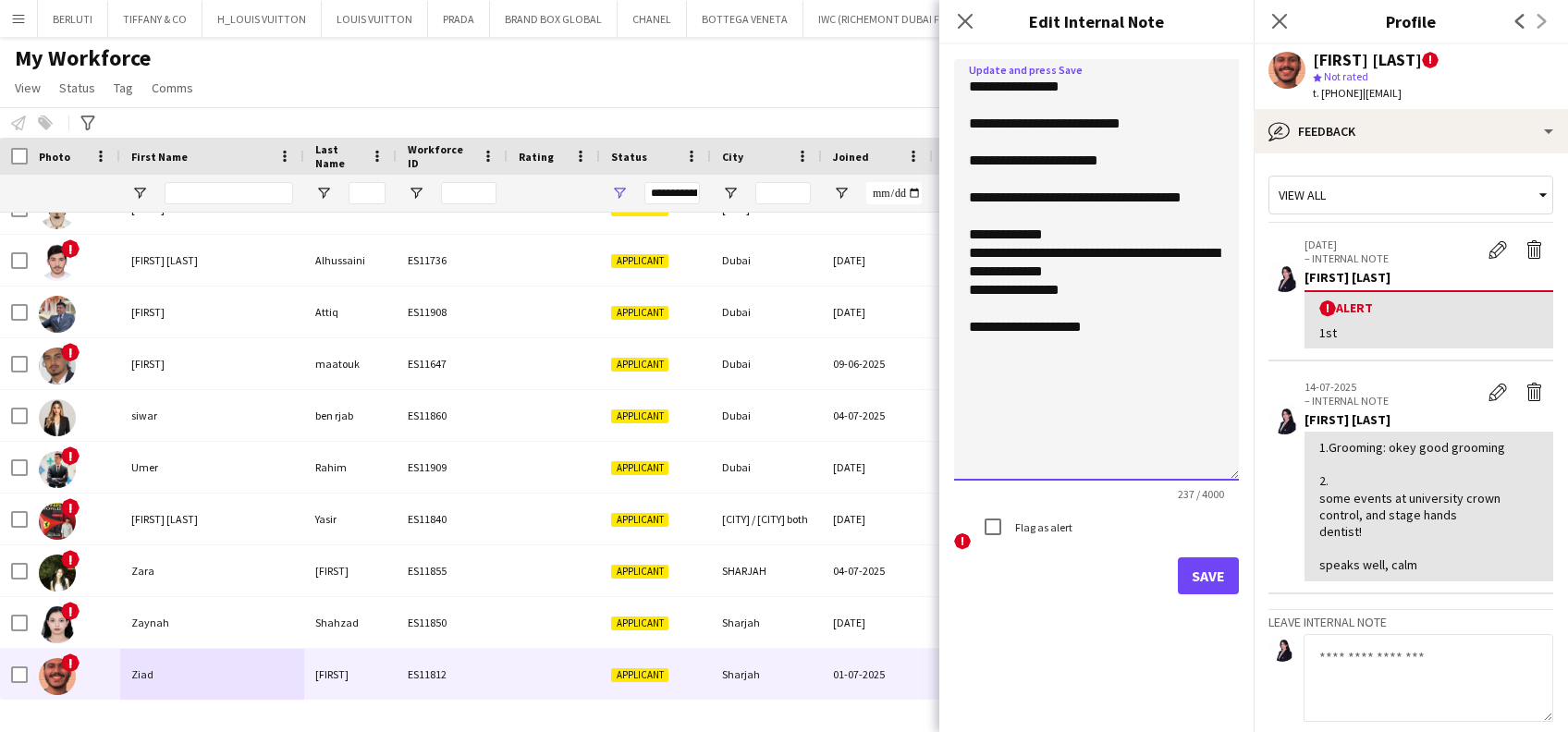 click on "**********" 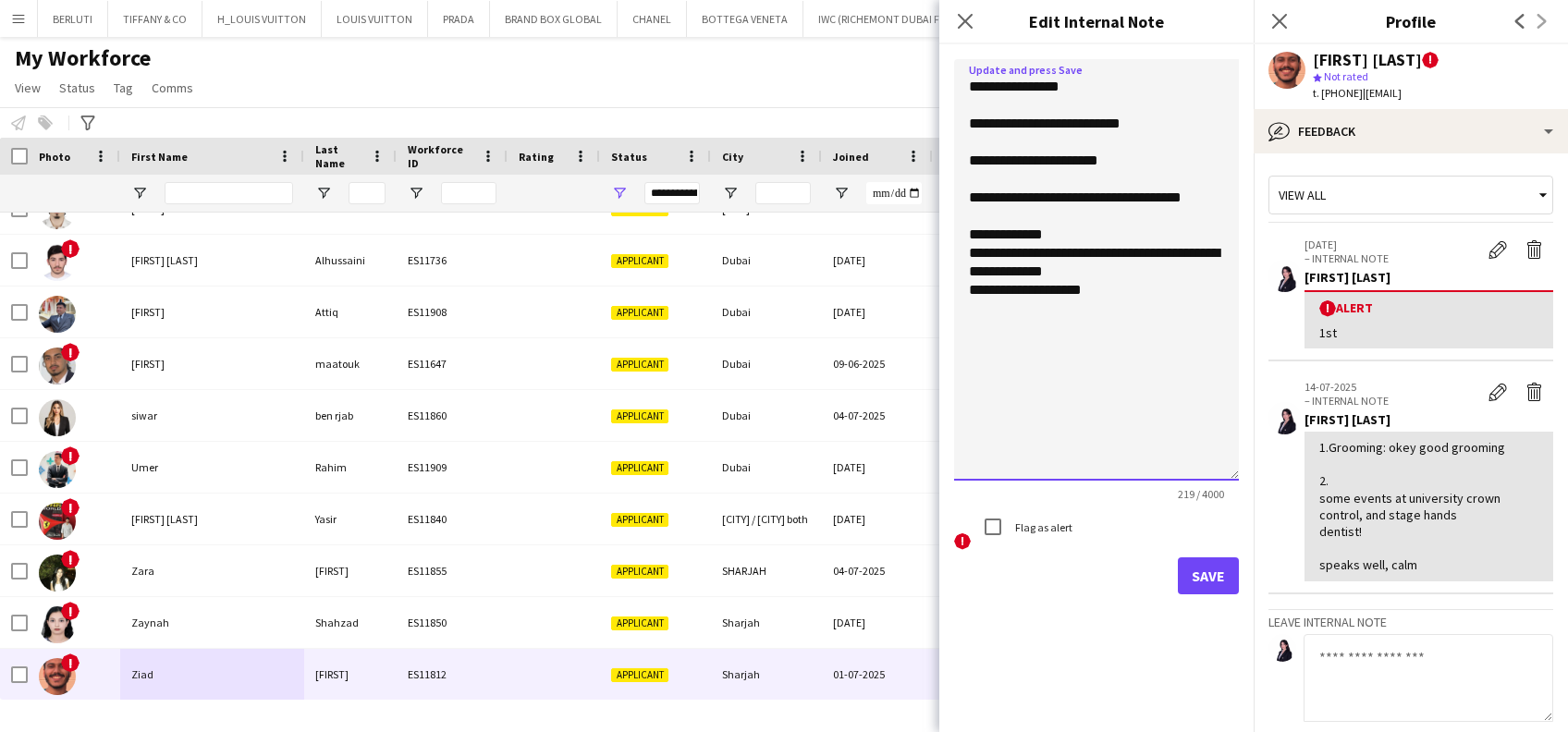 click on "**********" 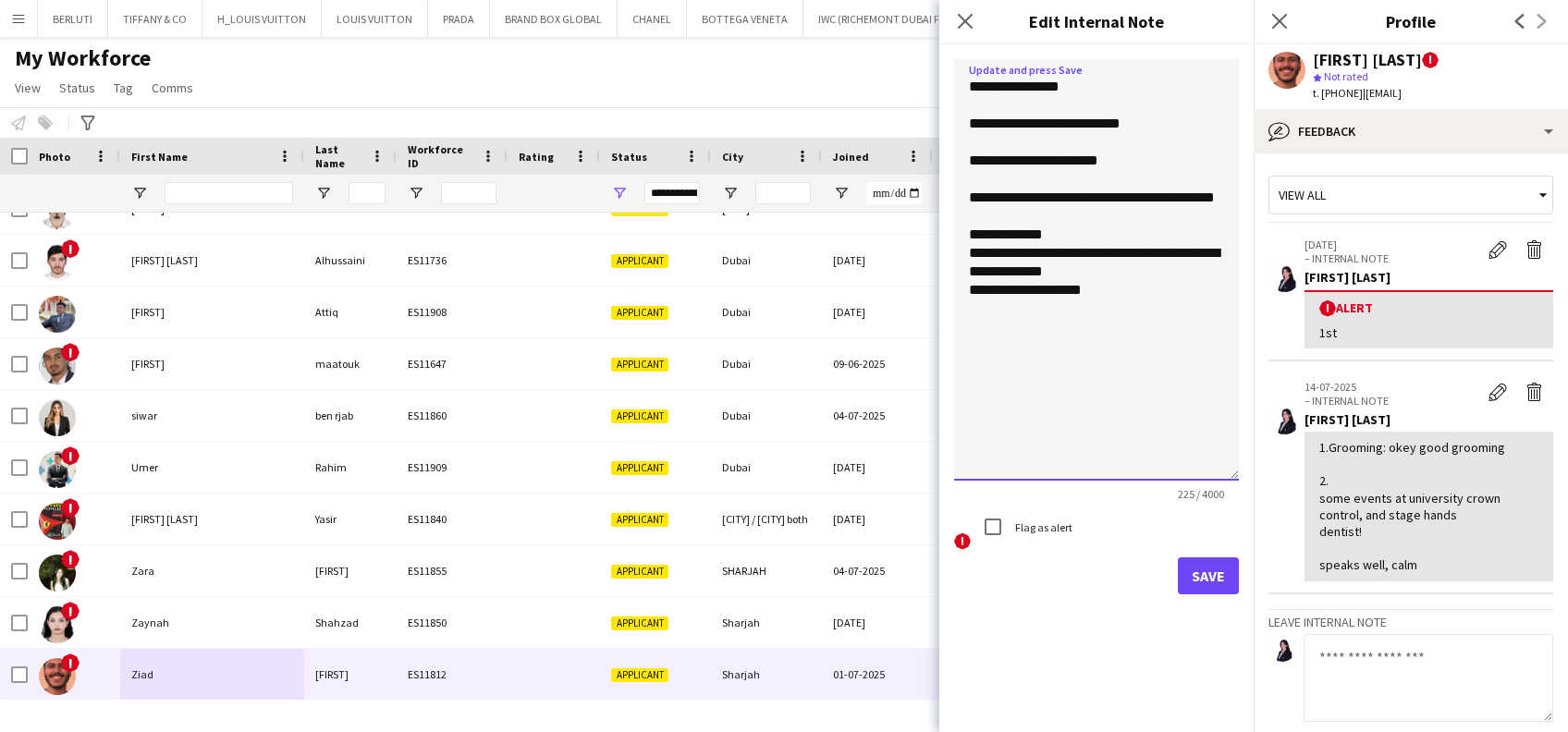 click on "**********" 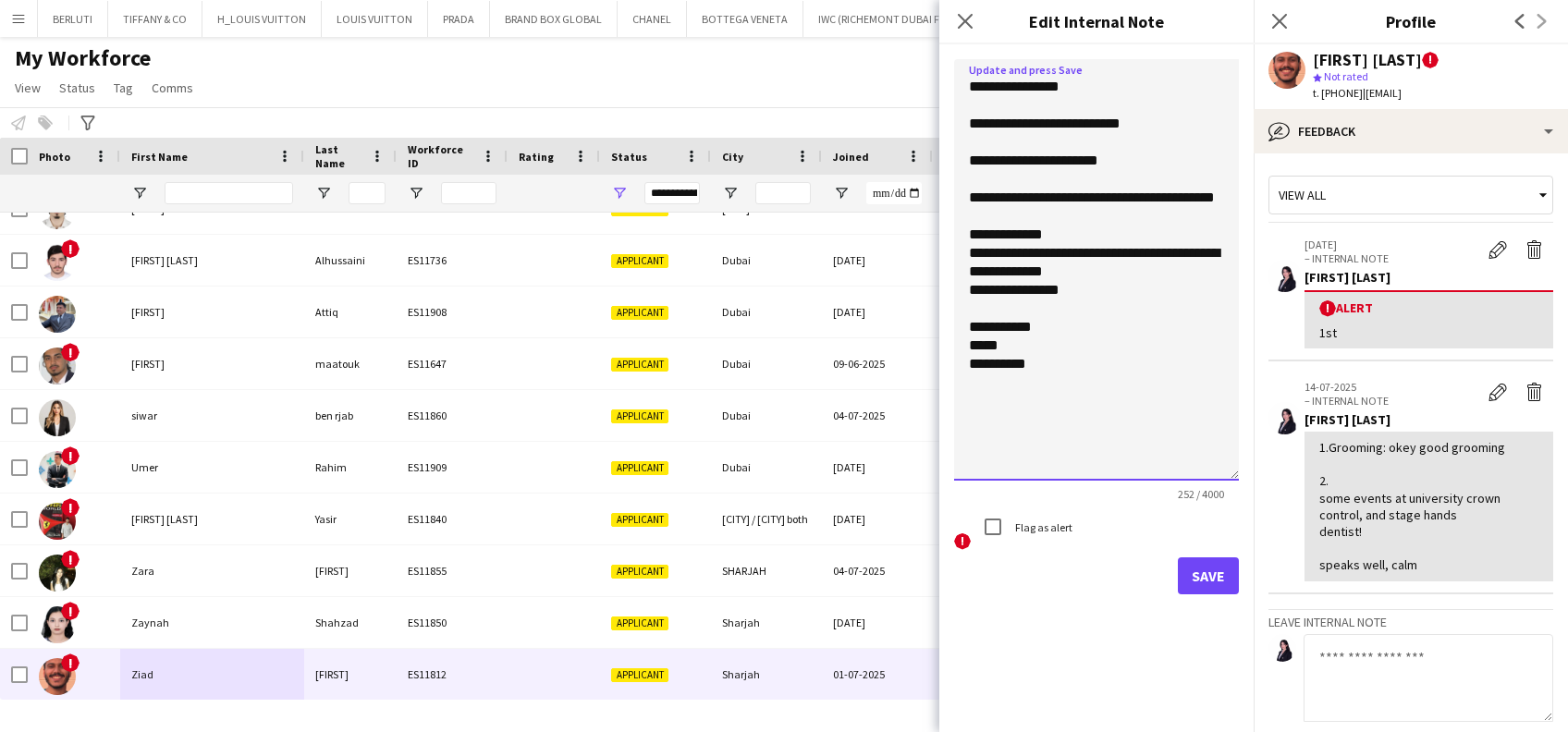 type on "**********" 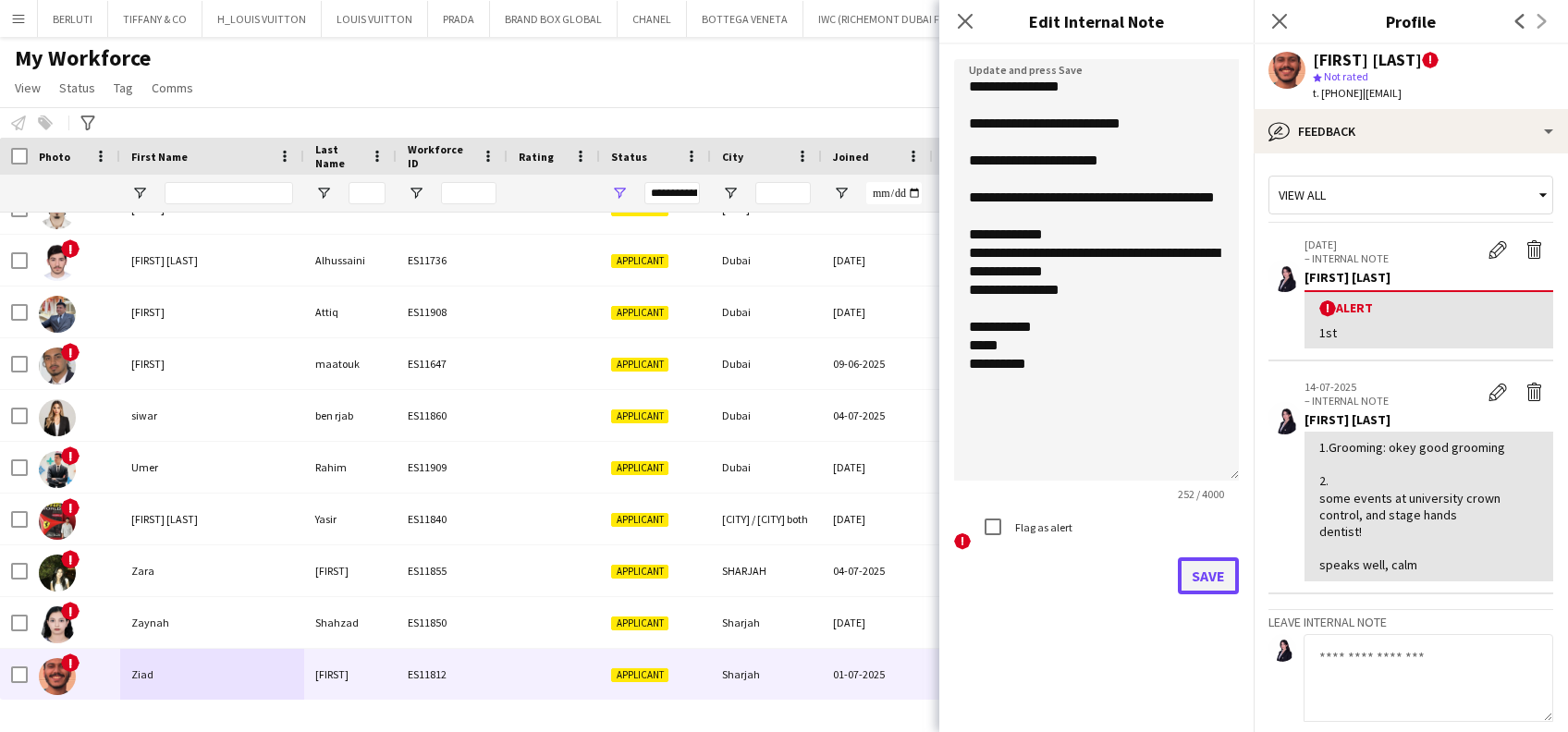 click on "Save" 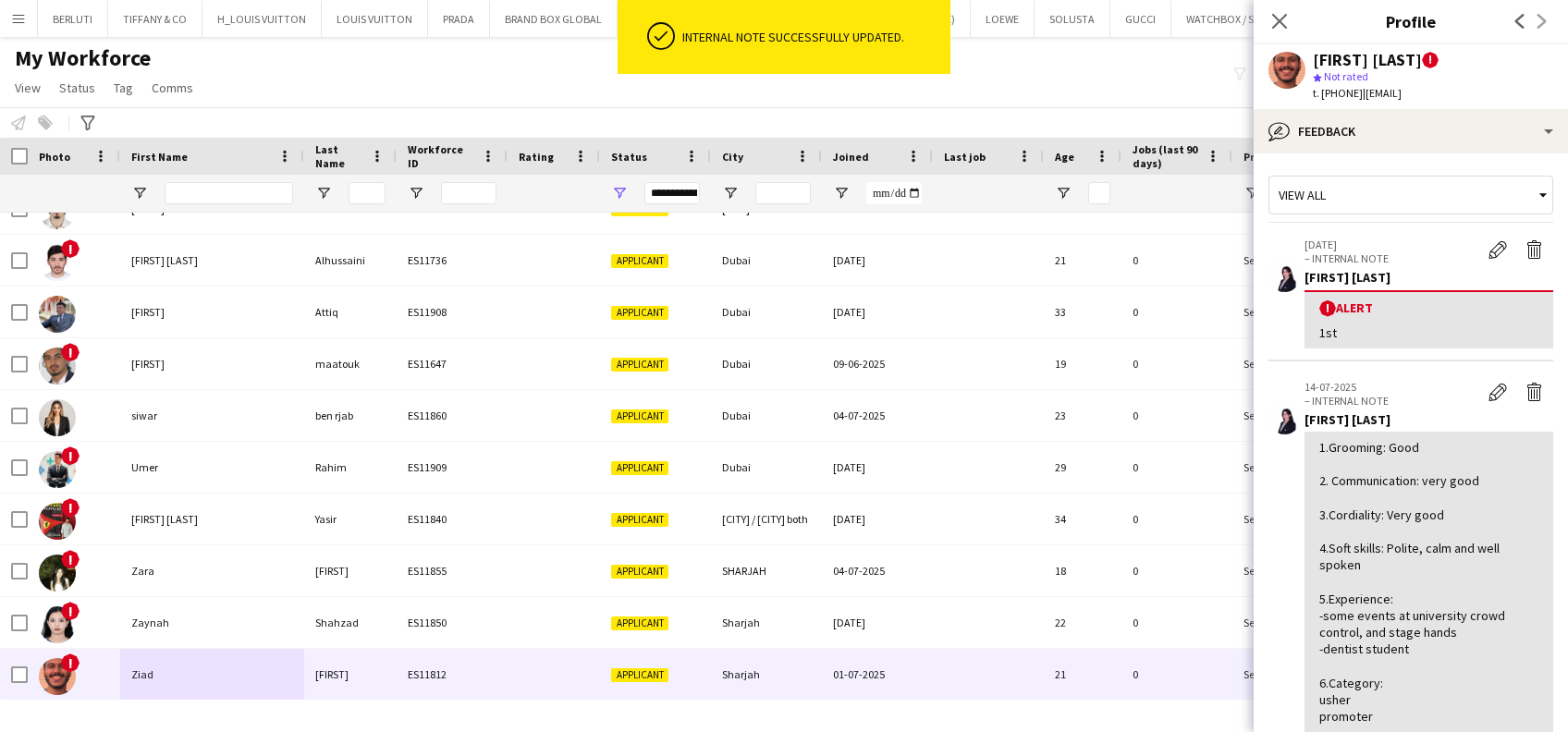 click on "Edit alert
Delete alert" 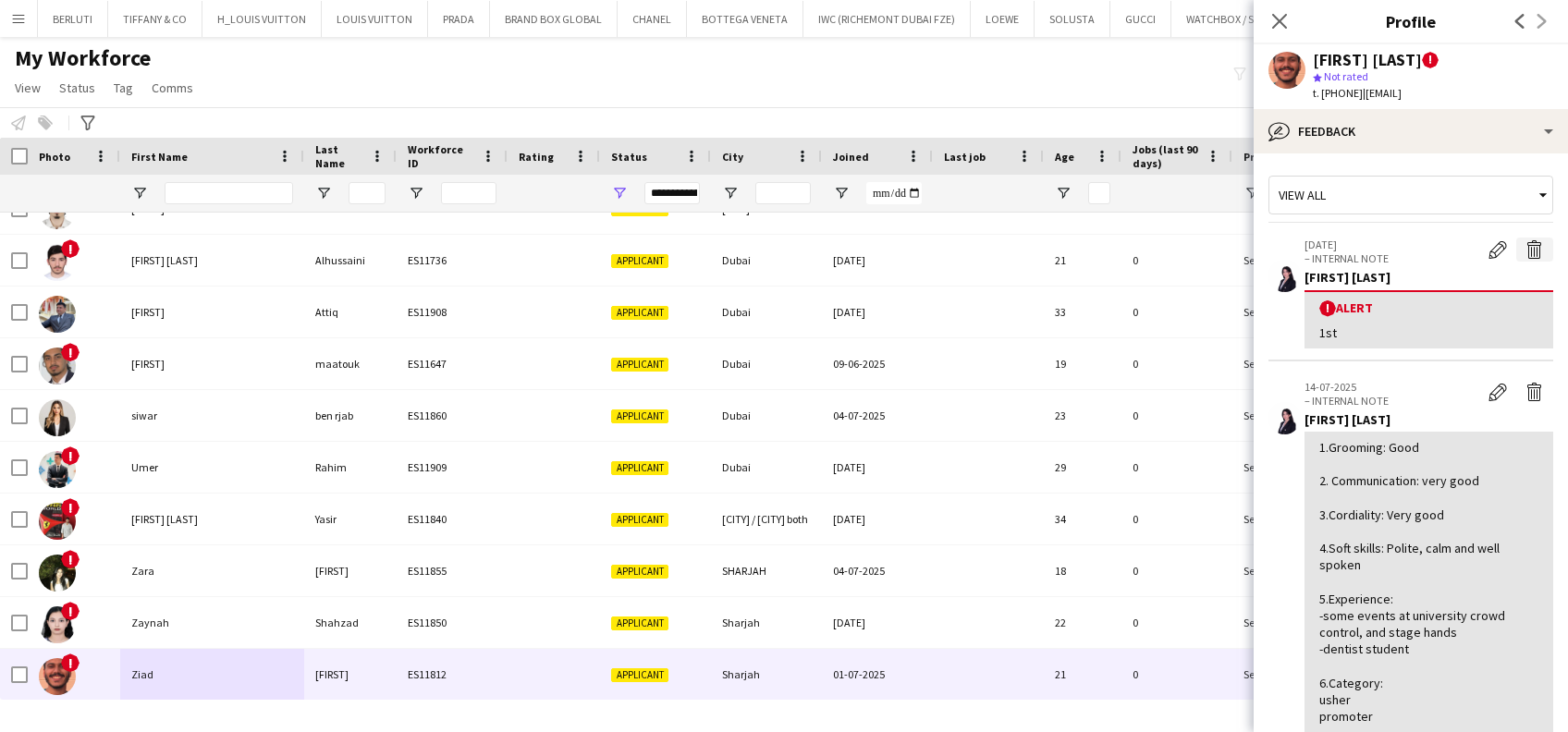 click on "Delete alert" 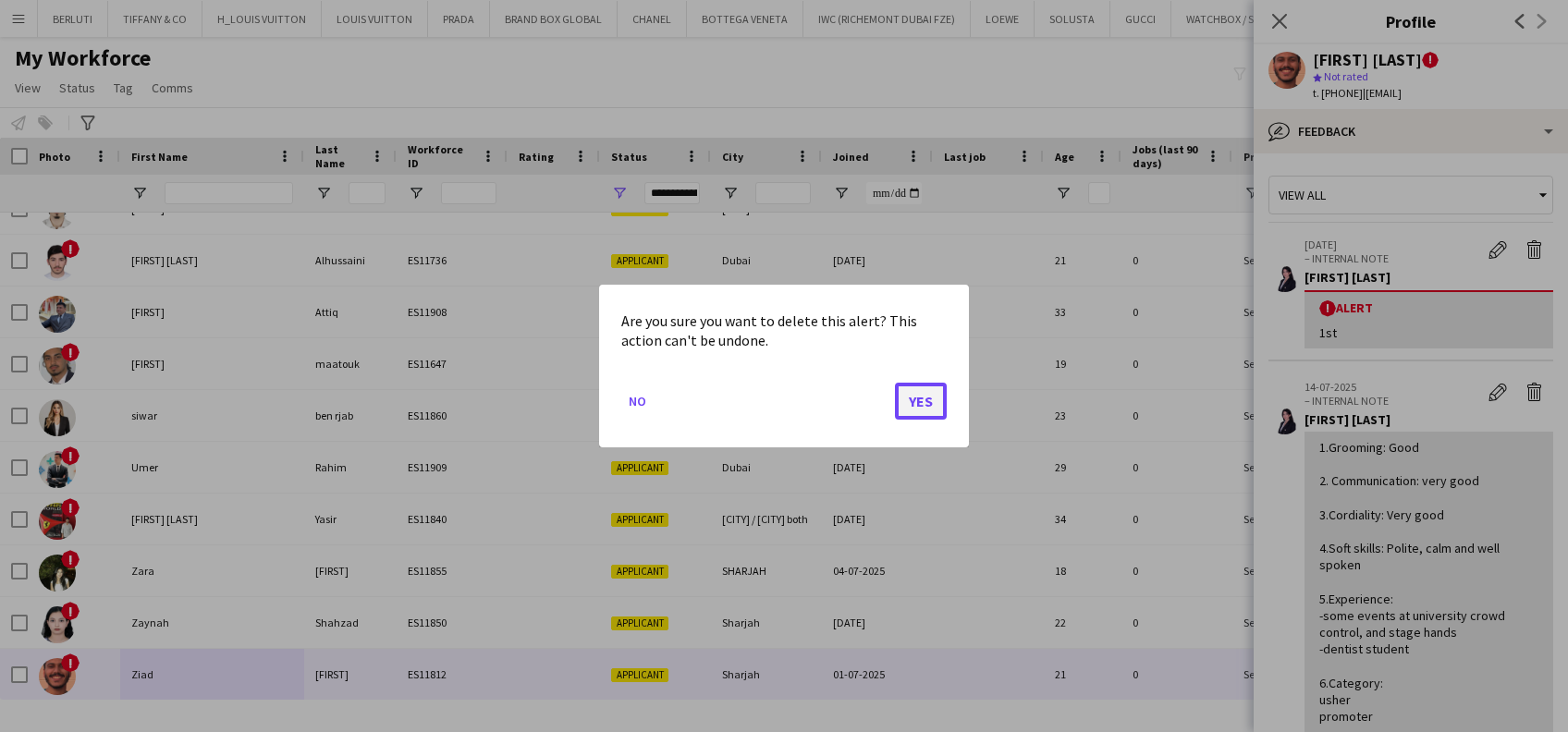 click on "Yes" 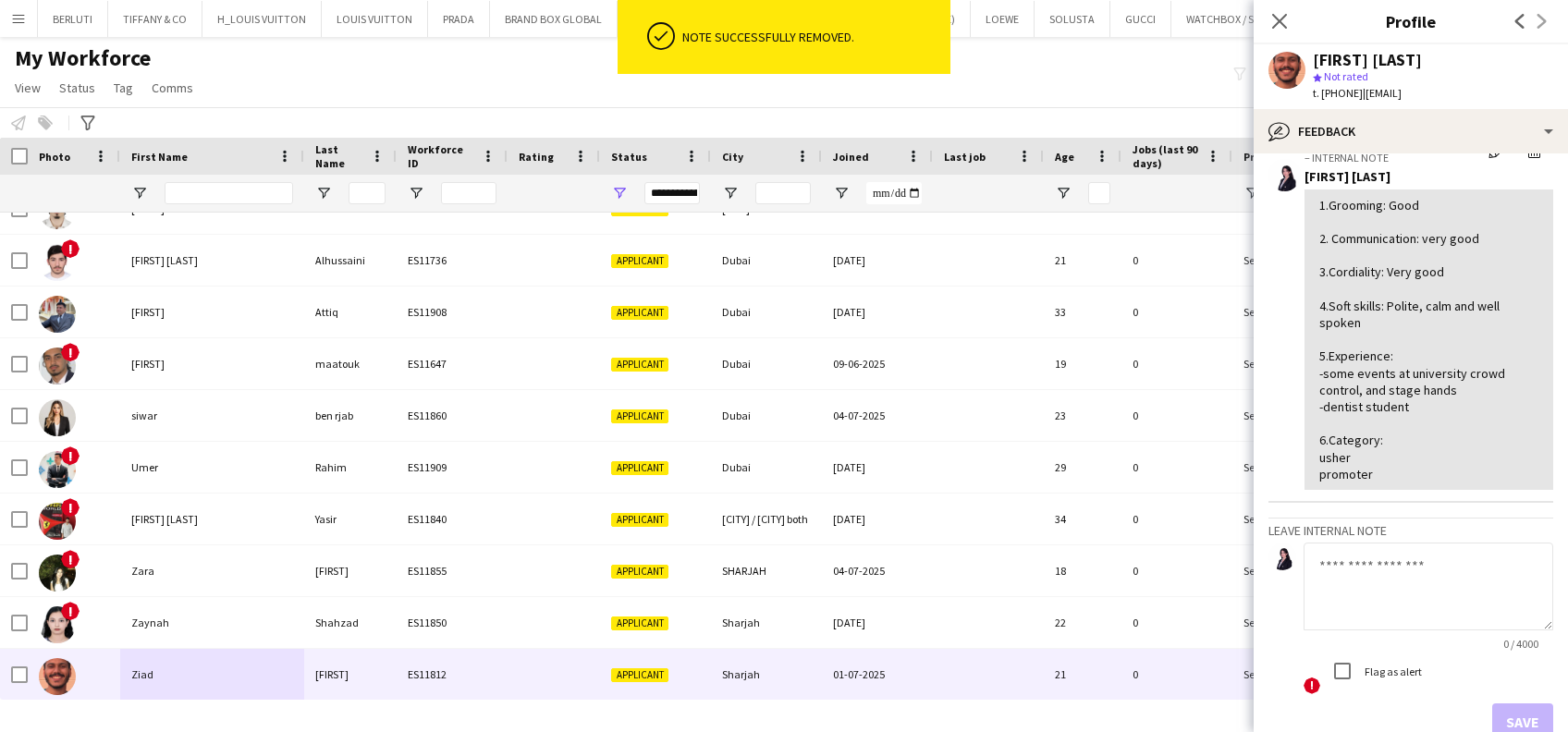 scroll, scrollTop: 0, scrollLeft: 0, axis: both 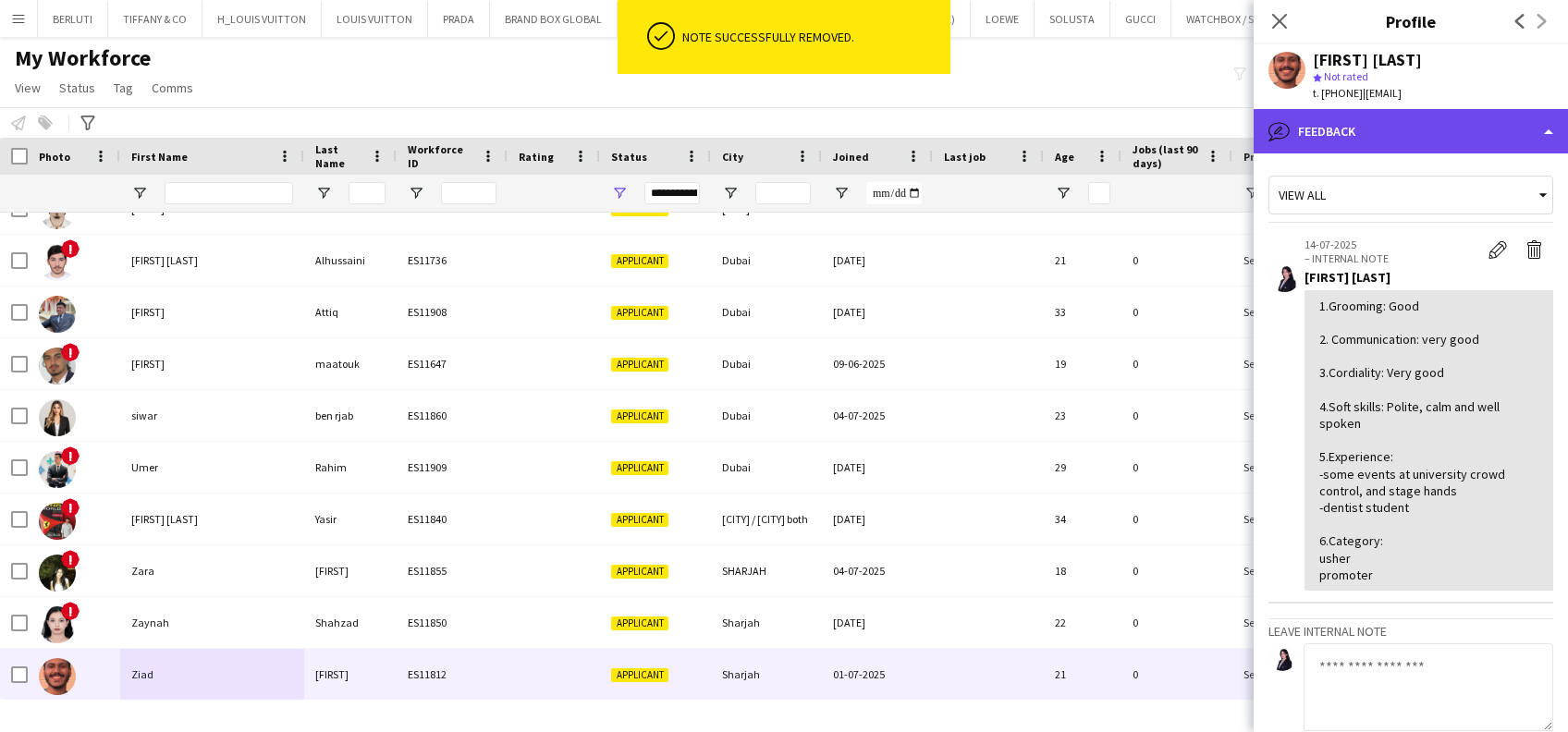 click on "bubble-pencil
Feedback" 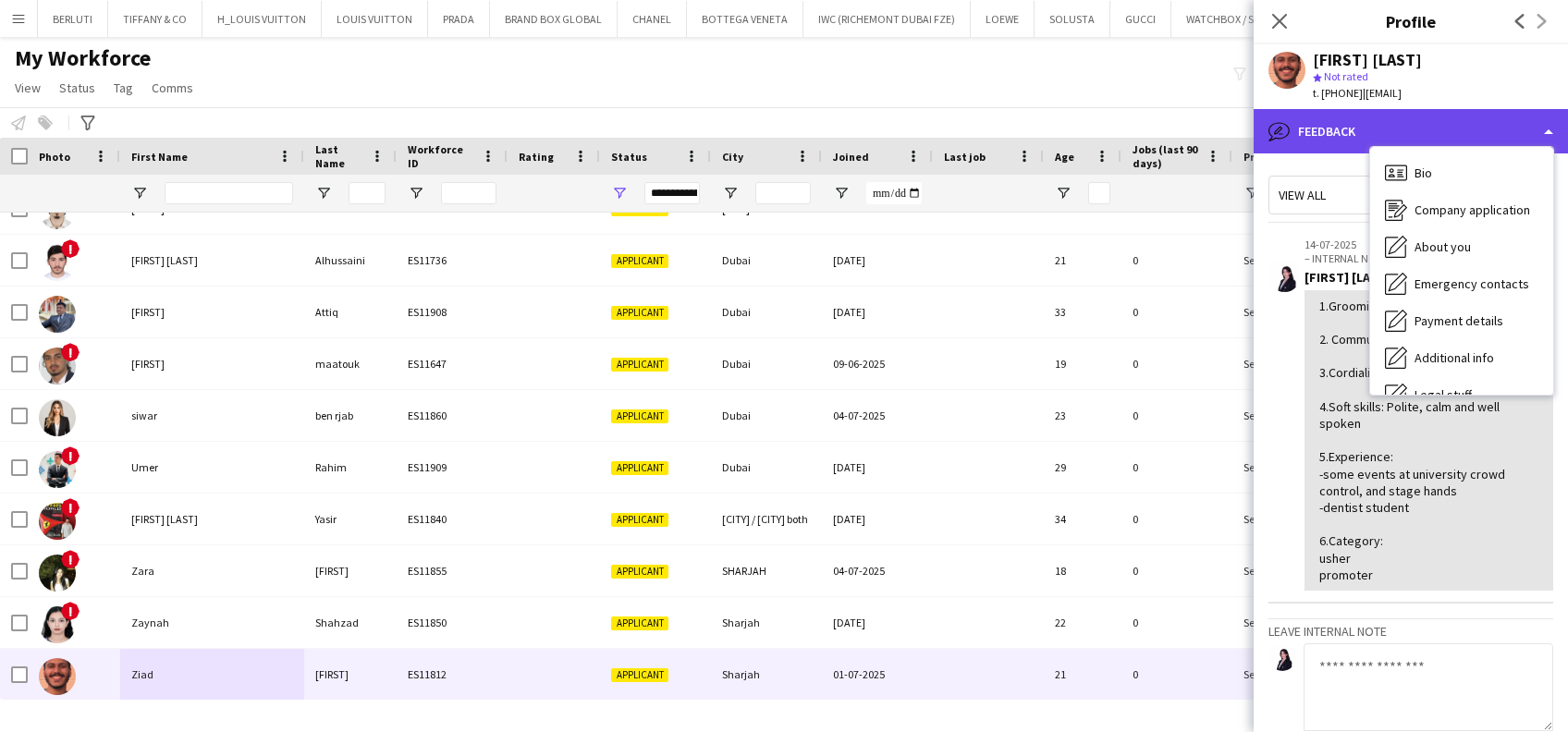 click on "bubble-pencil
Feedback" 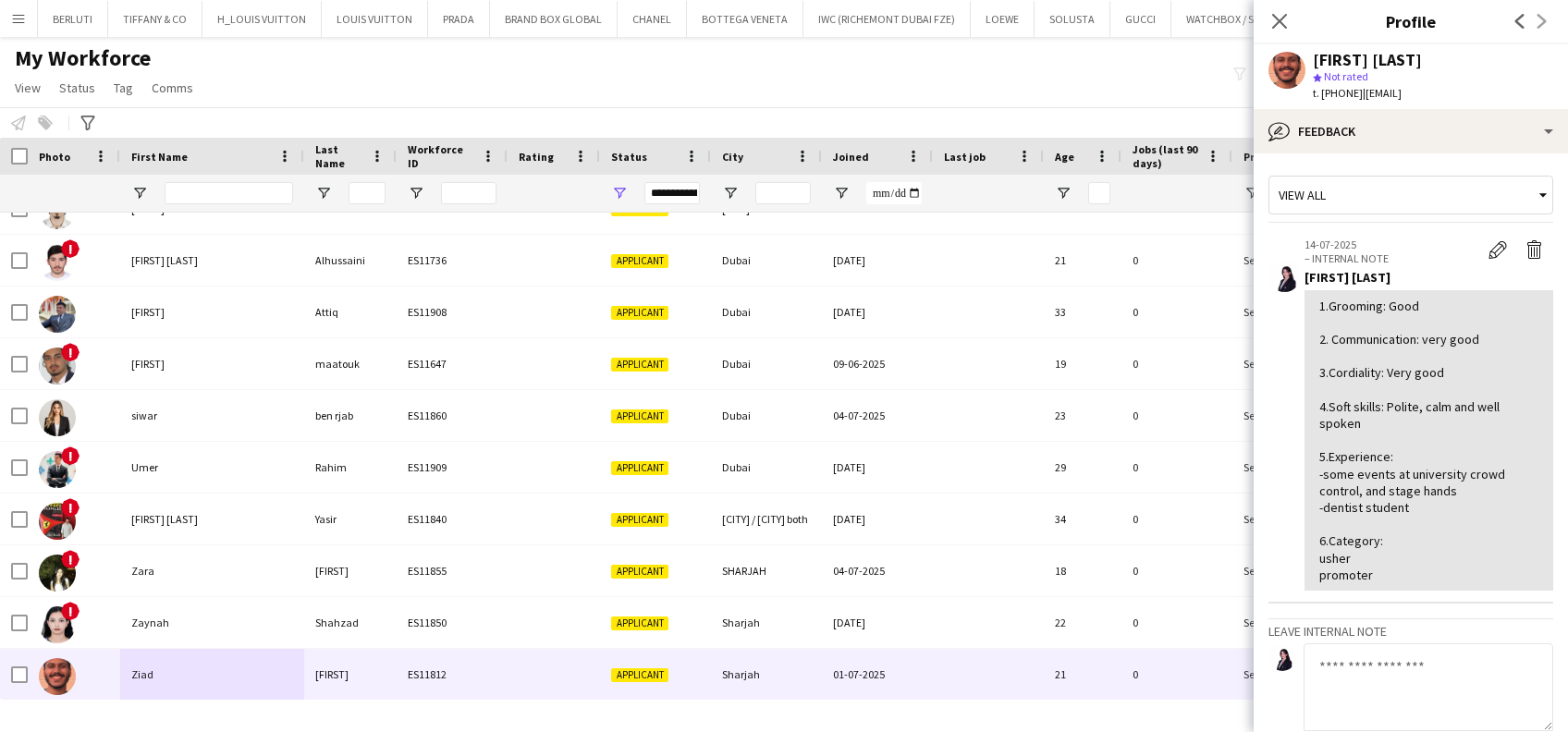 click on "View all  [DATE]  – INTERNAL NOTE
Edit internal note
Delete internal note
[FIRST] [LAST]   1.Grooming: Good
2. Communication: very good
3.Cordiality: Very good
4.Soft skills: Polite, calm and well spoken
5.Experience:
-some events at university crowd control, and stage hands
-dentist student
6.Category:
usher
promoter   Leave internal note
0 / 4000  !  Flag as alert   Save   Previous   Next" 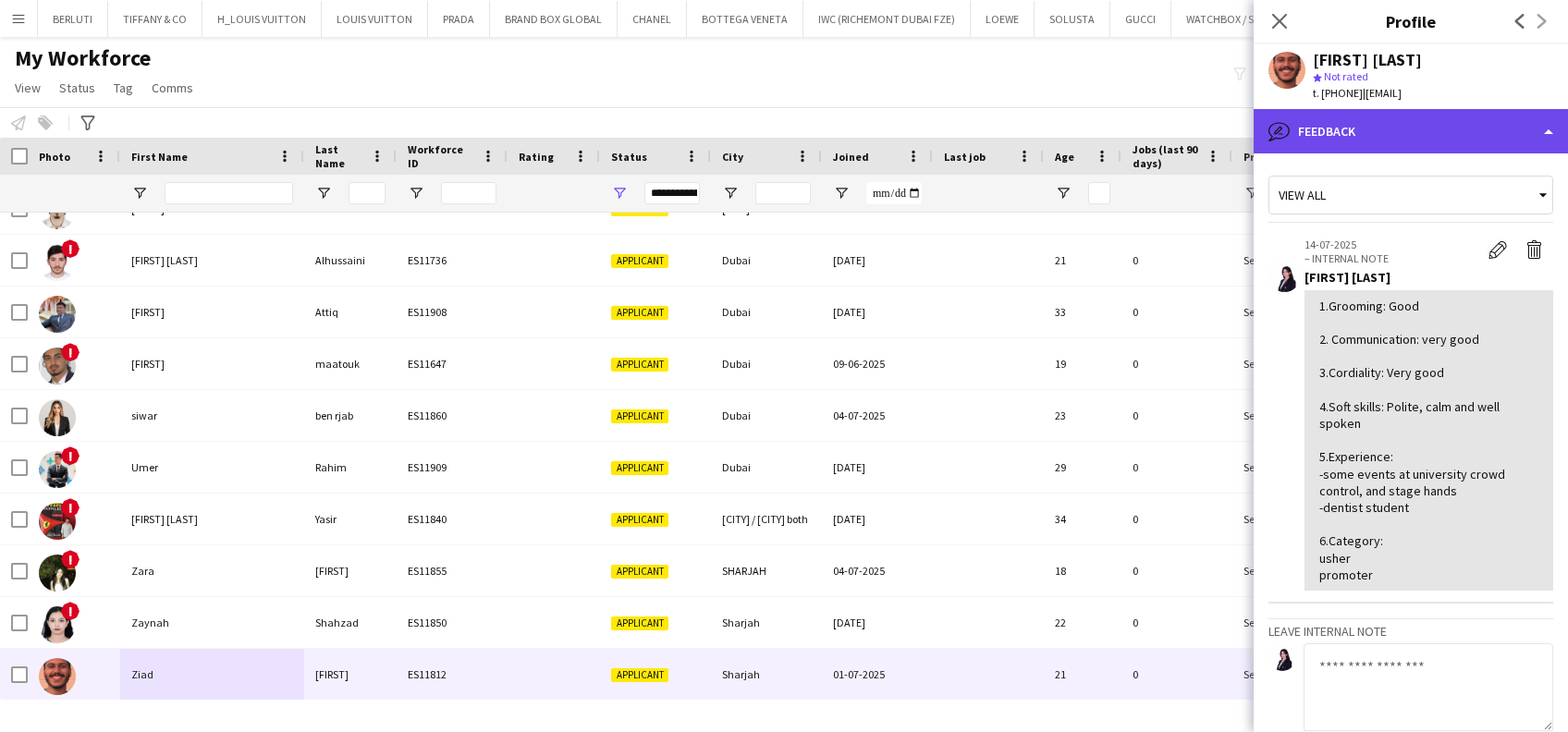 click on "bubble-pencil
Feedback" 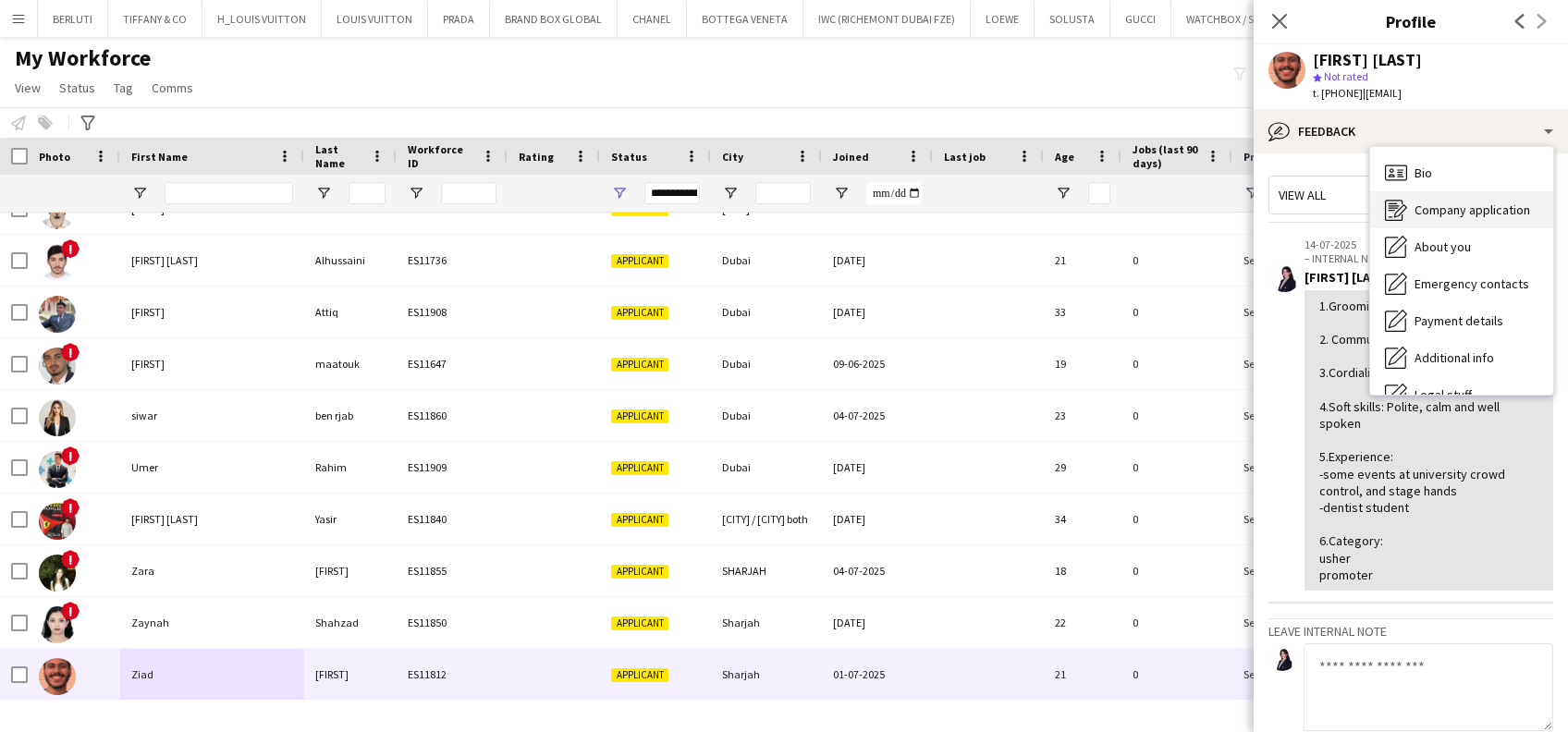 click on "Company application
Company application" at bounding box center (1462, 210) 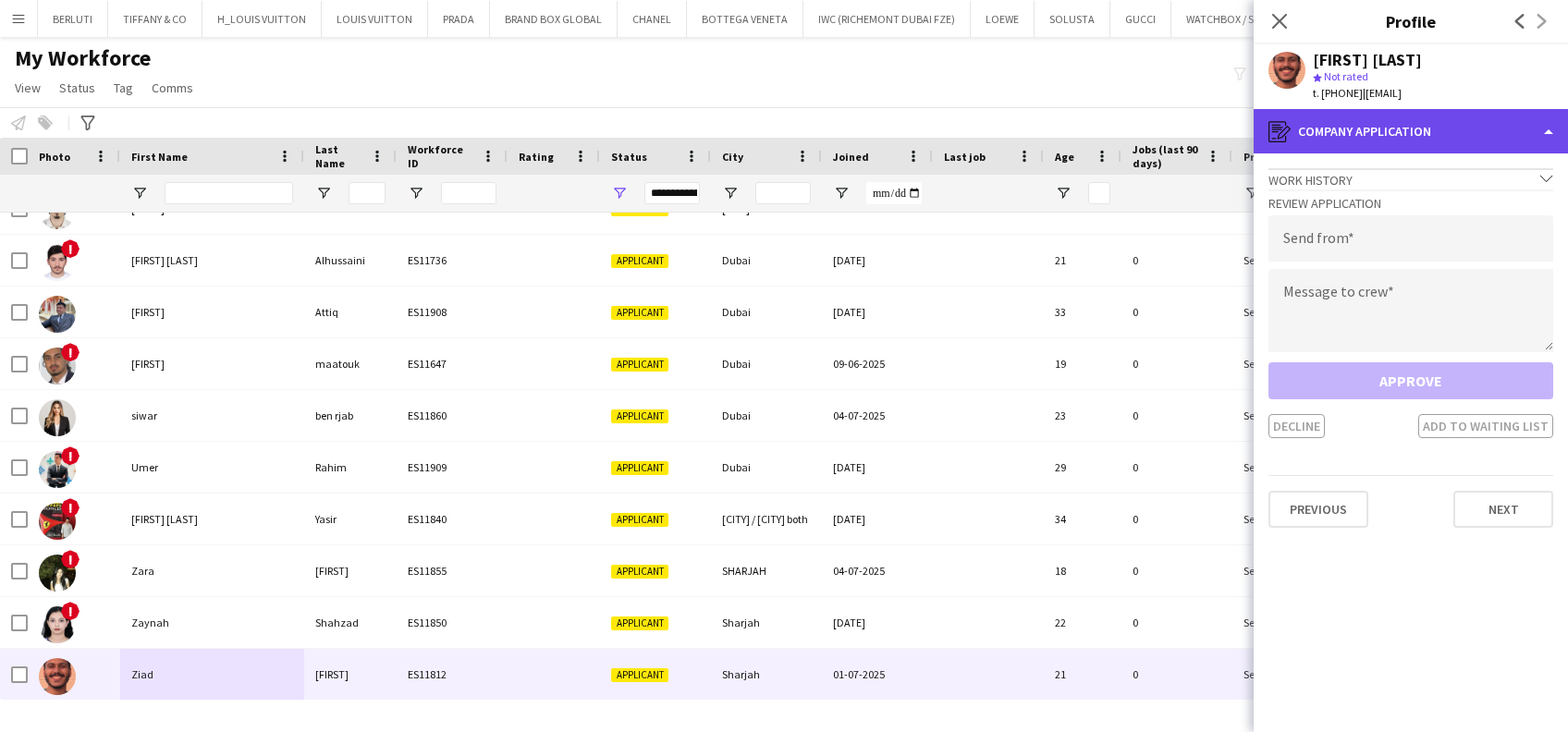 click on "register
Company application" 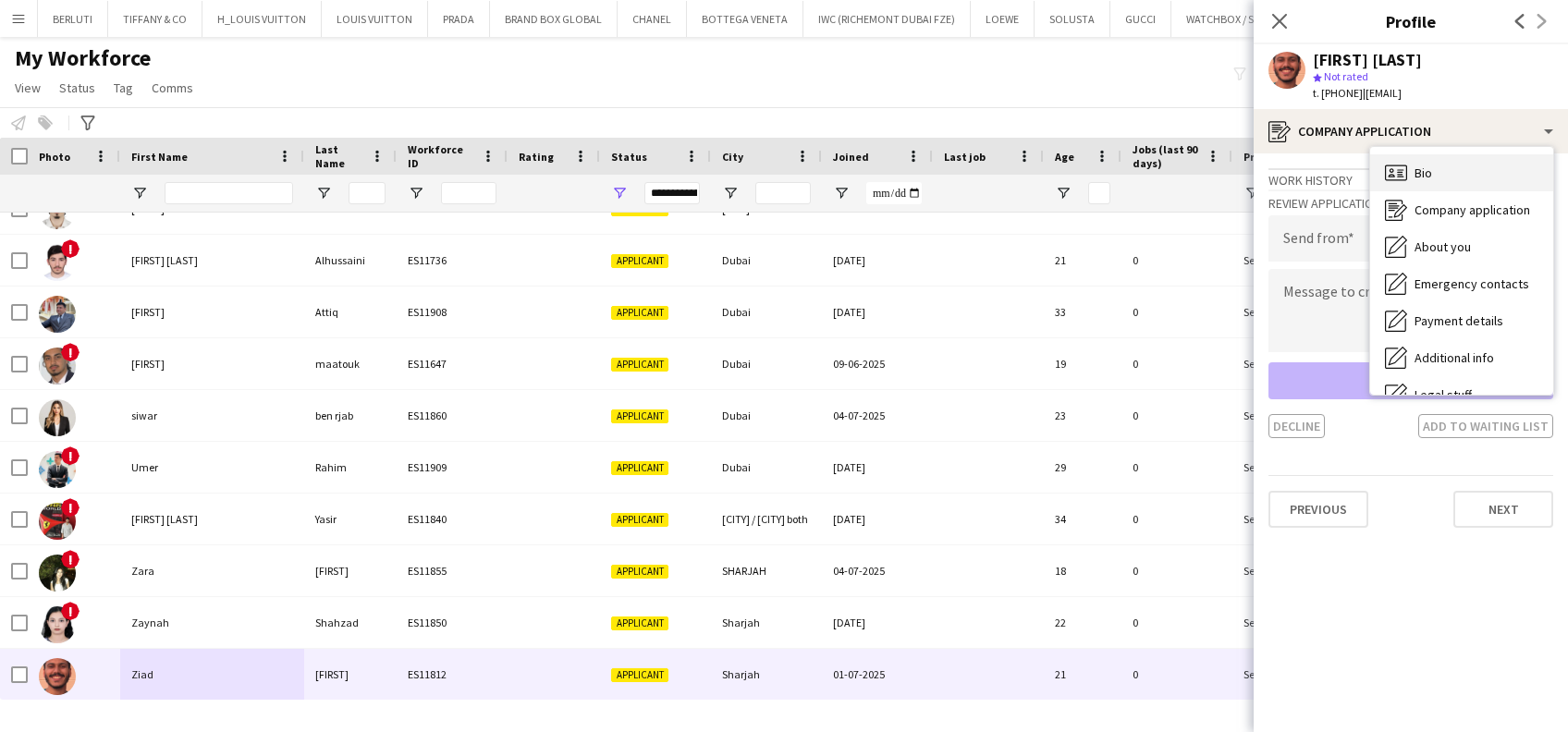 click on "Bio
Bio
Company application
Company application
About you
About you
Emergency contacts
Emergency contacts
Payment details
Payment details
Additional info
Additional info
Legal stuff
Legal stuff
Feedback
Feedback
Calendar
Calendar" at bounding box center (1462, 271) 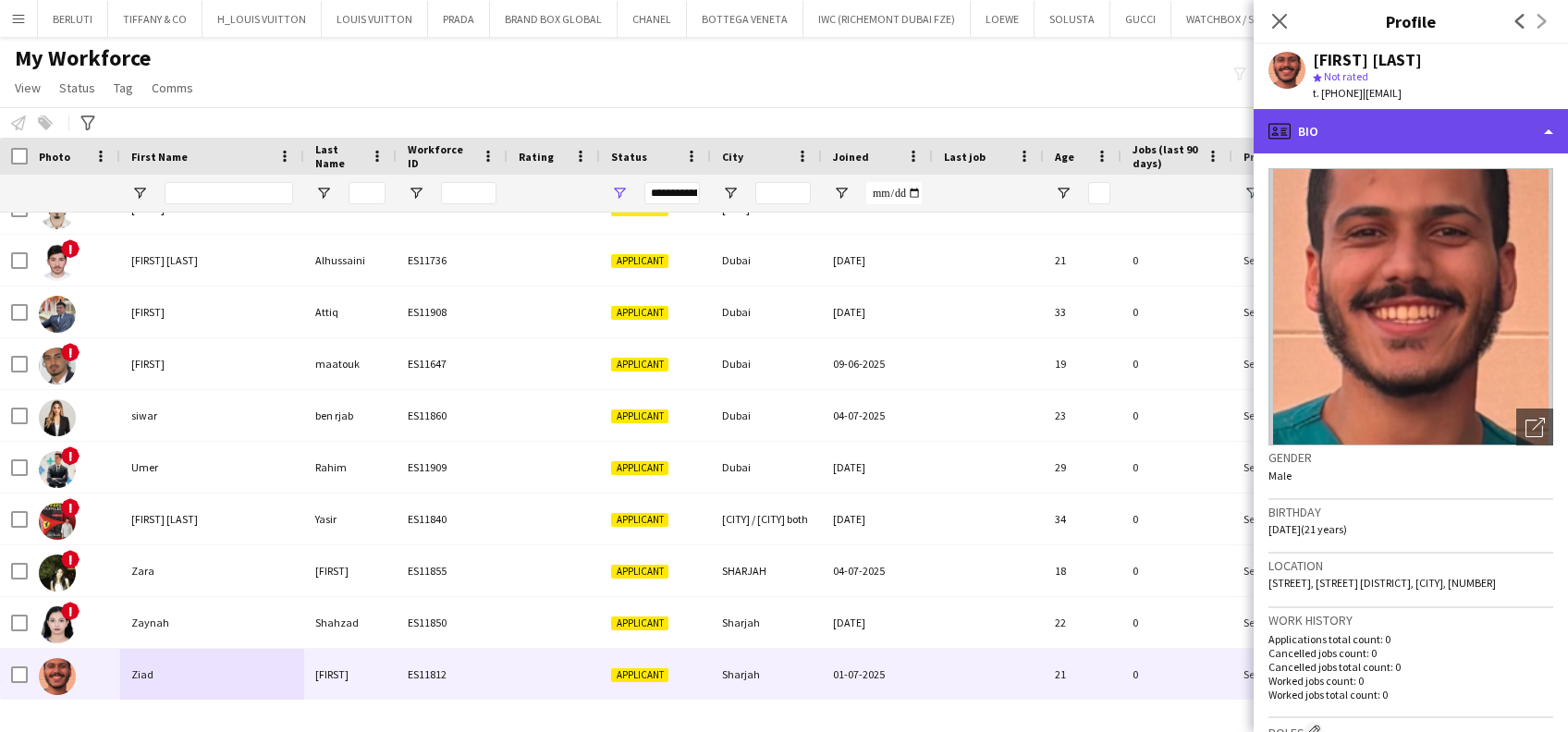 click on "profile
Bio" 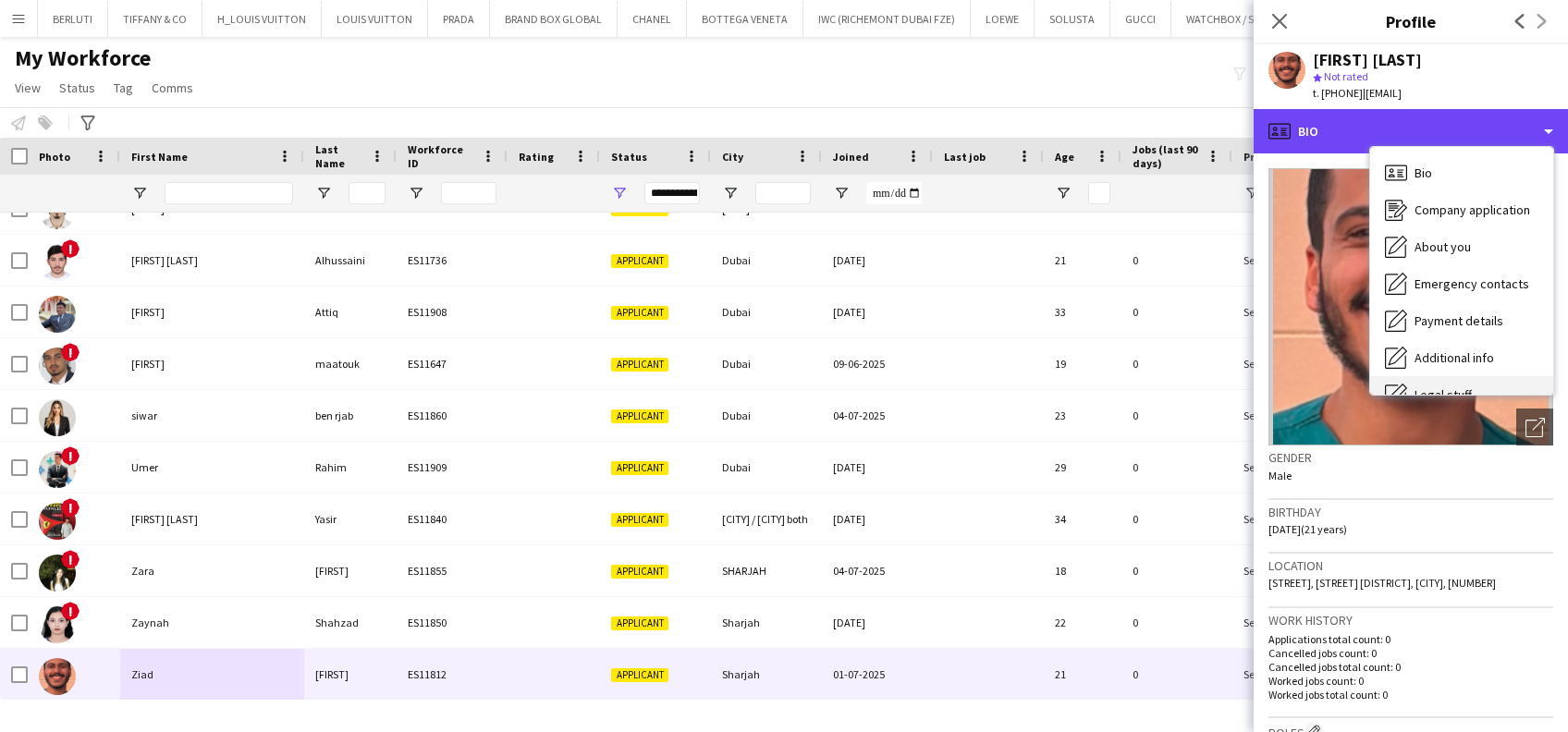 scroll, scrollTop: 99, scrollLeft: 0, axis: vertical 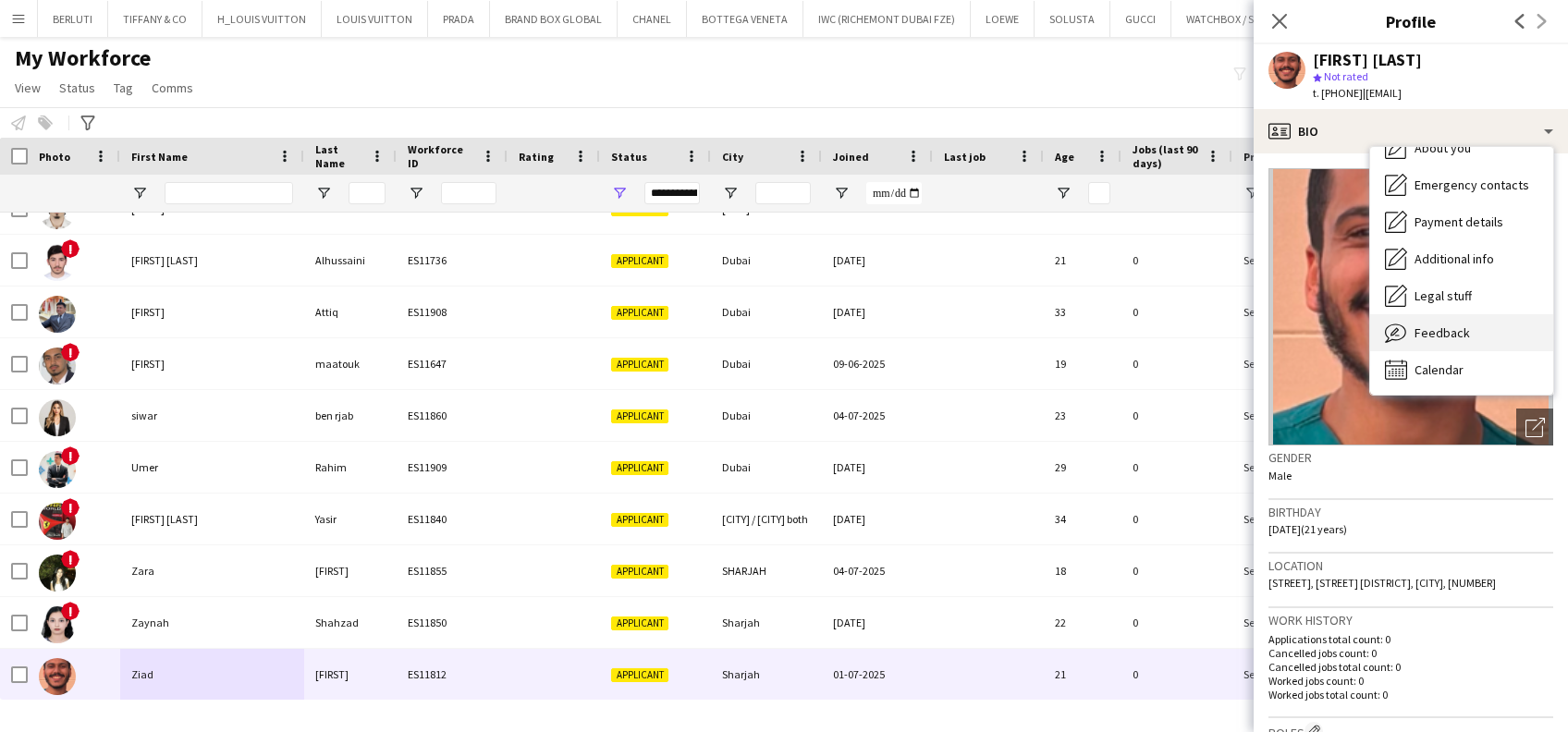 click on "Feedback
Feedback" at bounding box center [1462, 333] 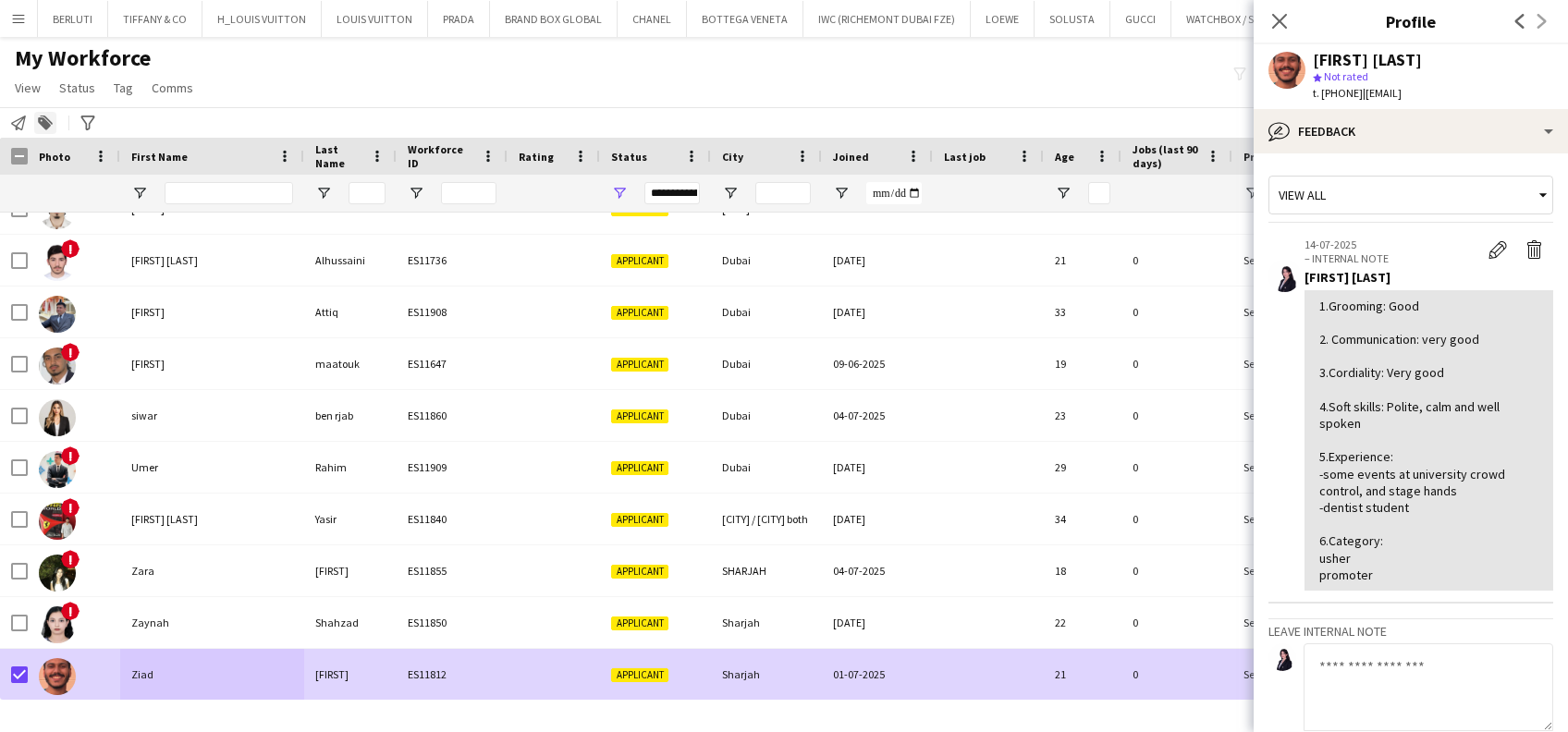 click 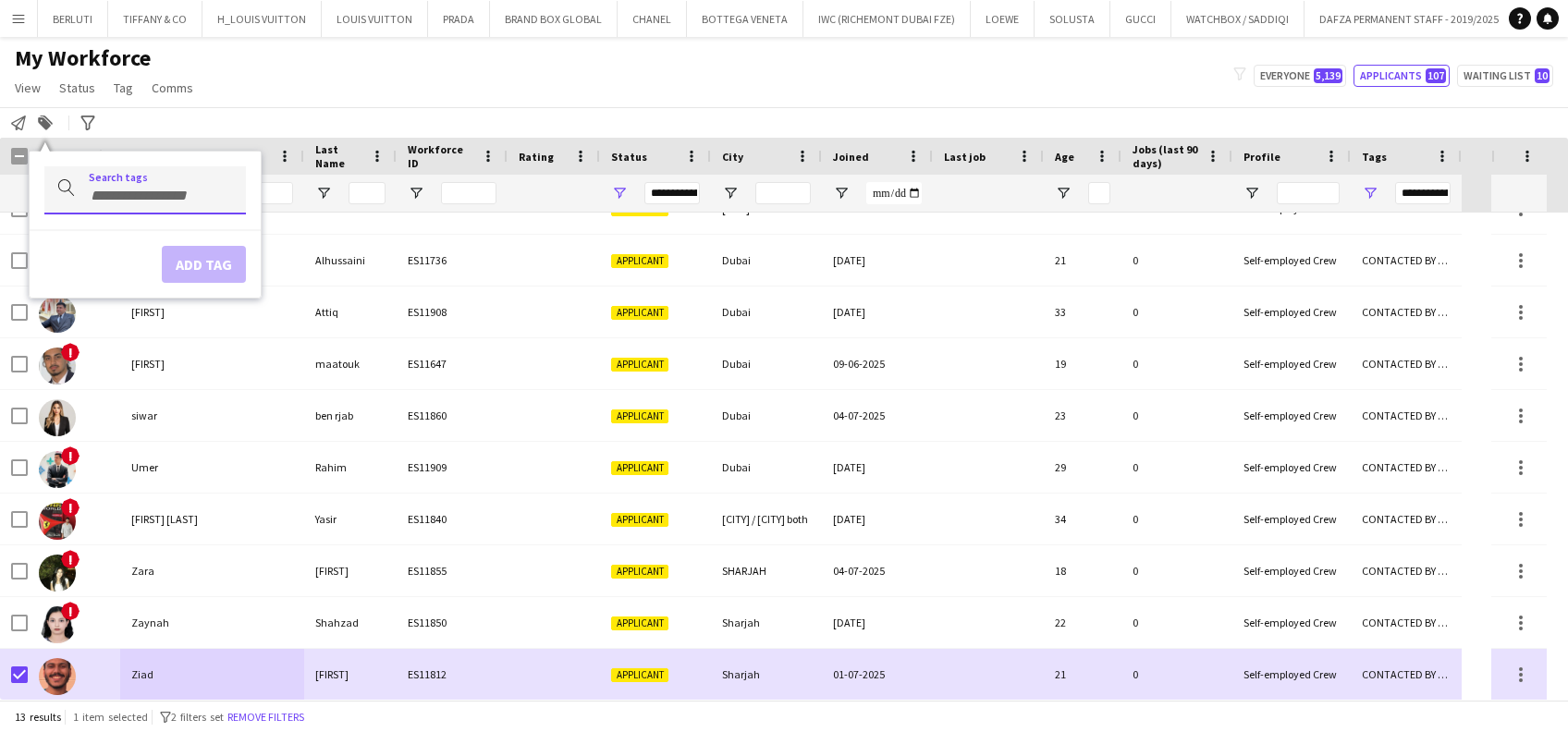 click at bounding box center (145, 189) 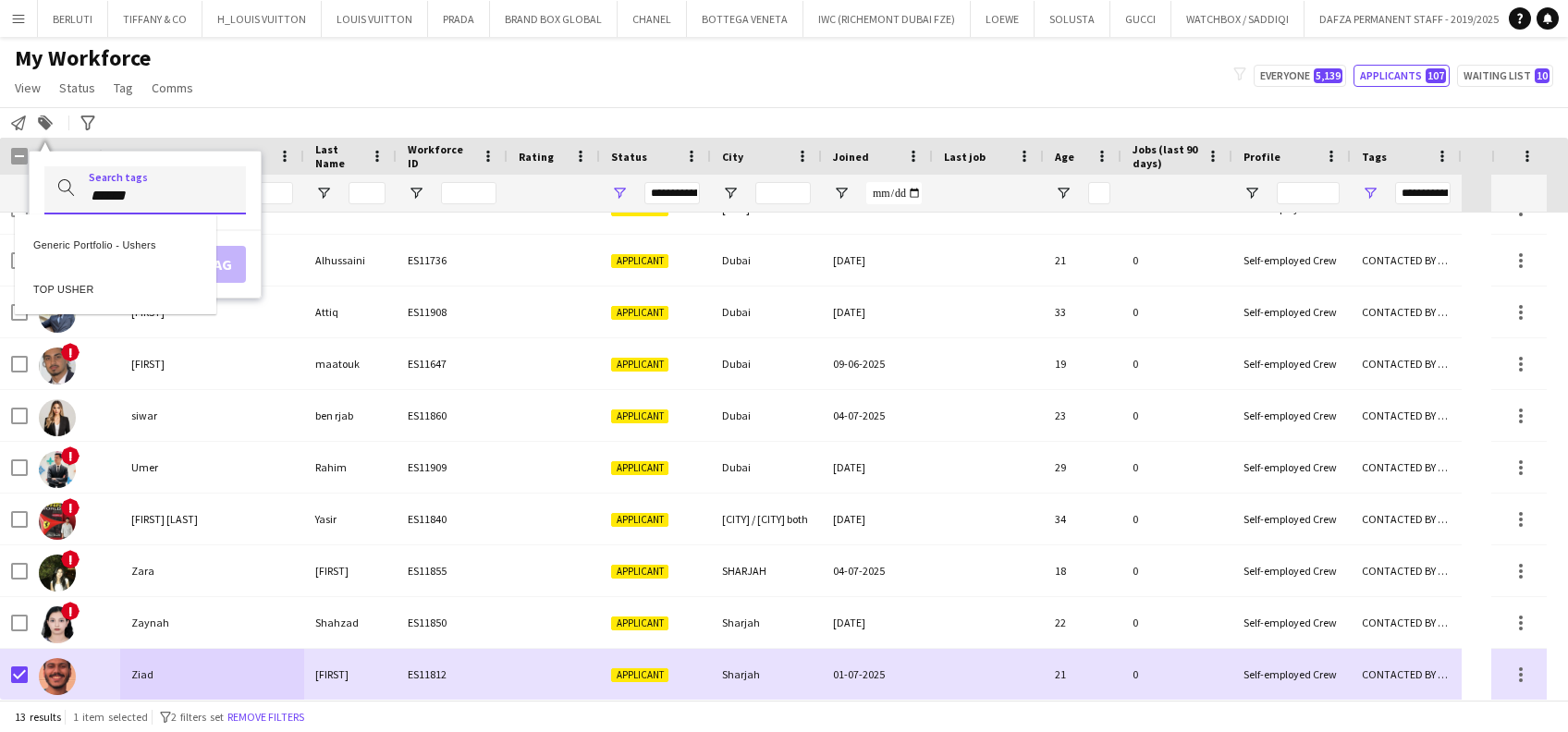 type on "*****" 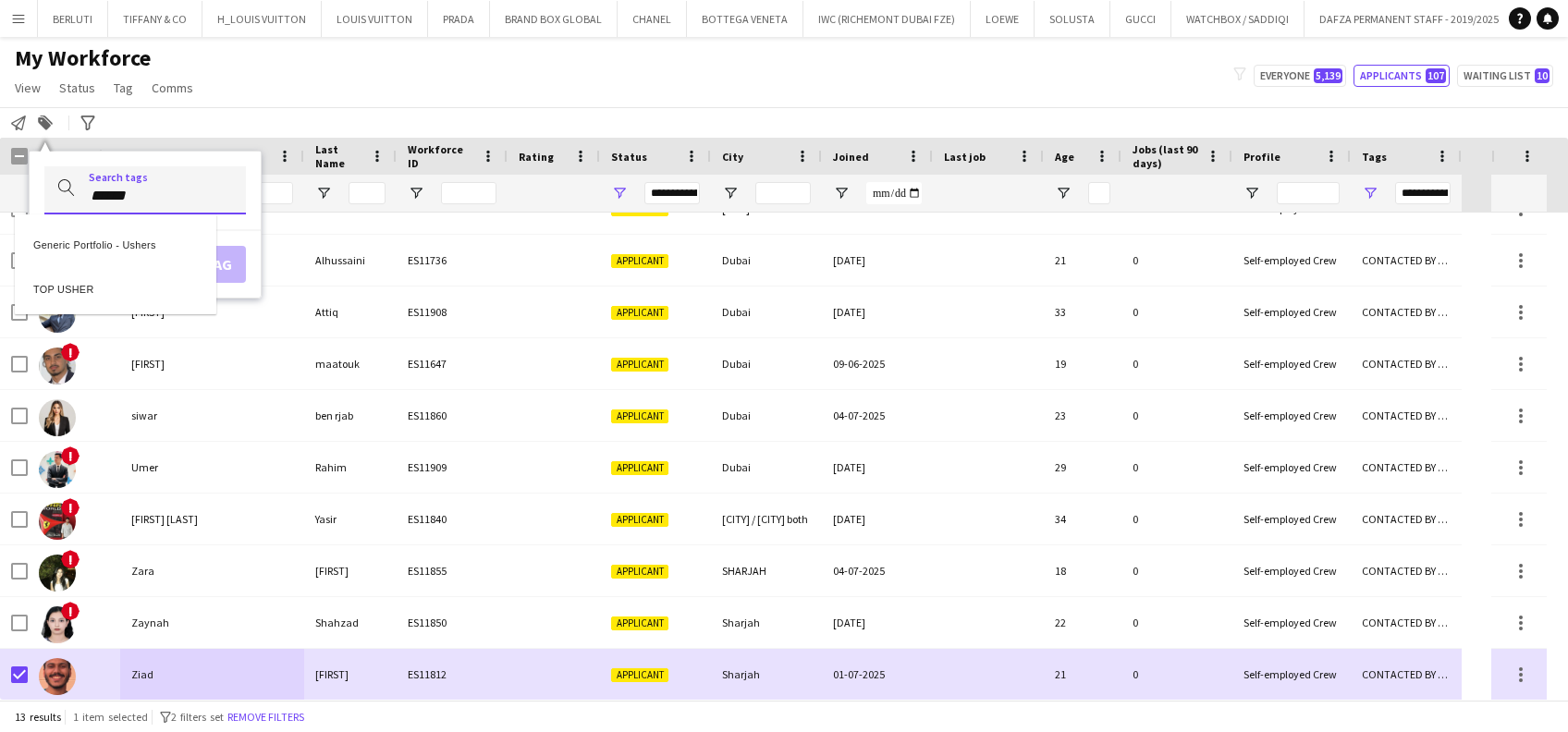 scroll, scrollTop: 0, scrollLeft: 0, axis: both 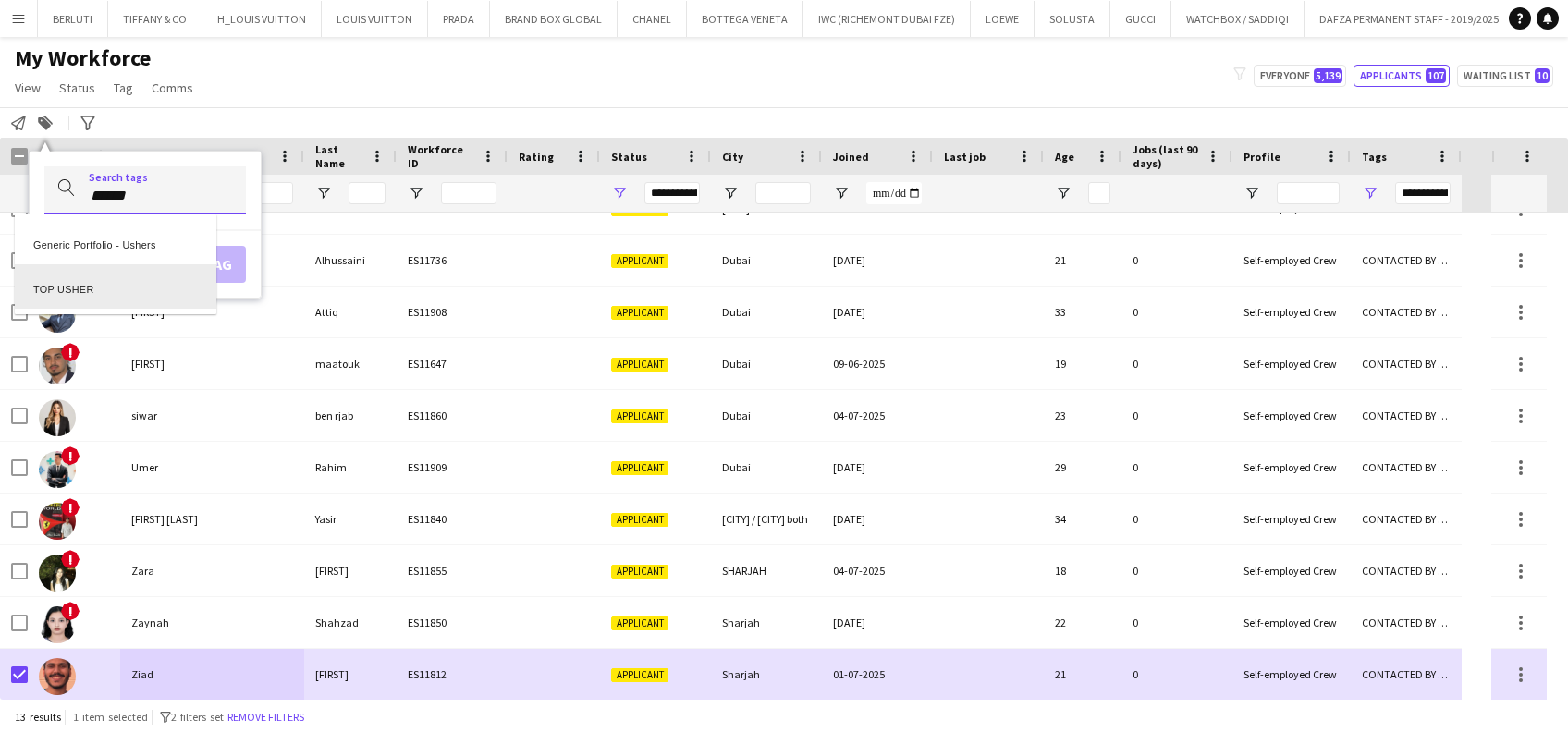 click on "TOP USHER" at bounding box center [116, 287] 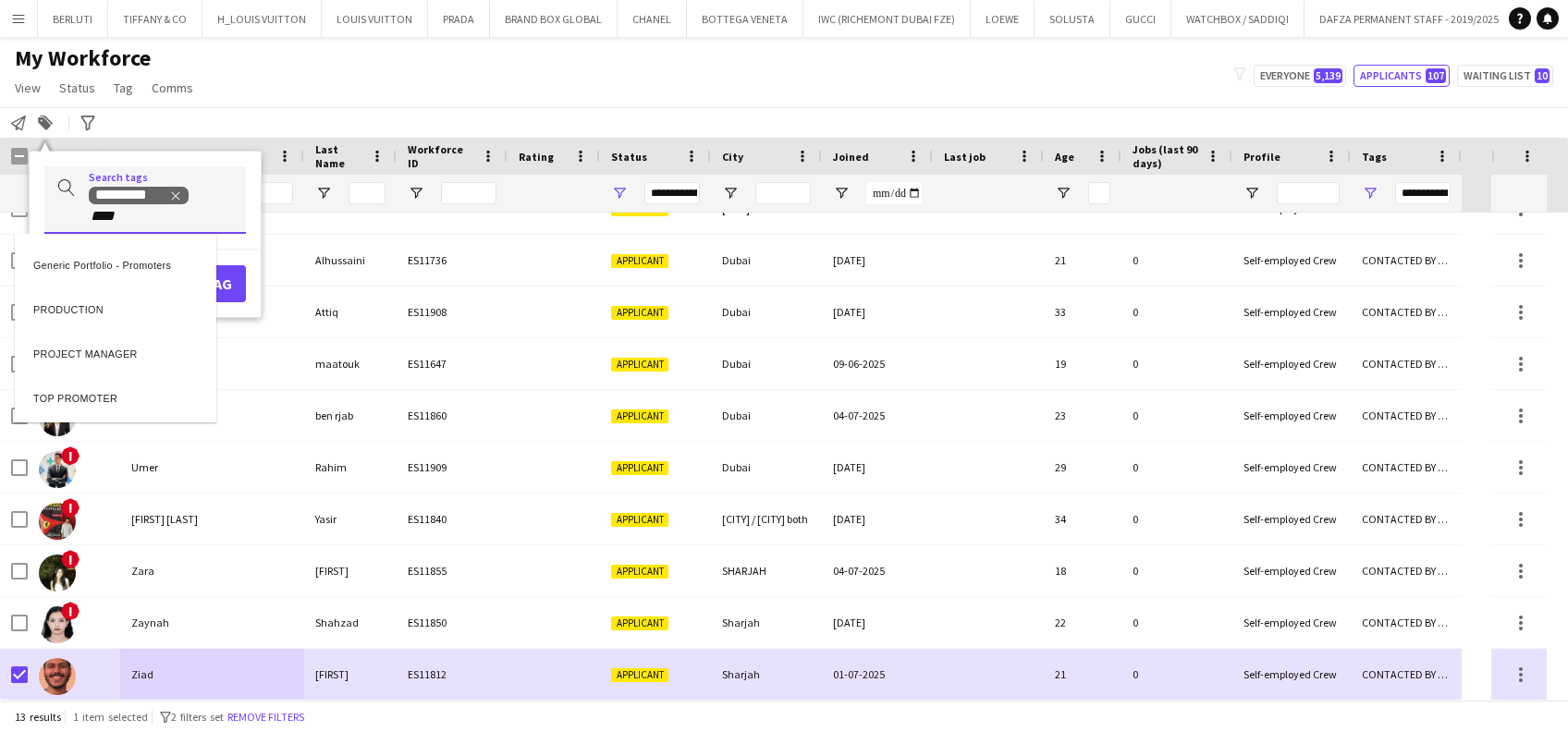 type on "****" 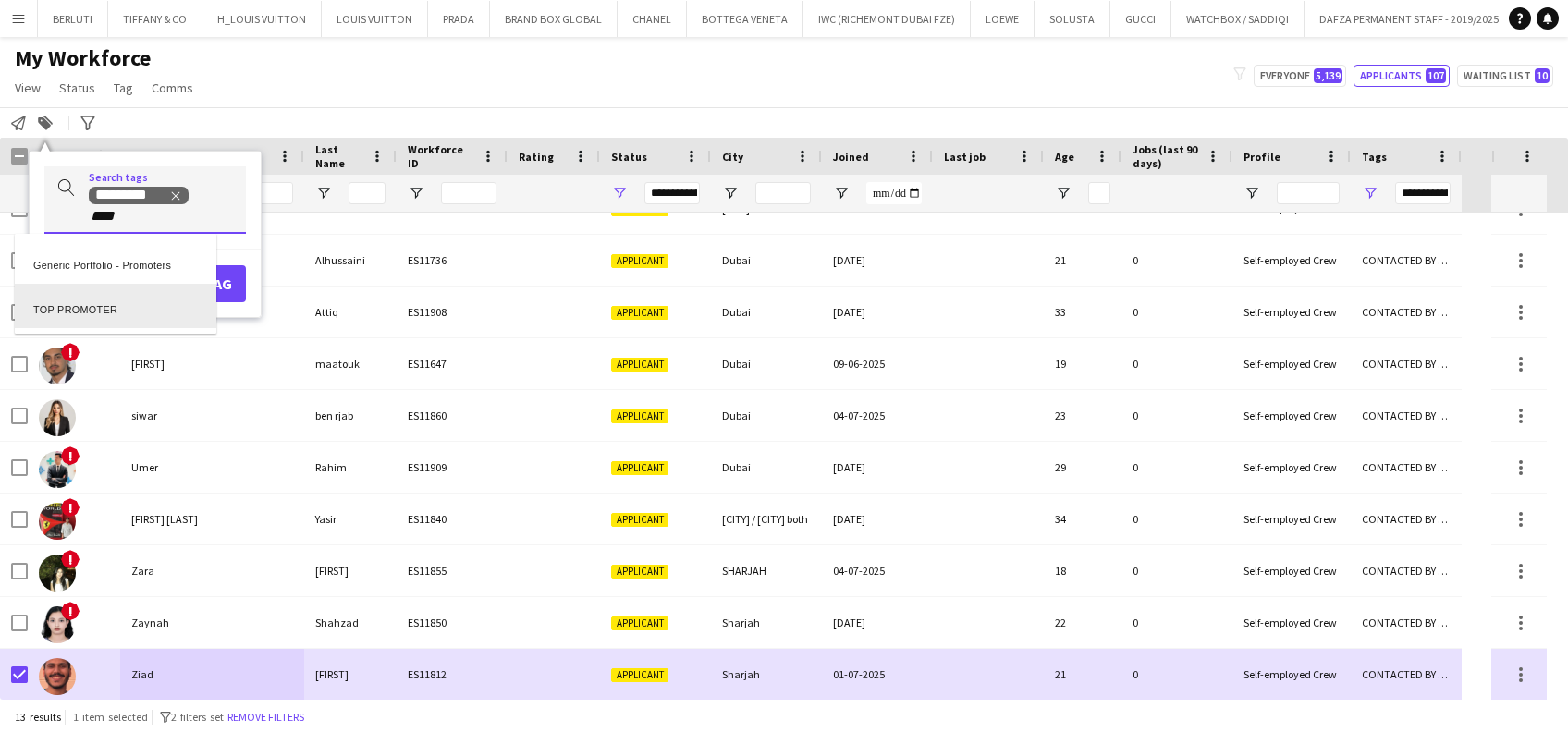 click on "TOP PROMOTER" at bounding box center (116, 306) 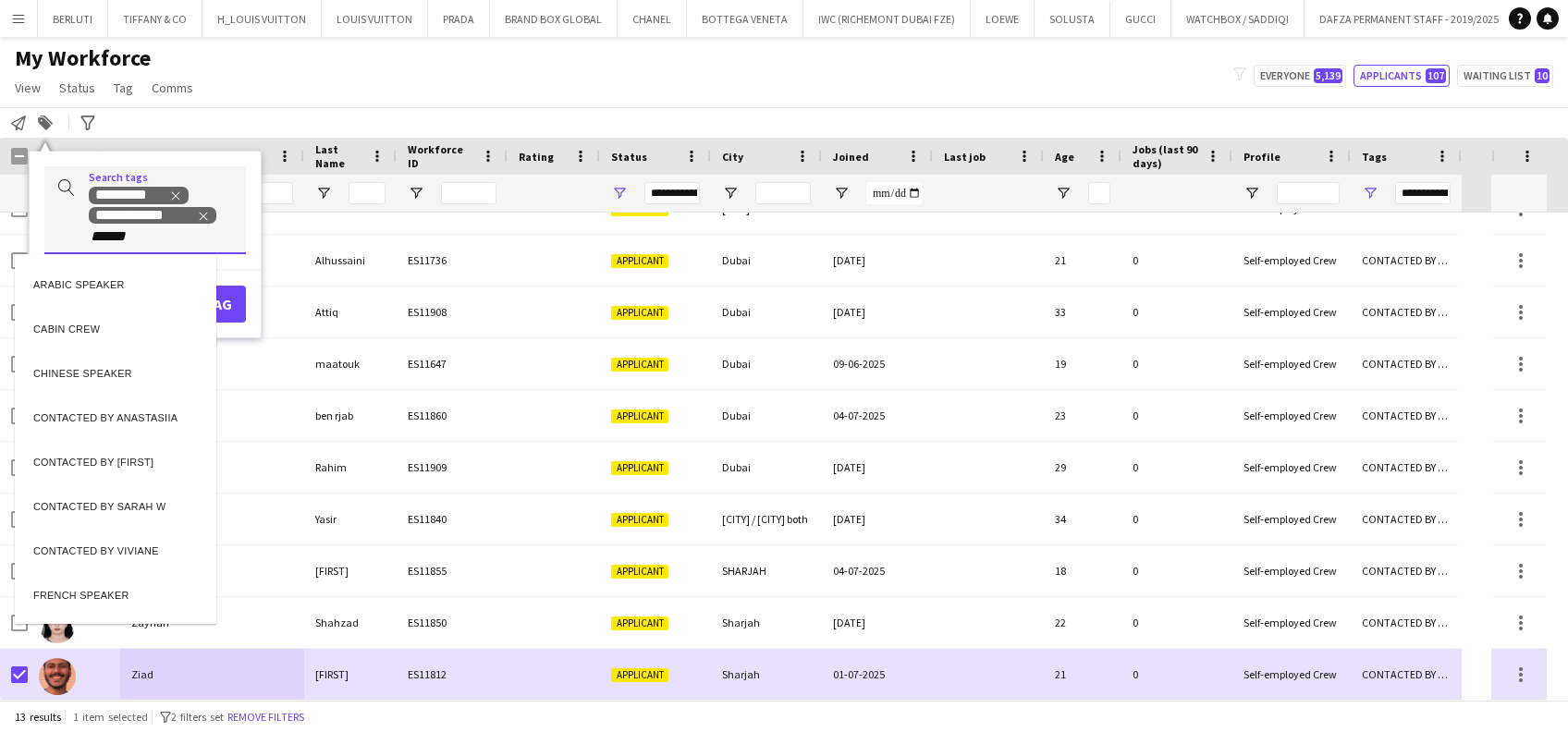 type on "******" 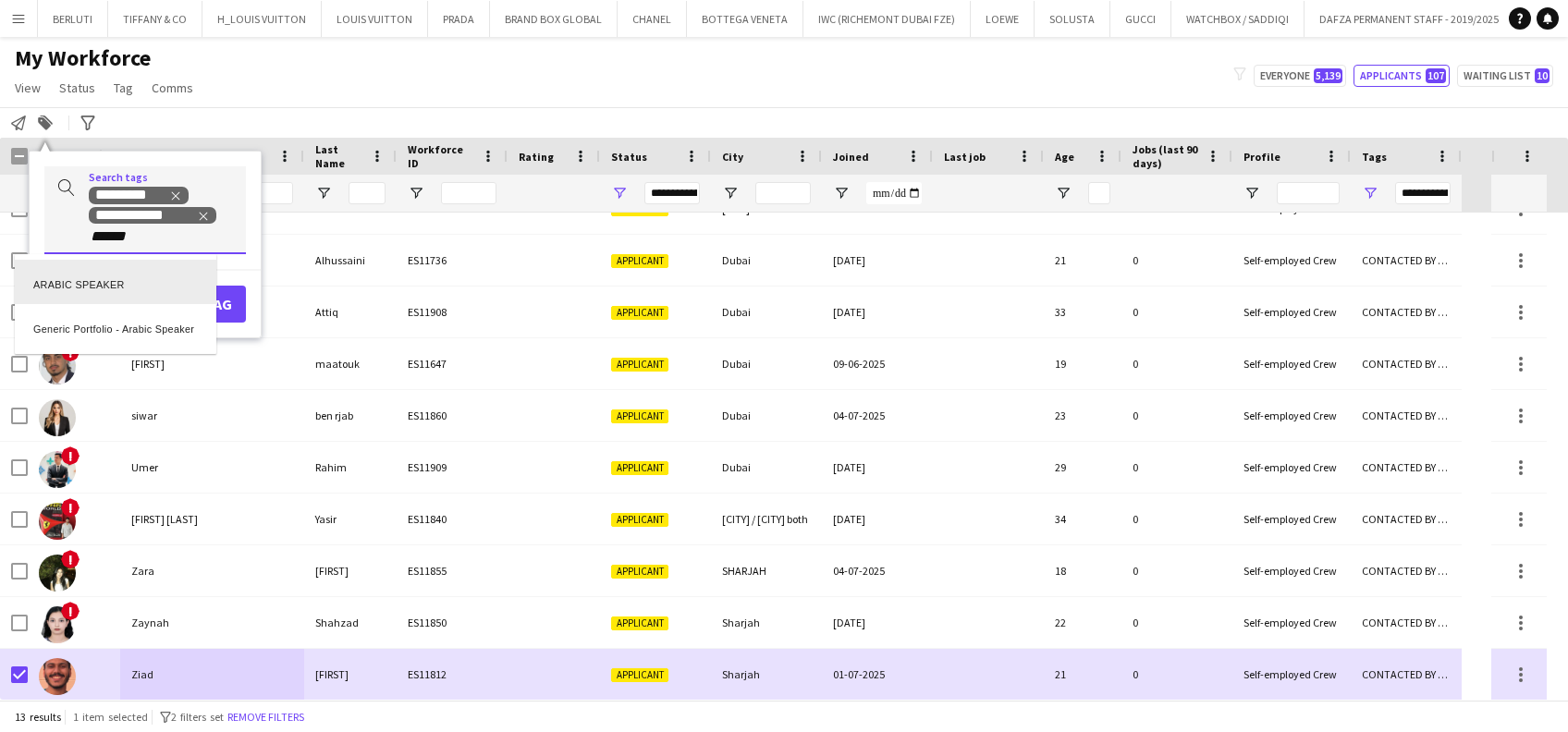 click on "ARABIC SPEAKER" at bounding box center (116, 282) 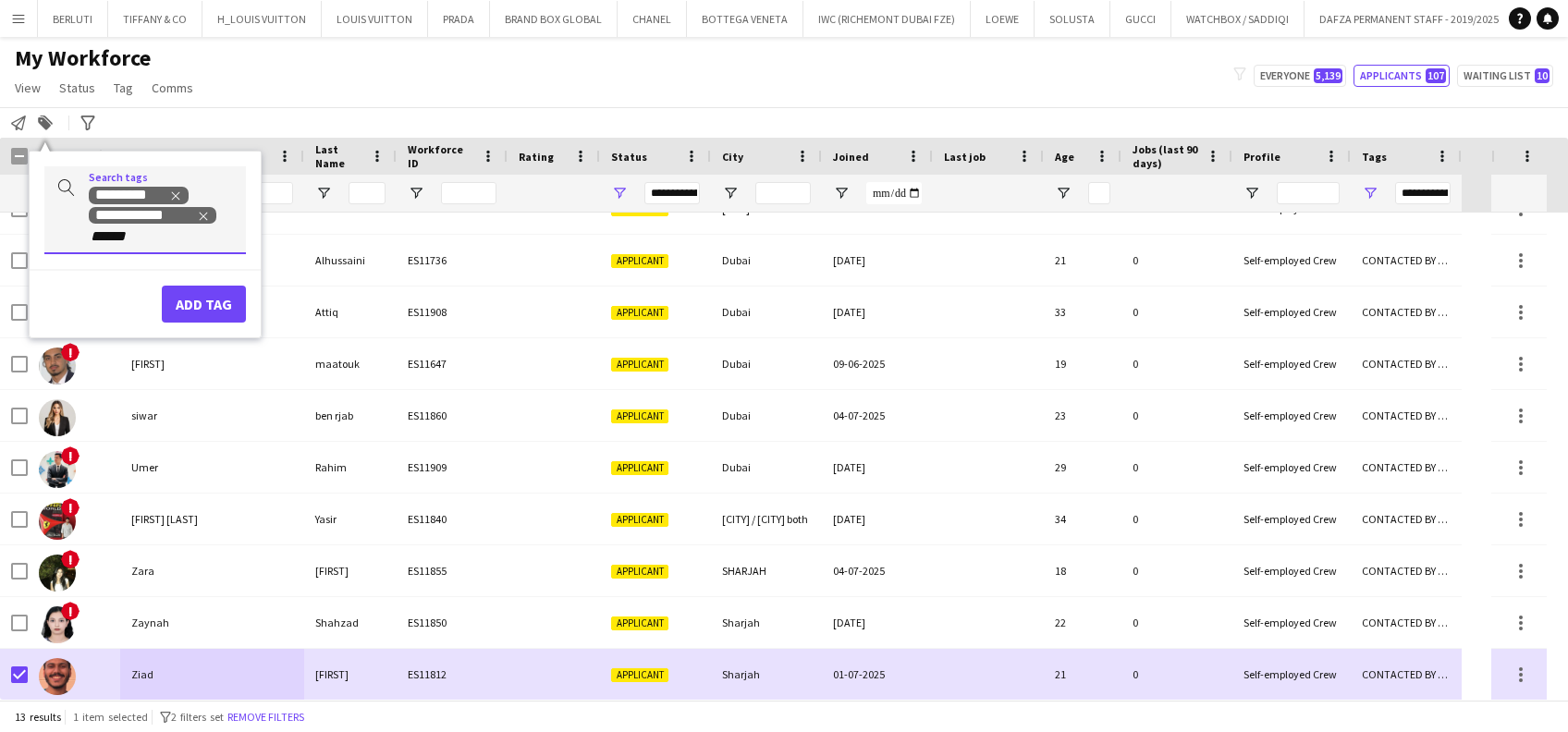 type 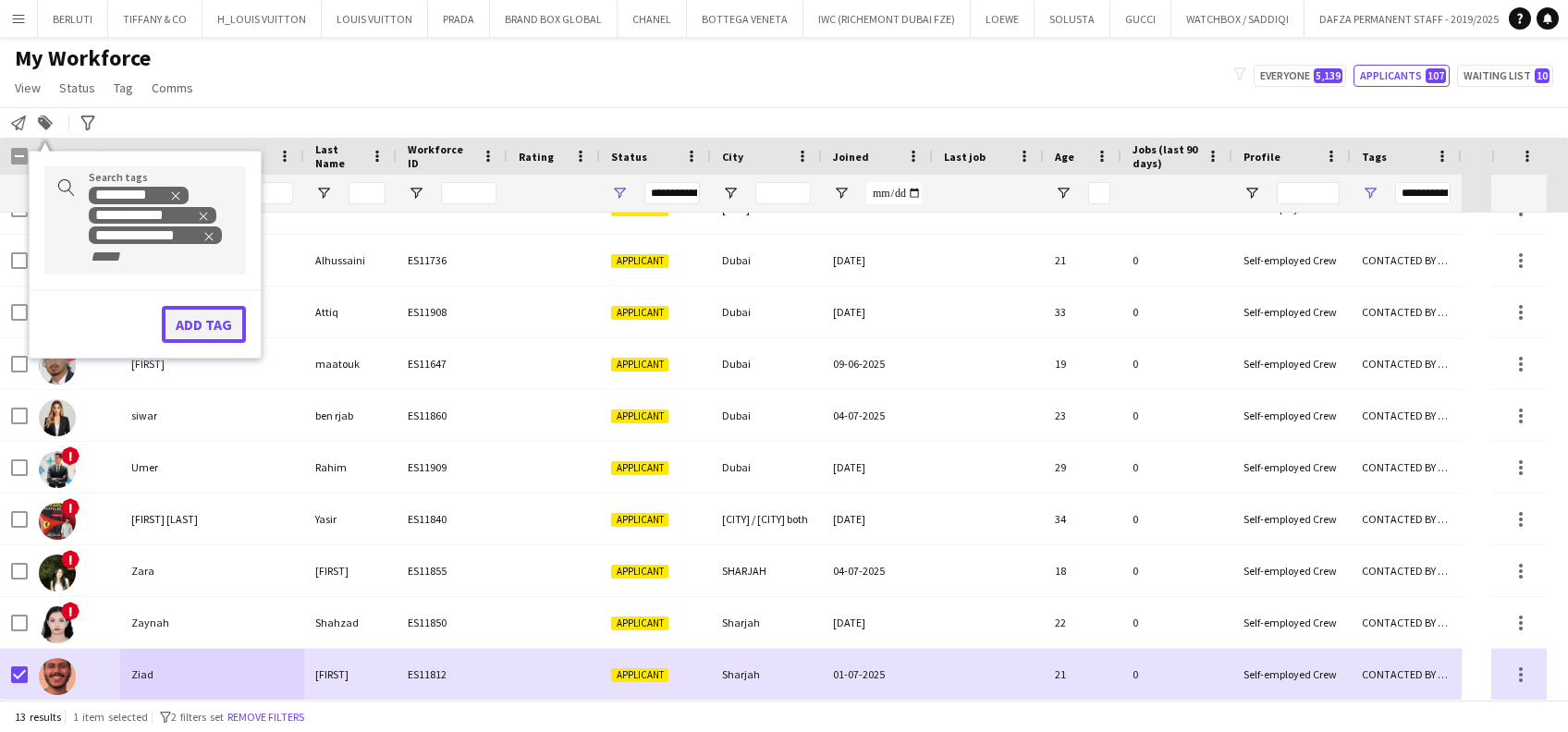 click on "Add tag" at bounding box center (203, 324) 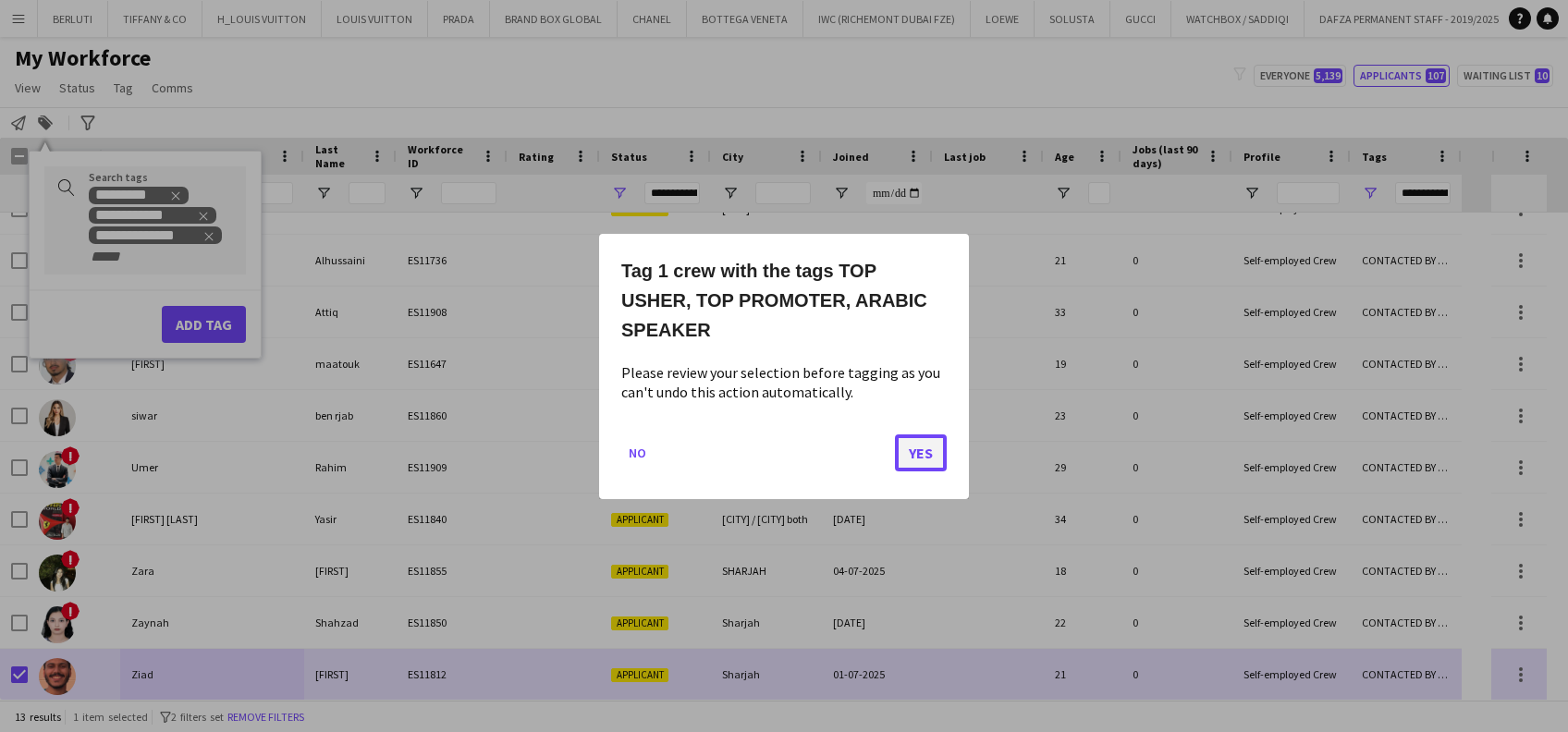 click on "Yes" 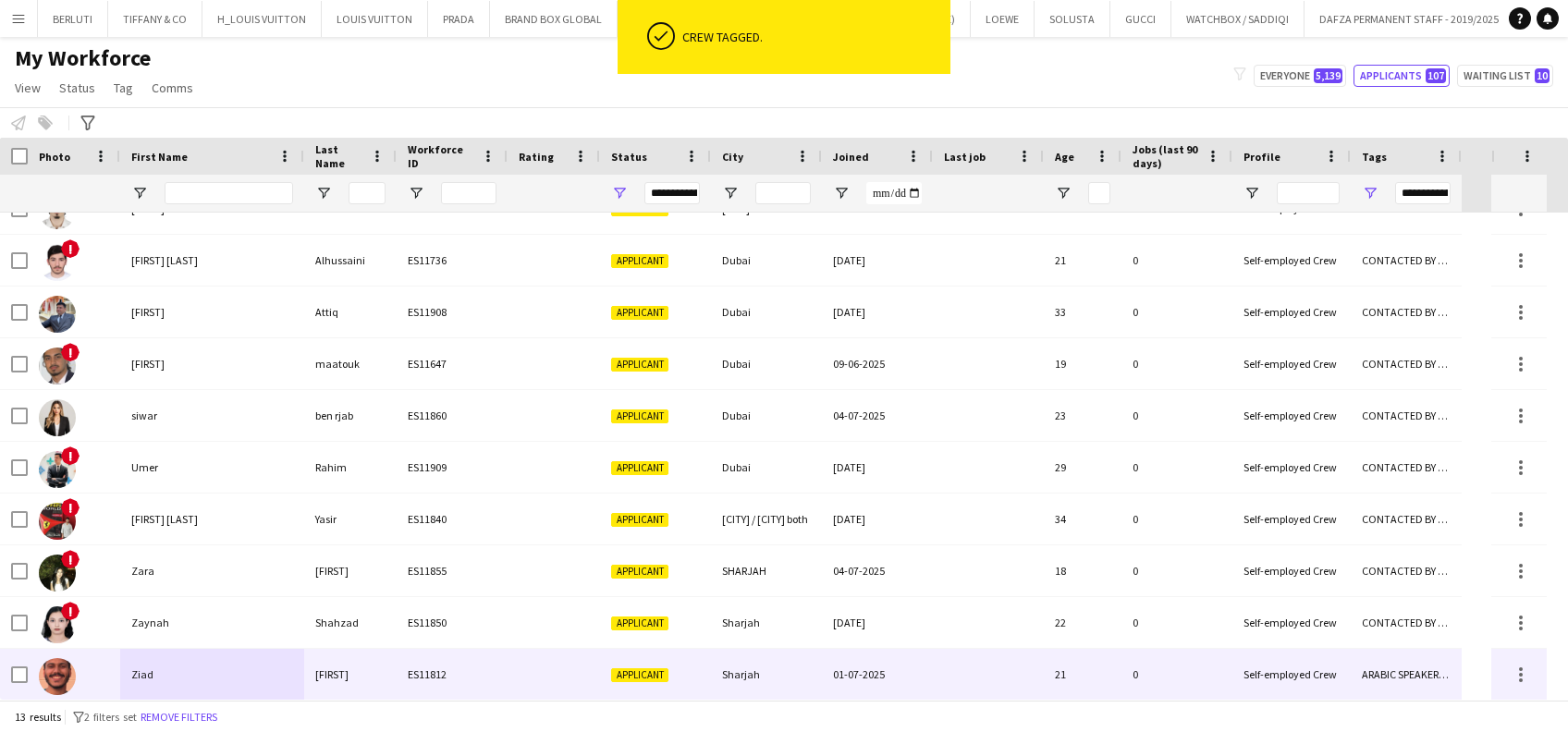 click on "ES11812" at bounding box center [452, 674] 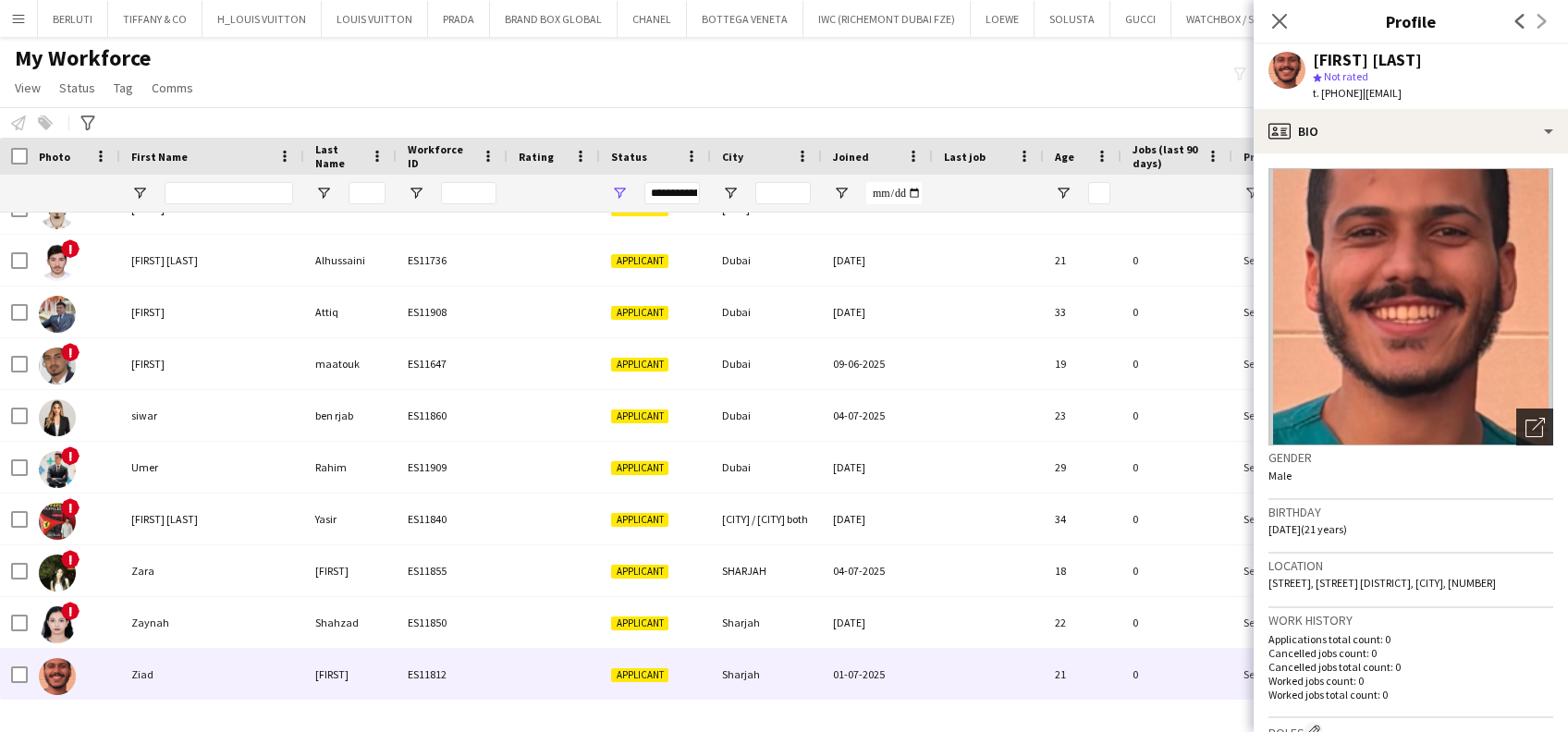 click on "Open photos pop-in" 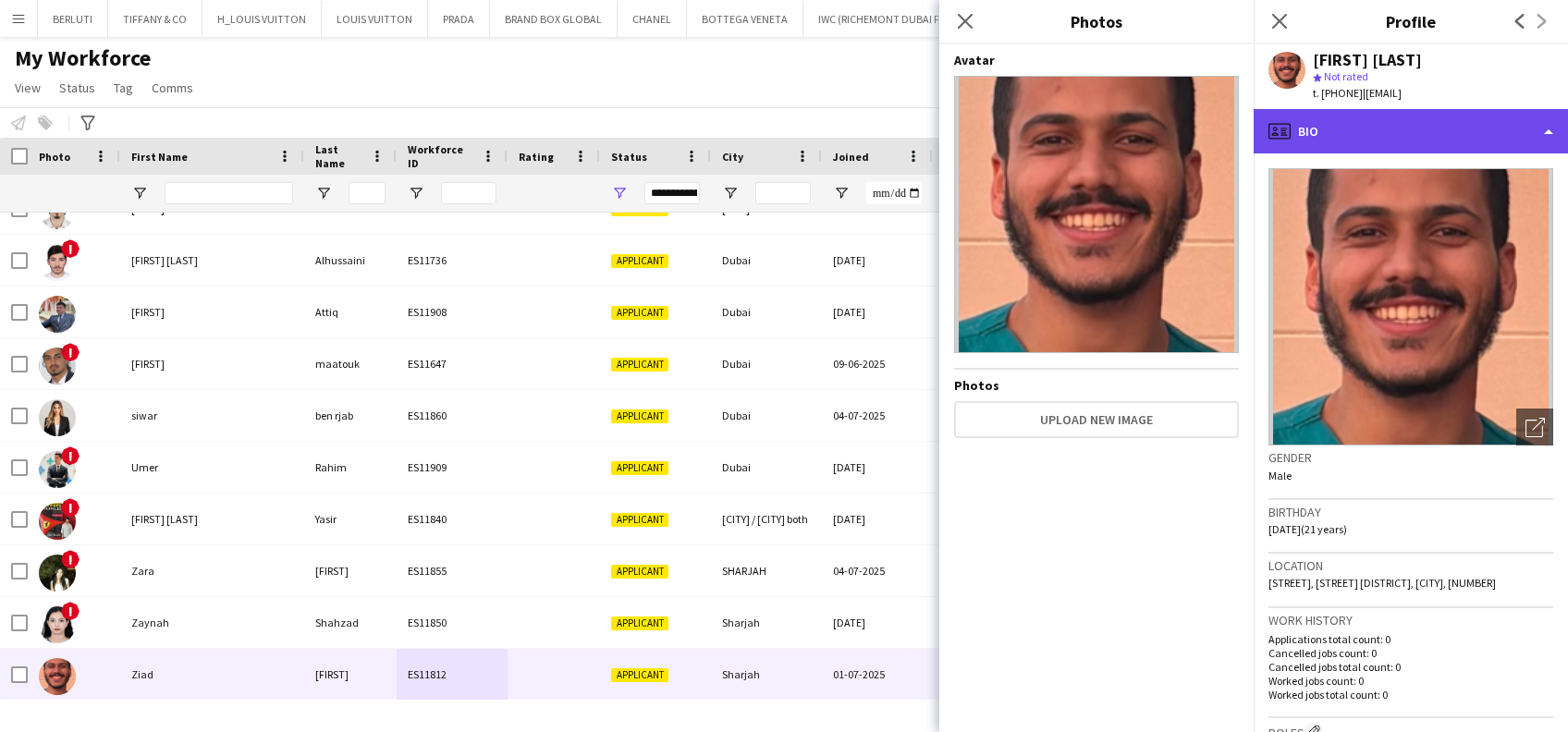 click on "profile
Bio" 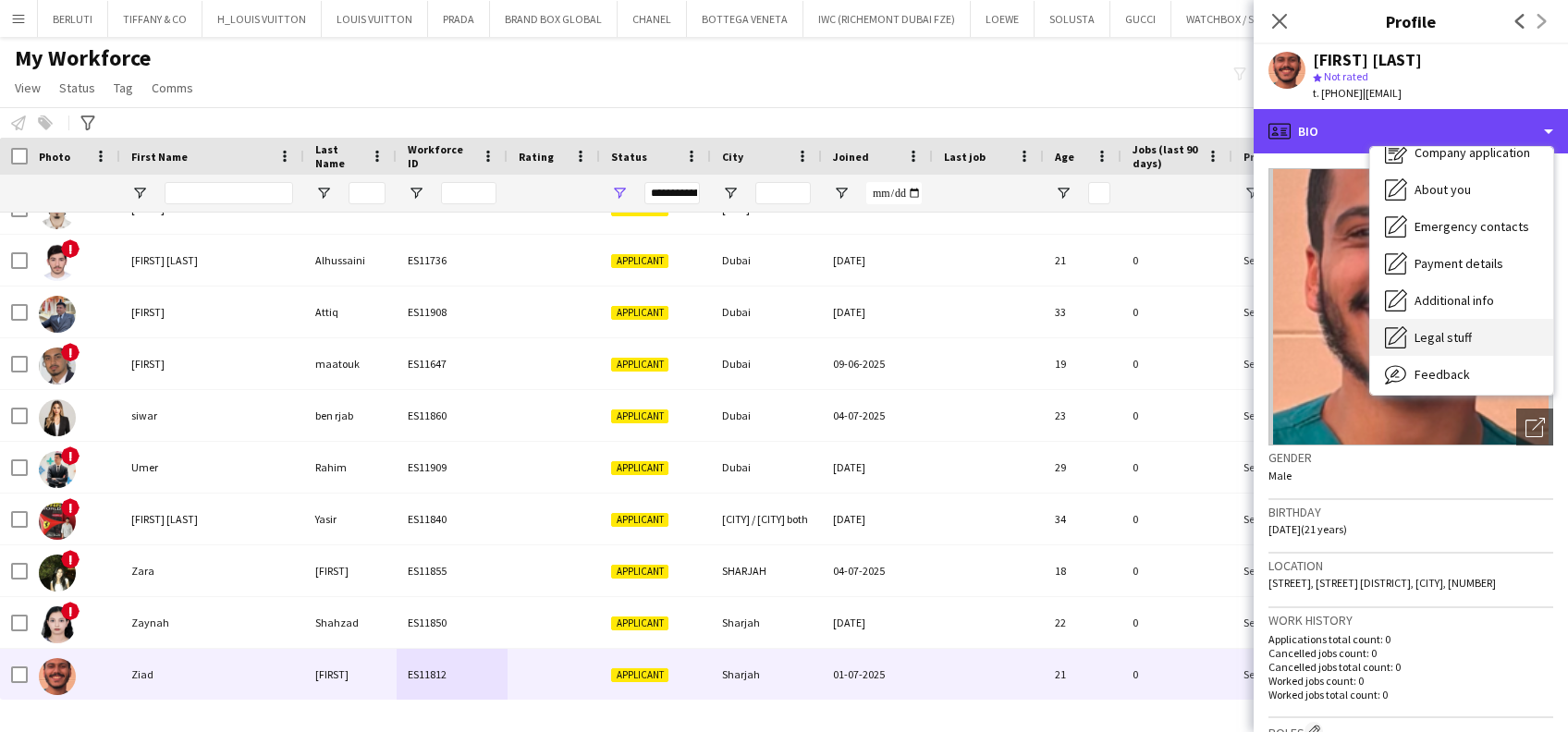 scroll, scrollTop: 99, scrollLeft: 0, axis: vertical 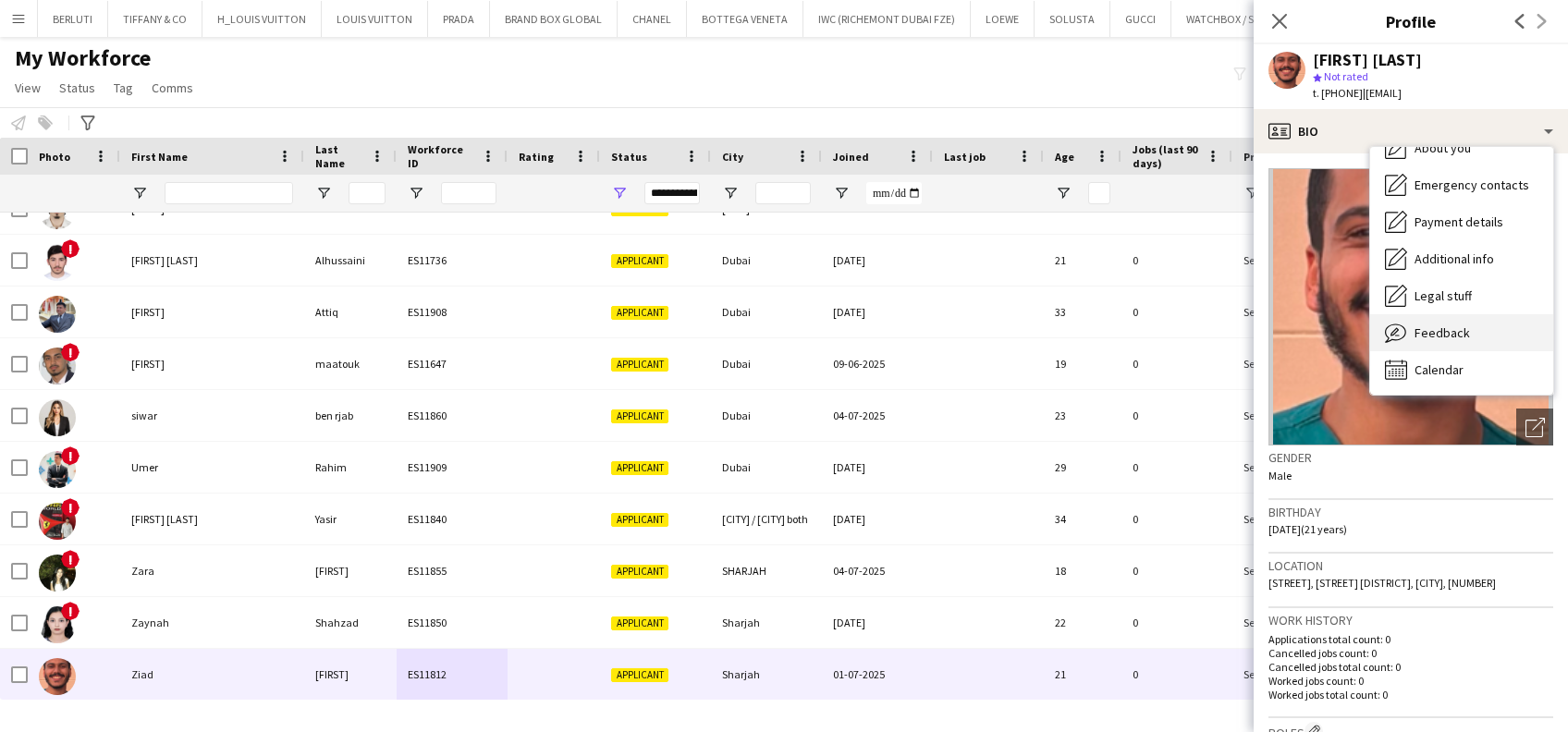 click on "Feedback" at bounding box center (1442, 333) 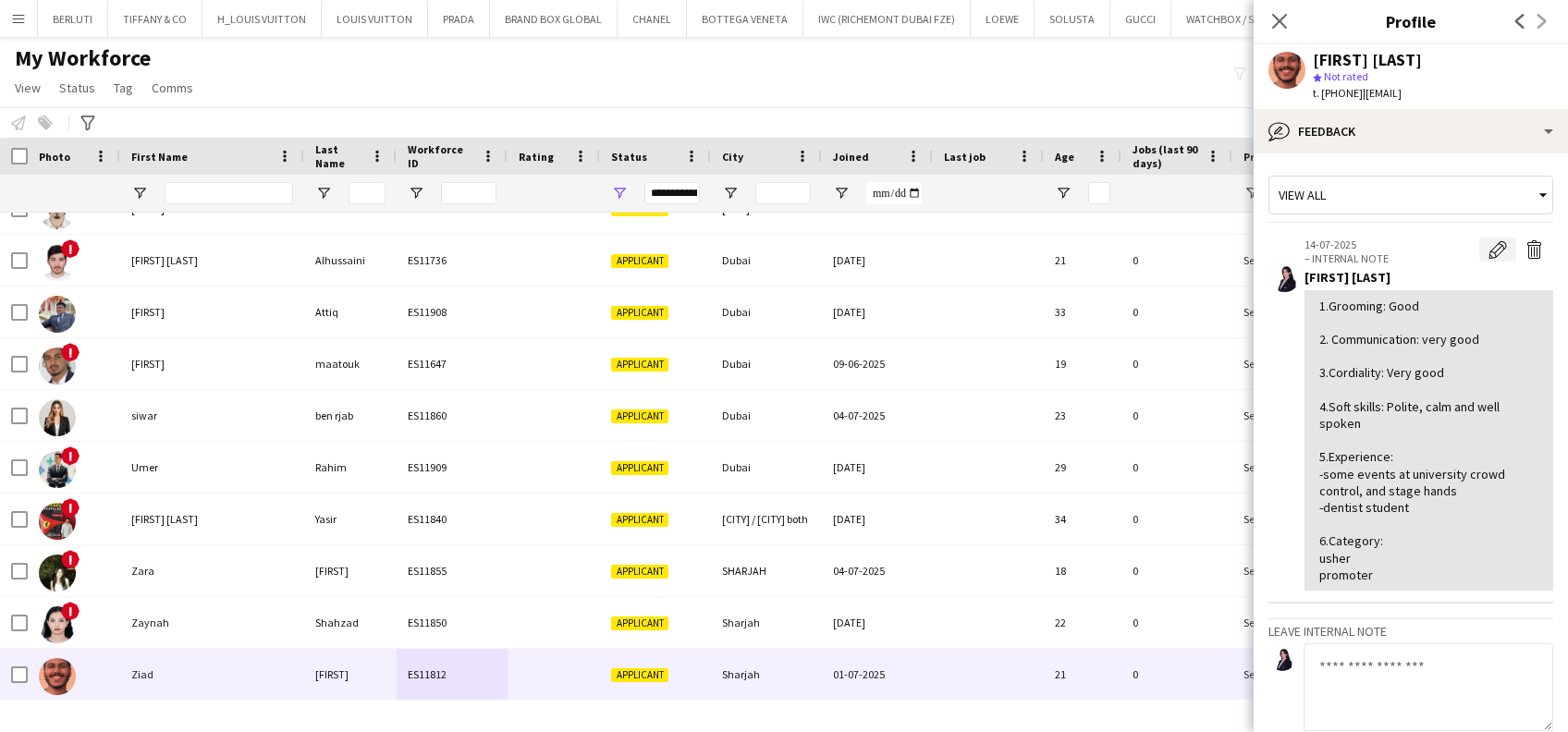click on "Edit internal note" 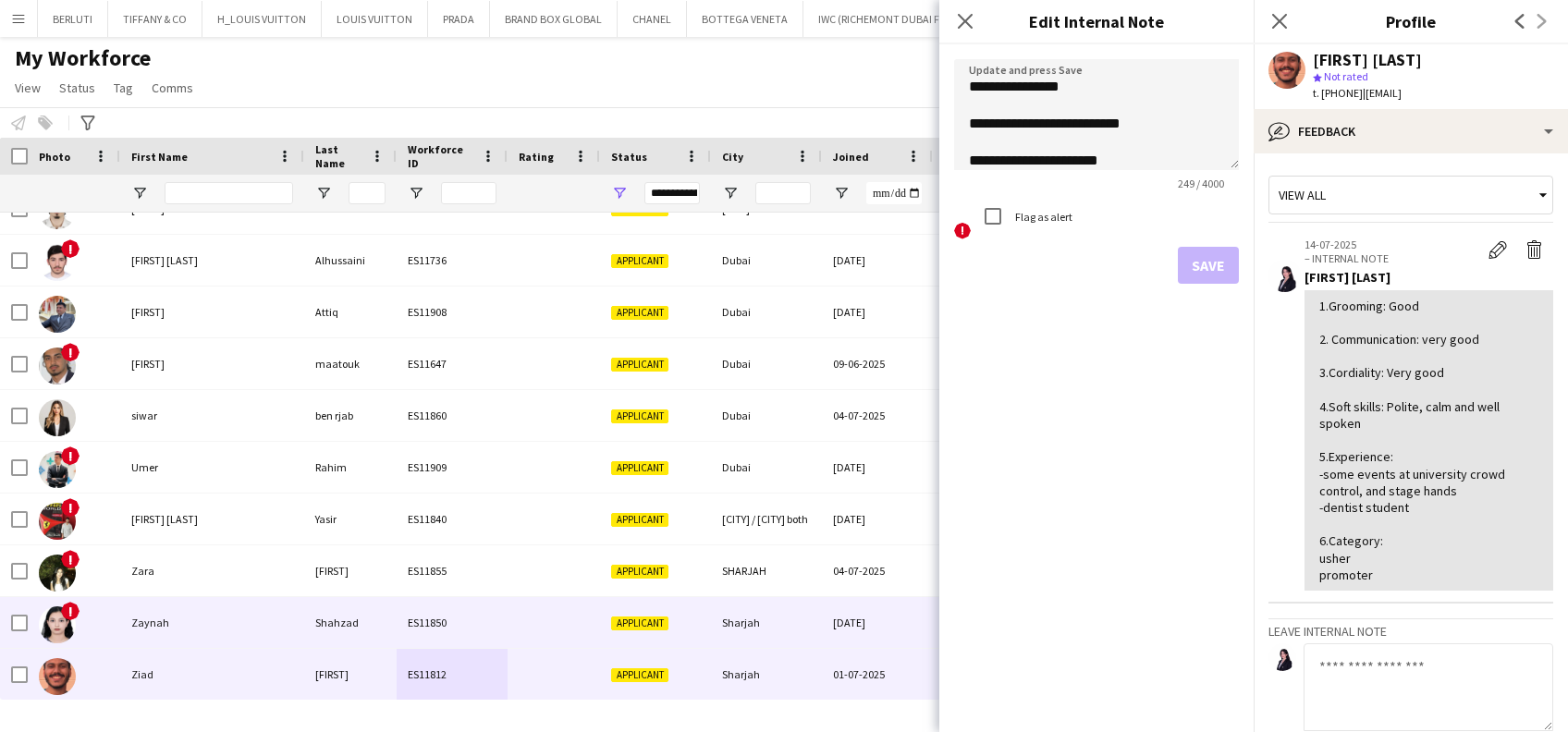 click on "Zaynah" at bounding box center (212, 622) 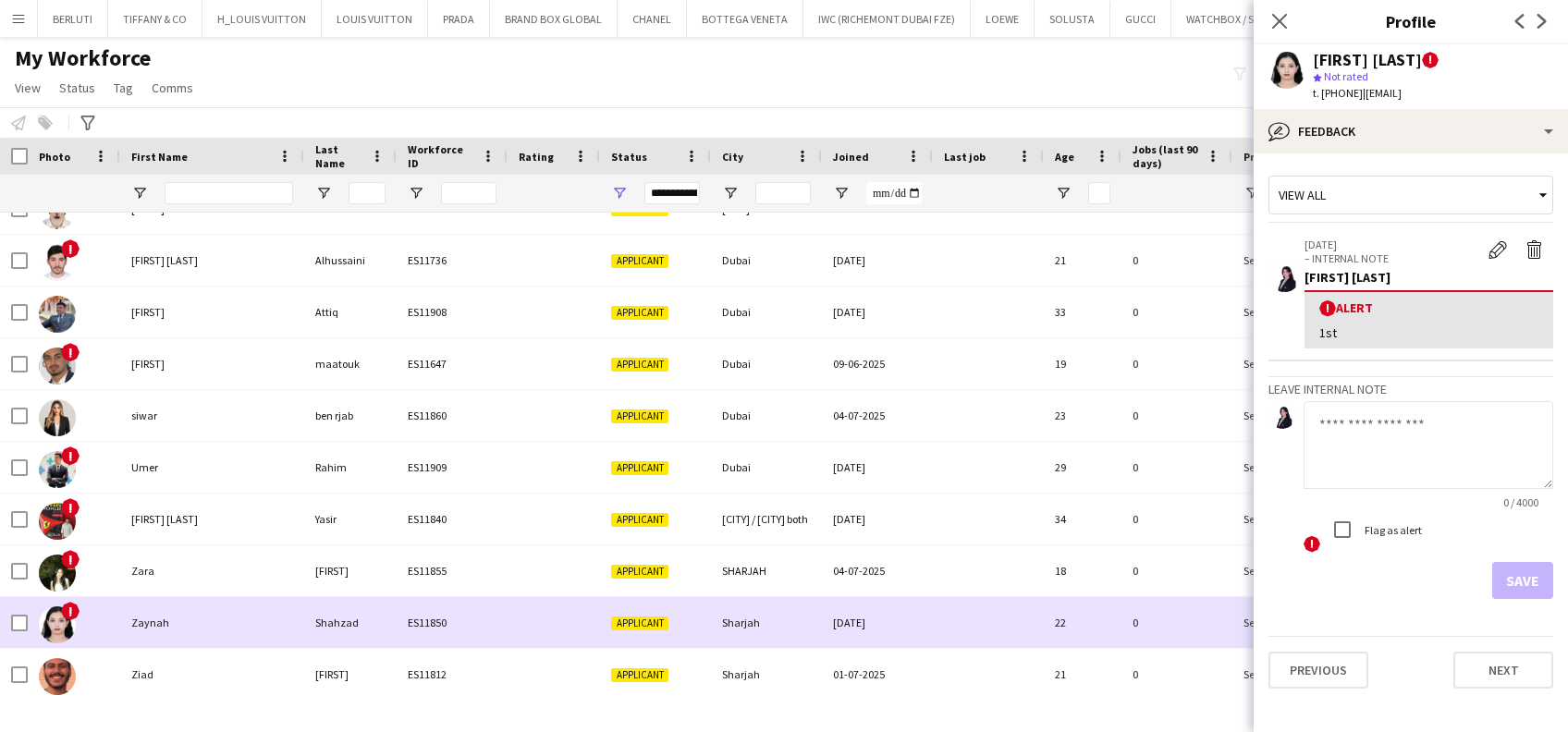 scroll, scrollTop: 62, scrollLeft: 0, axis: vertical 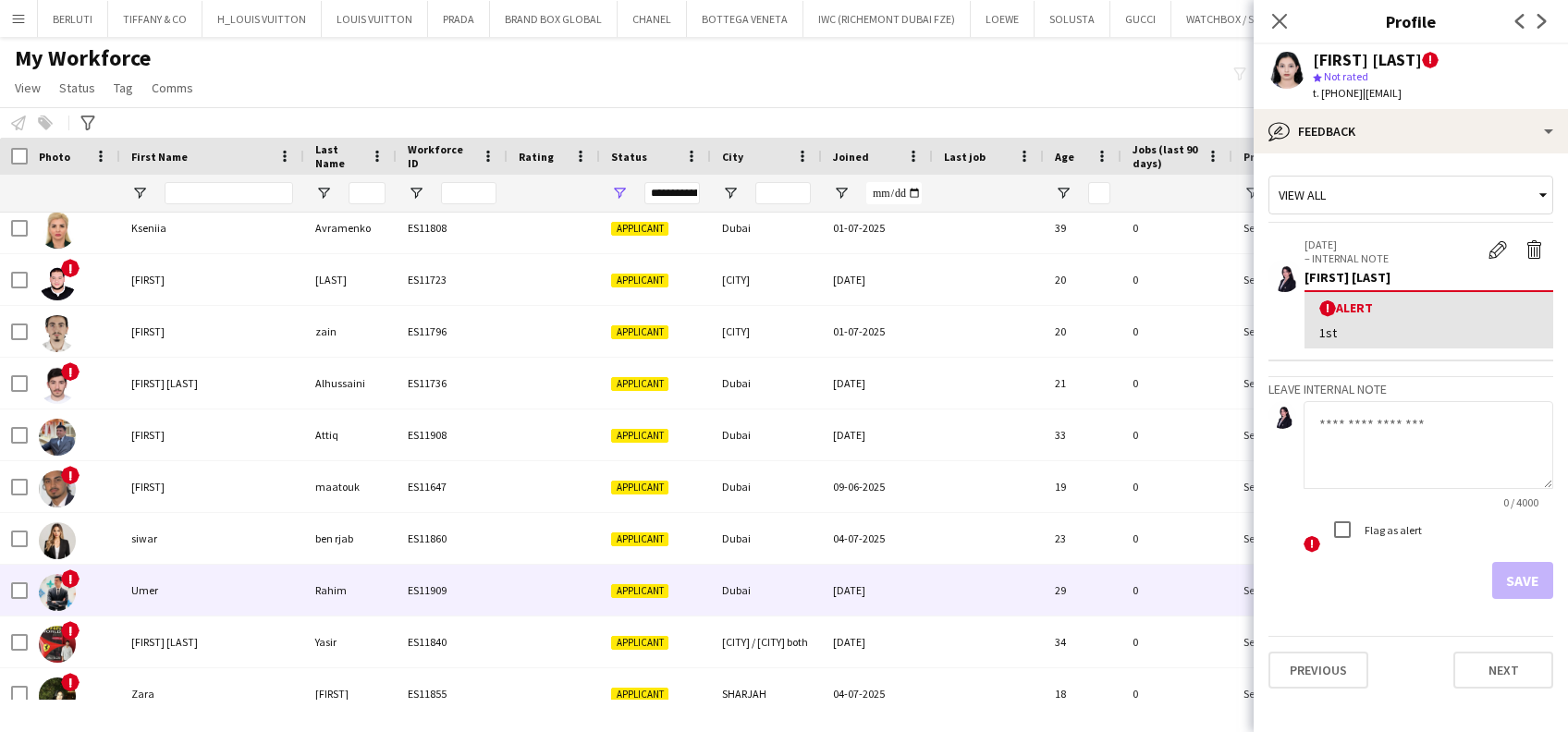 click on "Umer" at bounding box center (212, 590) 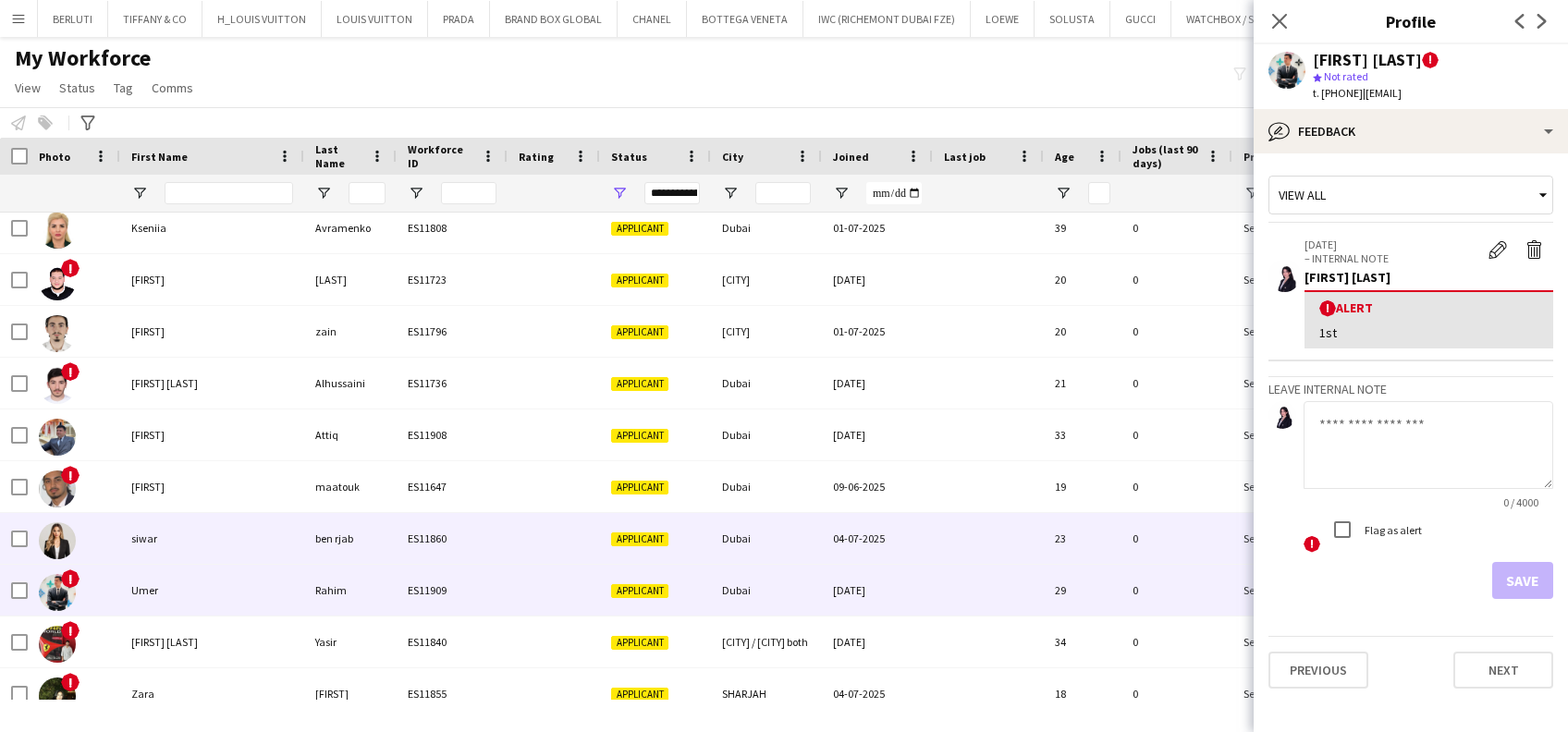 click on "siwar" at bounding box center [212, 538] 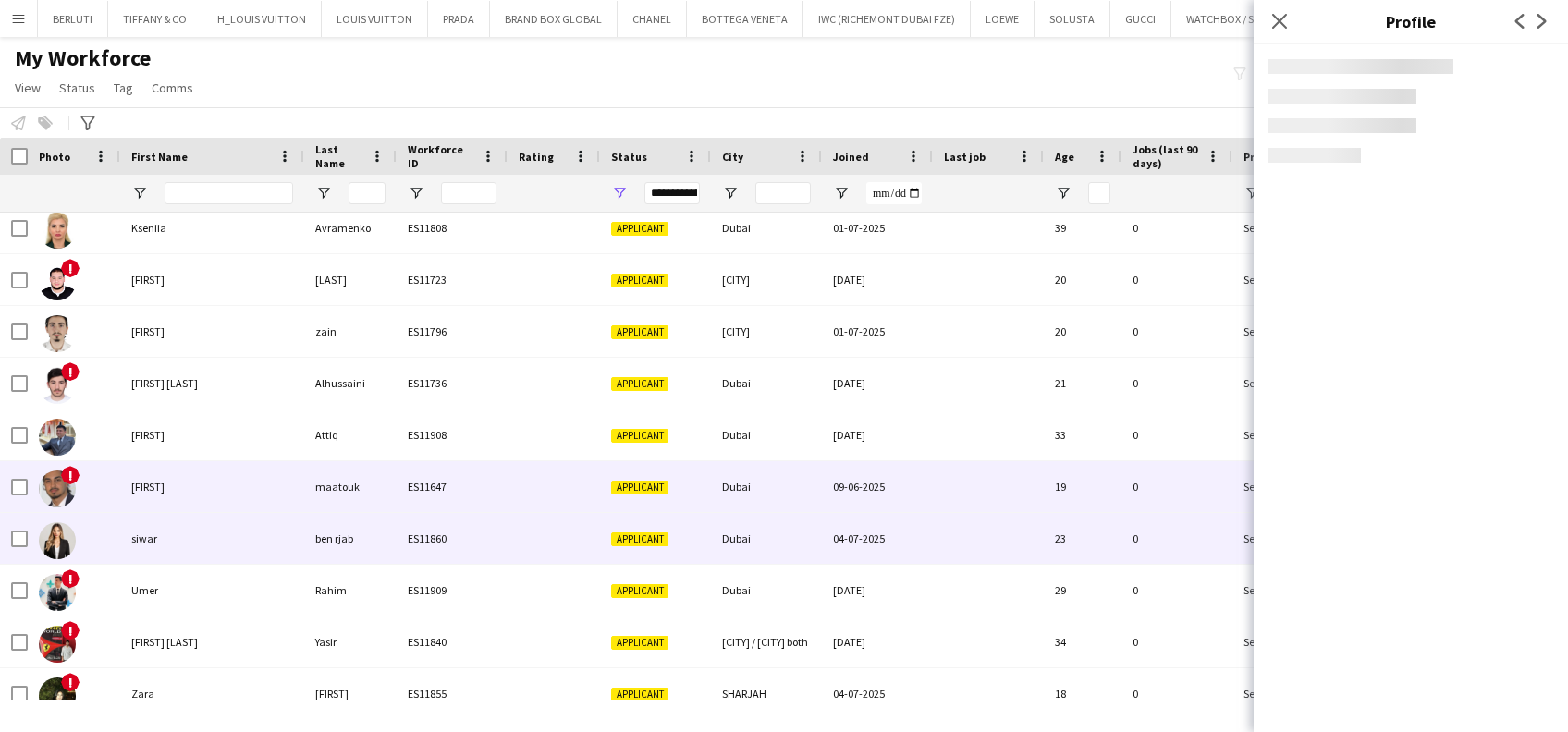 click on "[FIRST]" at bounding box center (212, 486) 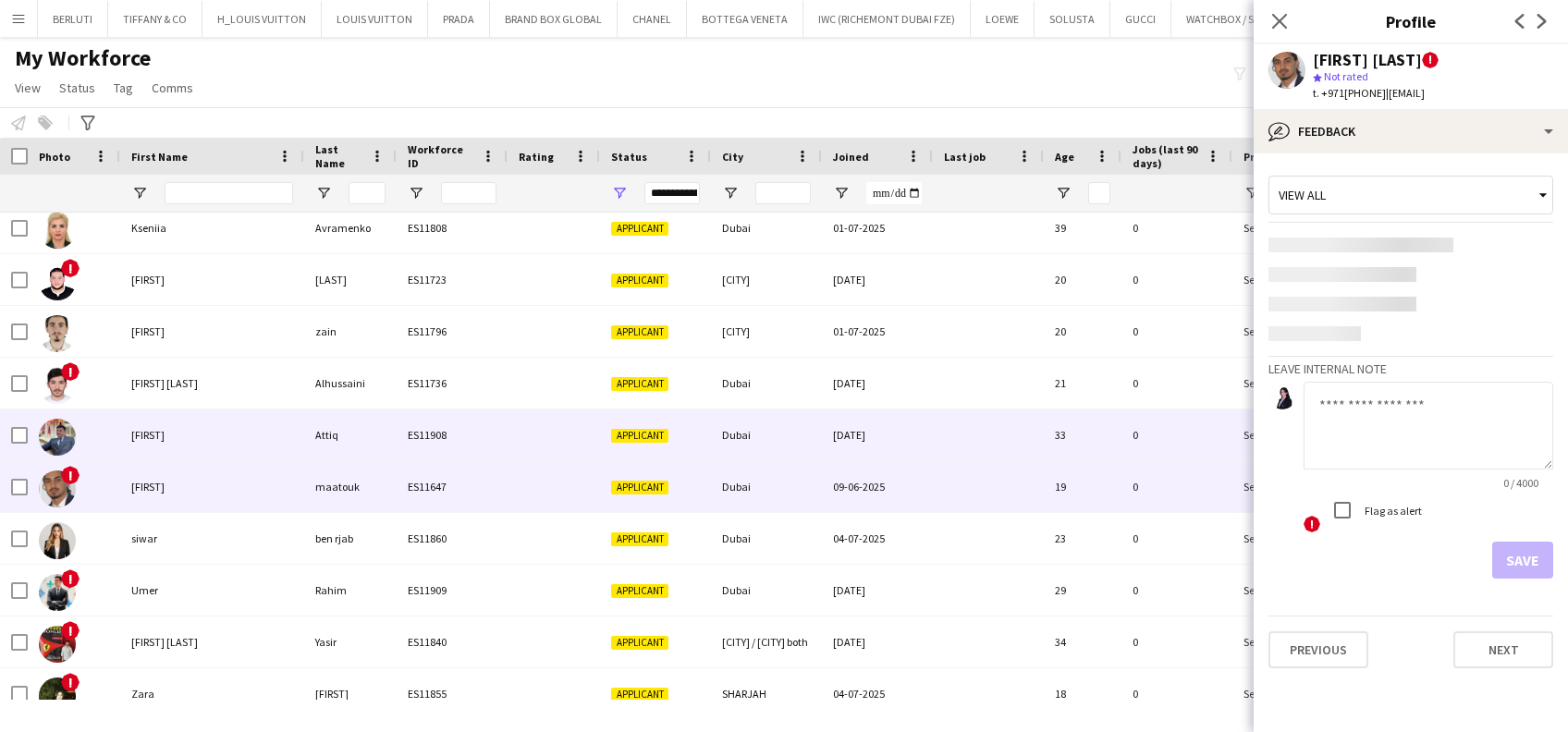 click on "[FIRST]" at bounding box center (212, 434) 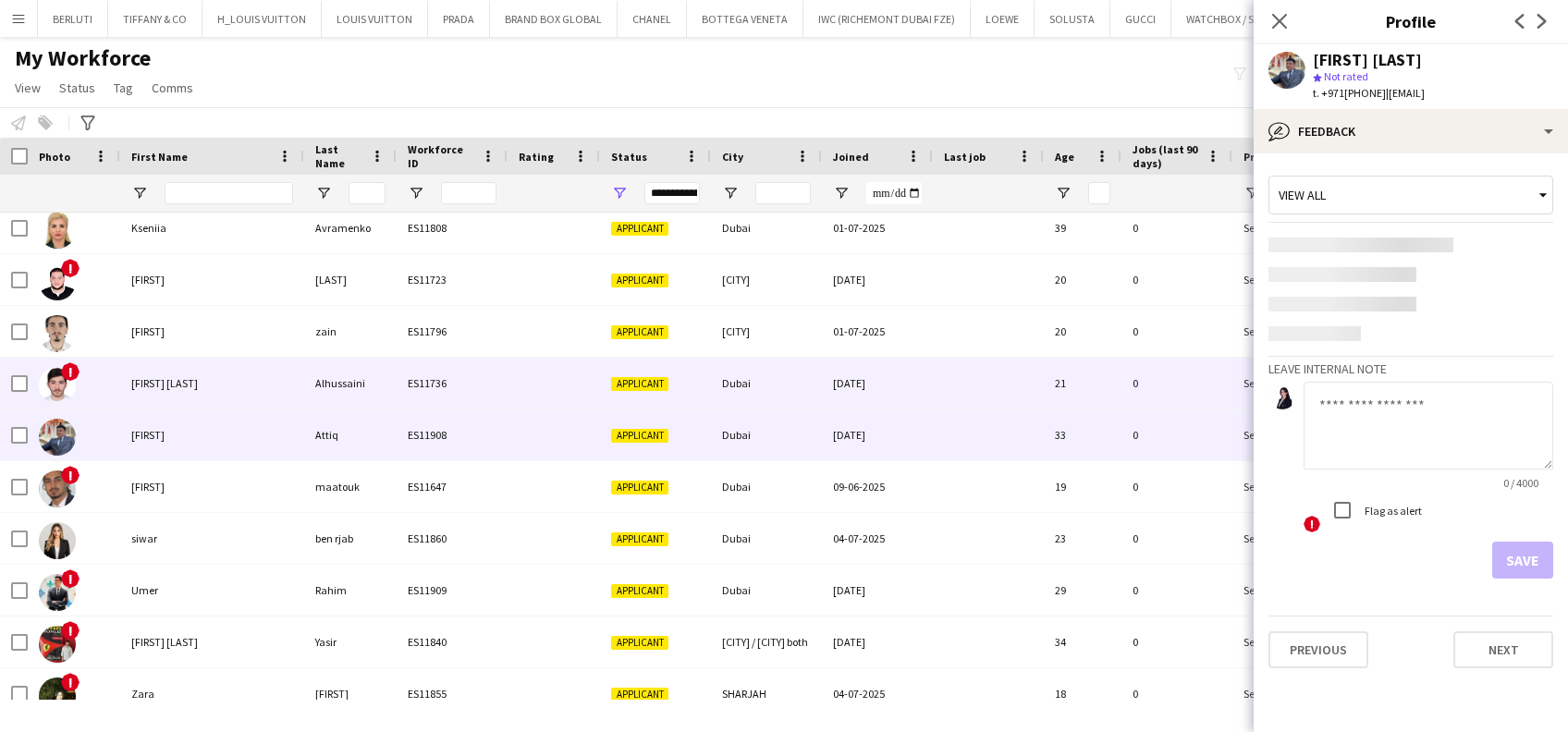click on "[FIRST] [LAST]" at bounding box center (212, 383) 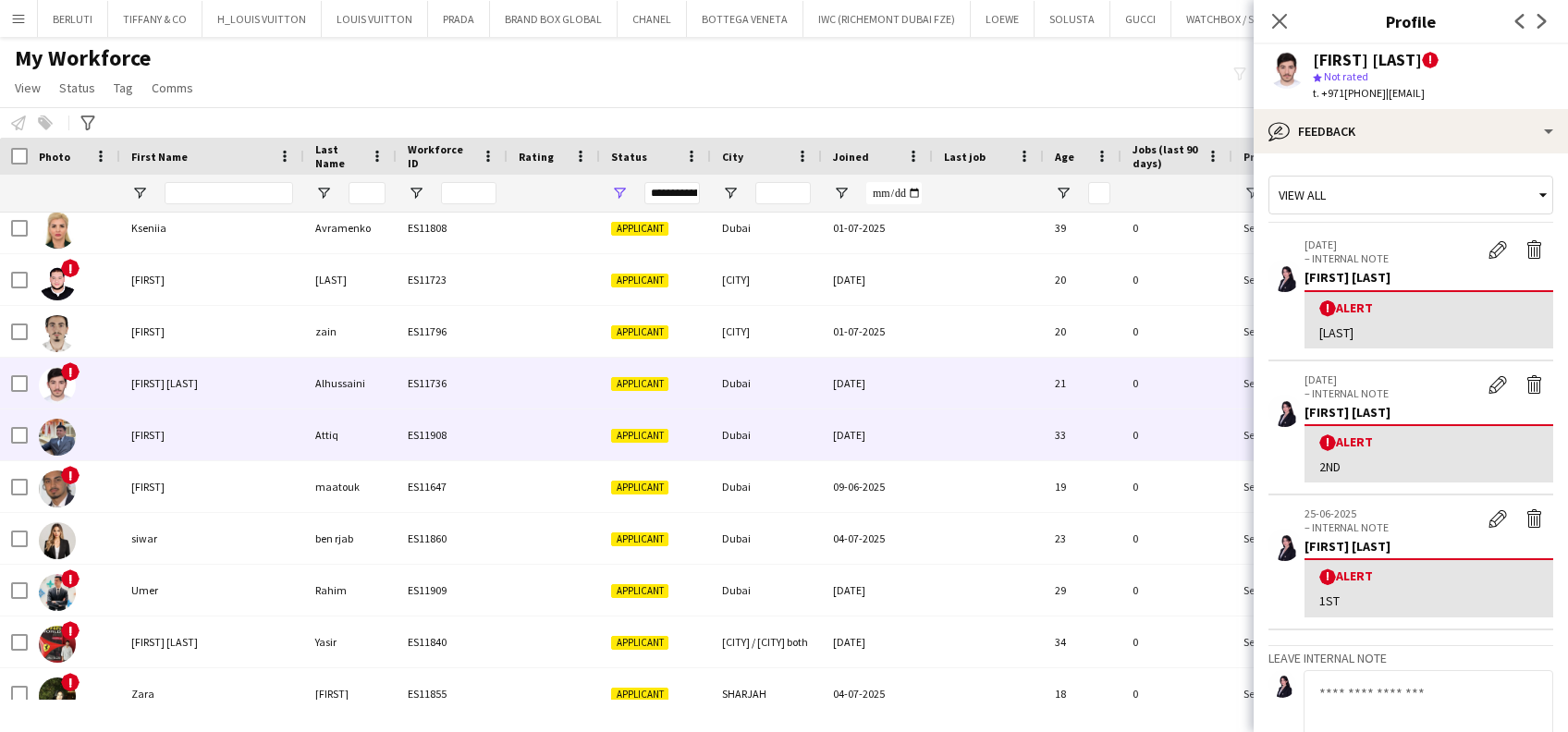 scroll, scrollTop: 37, scrollLeft: 0, axis: vertical 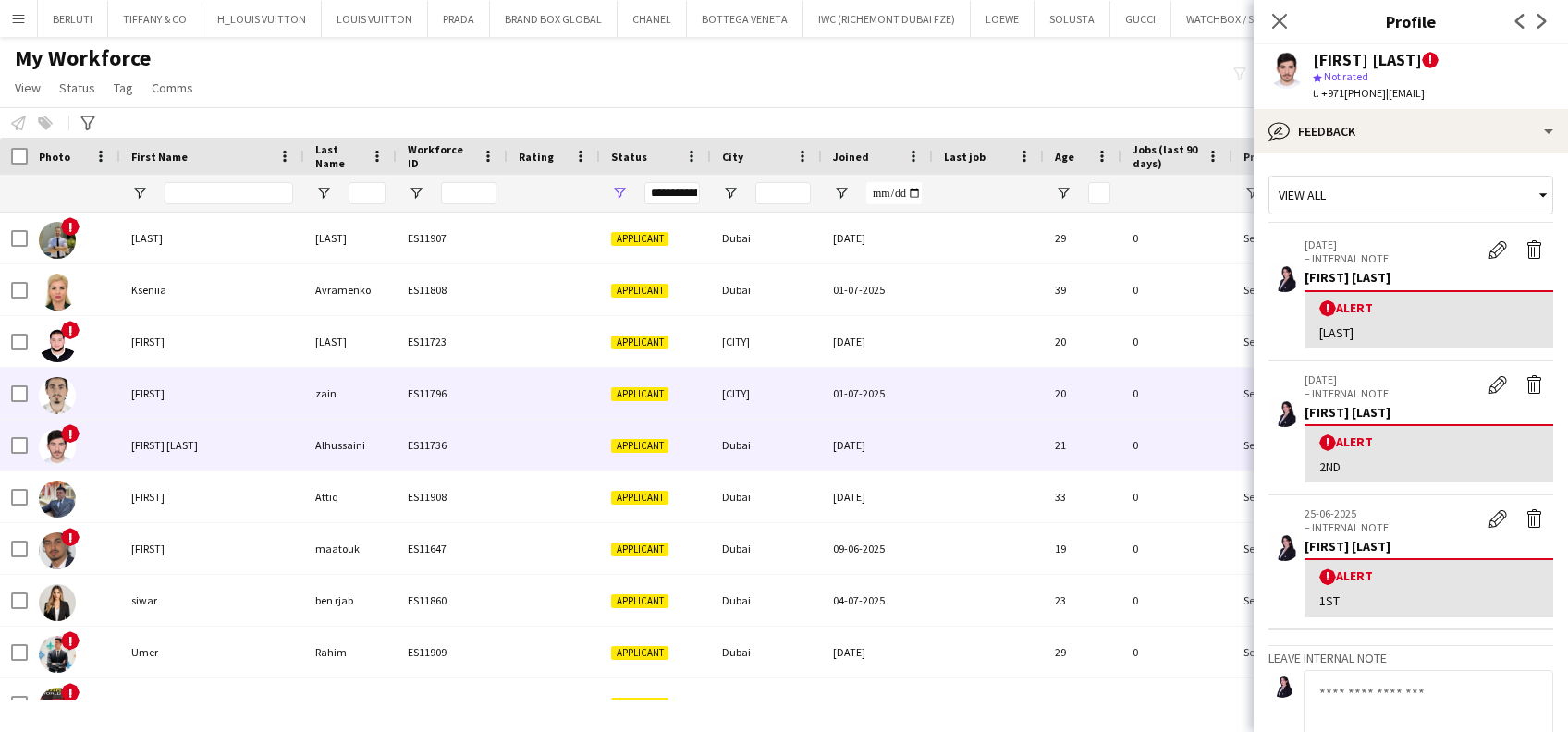 click on "[FIRST]" at bounding box center (212, 393) 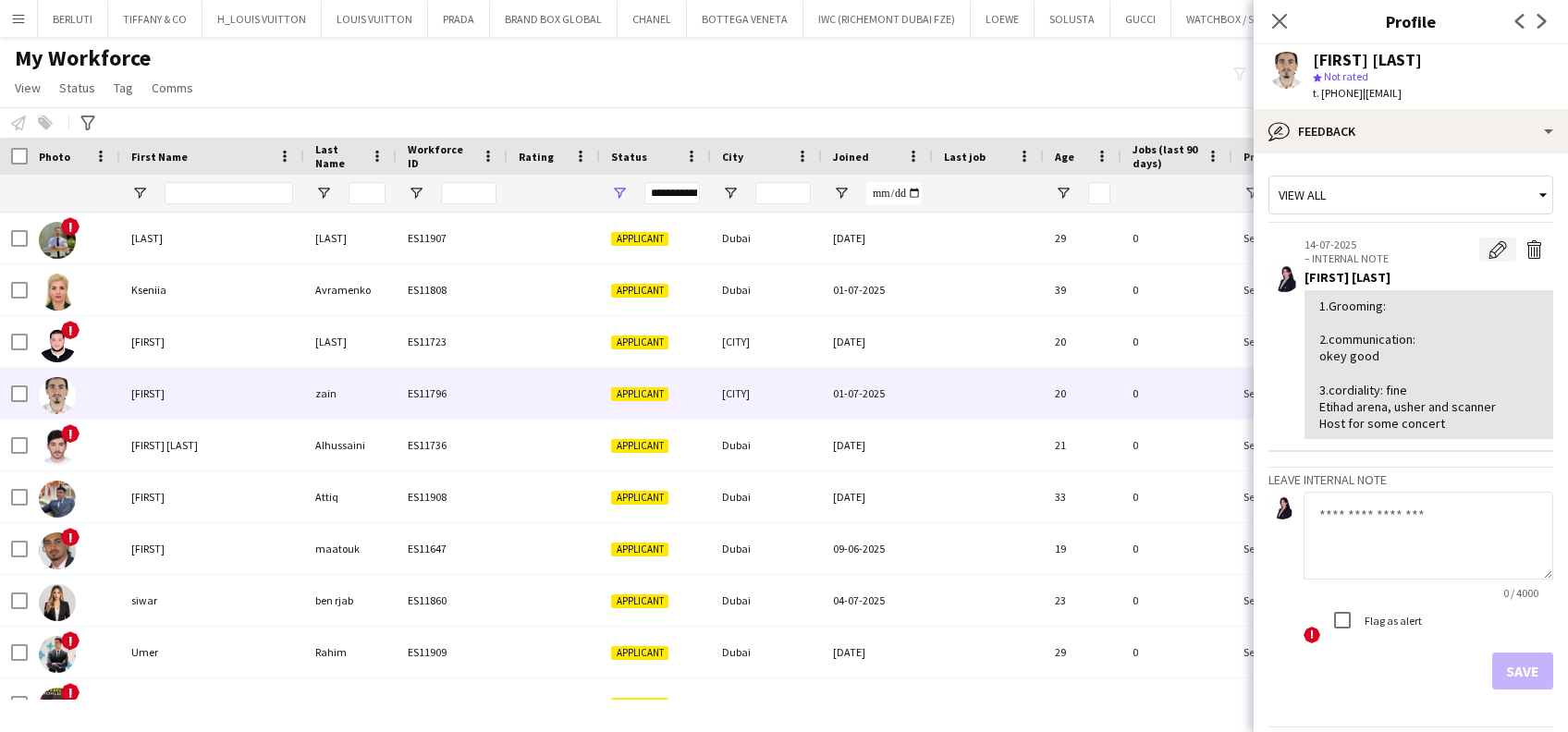 click on "Edit internal note" 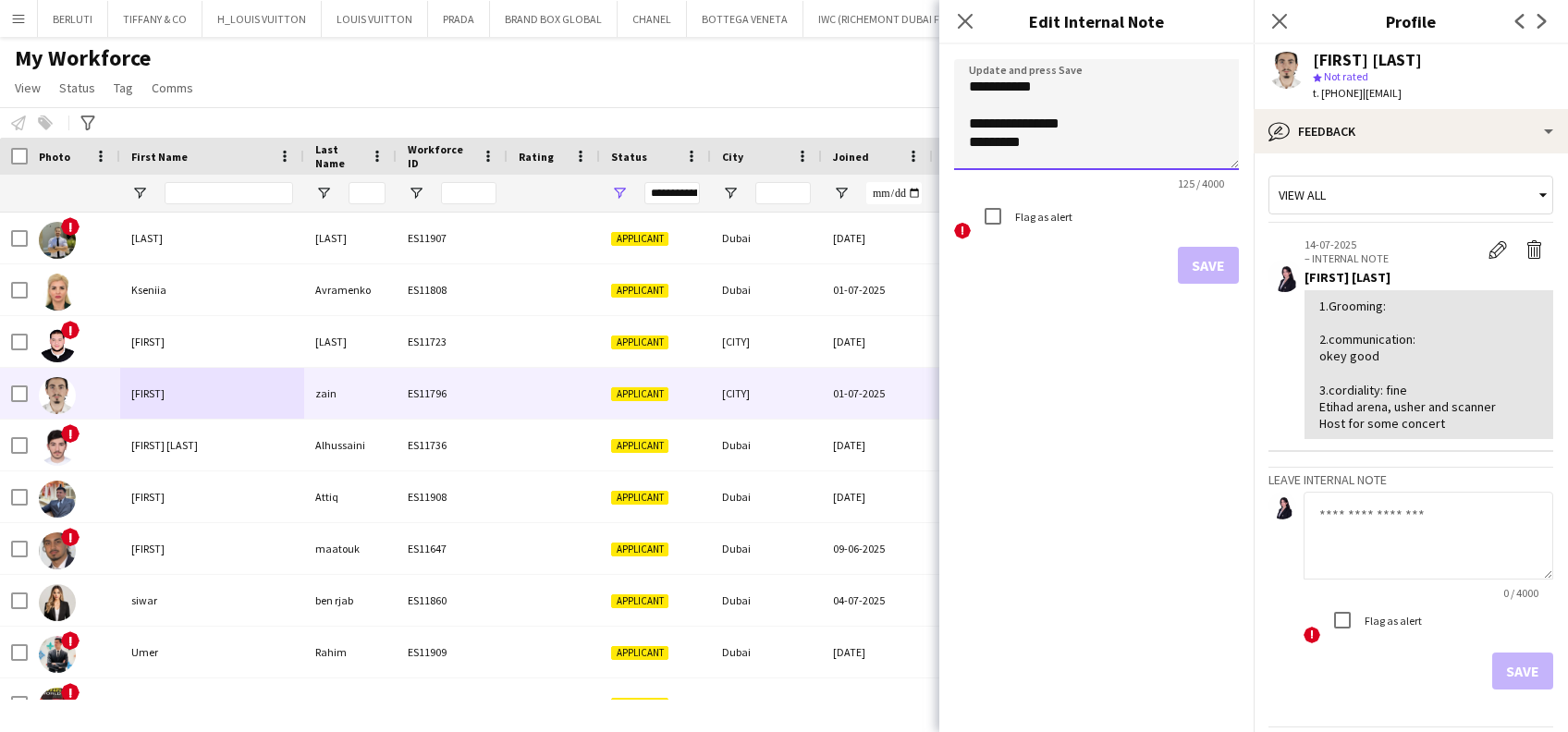 click on "**********" 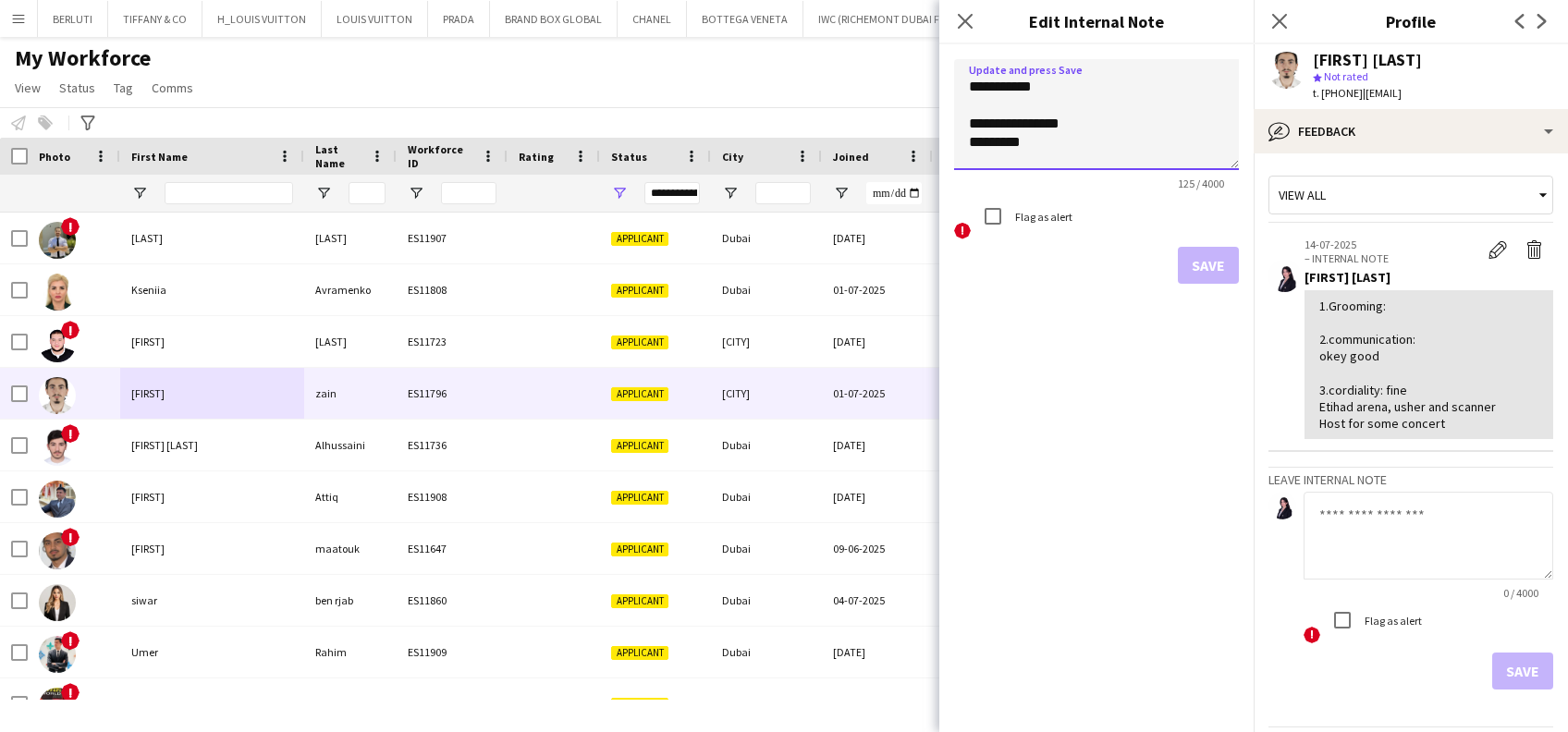 click on "**********" 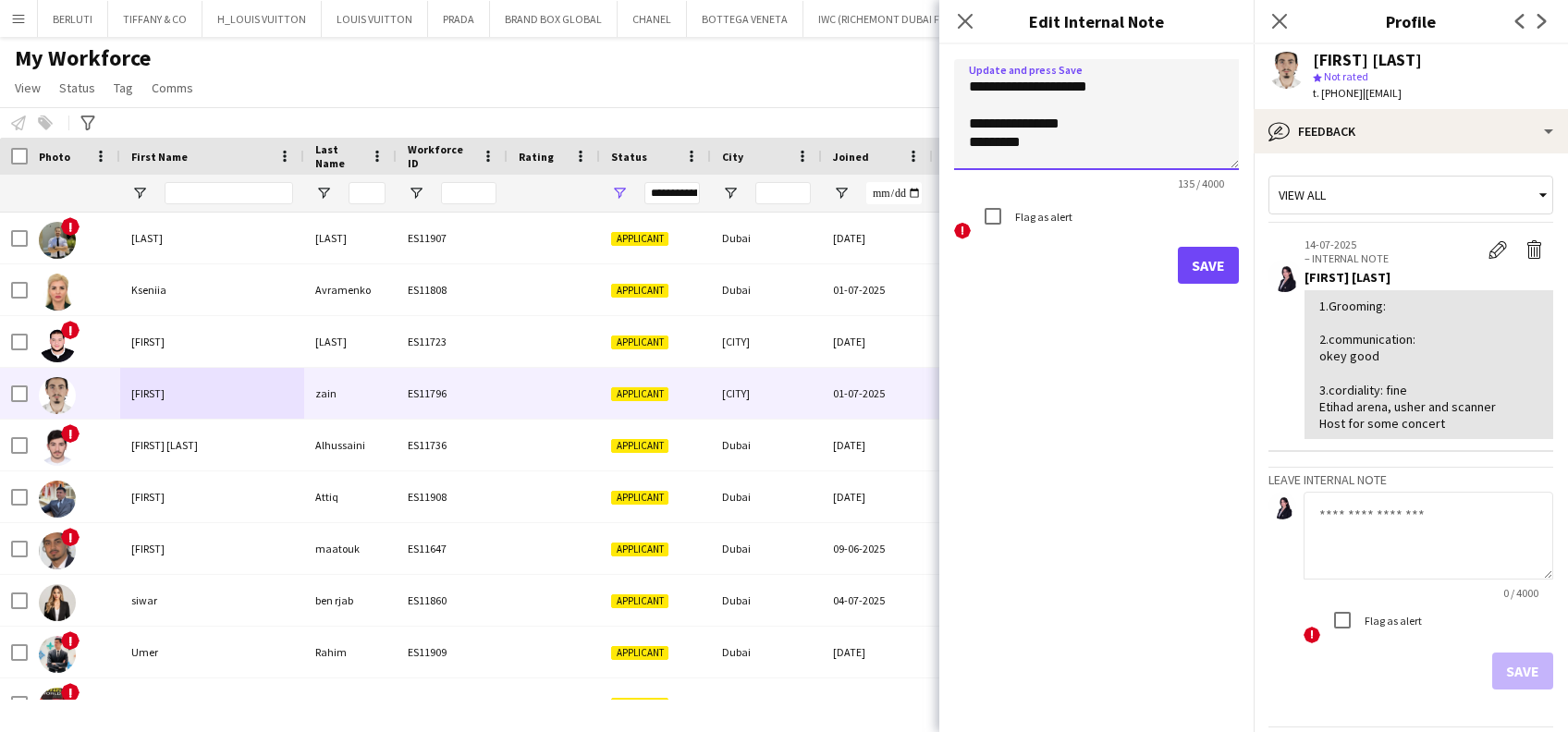 click on "**********" 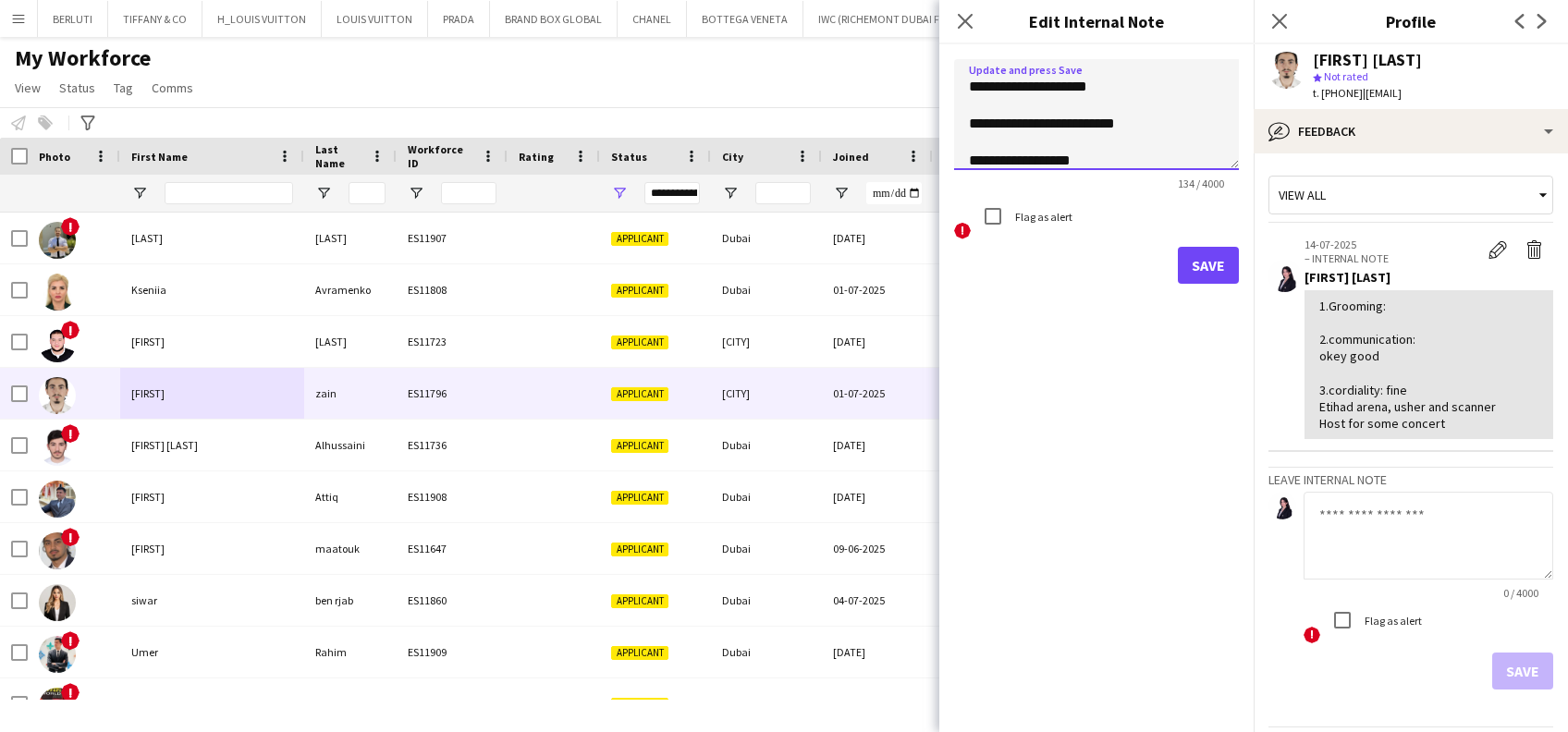 click on "**********" 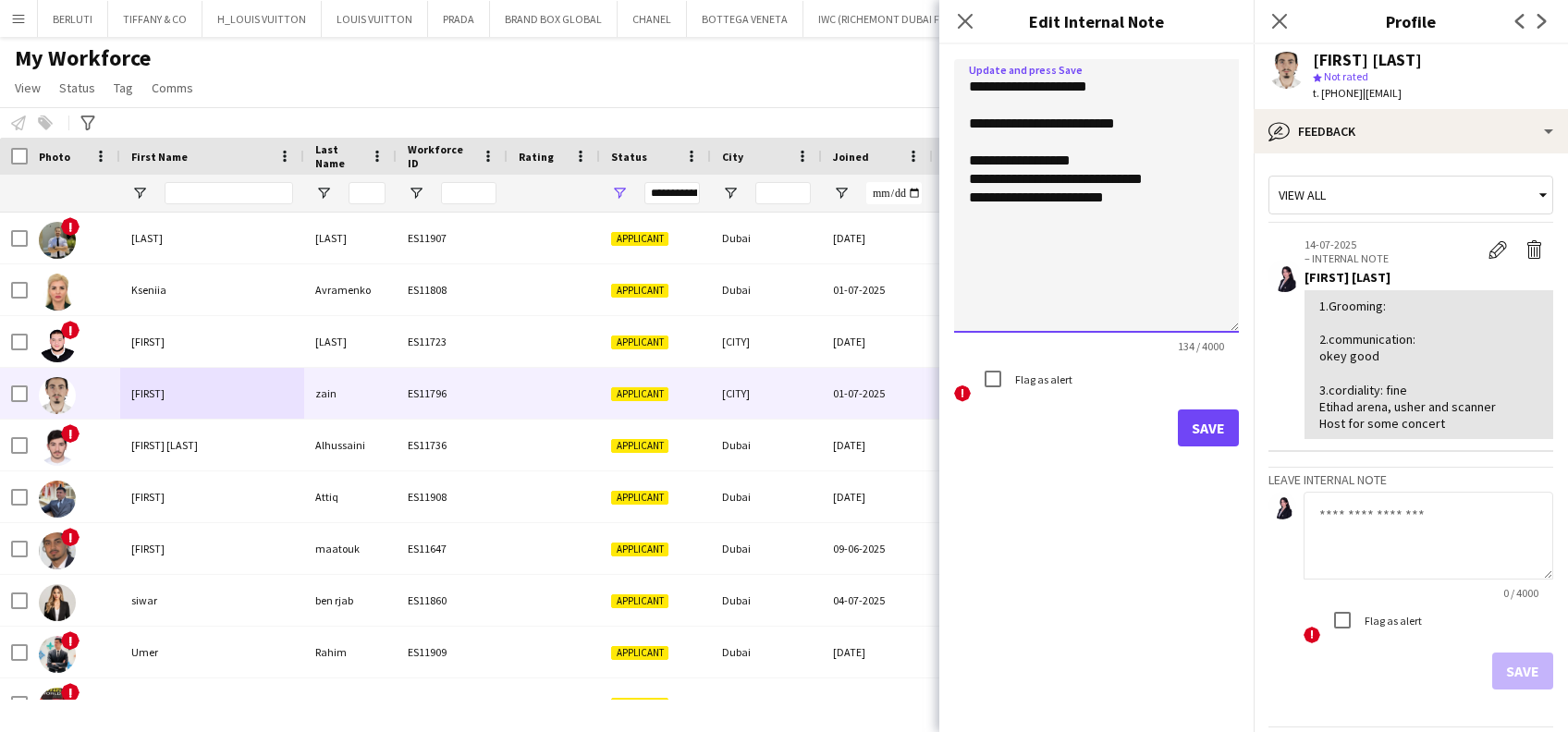 drag, startPoint x: 1224, startPoint y: 167, endPoint x: 1234, endPoint y: 330, distance: 163.30646 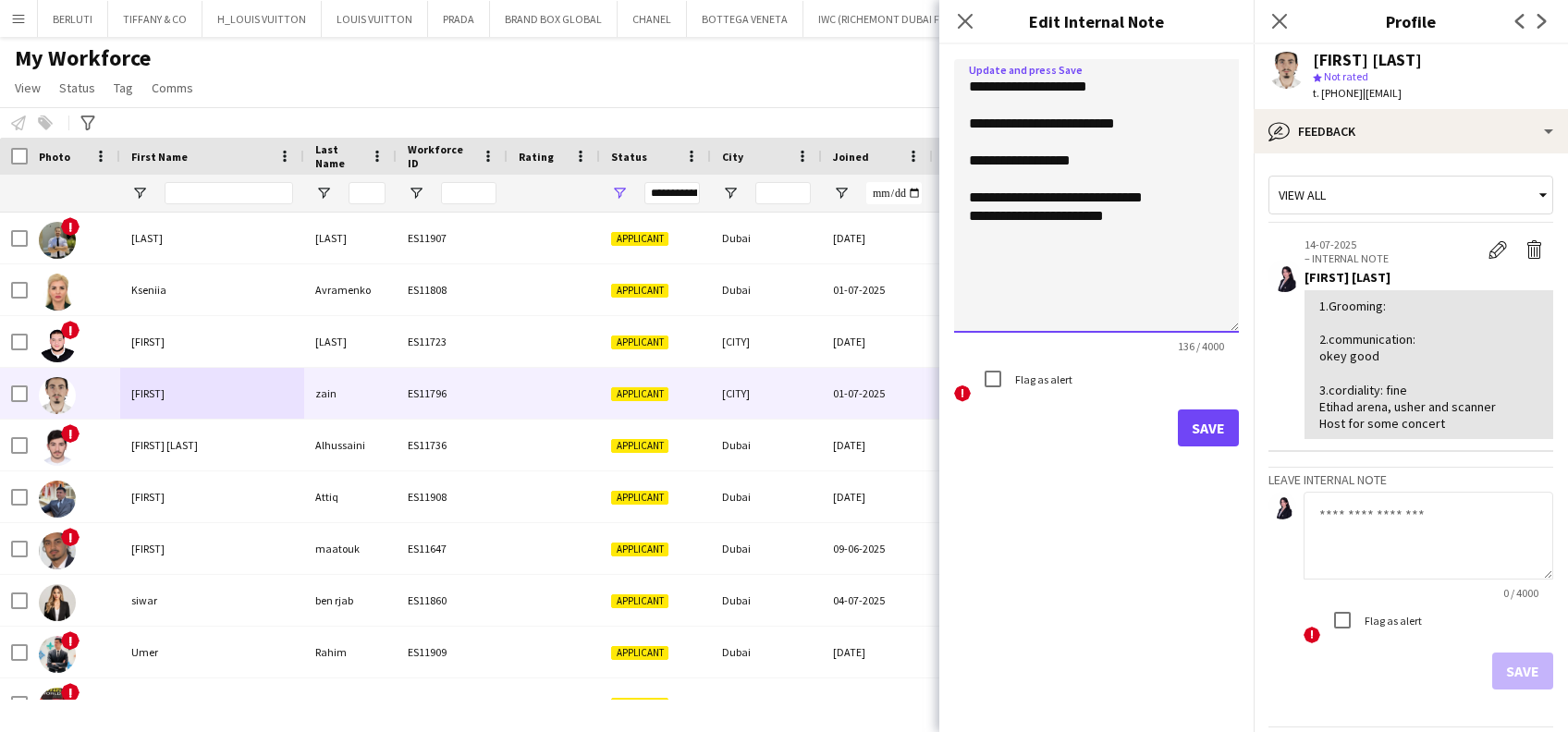 drag, startPoint x: 1101, startPoint y: 155, endPoint x: 1088, endPoint y: 161, distance: 14.317821 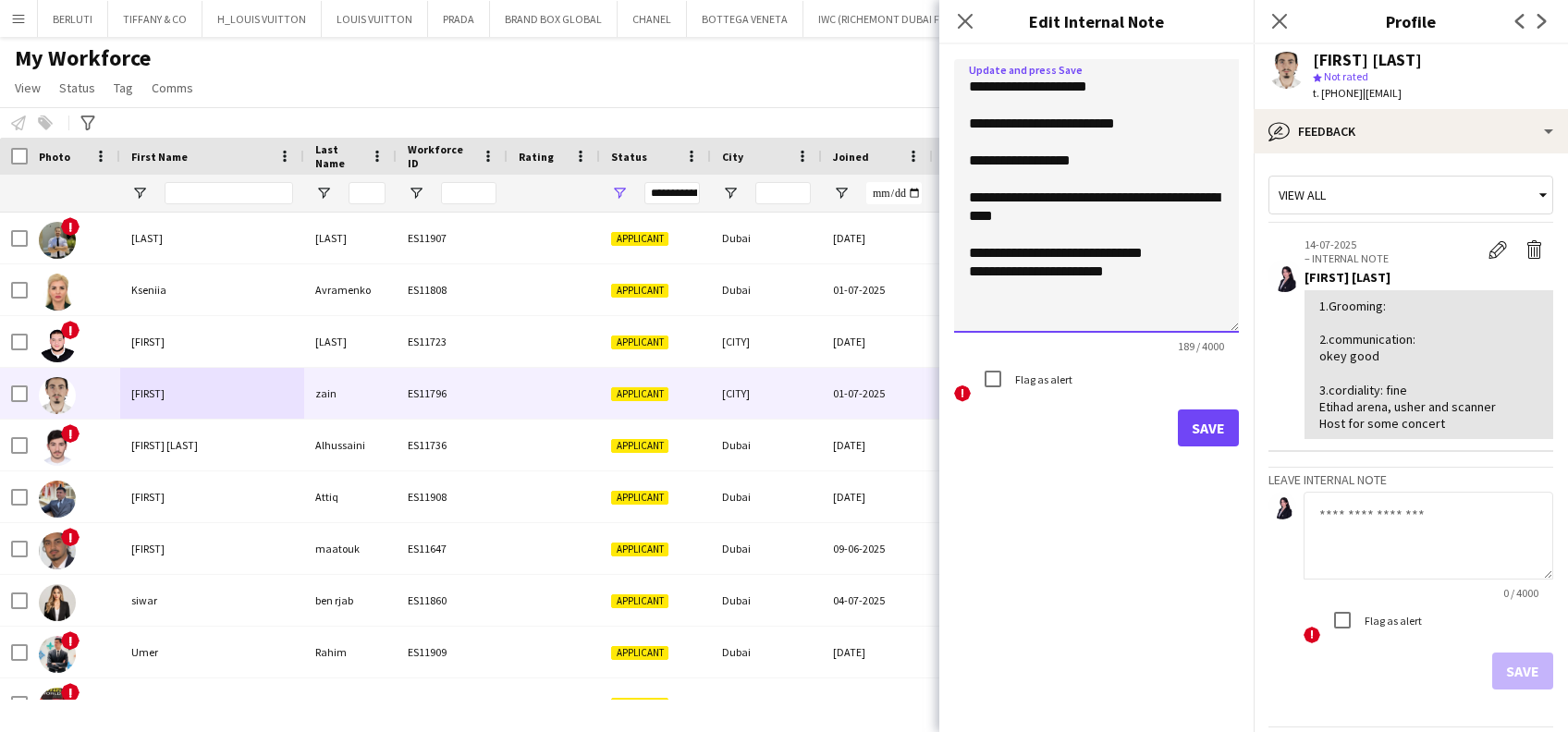drag, startPoint x: 1084, startPoint y: 198, endPoint x: 1061, endPoint y: 203, distance: 23.5372 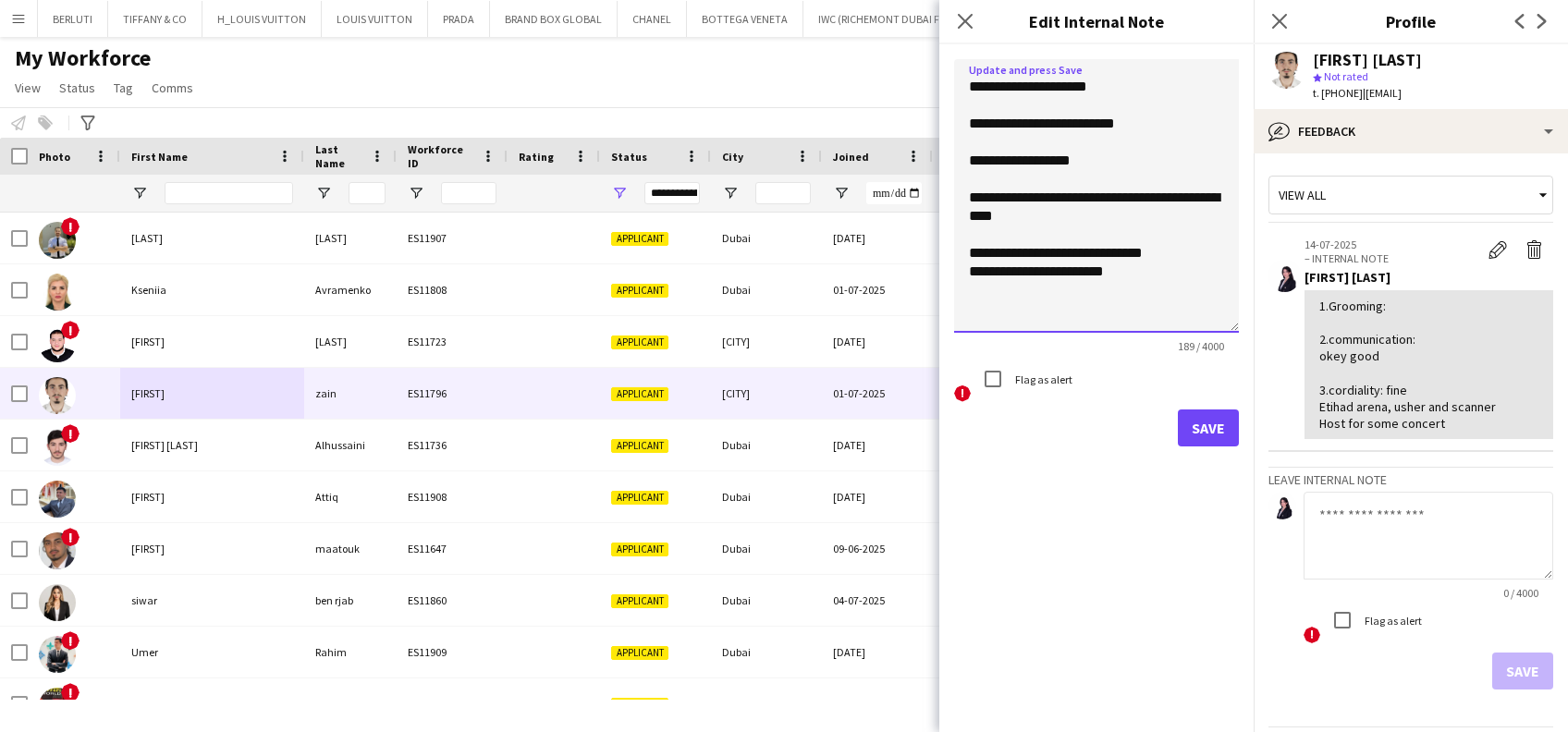 click on "**********" 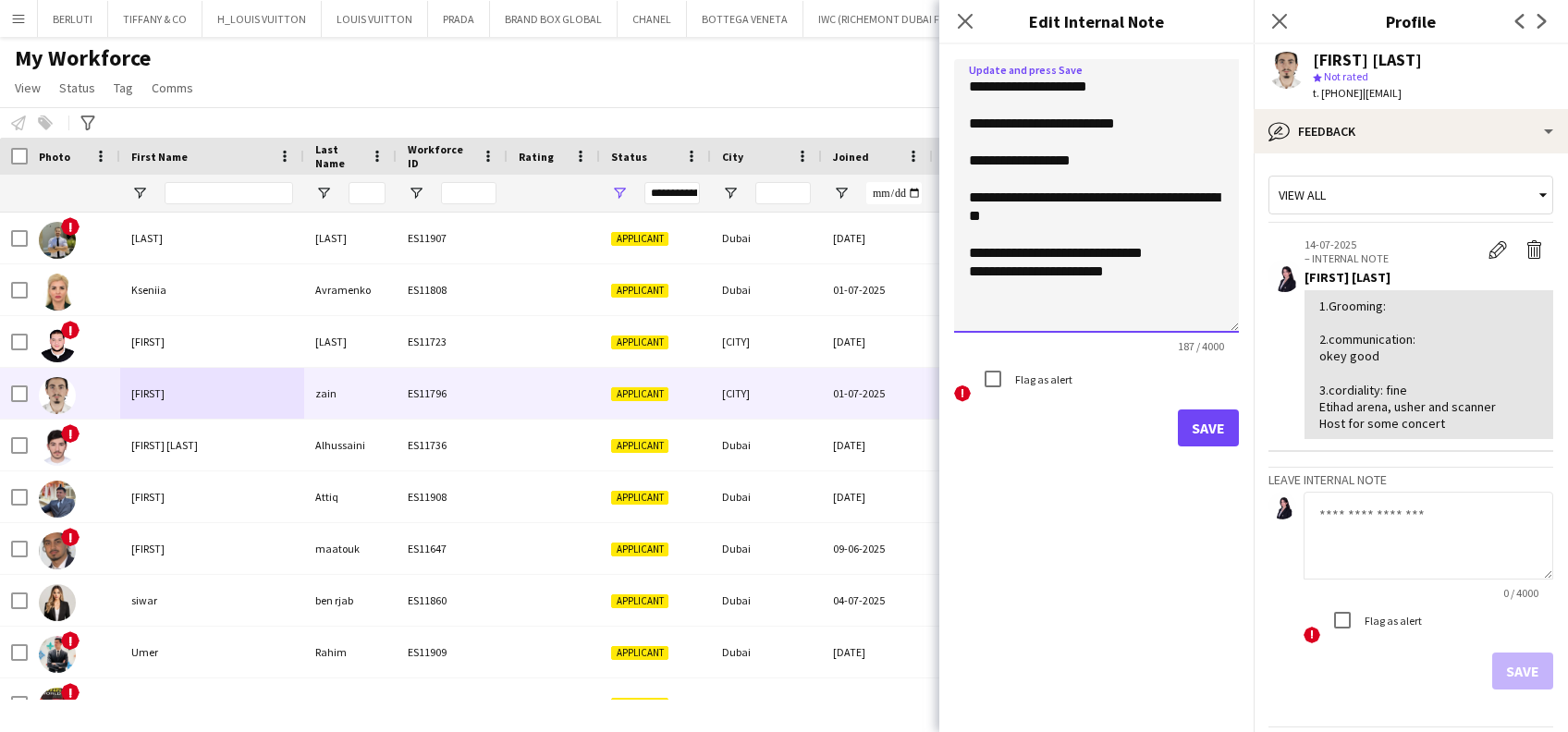 click on "**********" 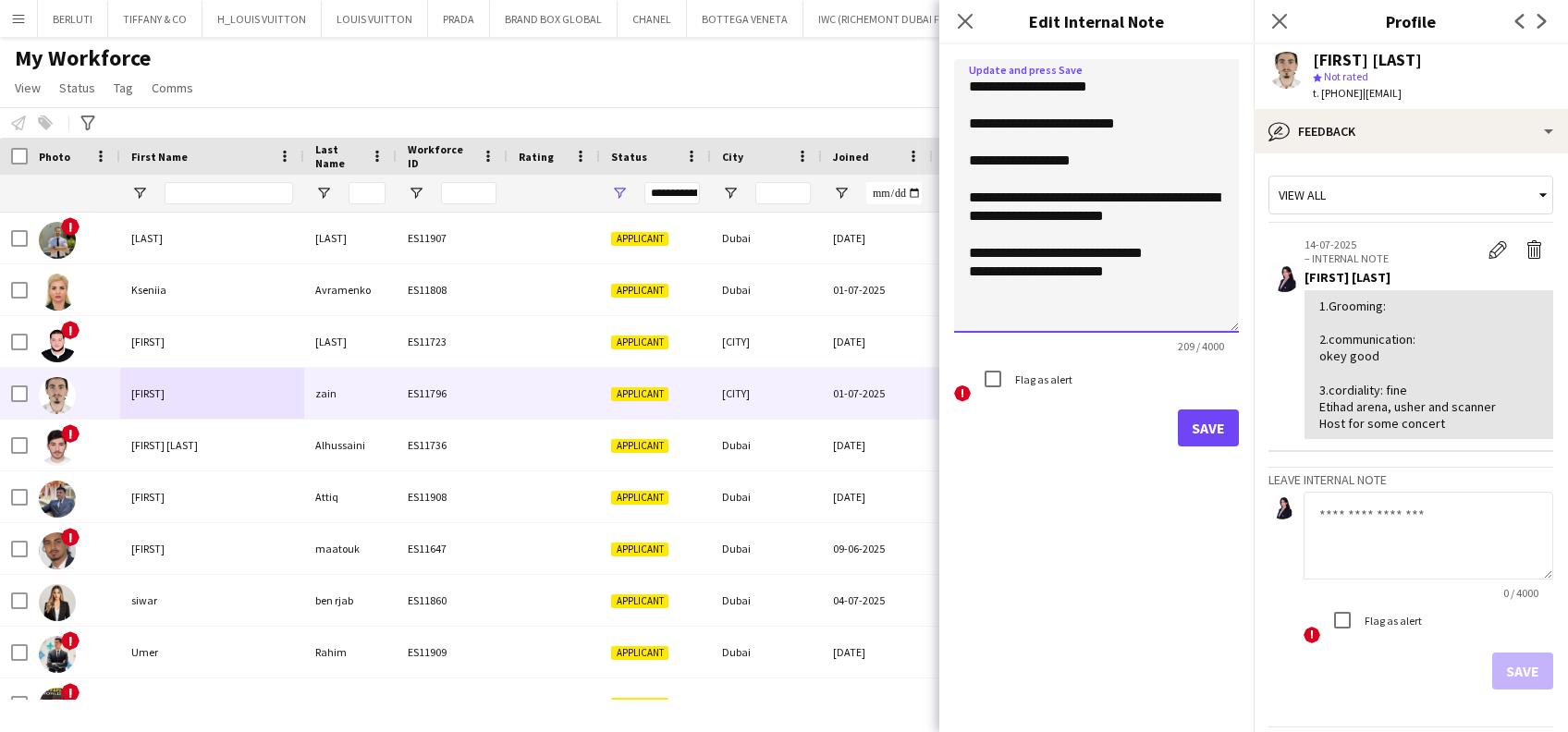 click on "**********" 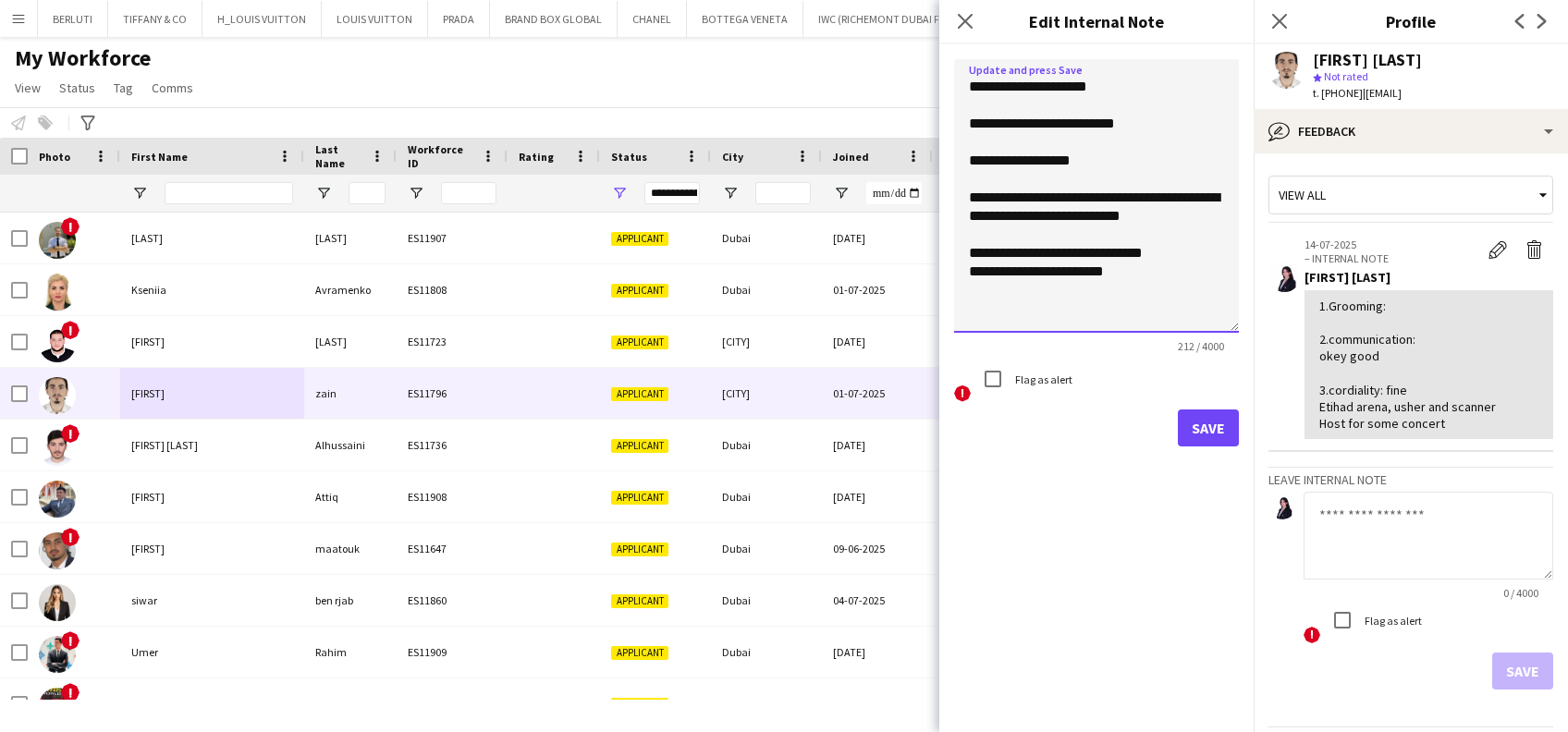 click on "**********" 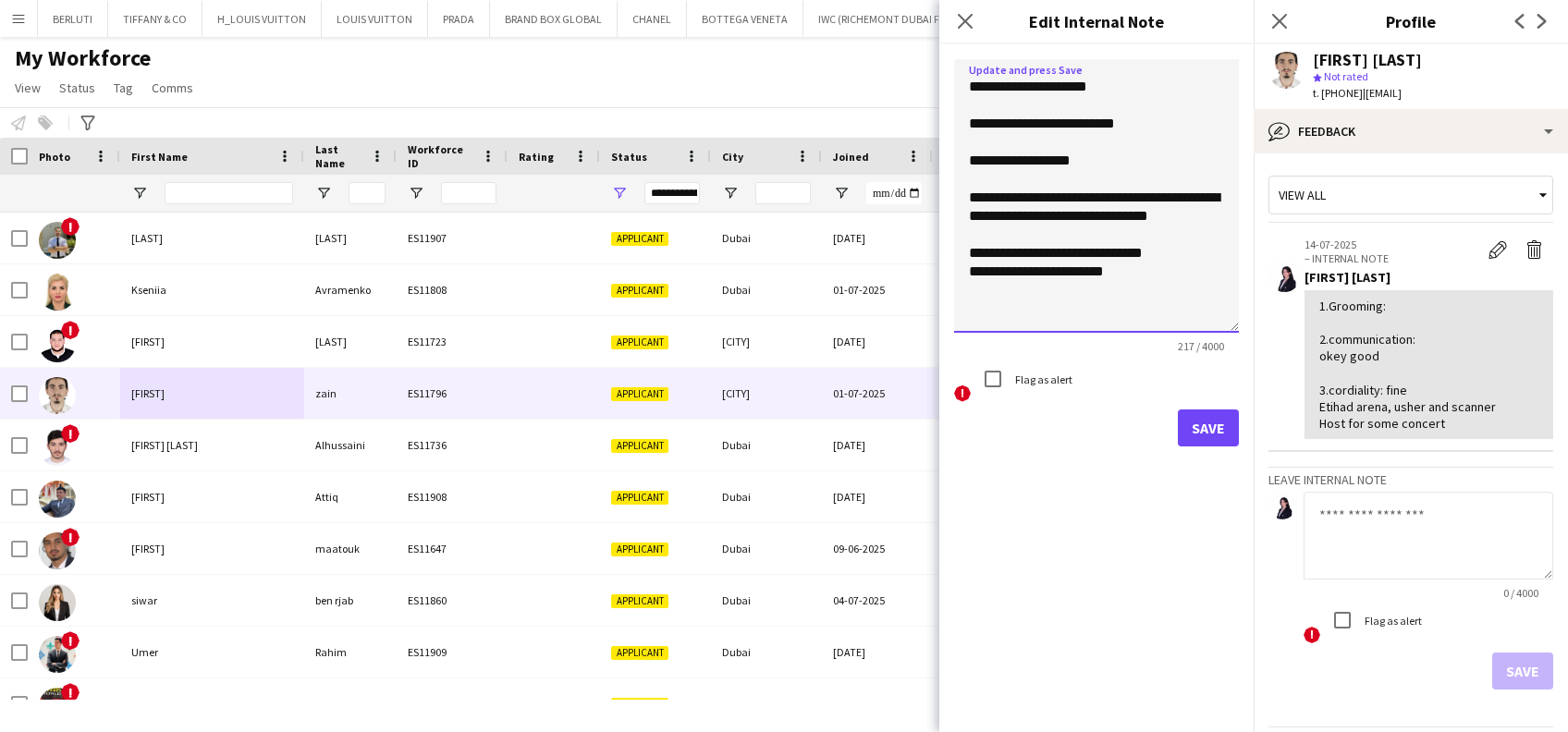 click on "**********" 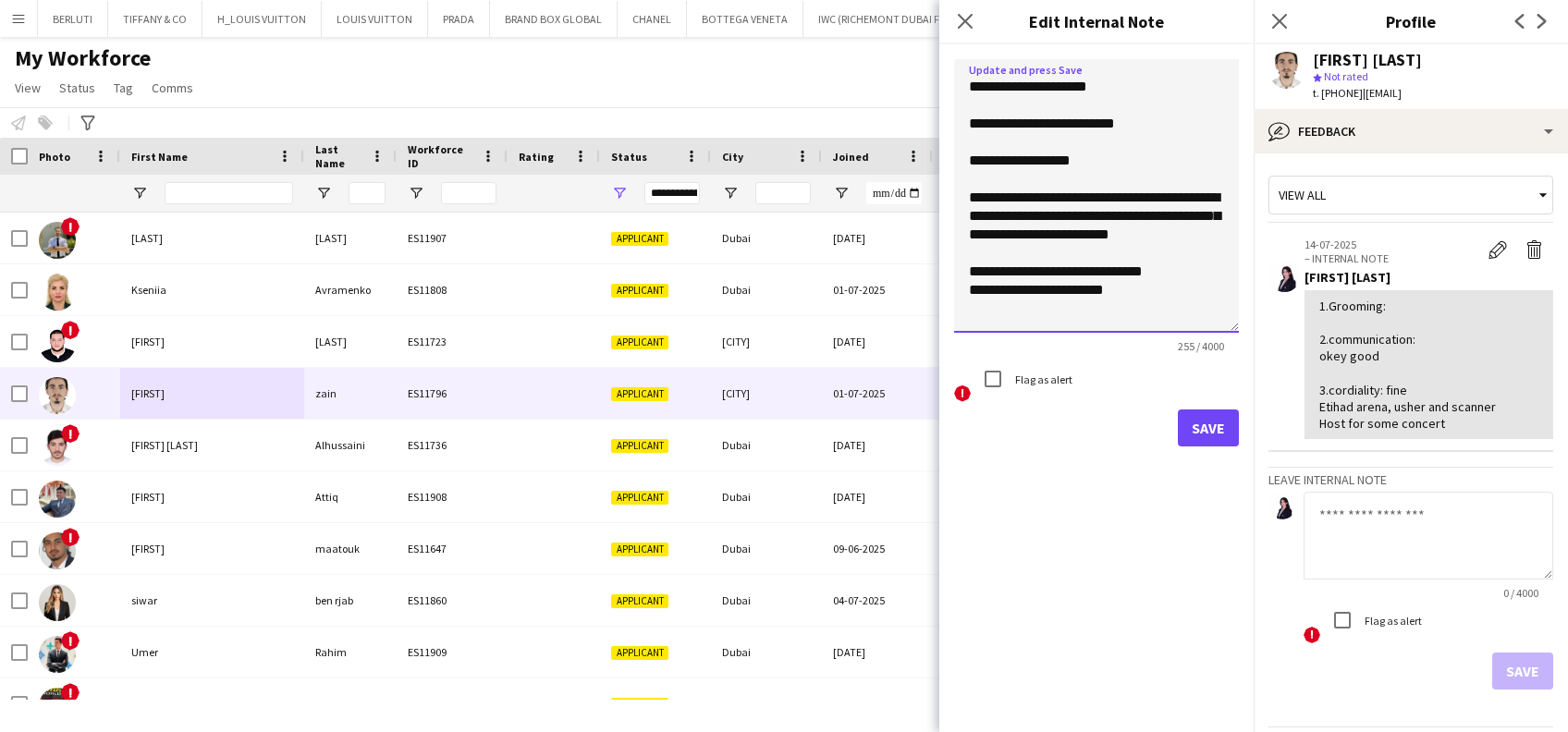 click on "**********" 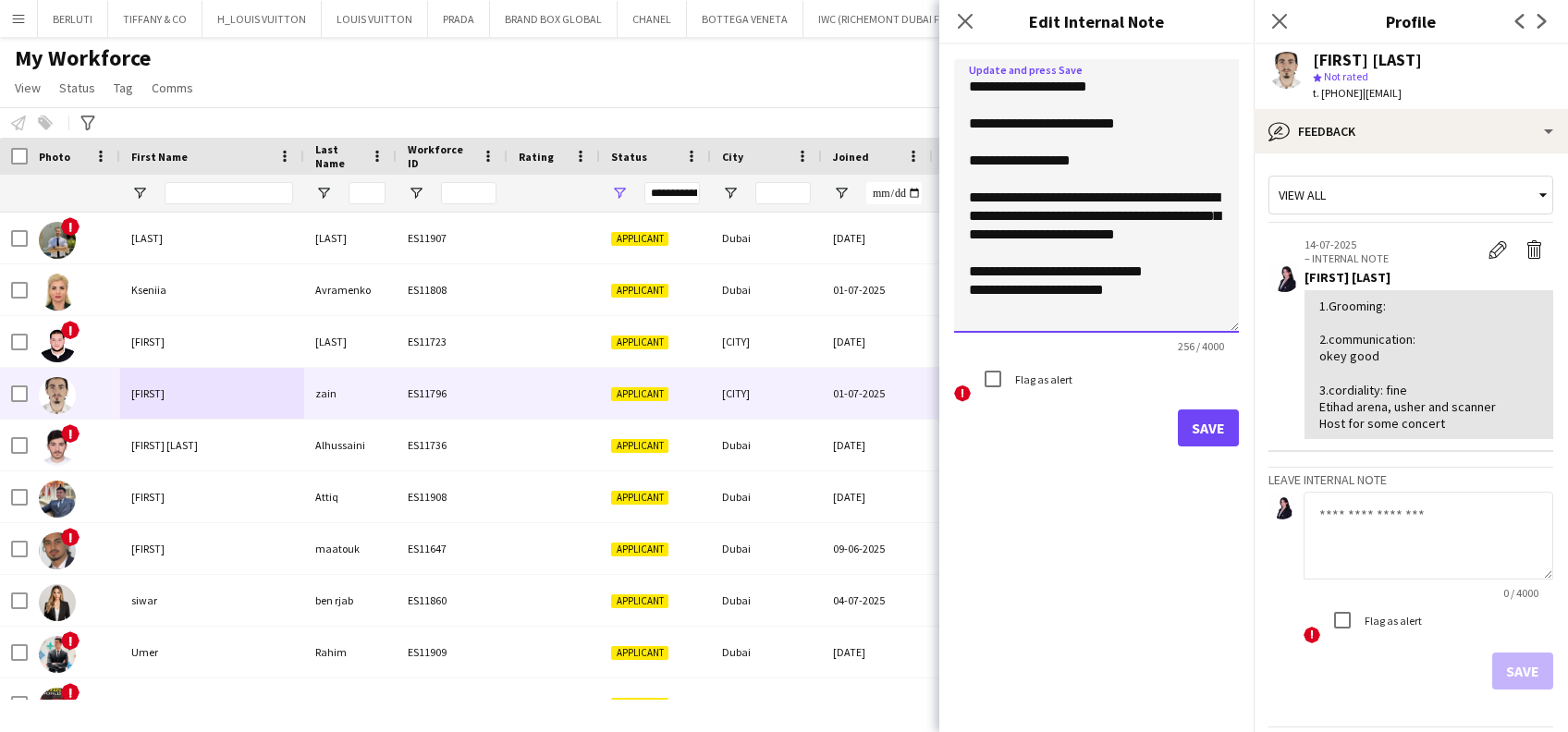 scroll, scrollTop: 30, scrollLeft: 0, axis: vertical 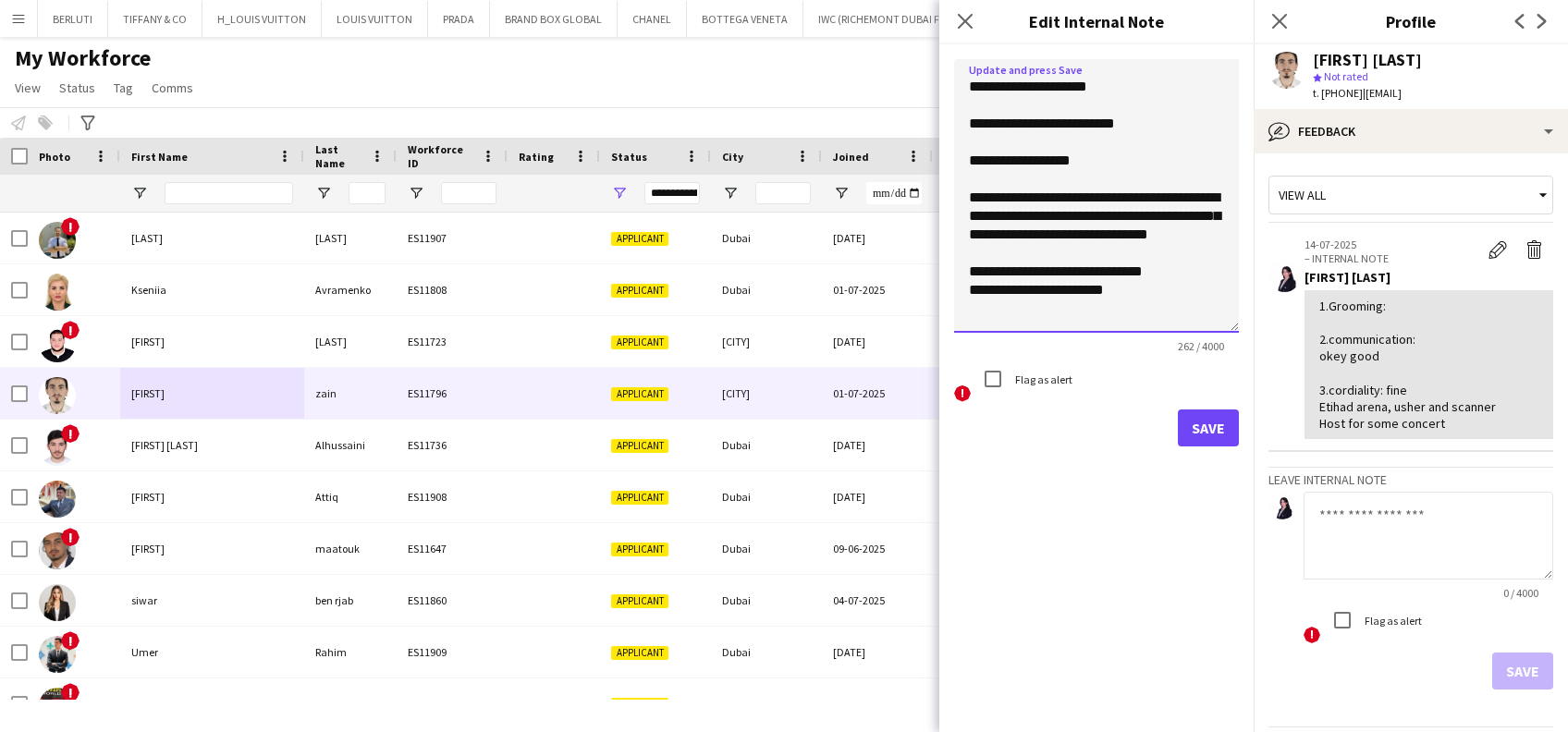 drag, startPoint x: 1136, startPoint y: 163, endPoint x: 1117, endPoint y: 164, distance: 19.026298 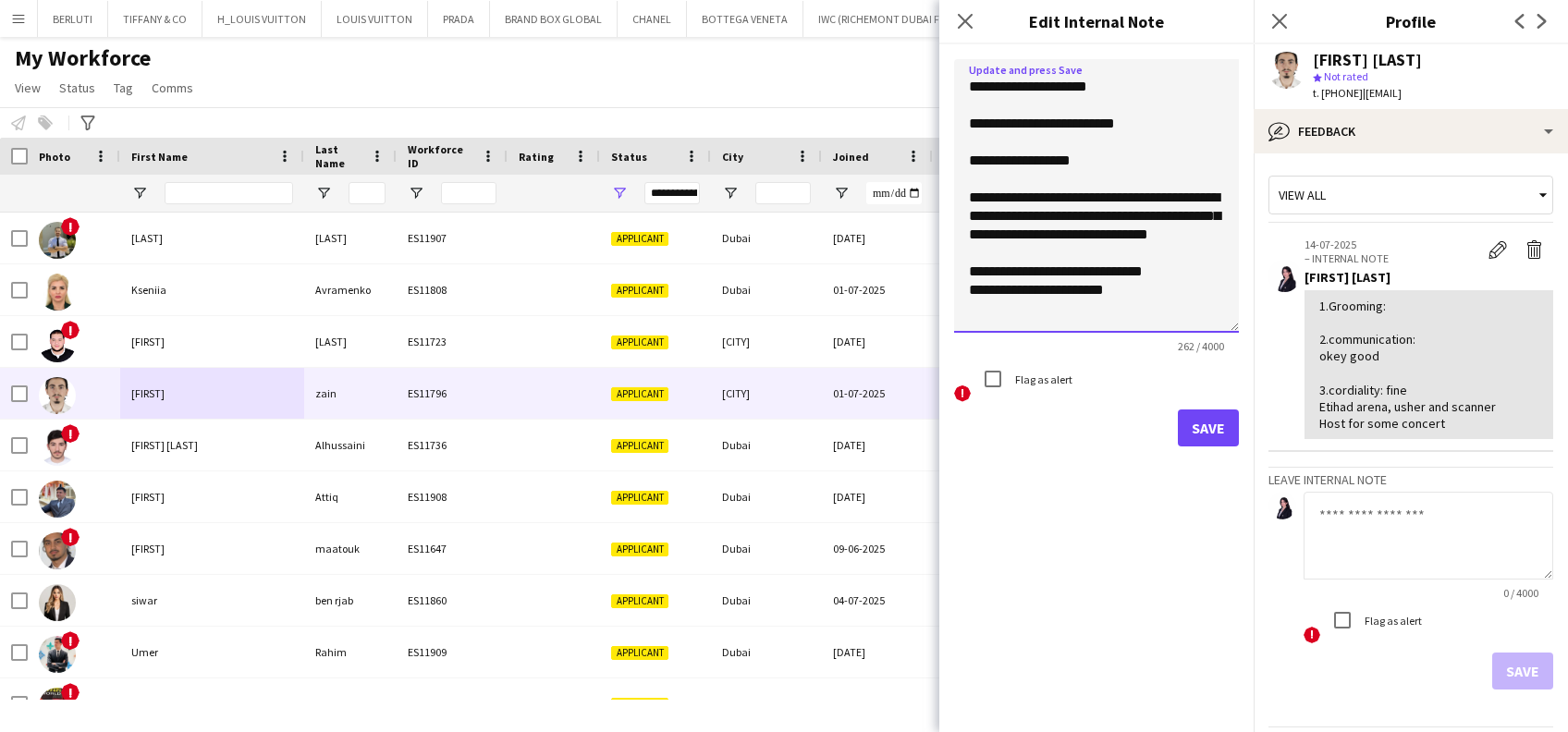 click on "**********" 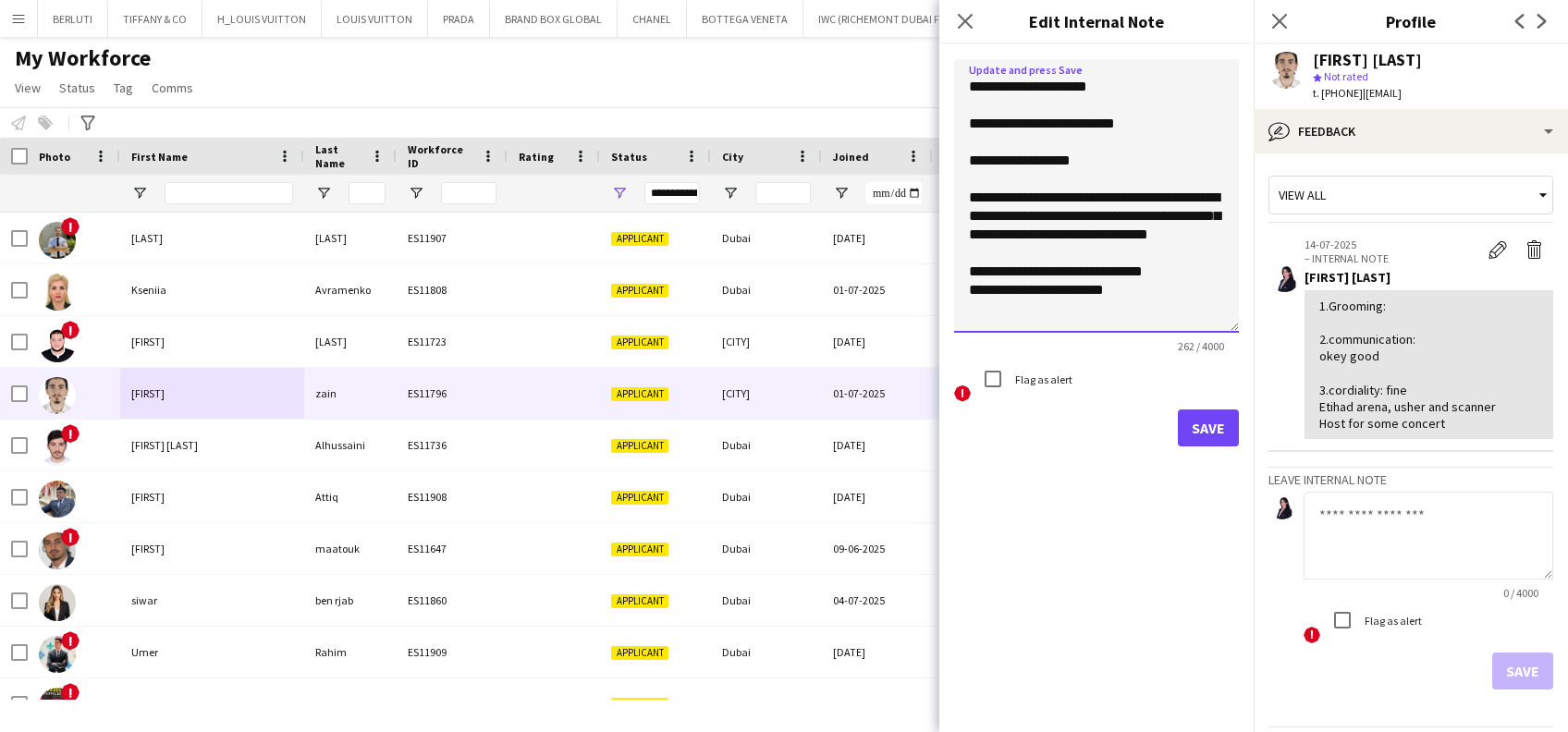 click on "**********" 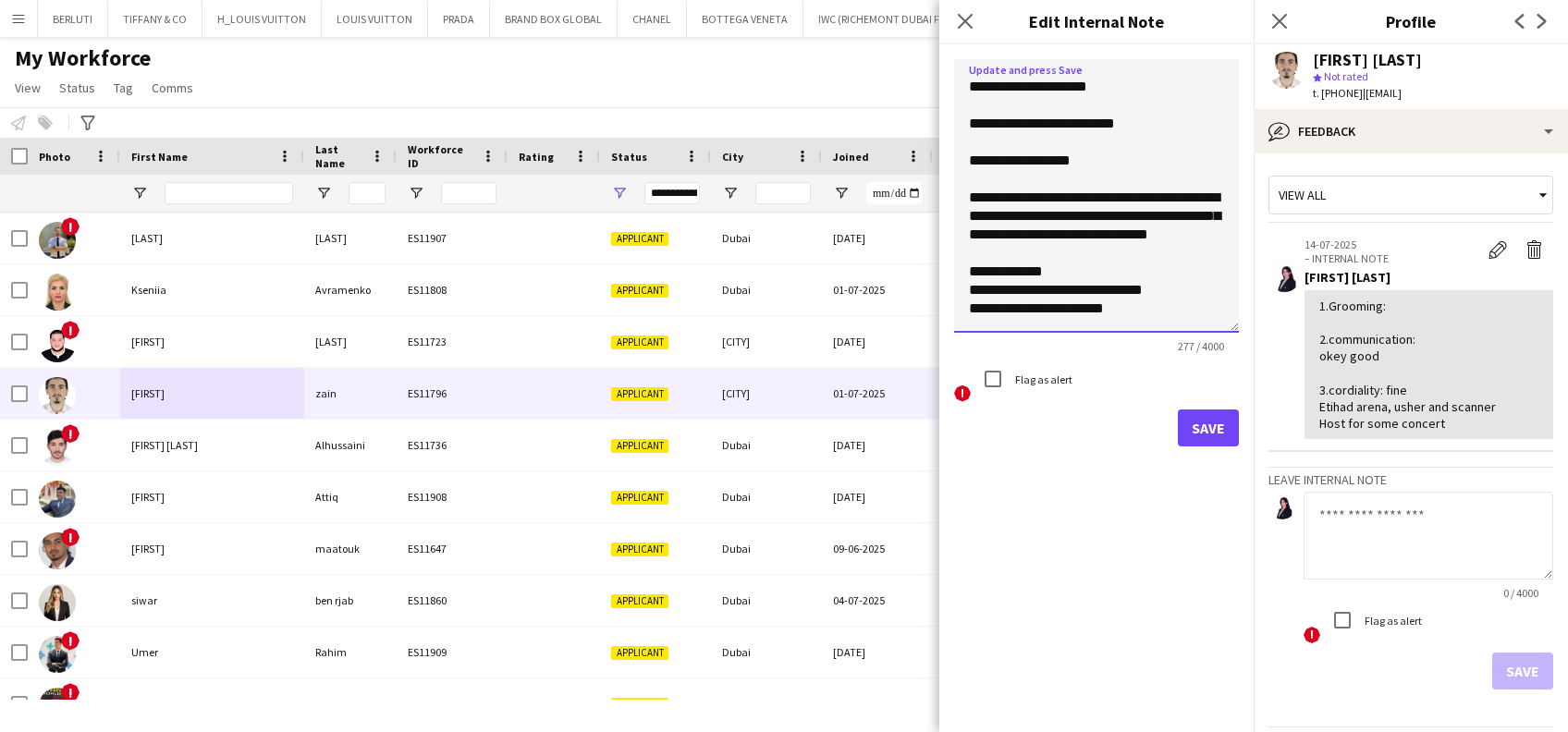 click on "**********" 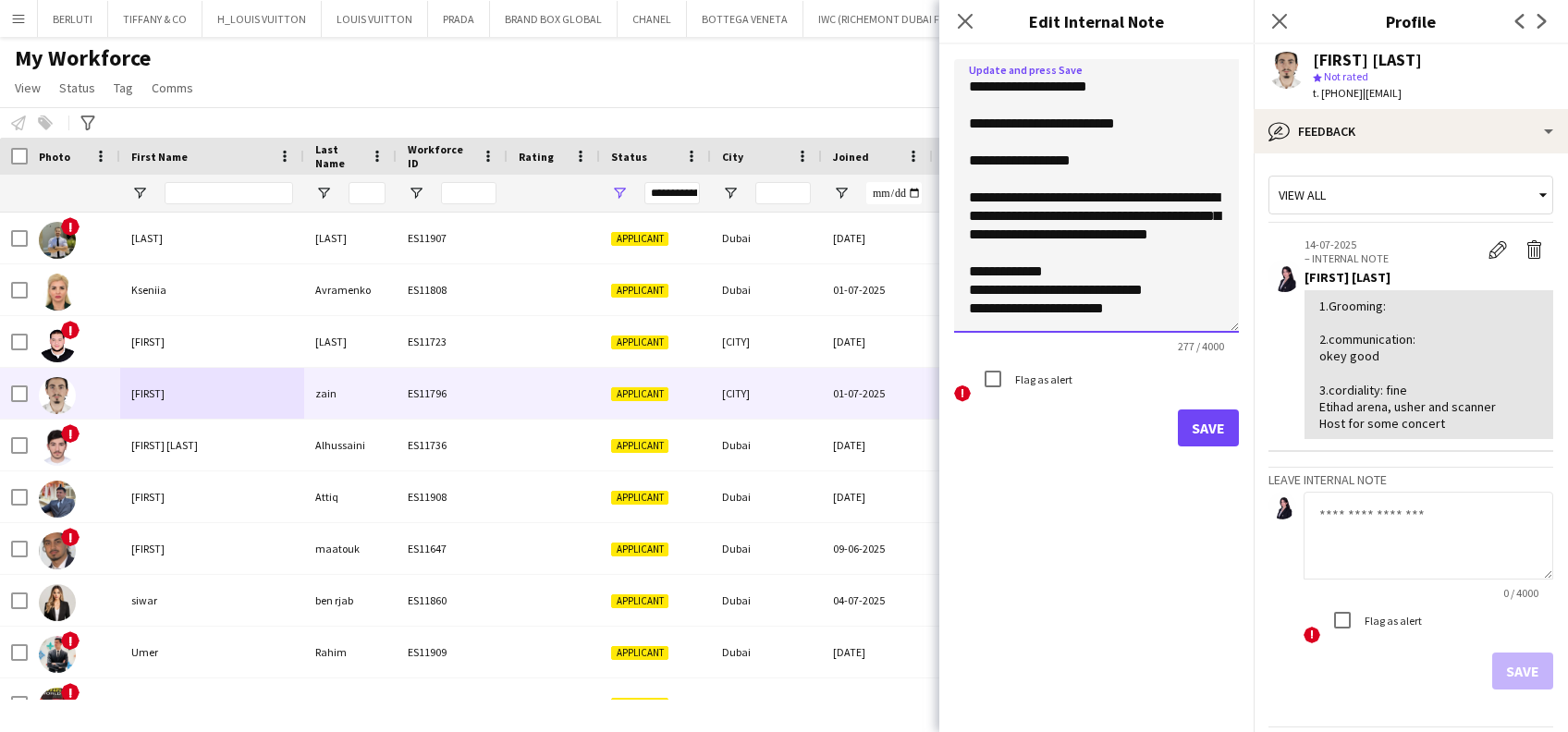 drag, startPoint x: 1057, startPoint y: 304, endPoint x: 1027, endPoint y: 298, distance: 30.59412 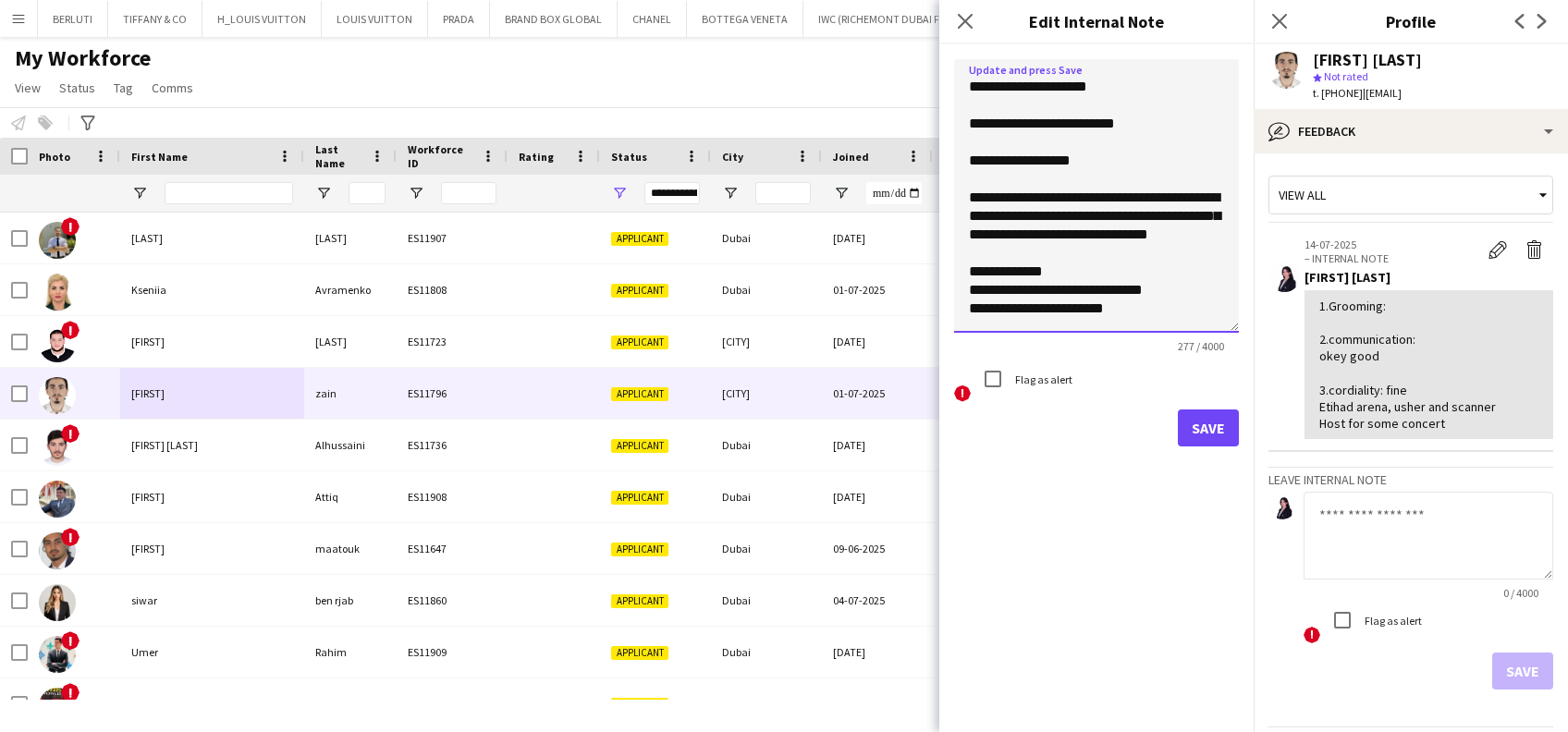 click on "**********" 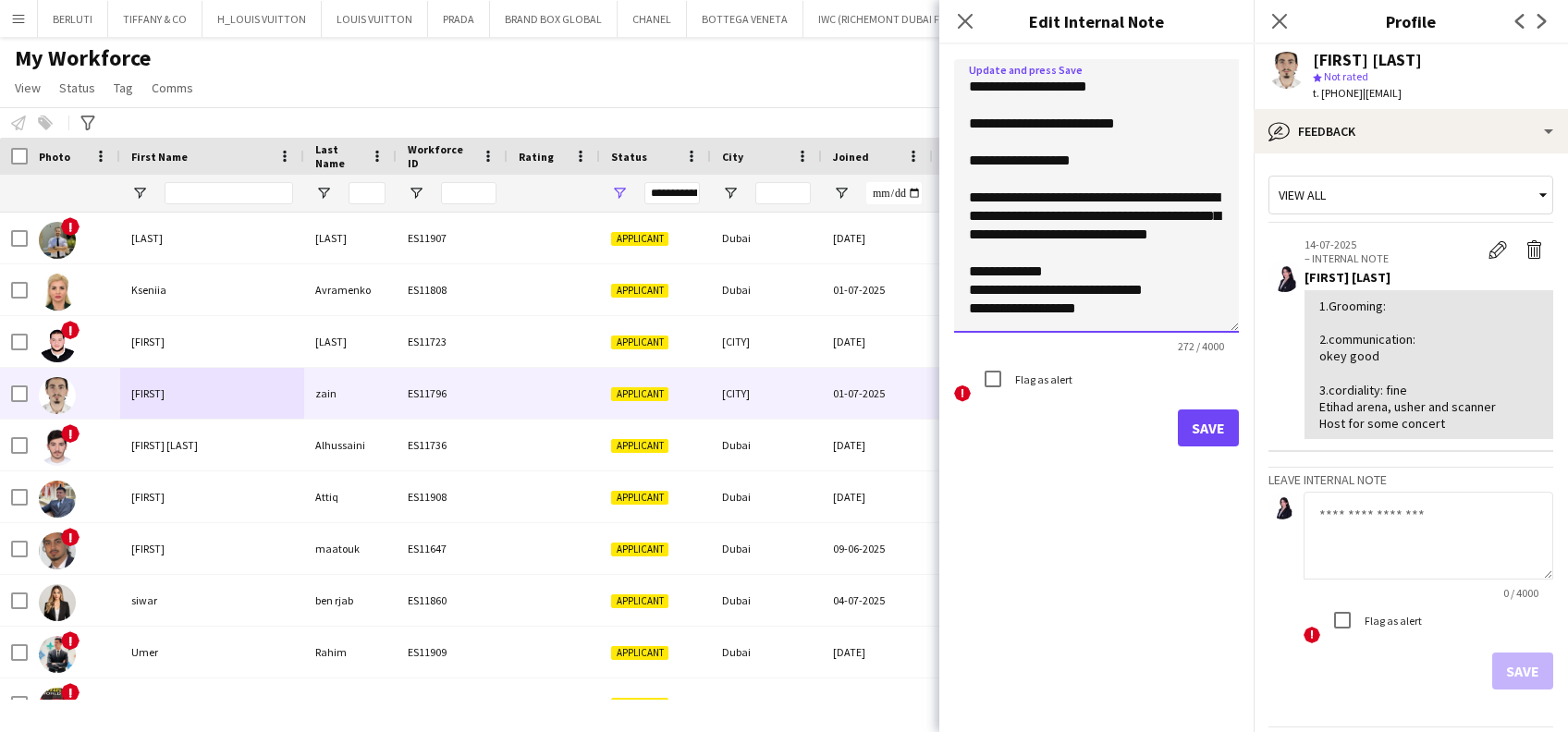 drag, startPoint x: 1090, startPoint y: 299, endPoint x: 1028, endPoint y: 292, distance: 62.39391 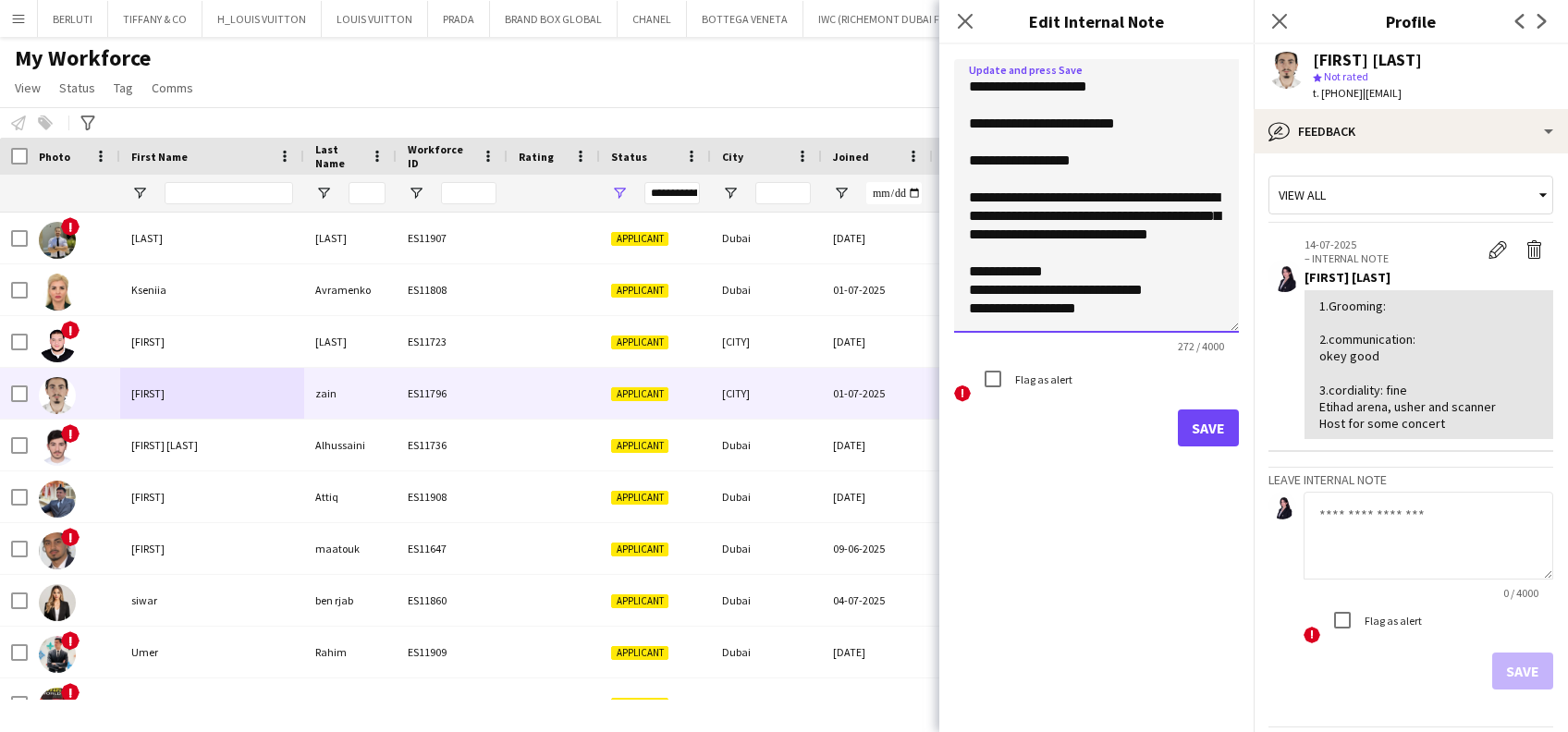 click on "**********" 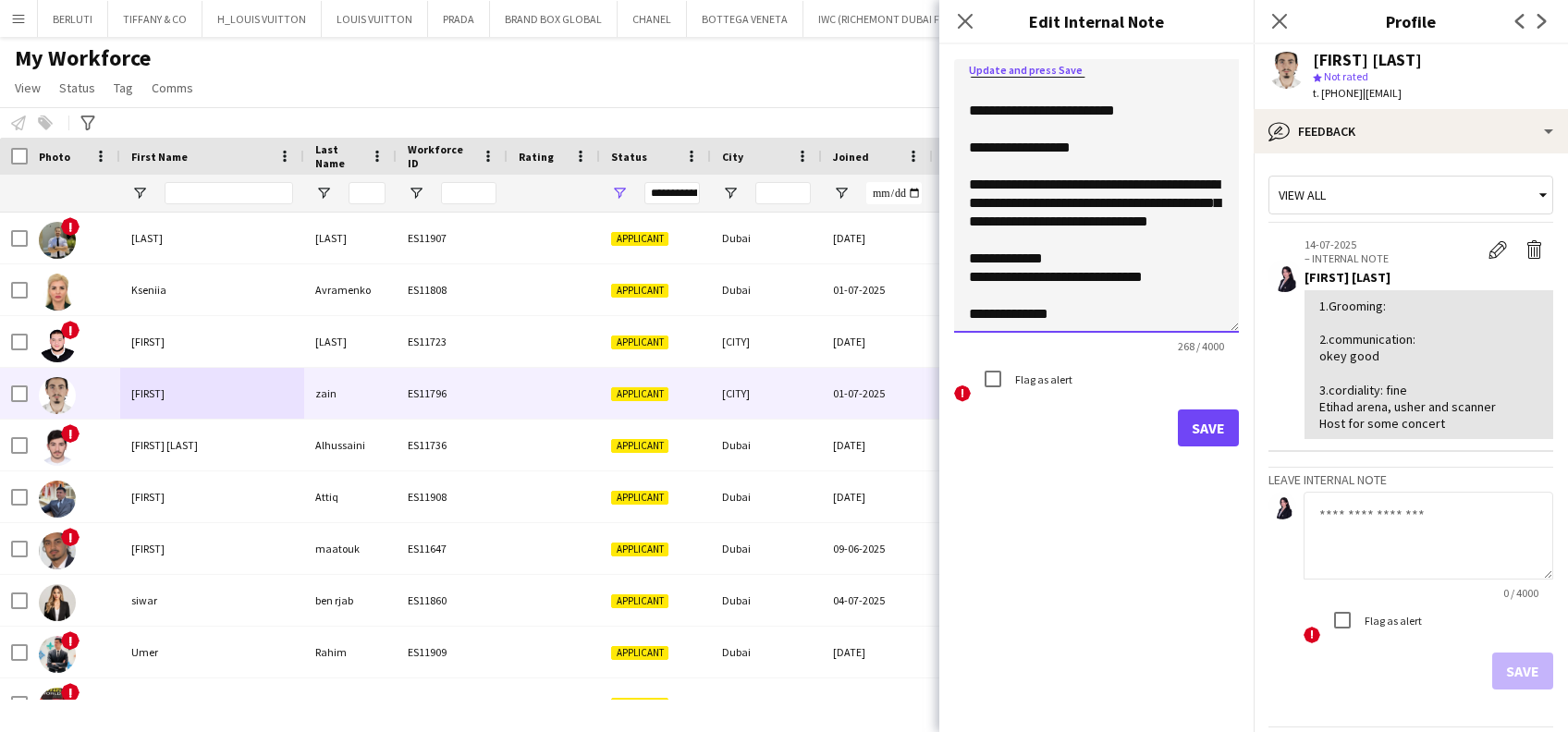 scroll, scrollTop: 42, scrollLeft: 0, axis: vertical 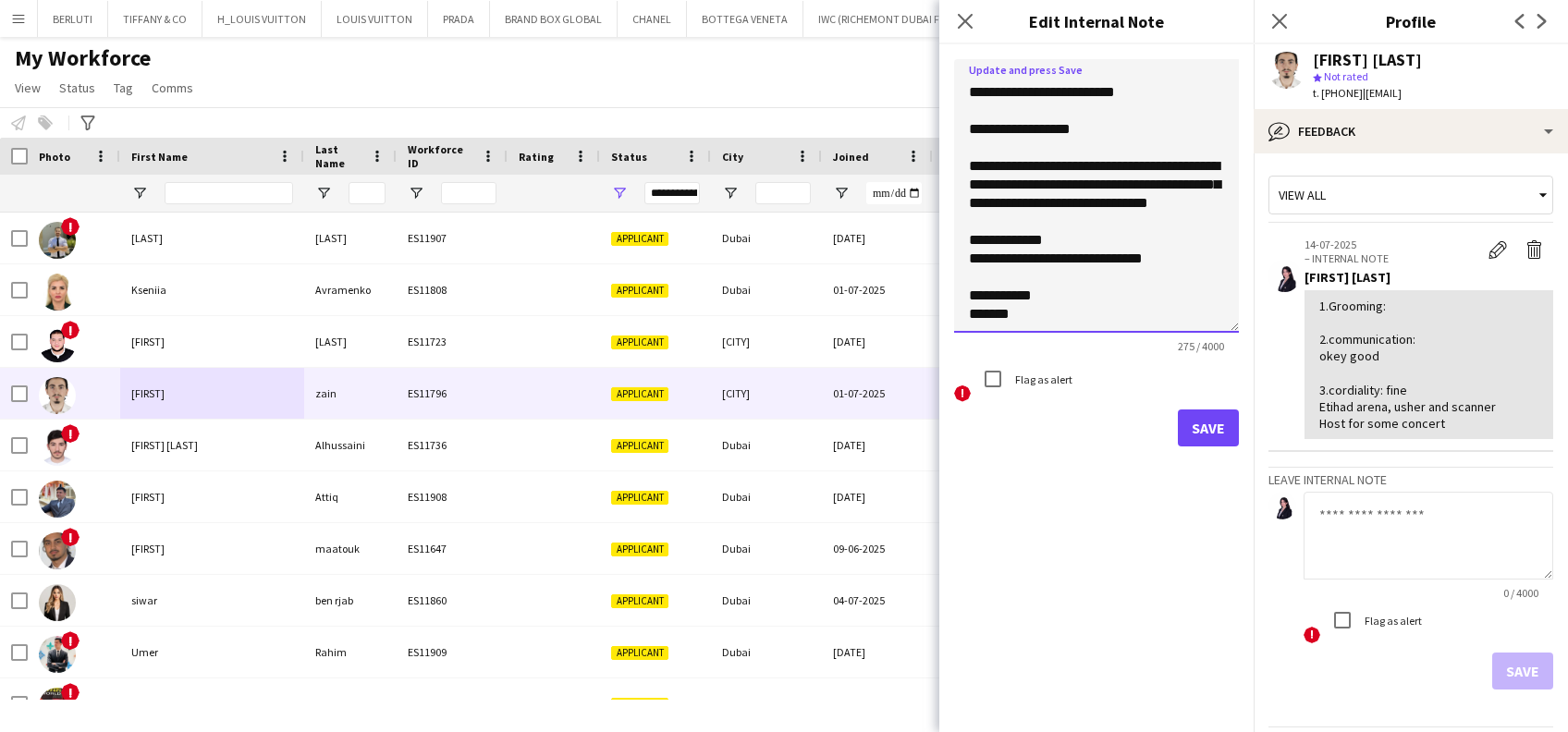type on "**********" 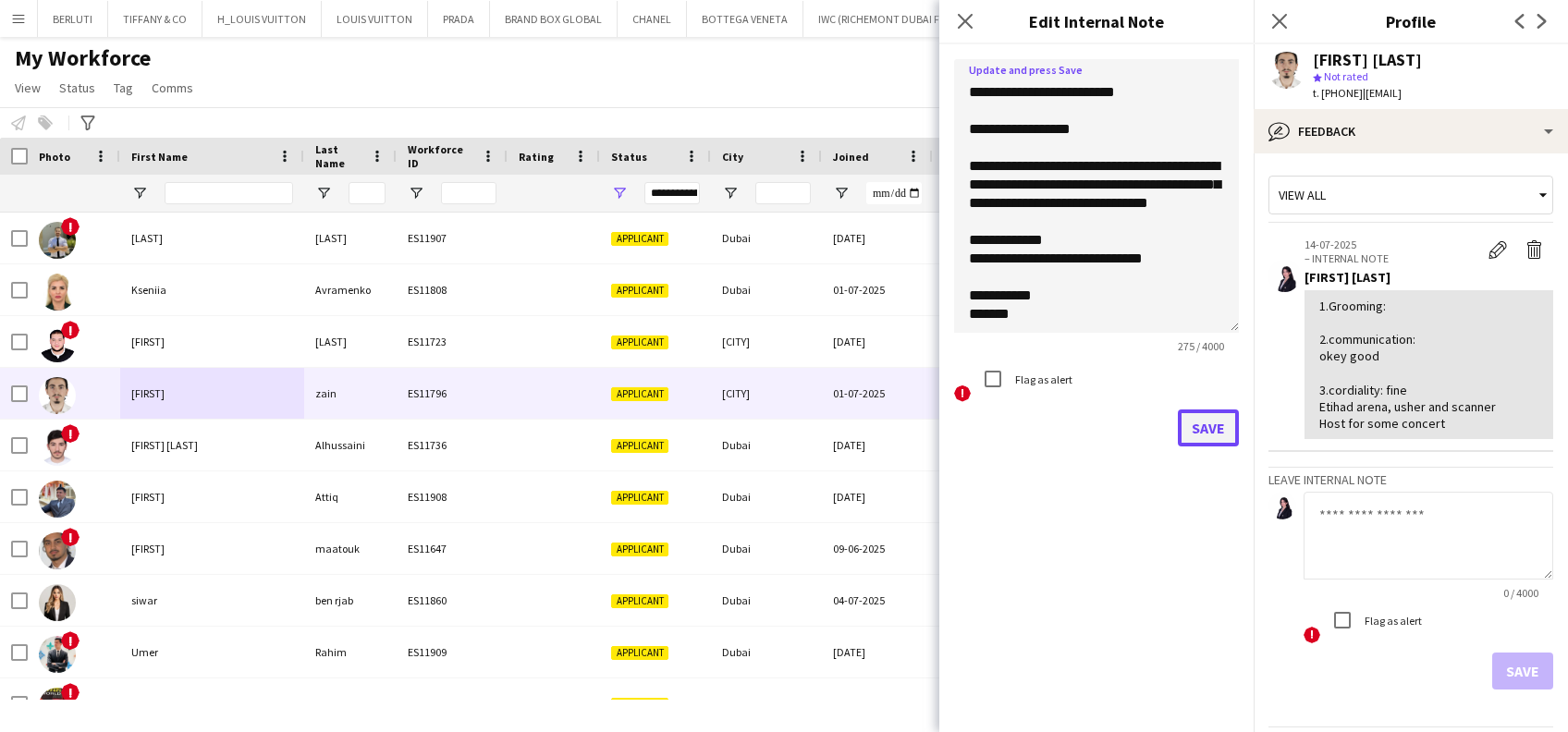 click on "Save" 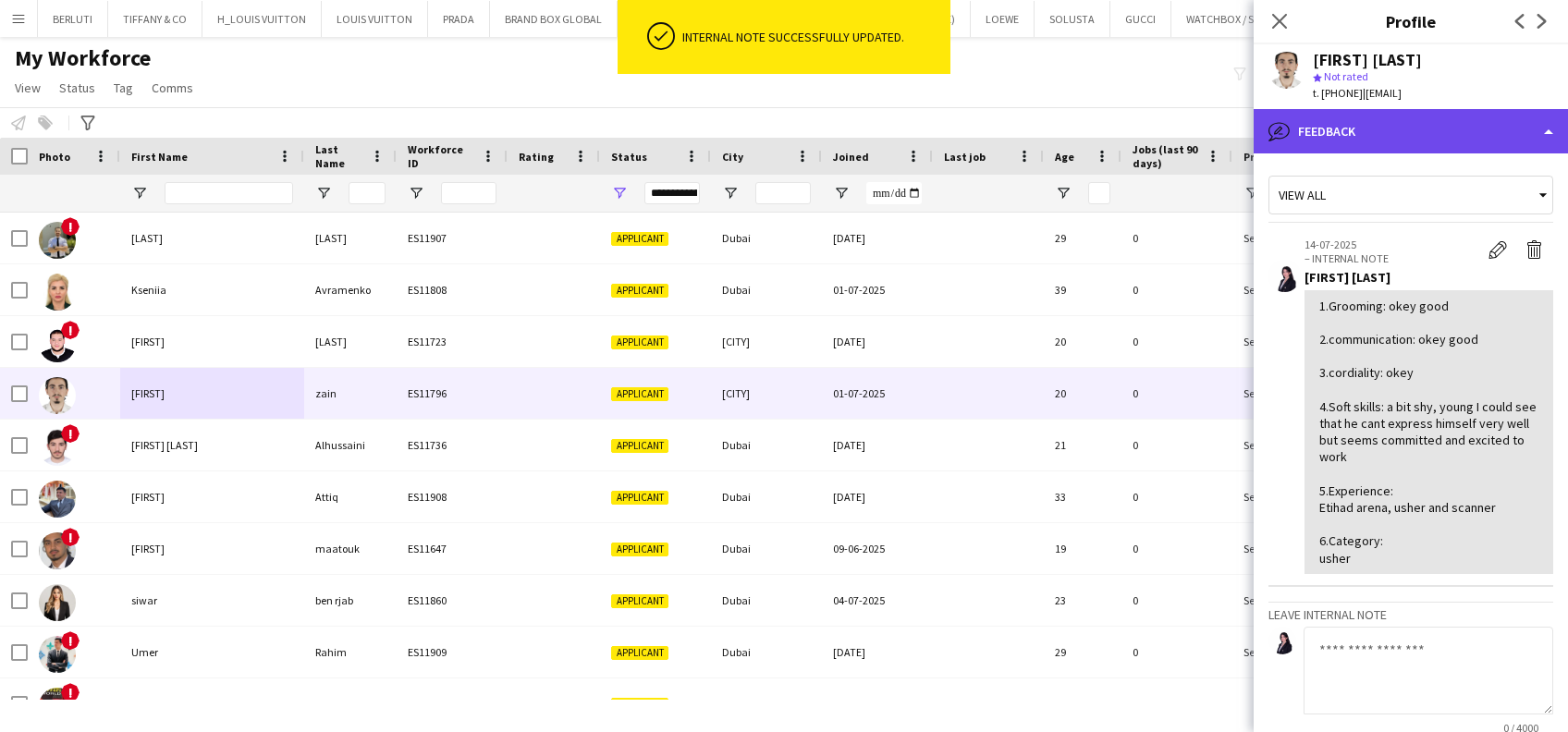 click on "bubble-pencil
Feedback" 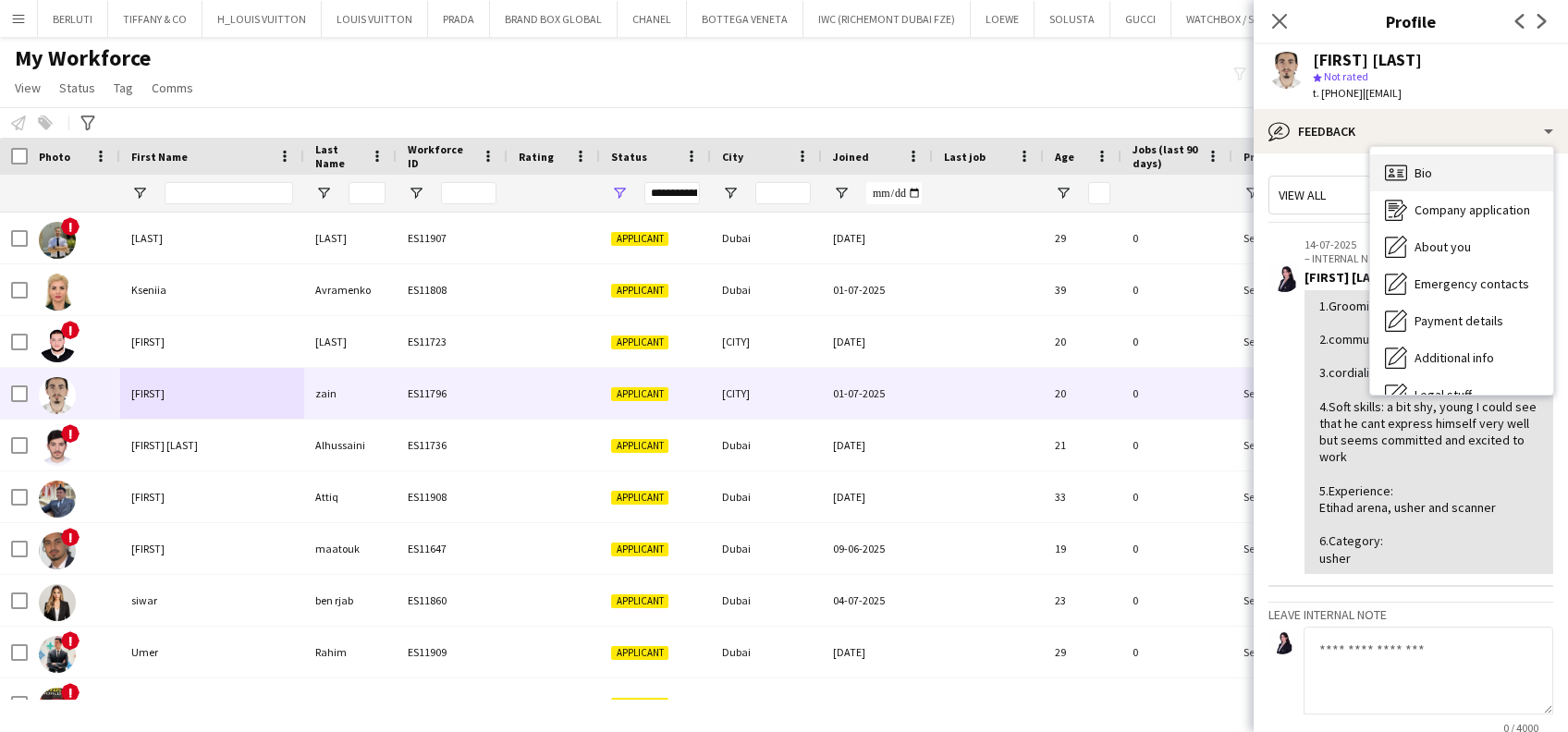 click on "Bio
Bio" at bounding box center [1462, 173] 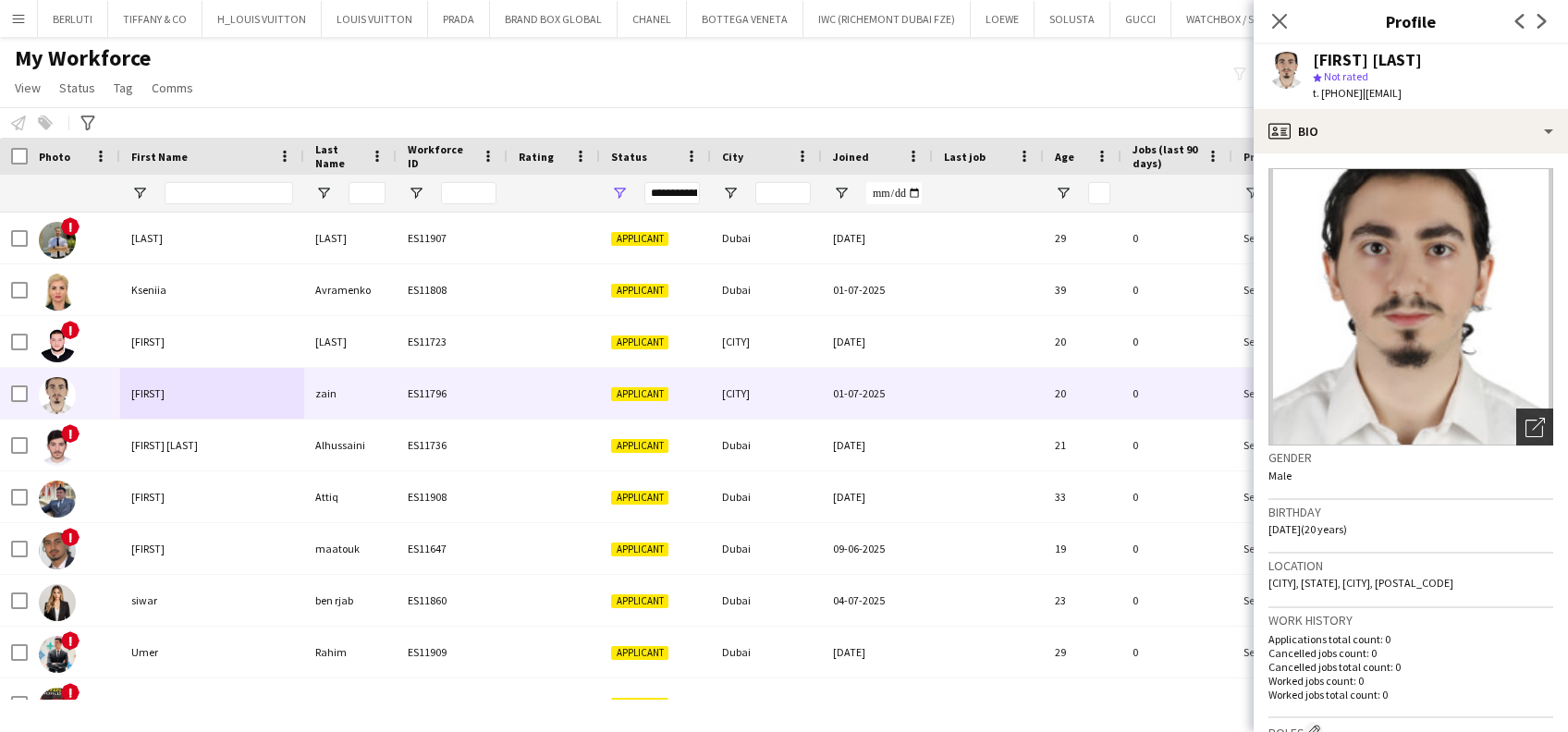 click on "Open photos pop-in" 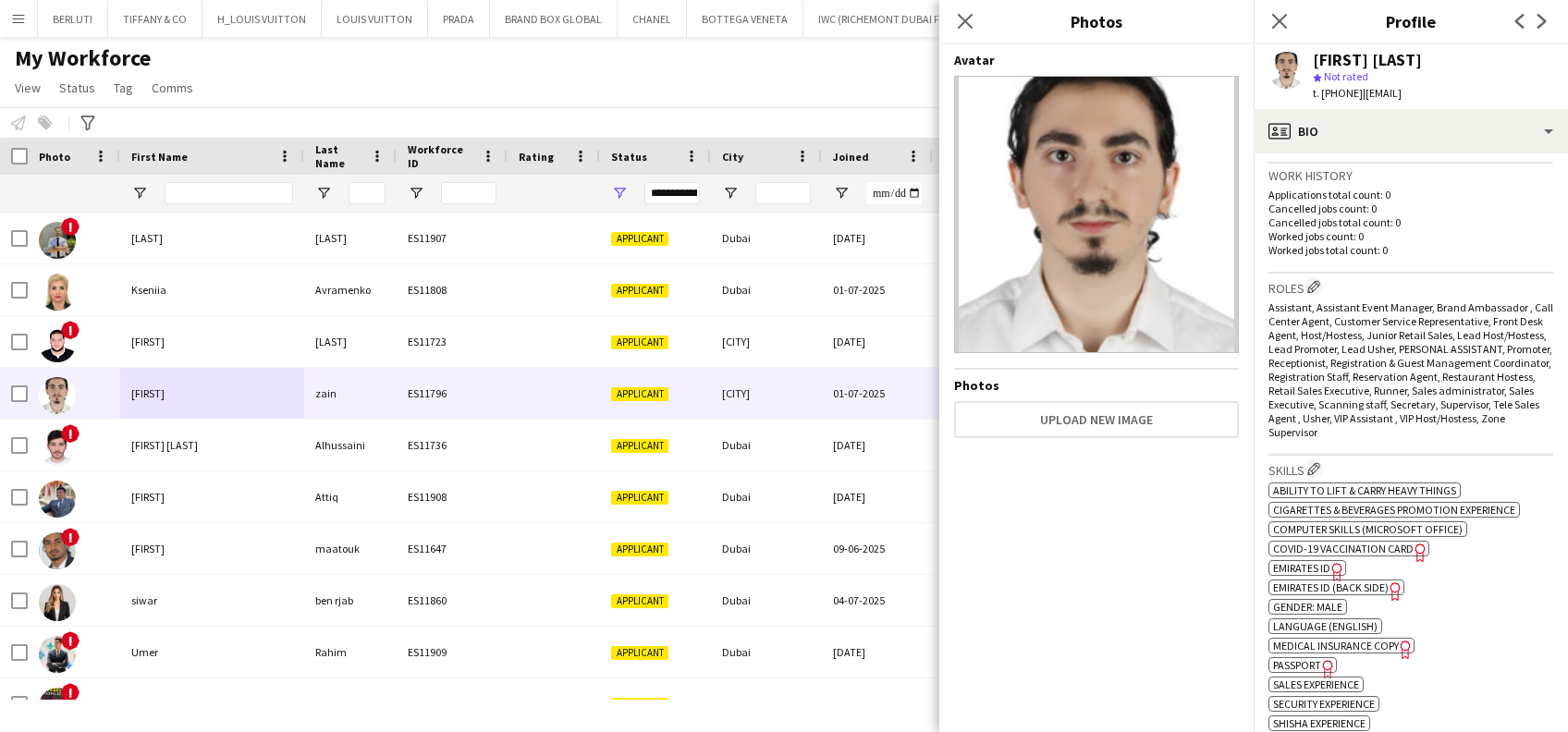 scroll, scrollTop: 493, scrollLeft: 0, axis: vertical 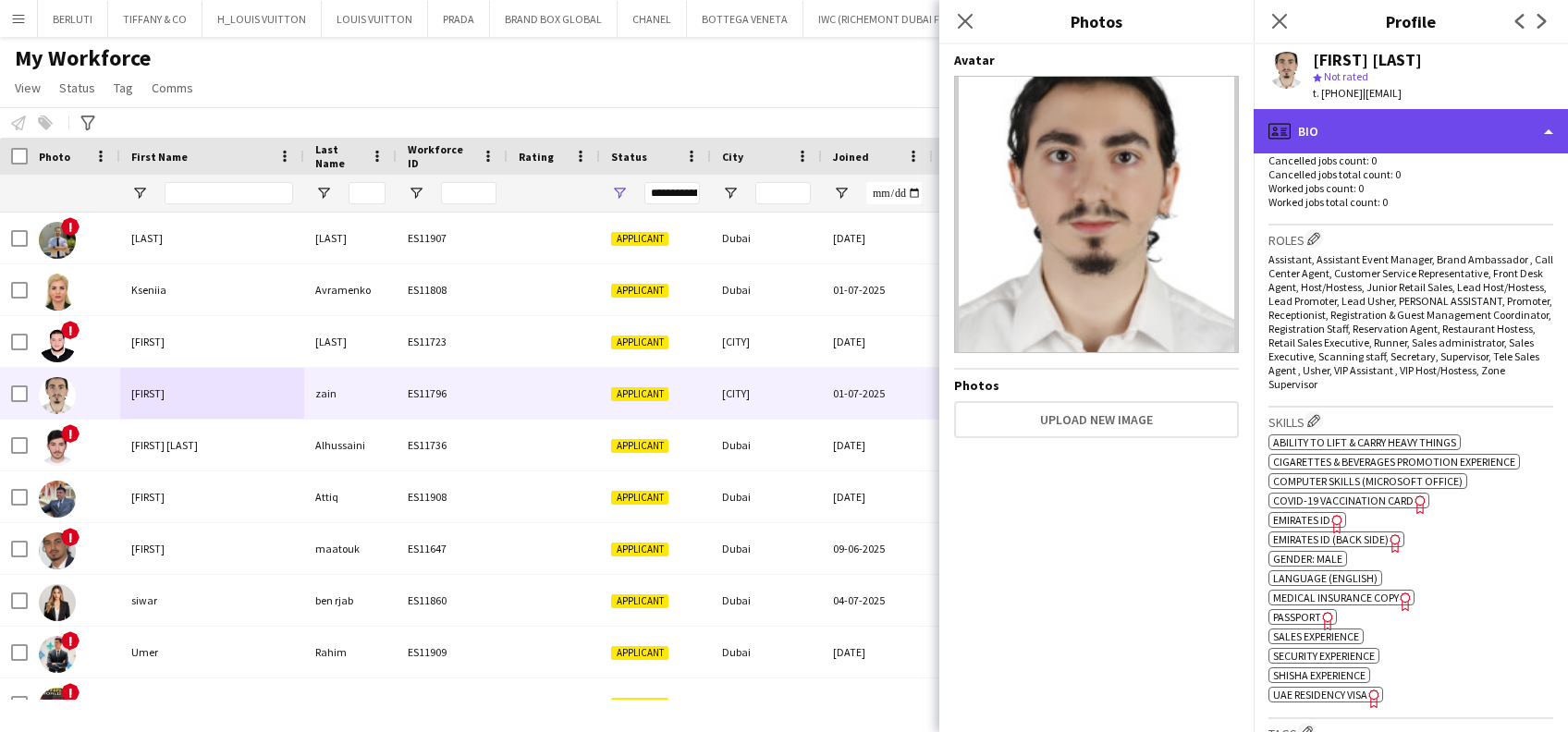 click on "profile
Bio" 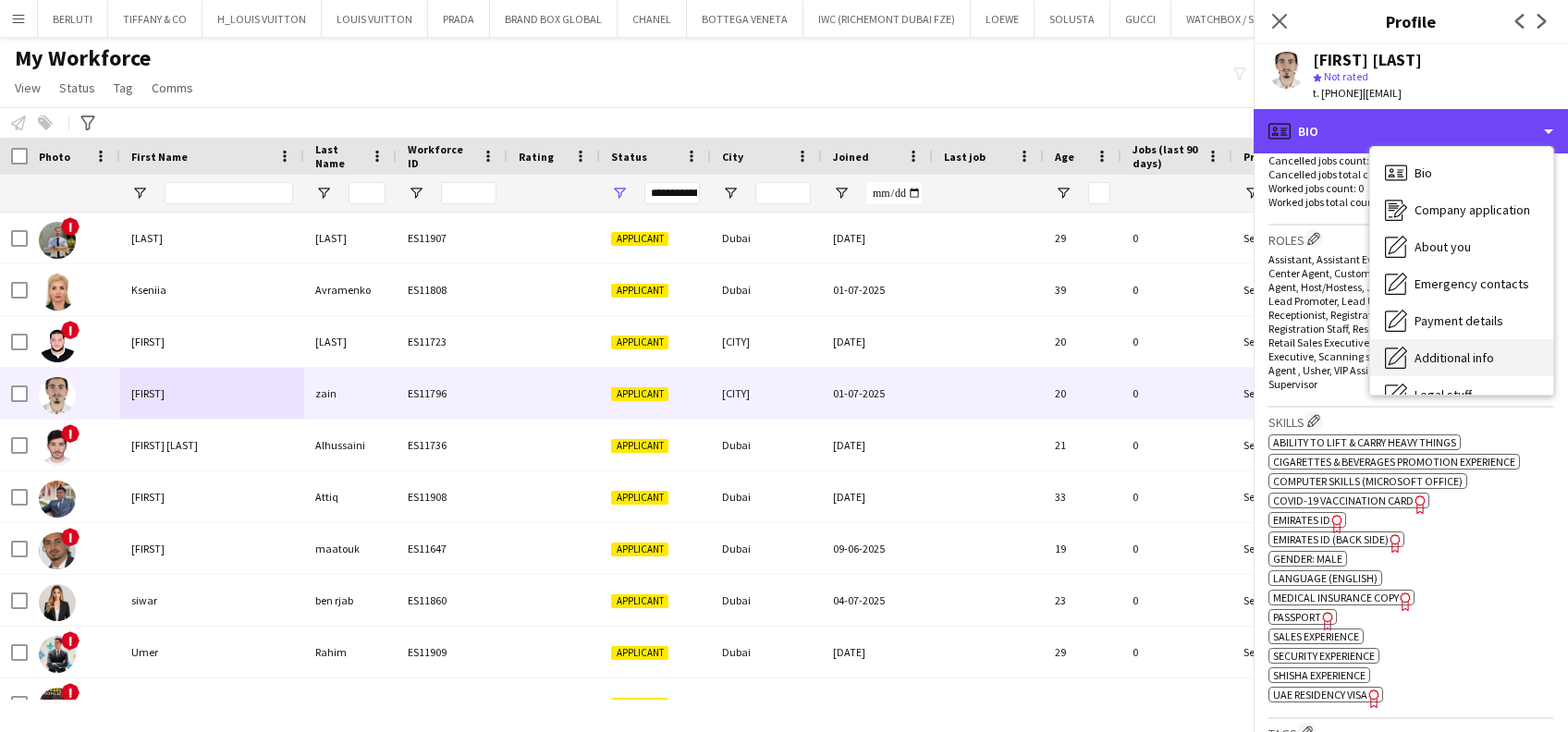 scroll, scrollTop: 99, scrollLeft: 0, axis: vertical 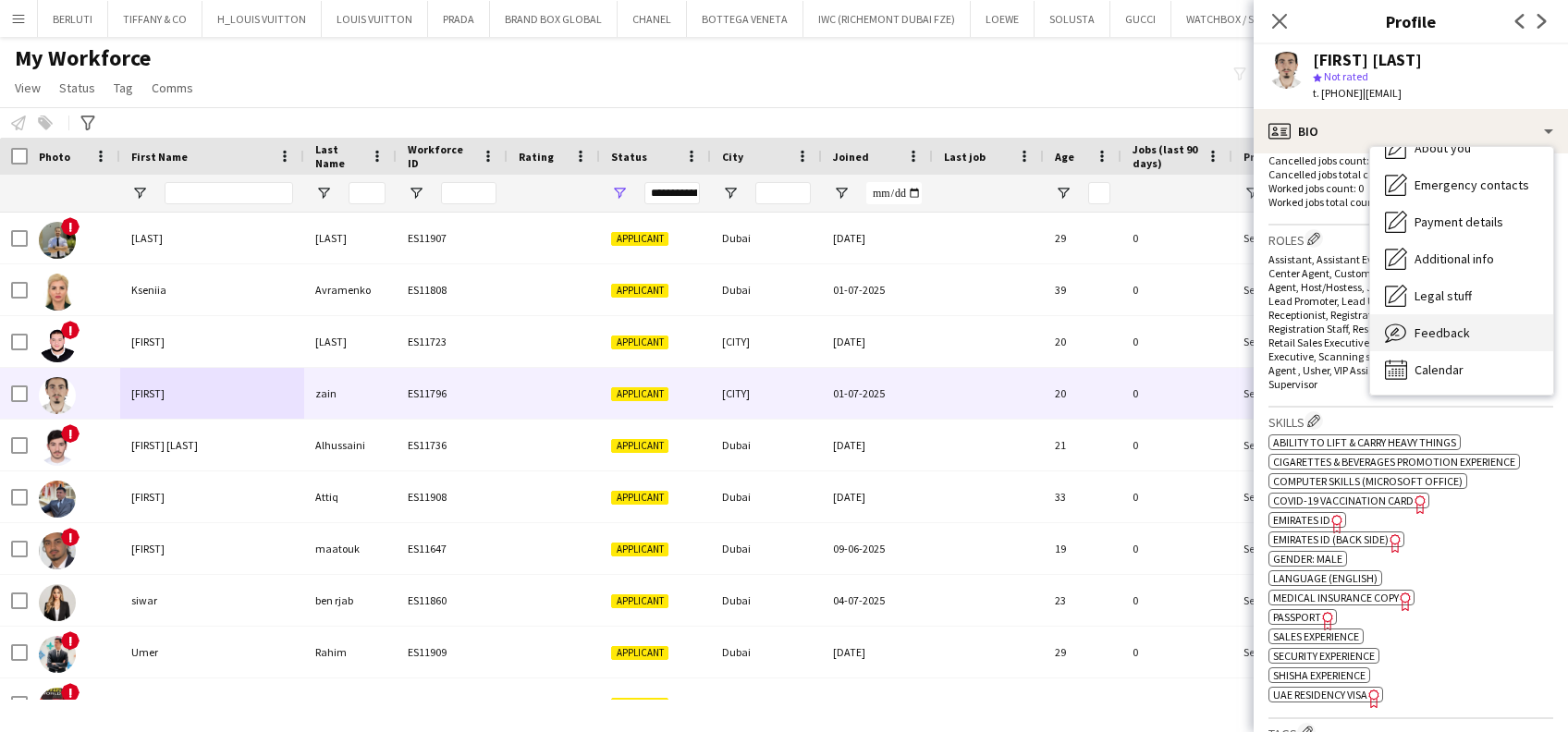 click on "Feedback" at bounding box center (1442, 333) 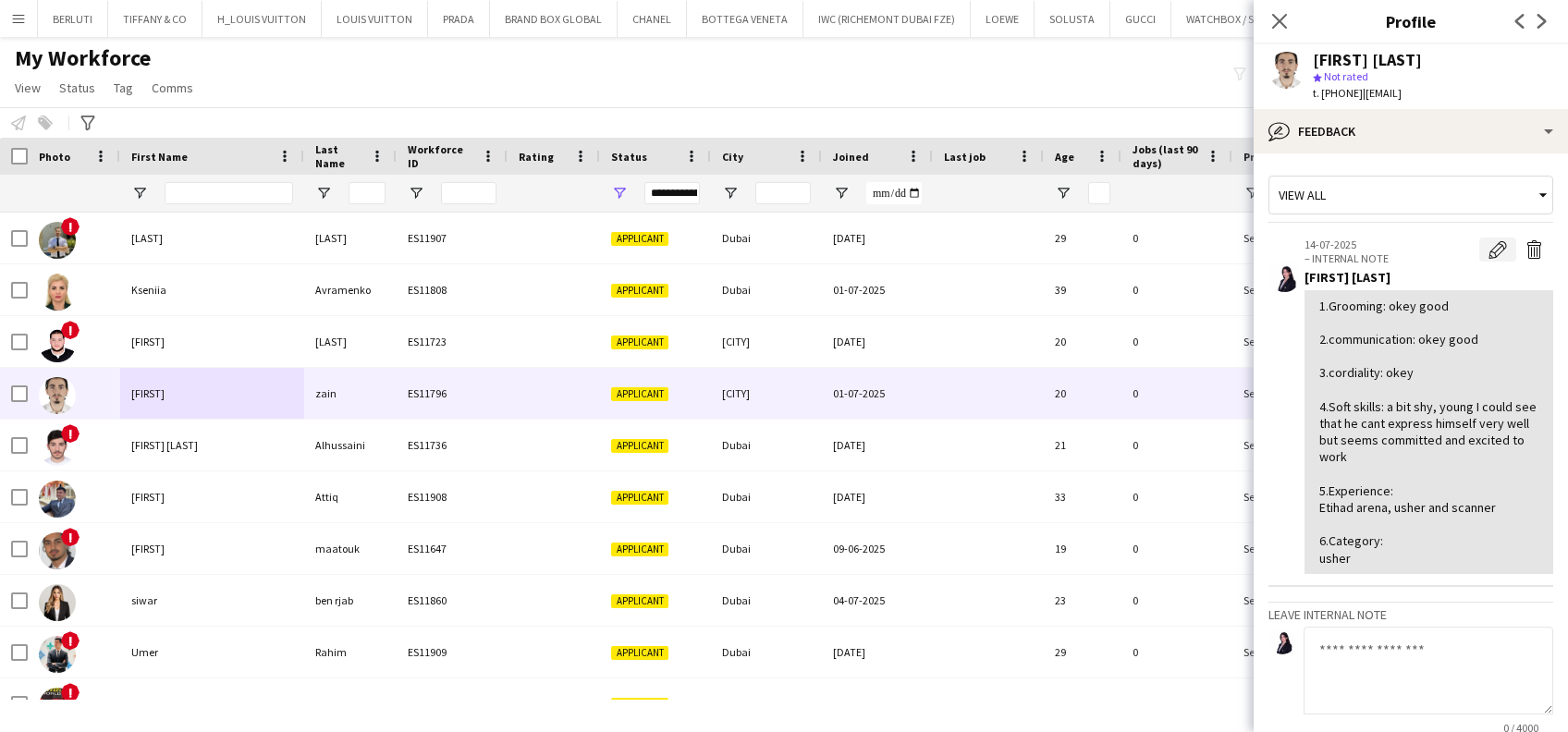 click on "Edit internal note" 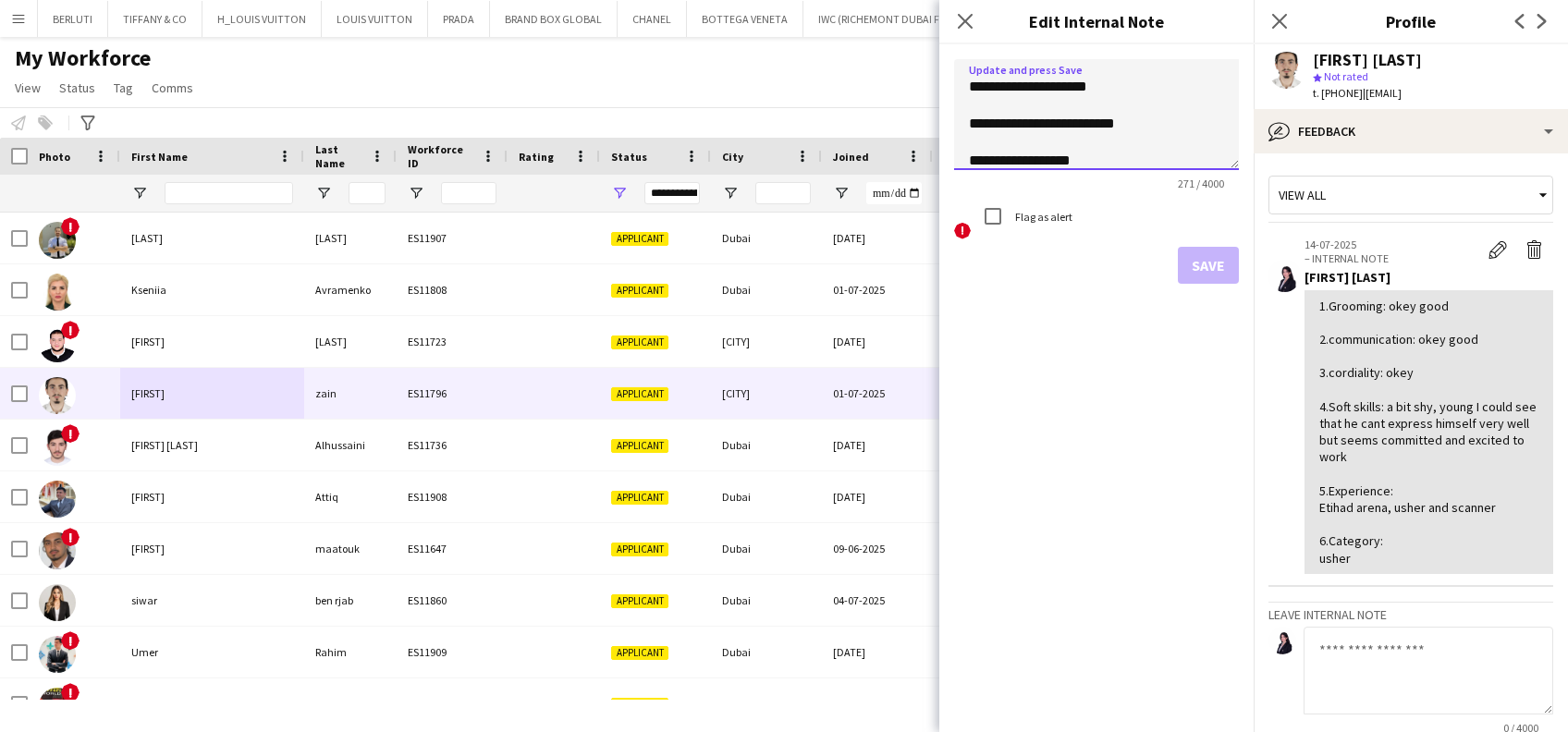 click on "**********" 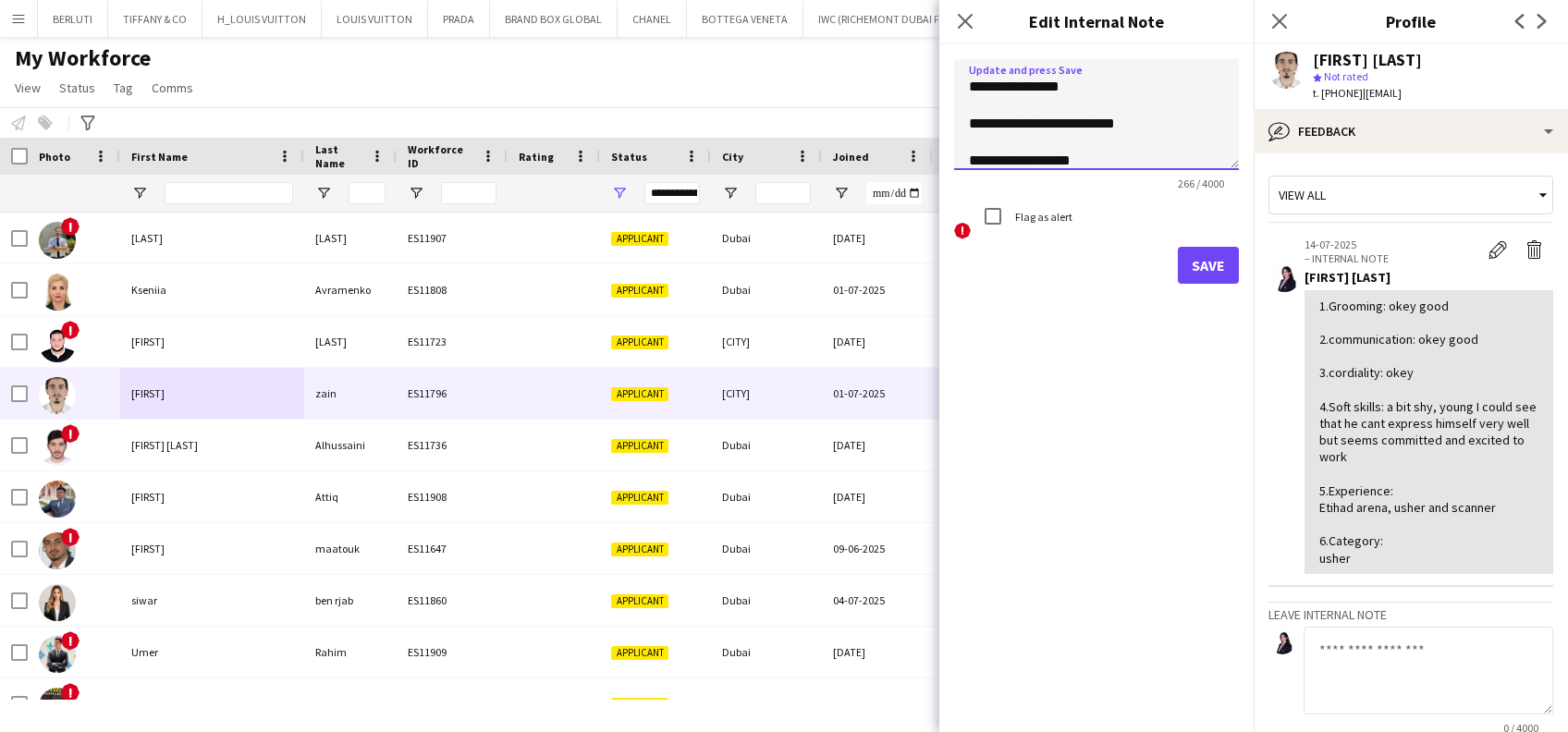 click on "**********" 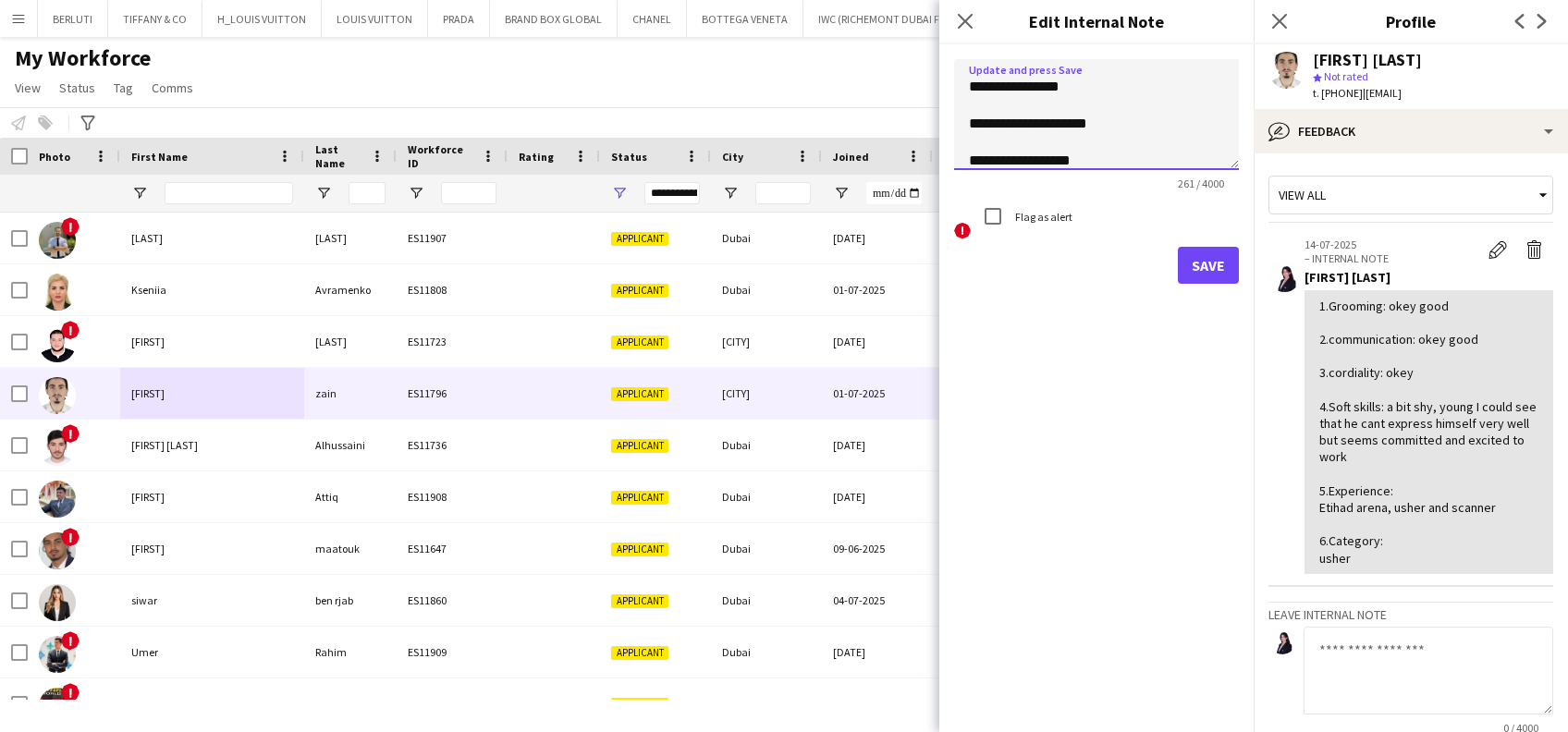 click on "**********" 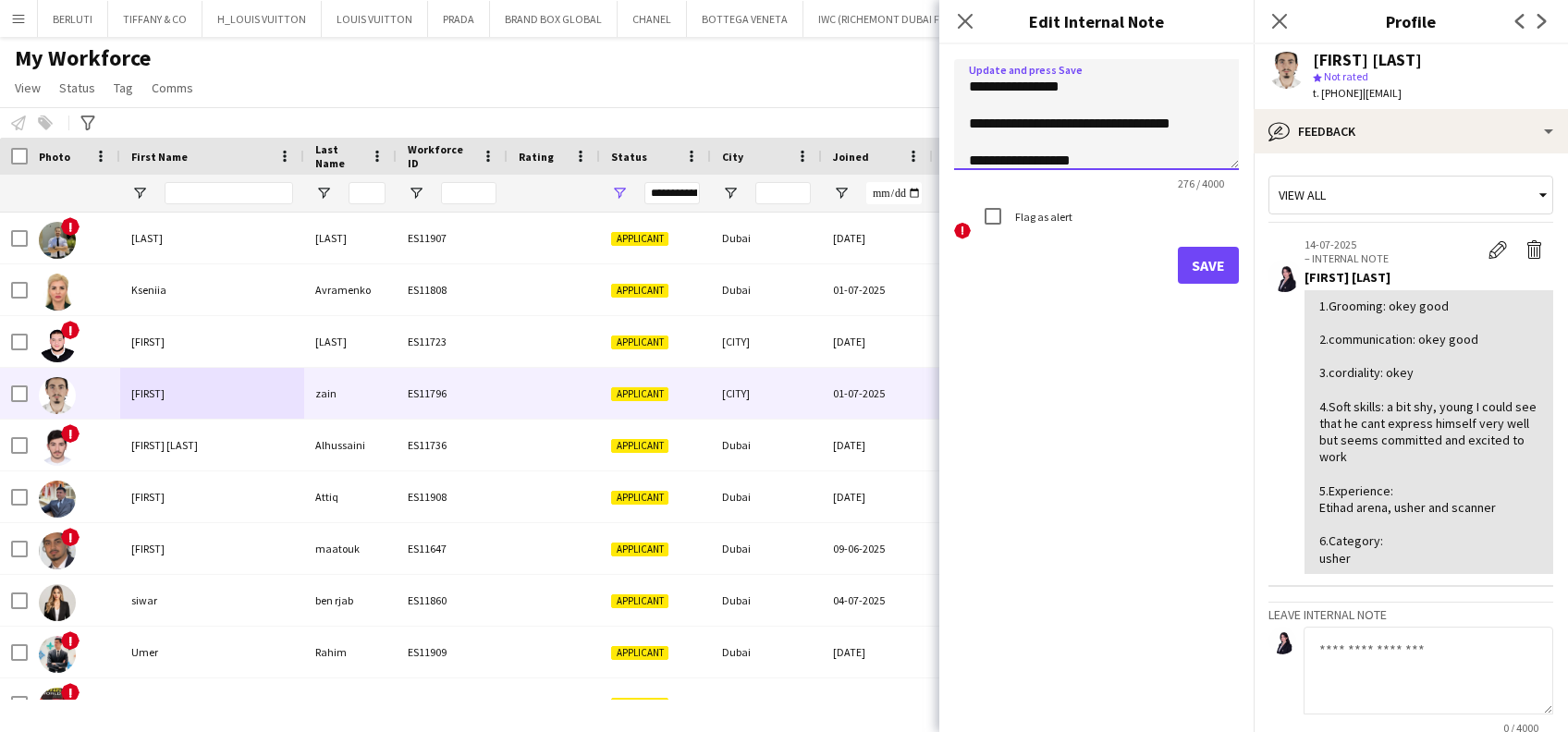 drag, startPoint x: 1233, startPoint y: 169, endPoint x: 1233, endPoint y: 193, distance: 24 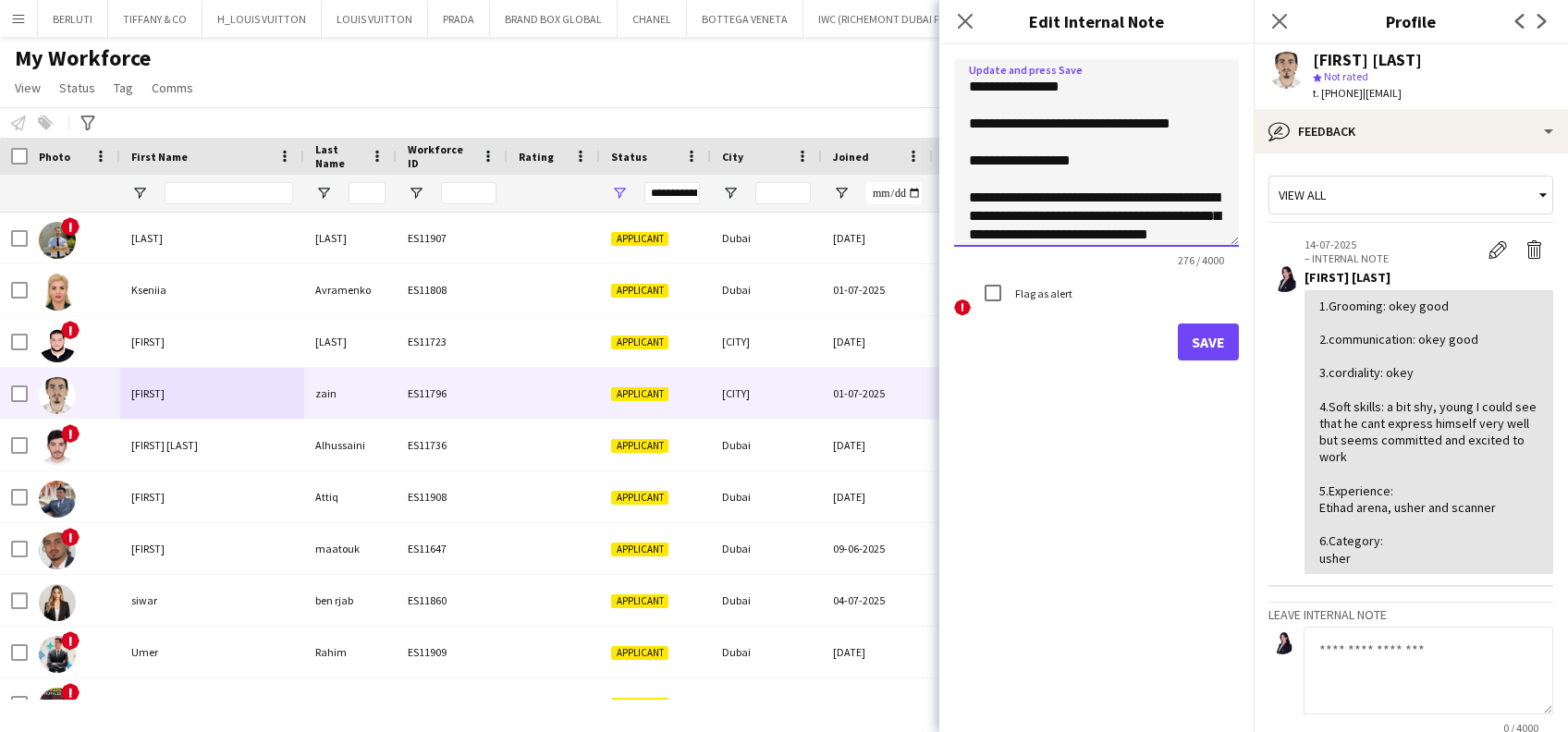 drag, startPoint x: 1232, startPoint y: 165, endPoint x: 1248, endPoint y: 265, distance: 101.271911 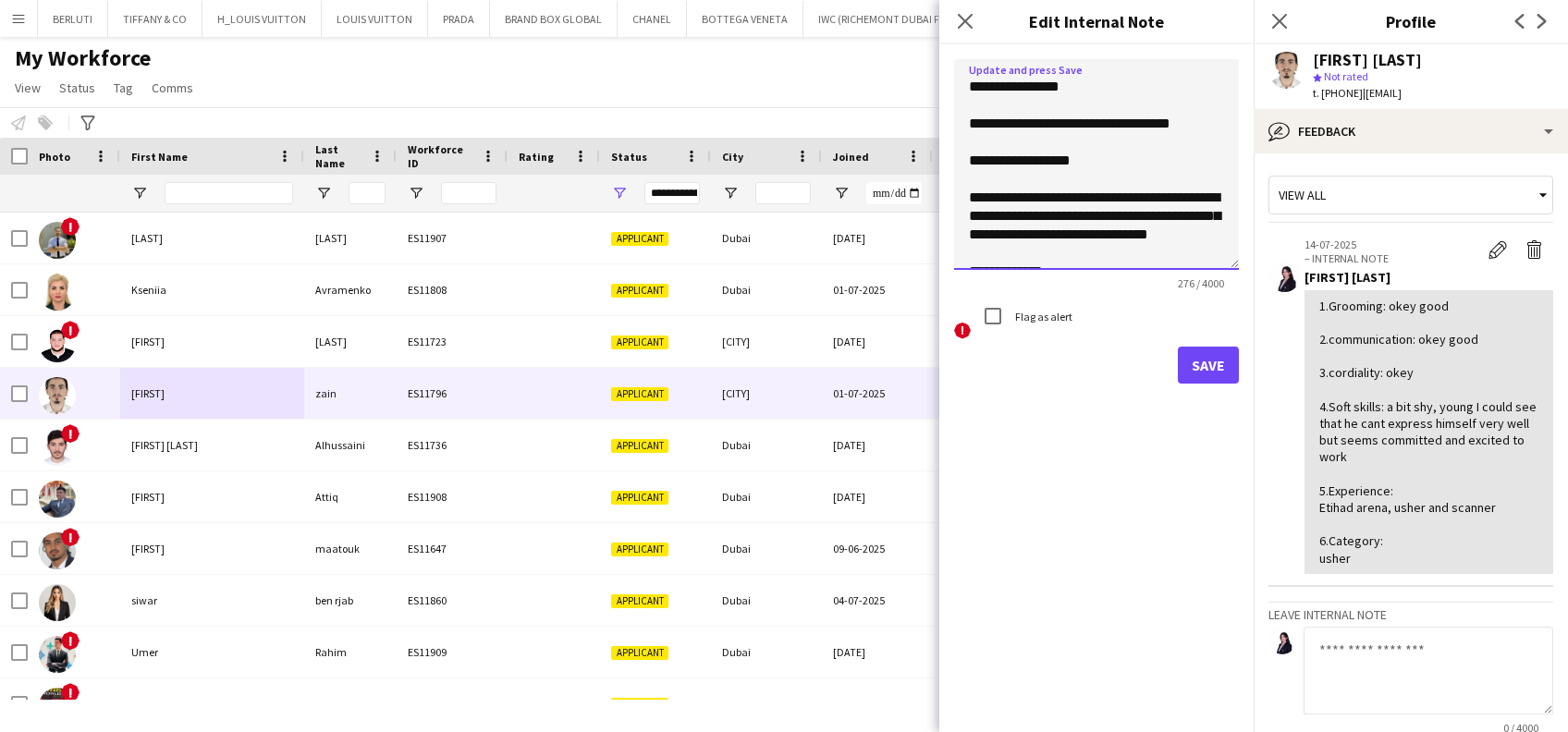 drag, startPoint x: 1057, startPoint y: 126, endPoint x: 1044, endPoint y: 150, distance: 27.294688 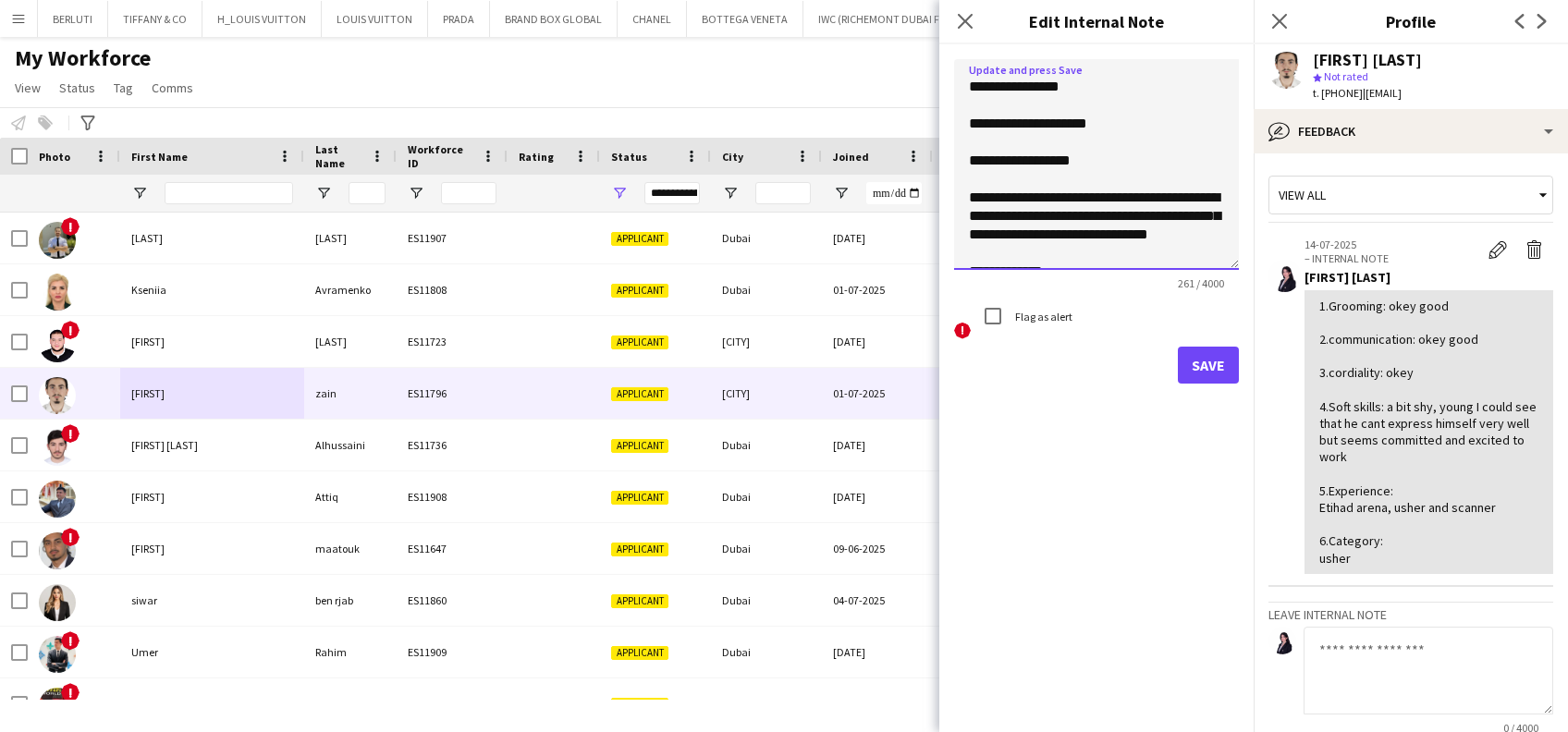 click on "**********" 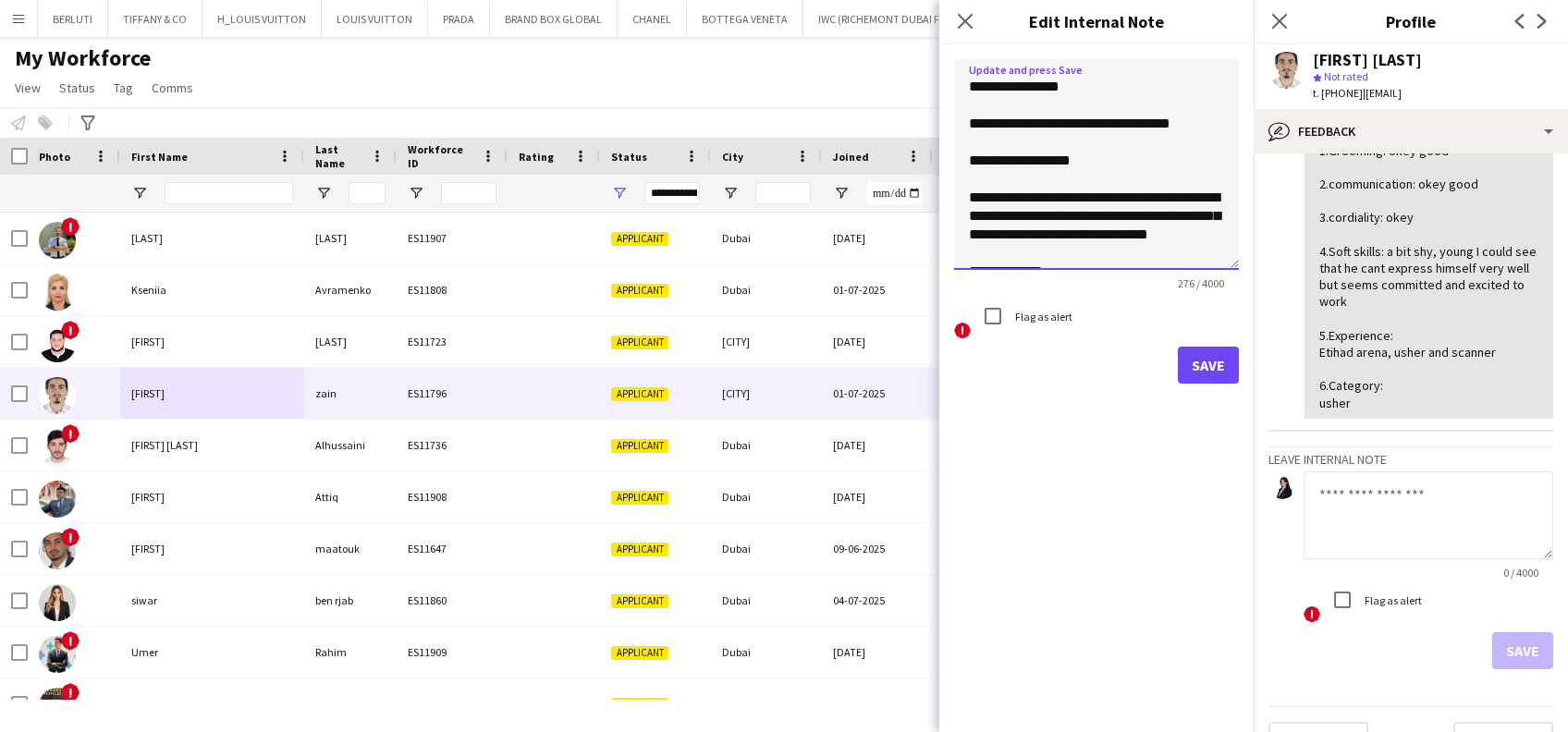 scroll, scrollTop: 195, scrollLeft: 0, axis: vertical 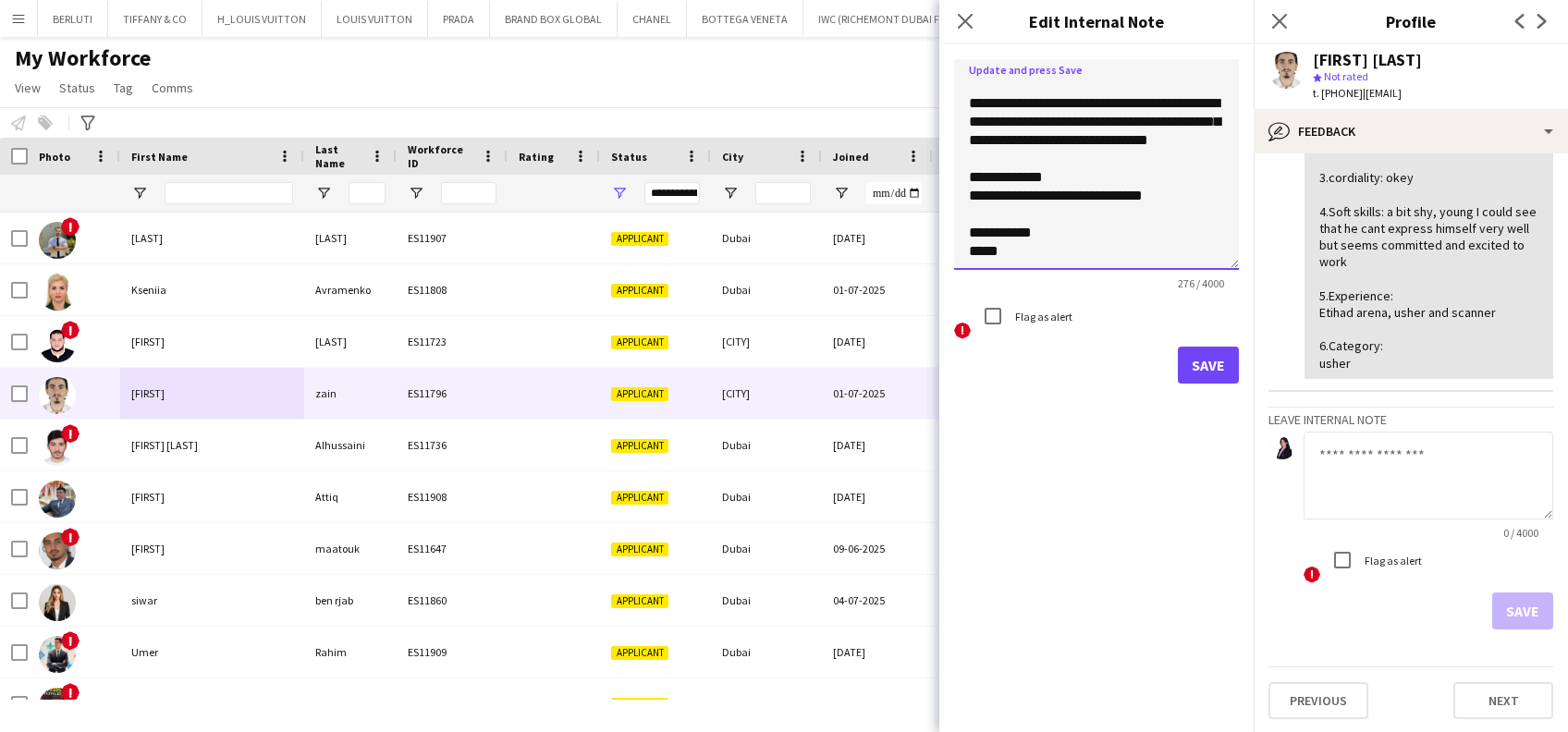 type on "**********" 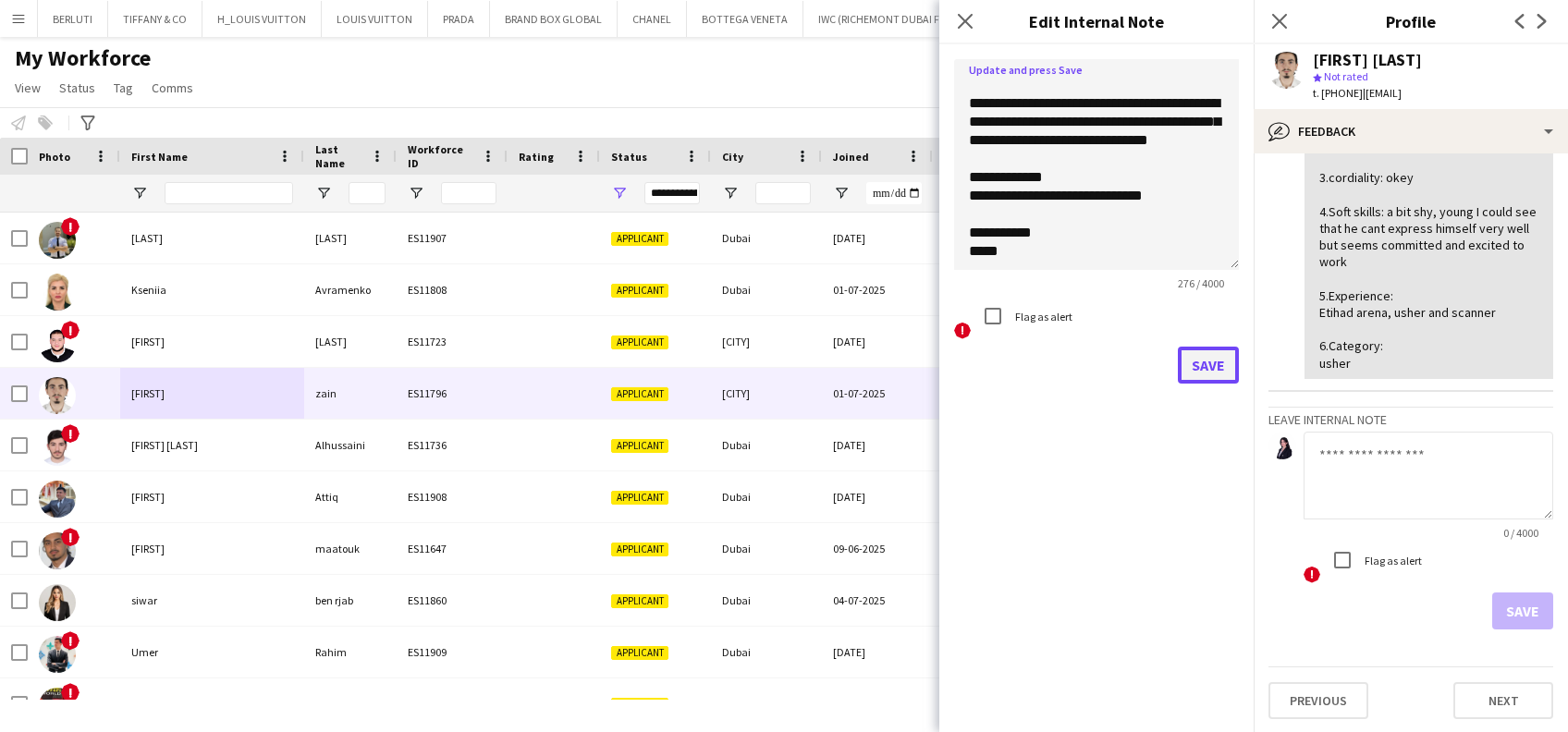 click on "Save" 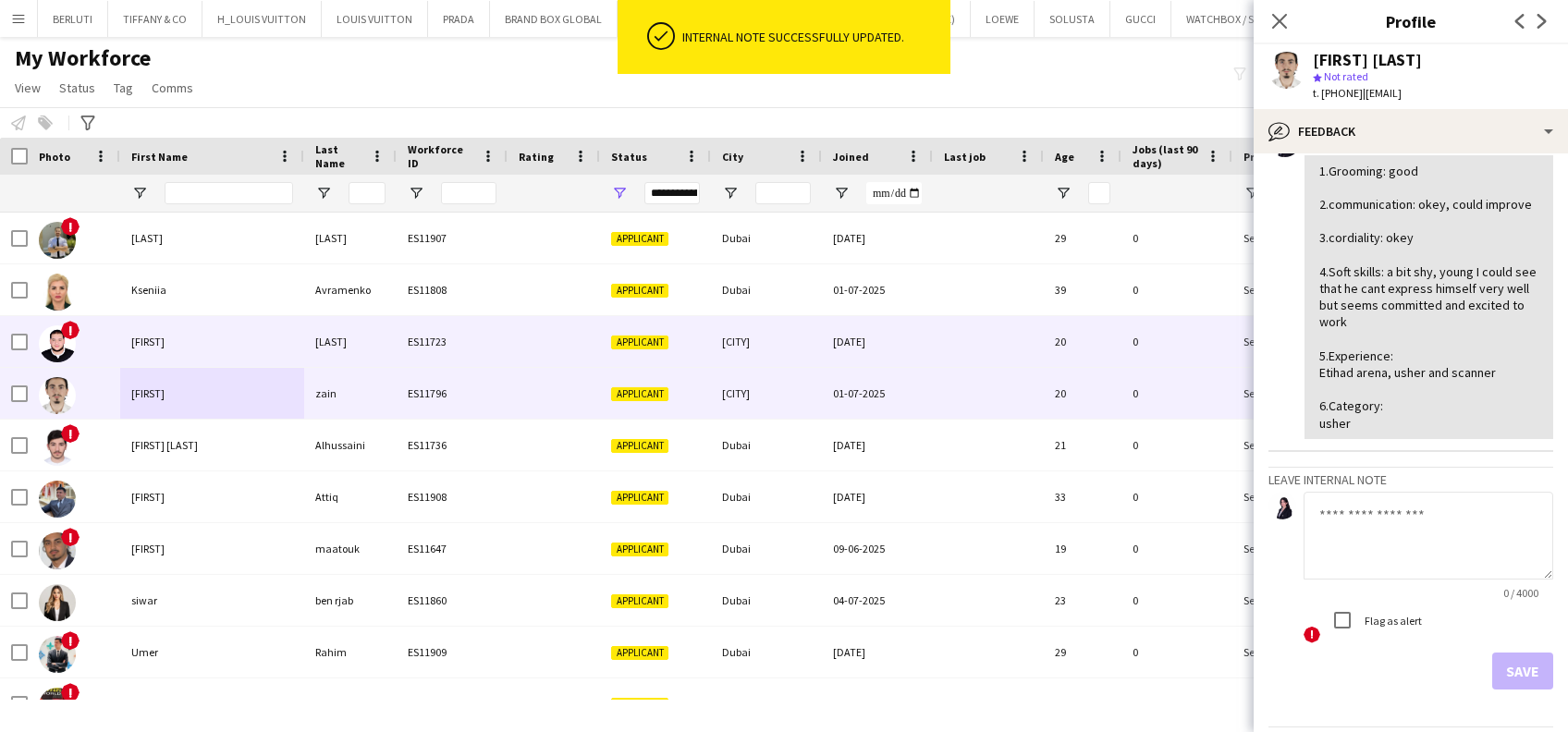 scroll, scrollTop: 0, scrollLeft: 0, axis: both 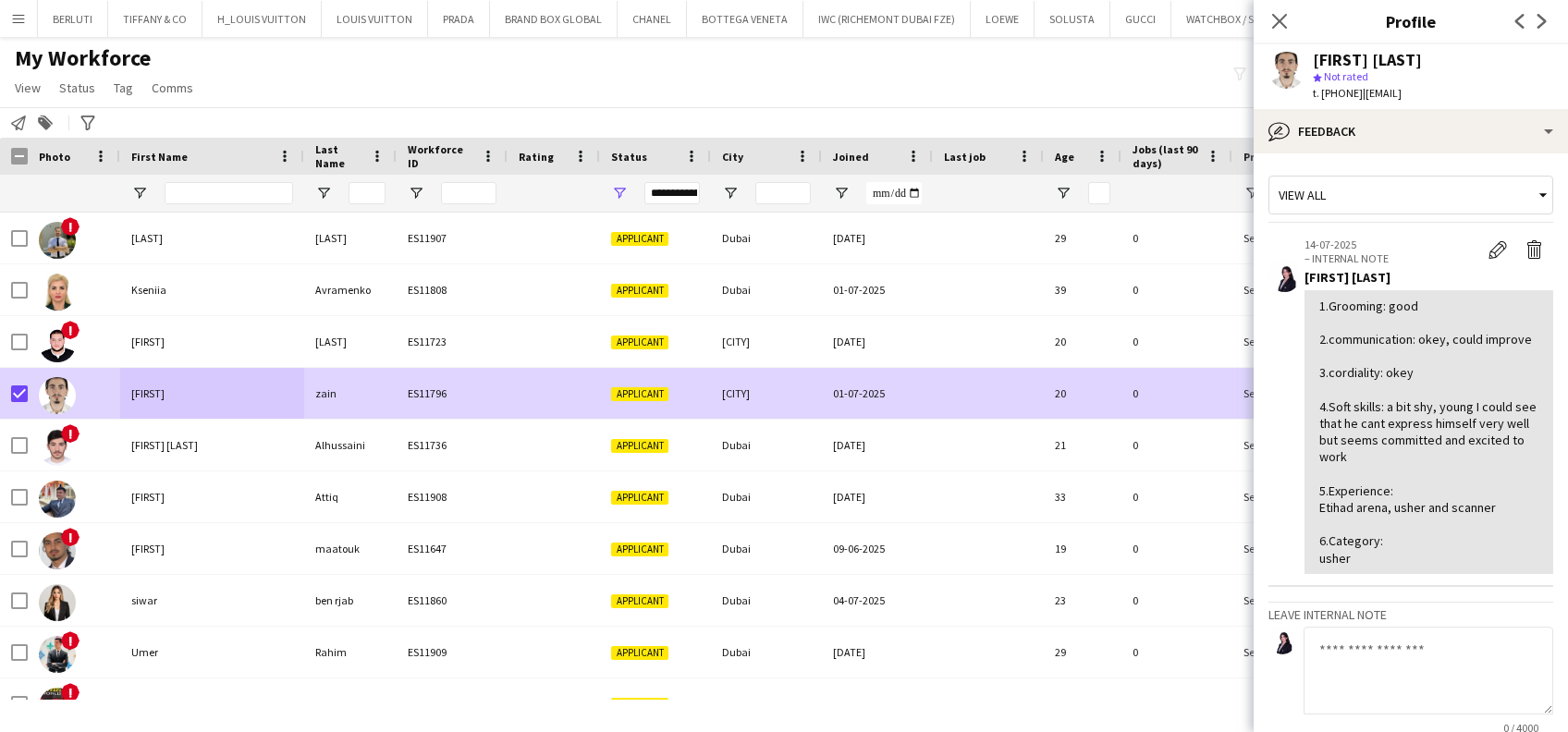 click 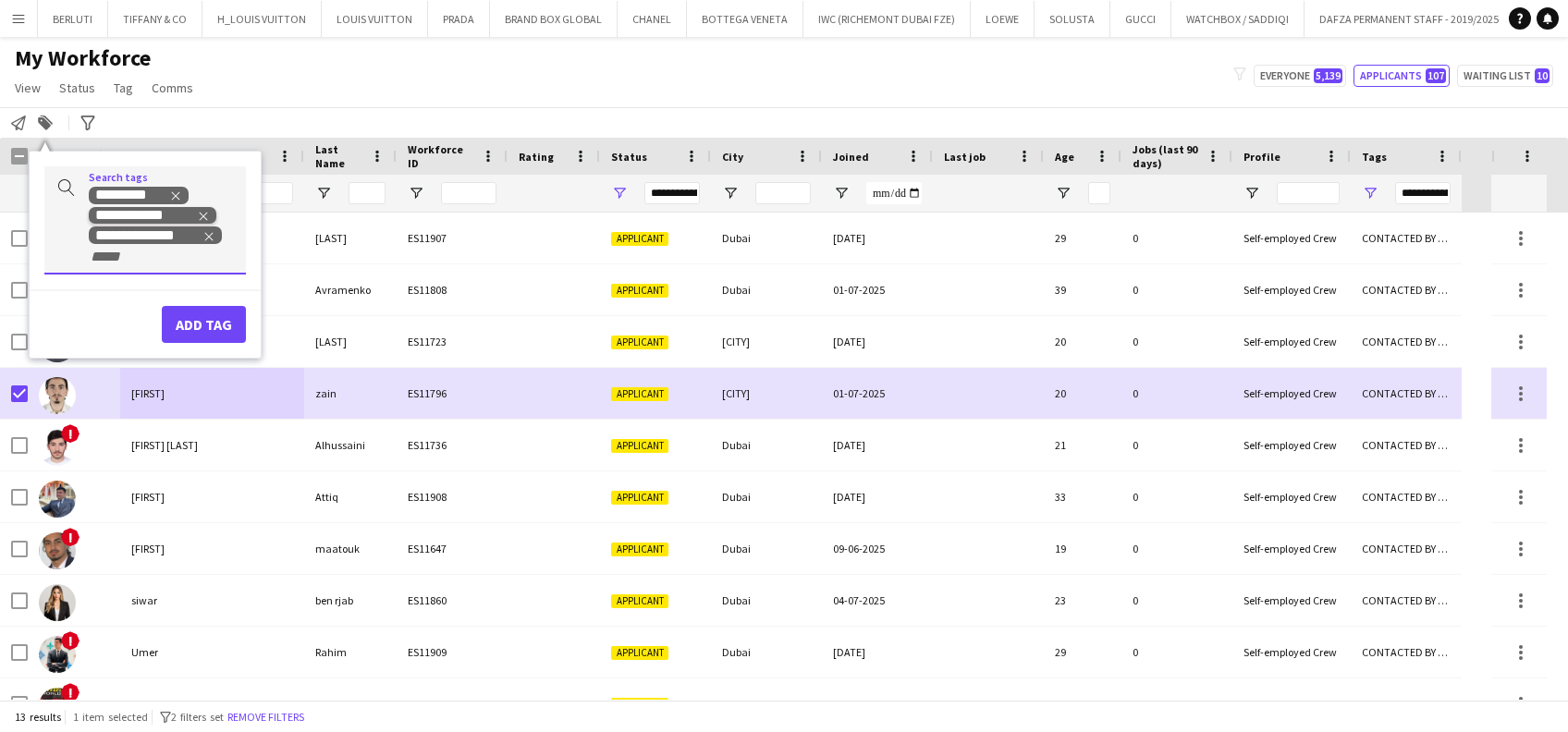 click 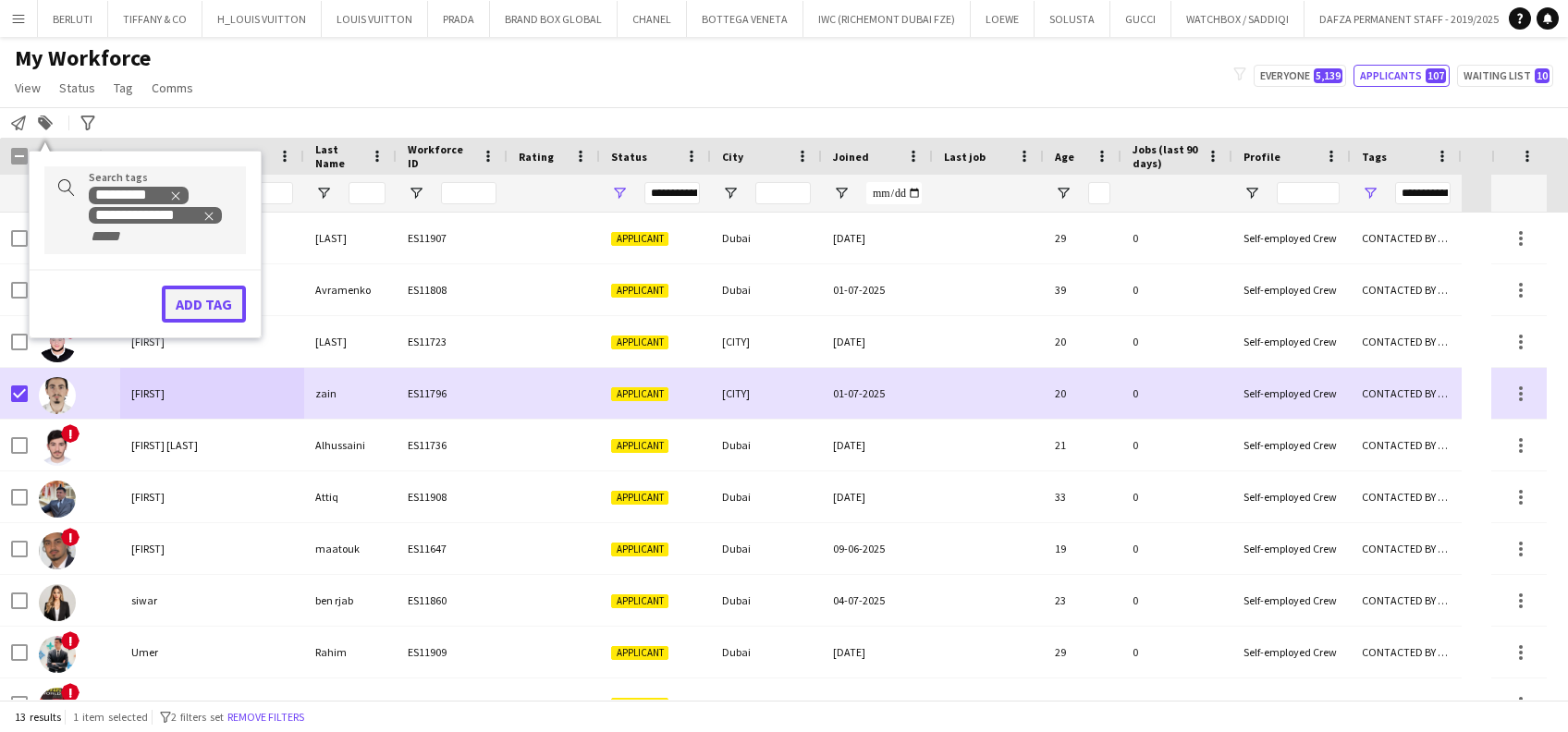click on "Add tag" at bounding box center [203, 304] 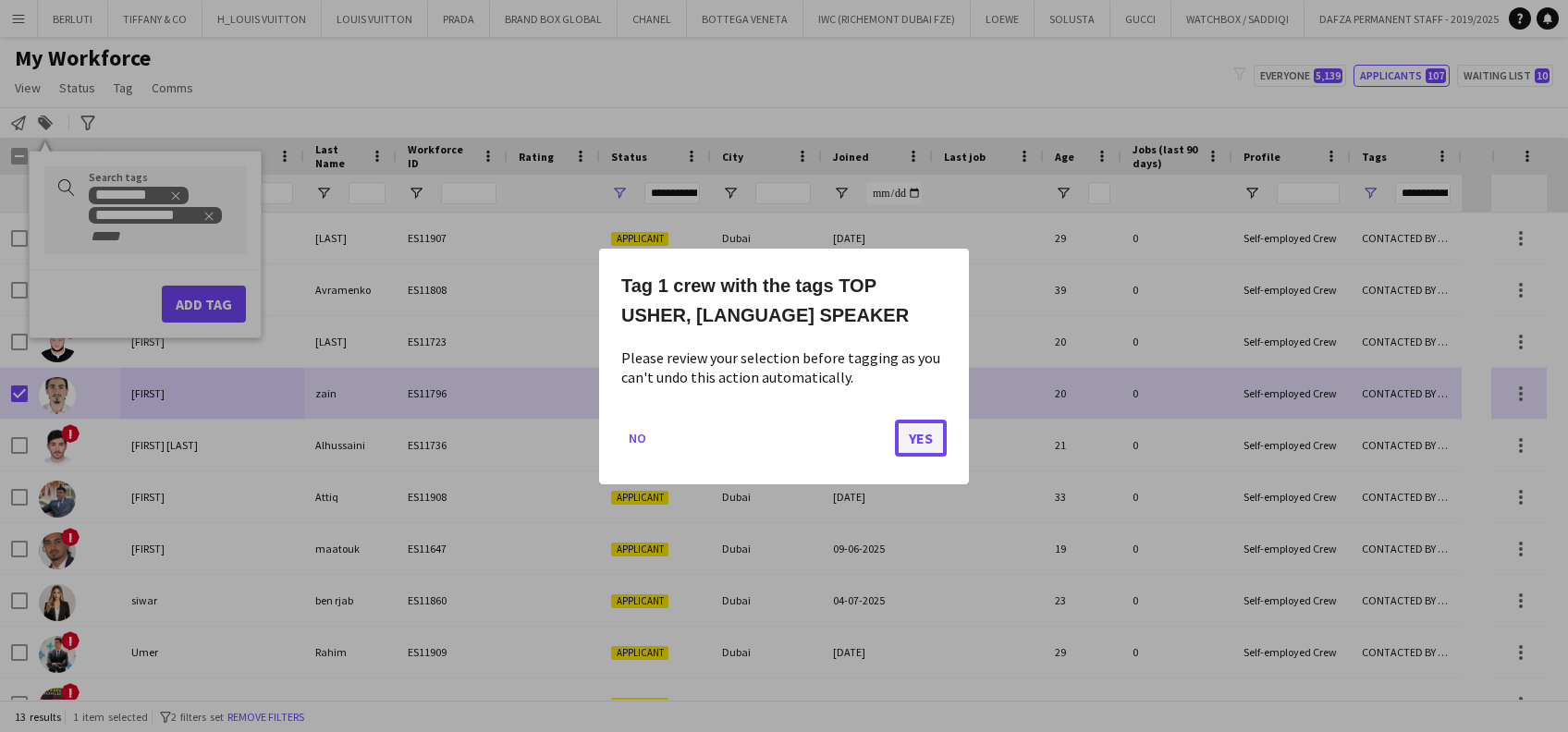 click on "Yes" 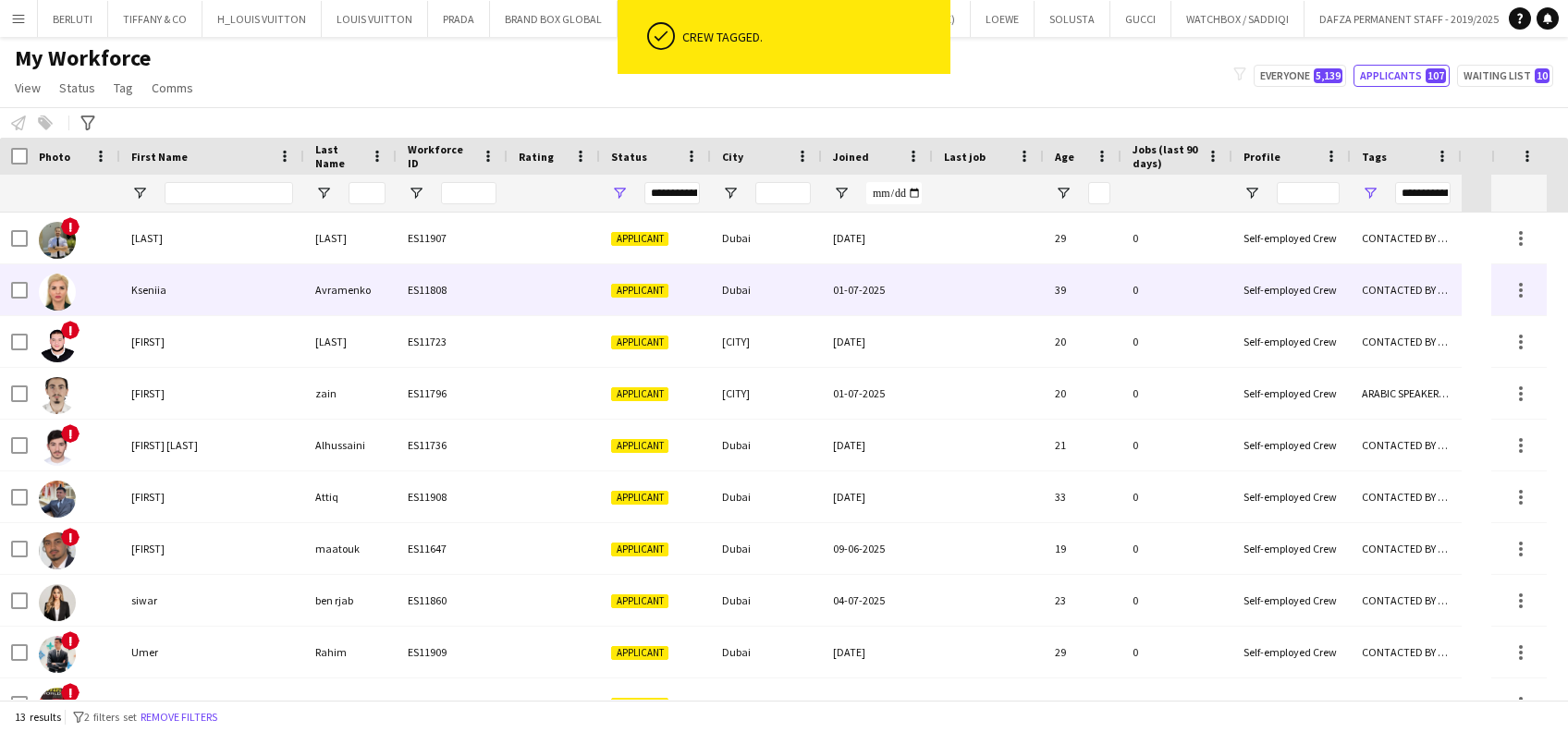 click on "Kseniia" at bounding box center (212, 289) 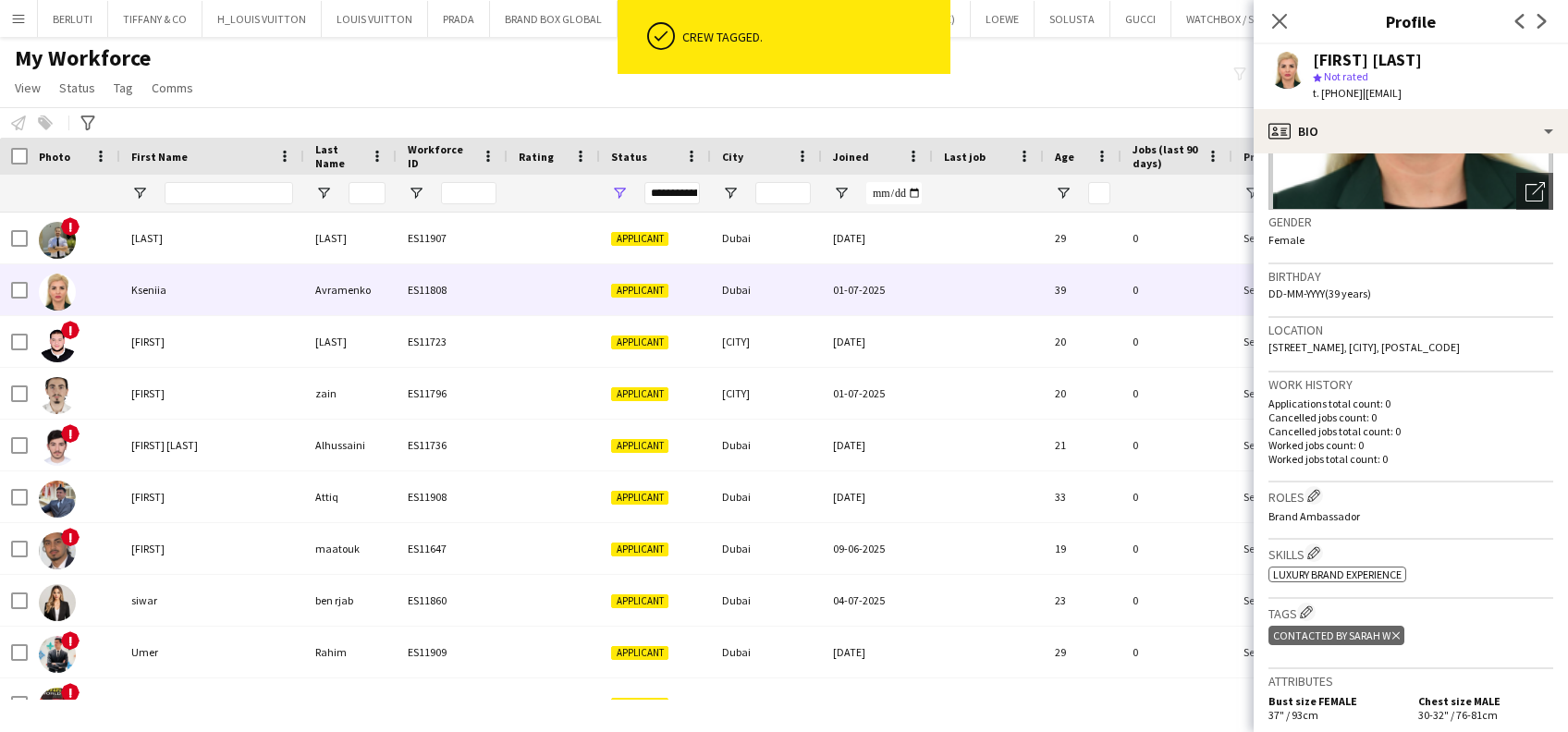 scroll, scrollTop: 493, scrollLeft: 0, axis: vertical 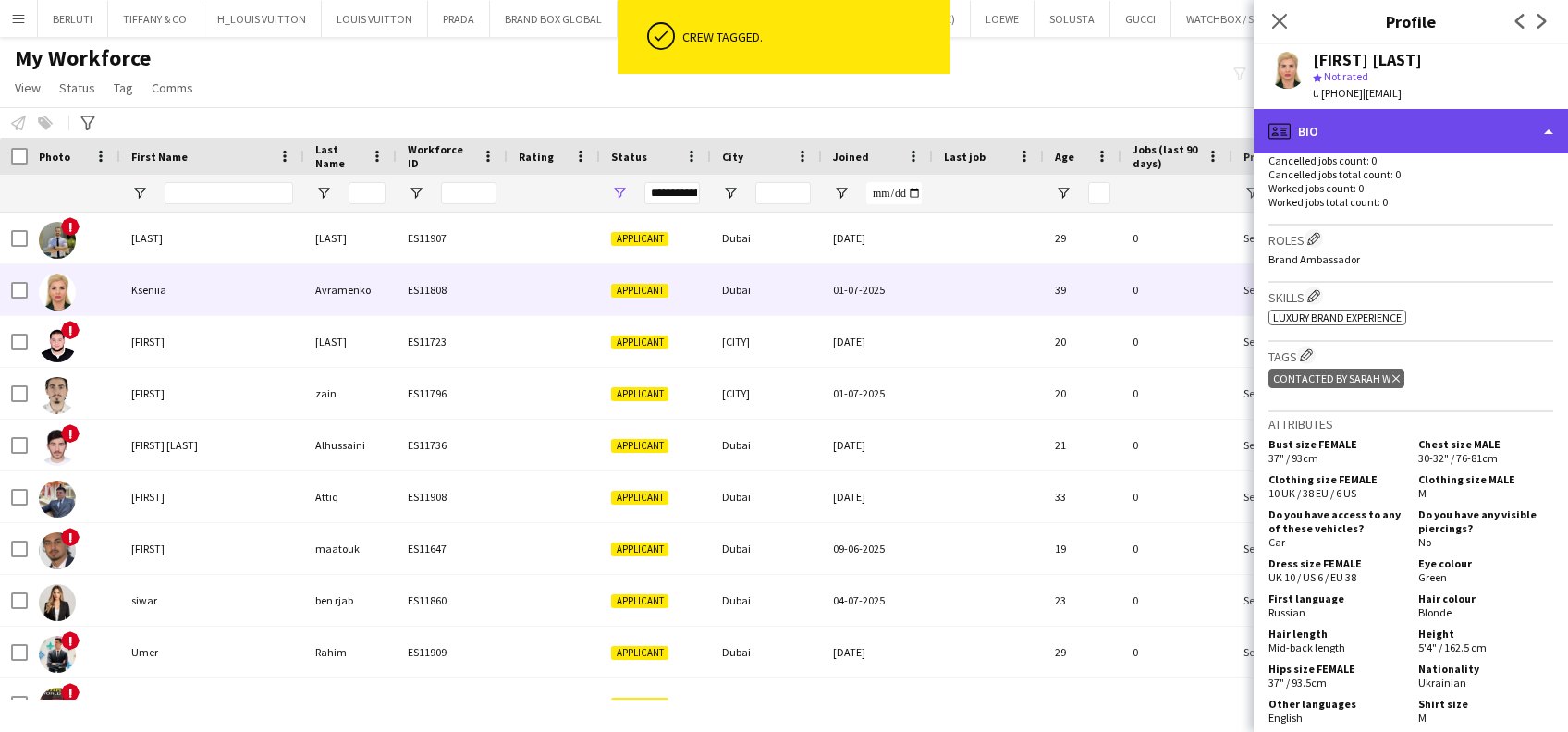 click on "profile
Bio" 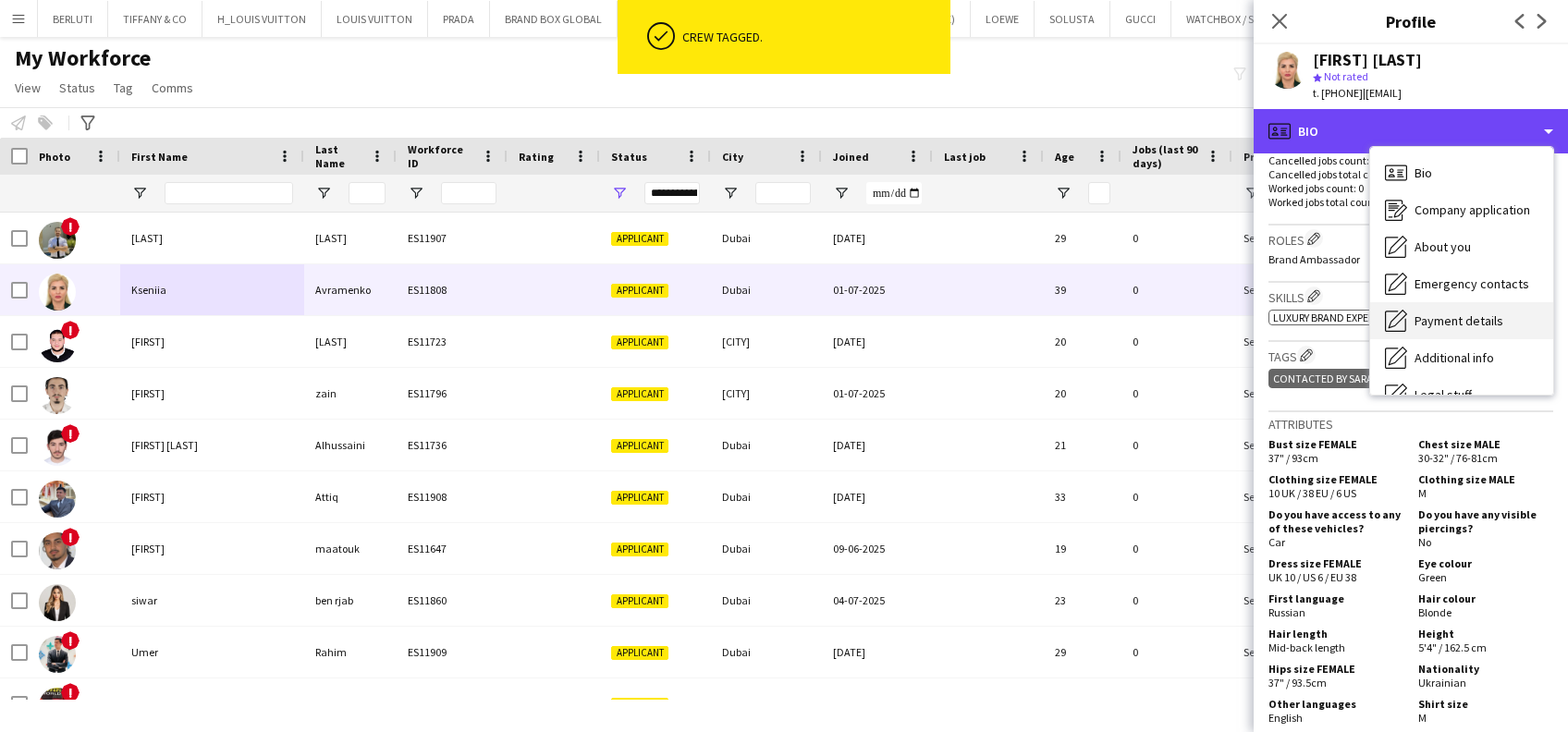 scroll, scrollTop: 99, scrollLeft: 0, axis: vertical 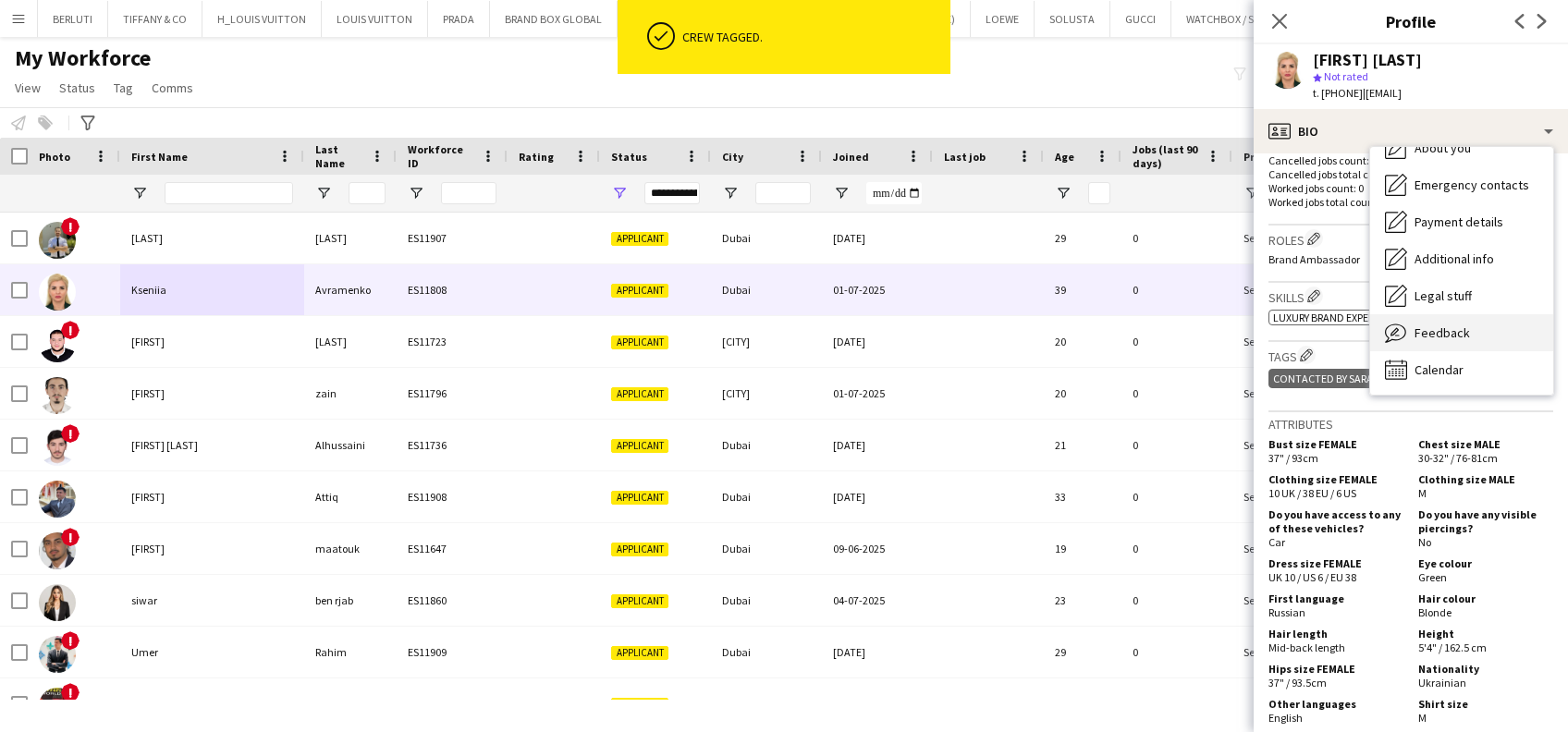 click on "Feedback
Feedback" at bounding box center [1462, 333] 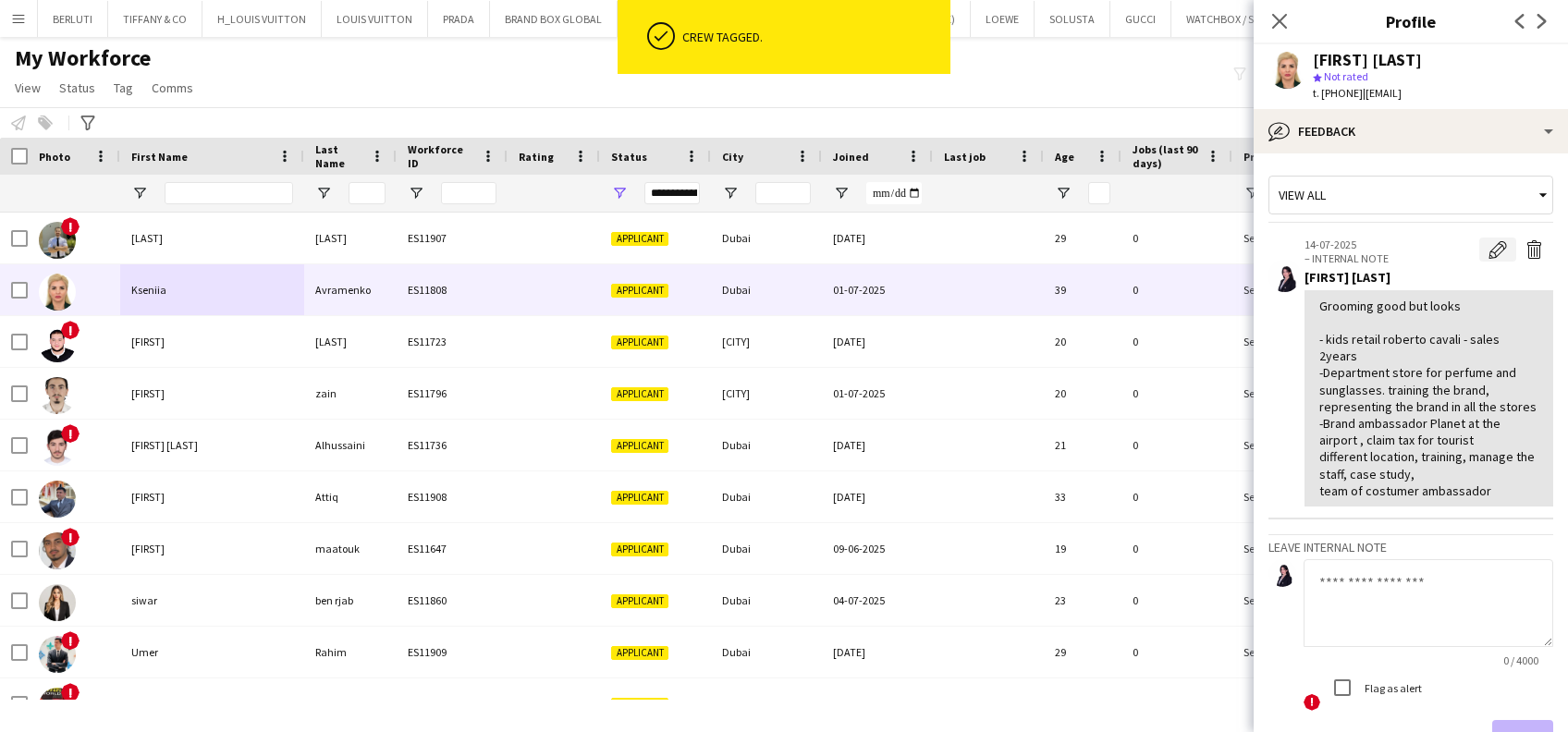 click on "Edit internal note" 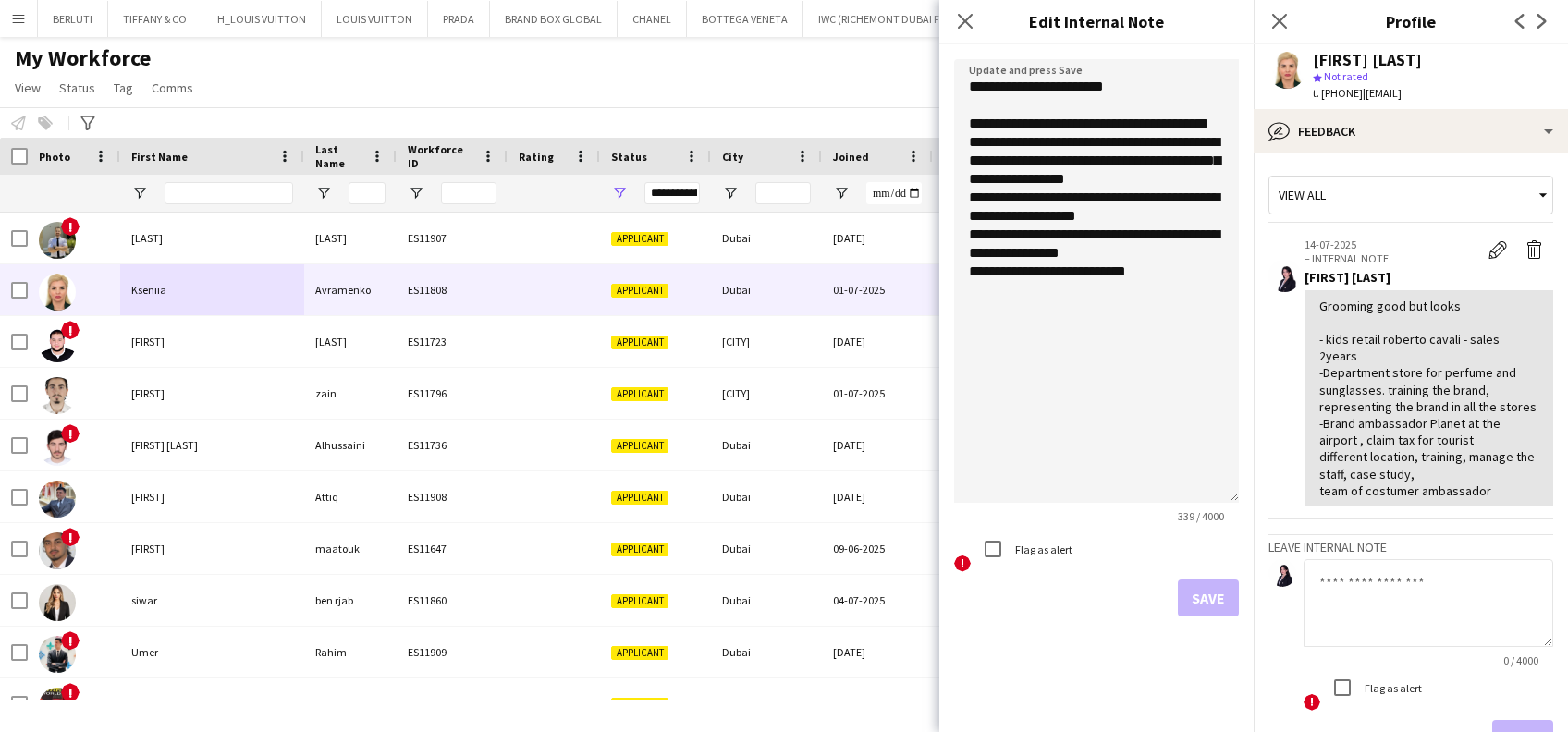 drag, startPoint x: 1224, startPoint y: 159, endPoint x: 1213, endPoint y: 442, distance: 283.2137 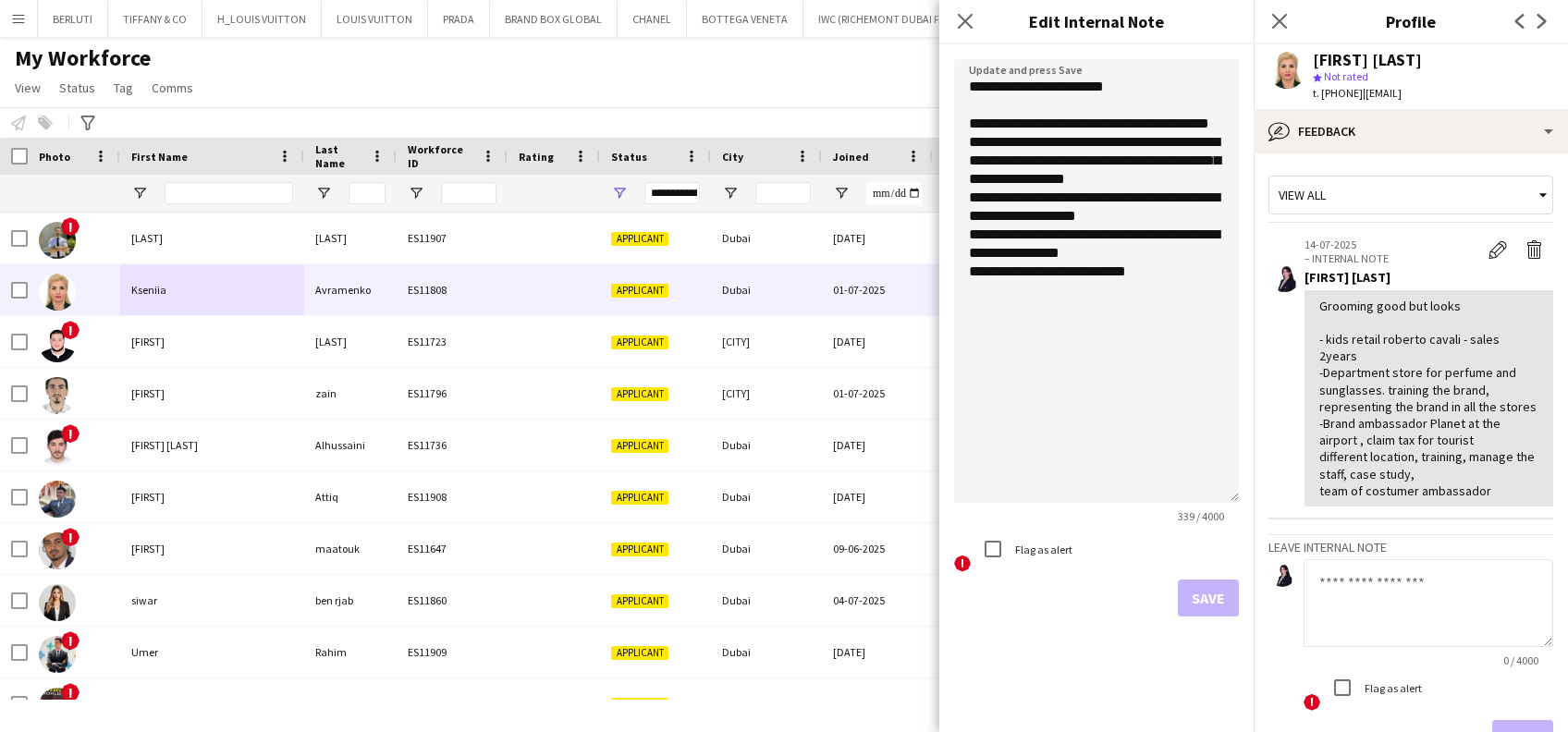click on "**********" 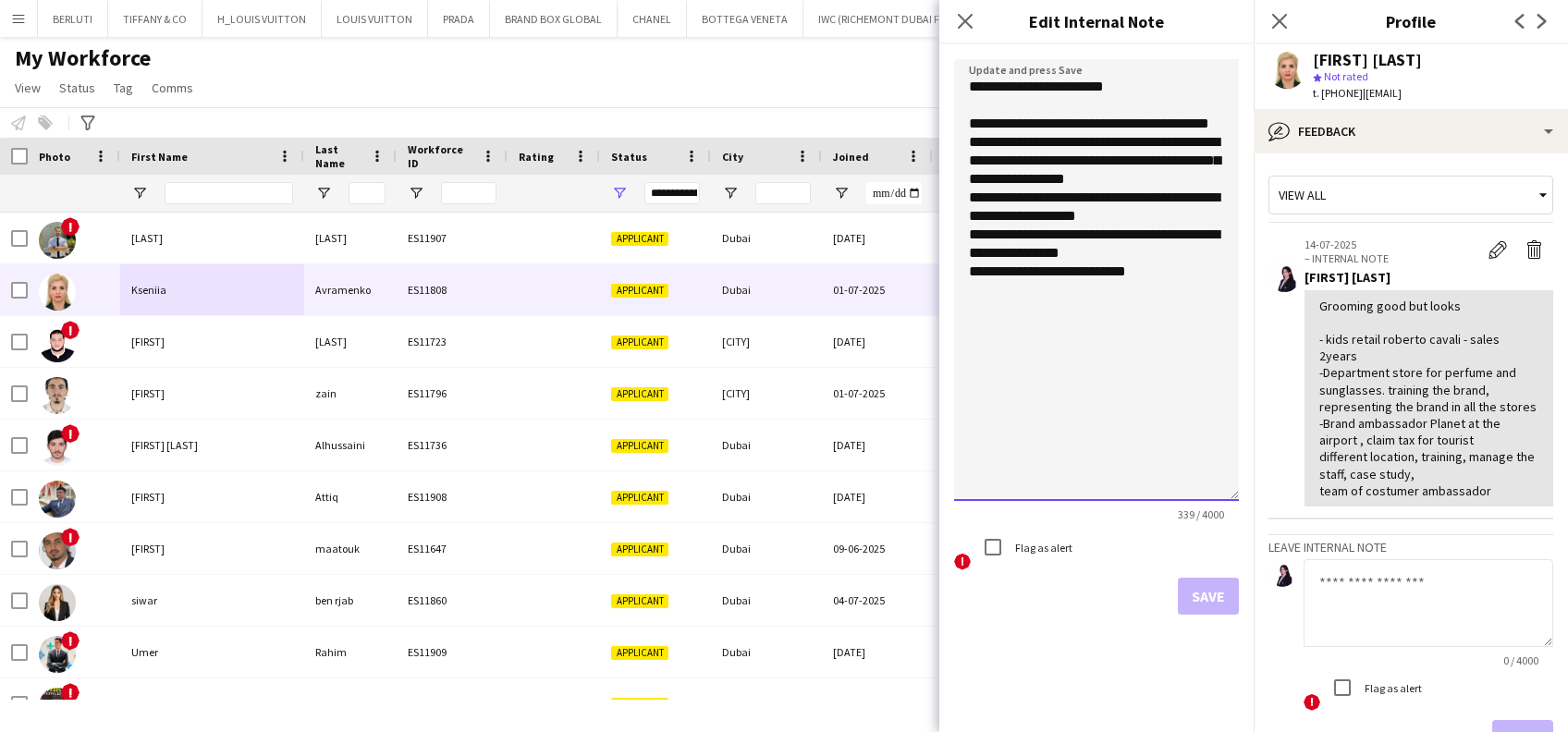 click on "**********" 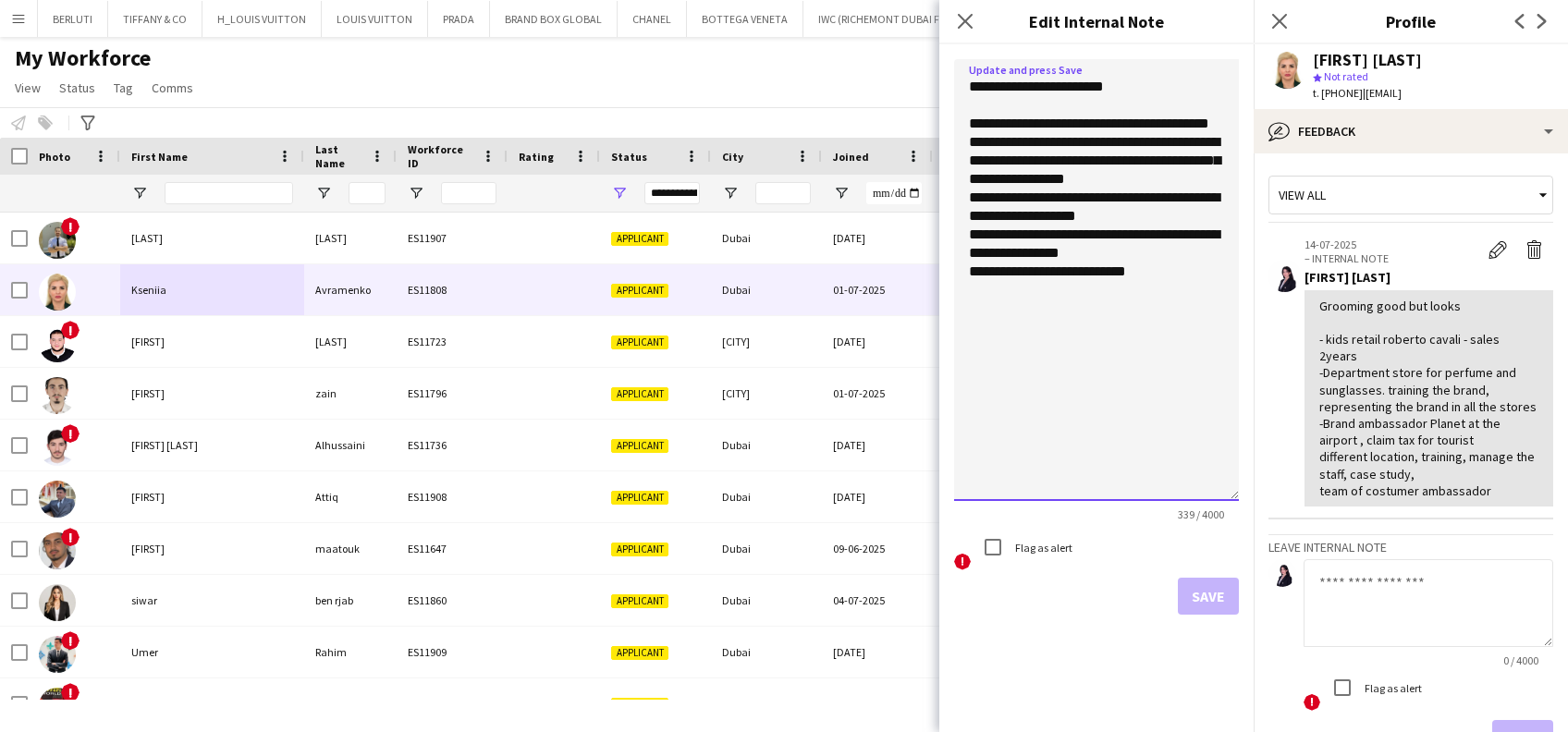 click on "**********" 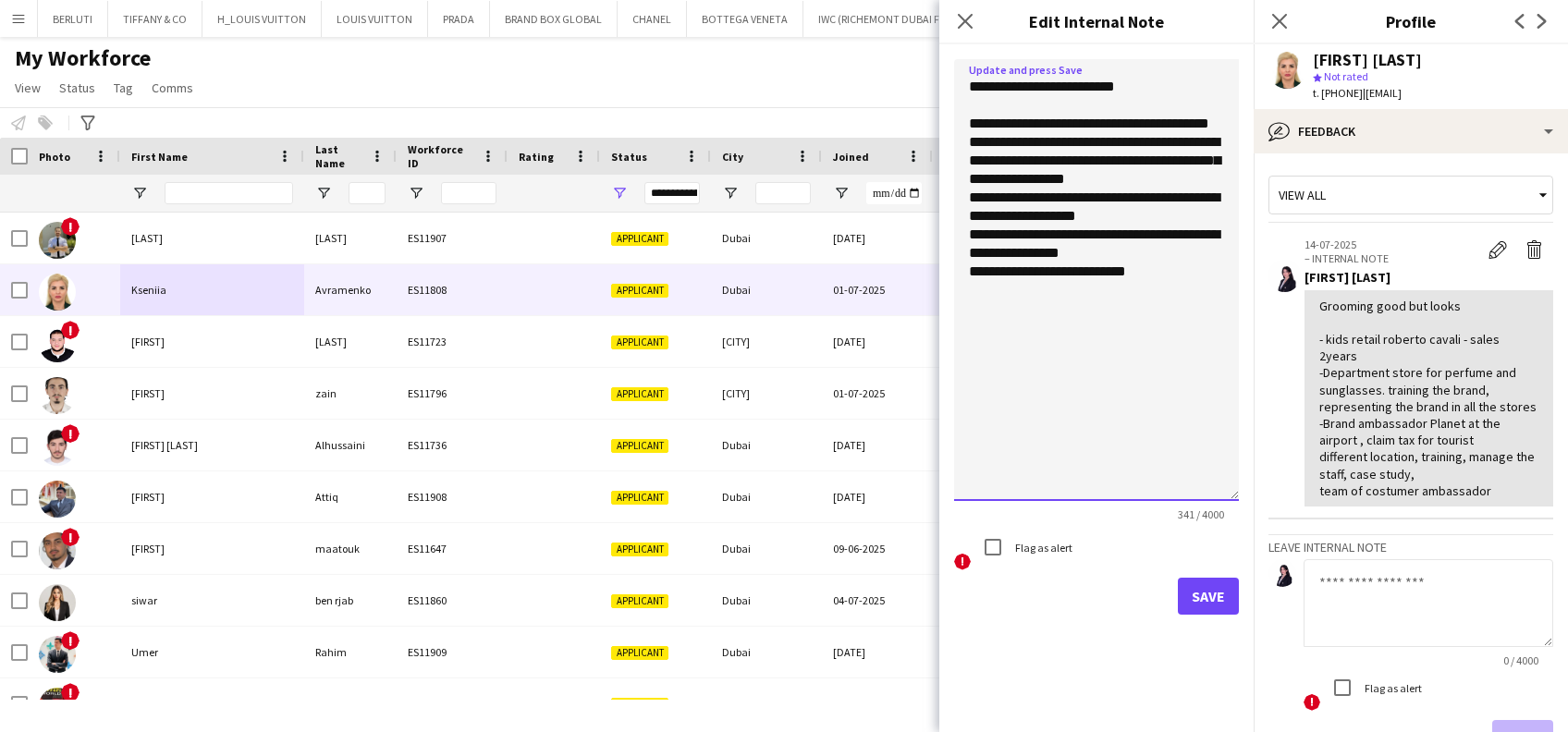 click on "**********" 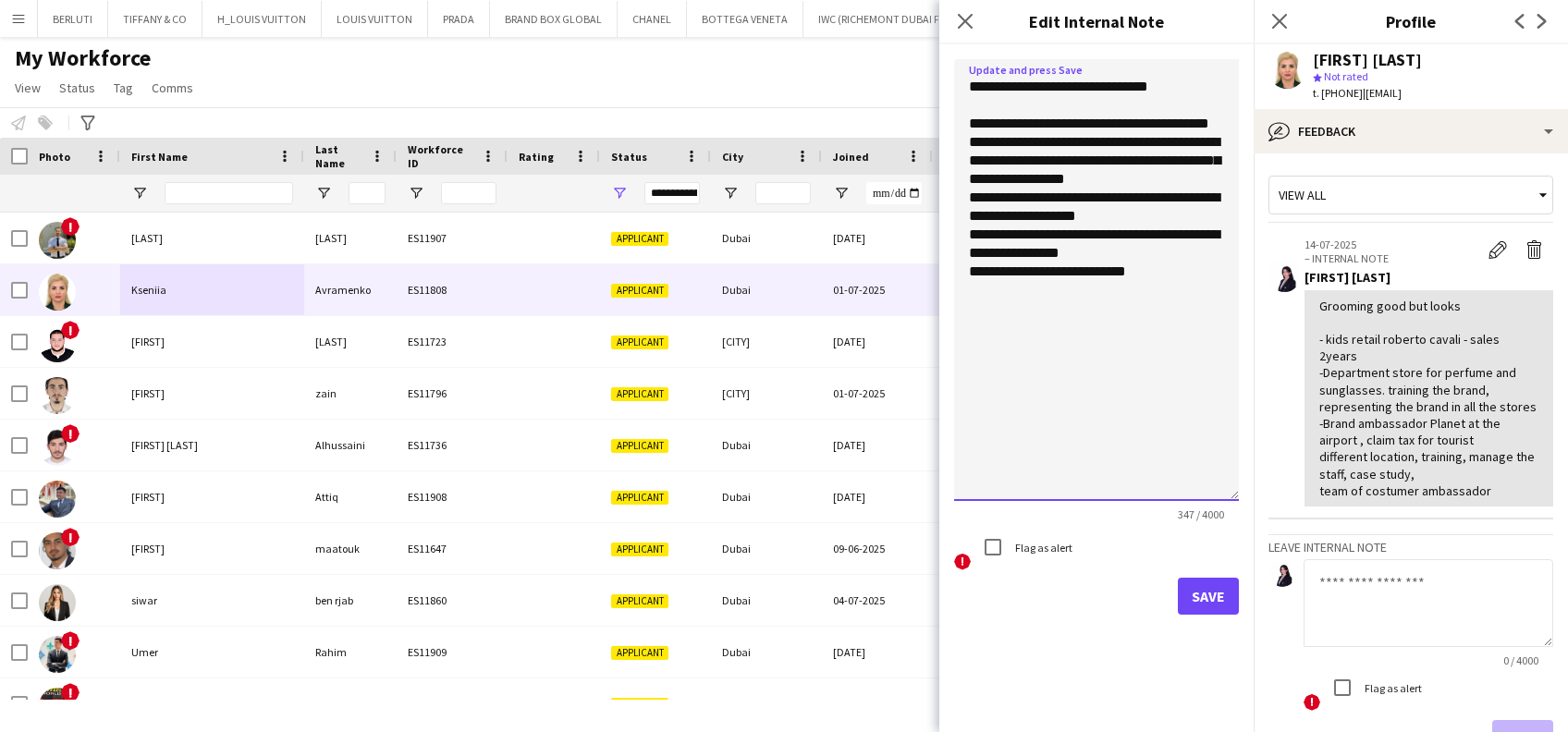 click on "**********" 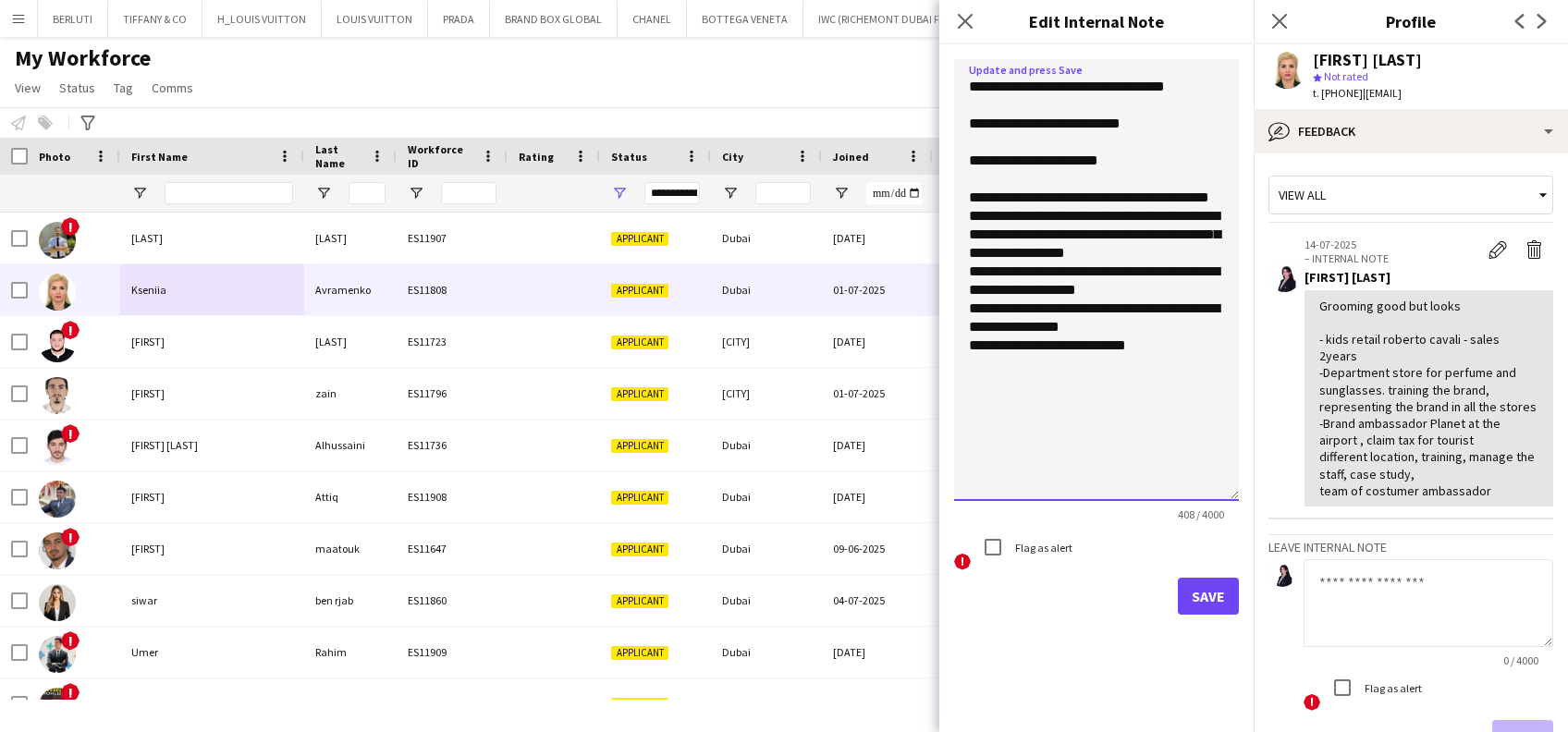 click on "**********" 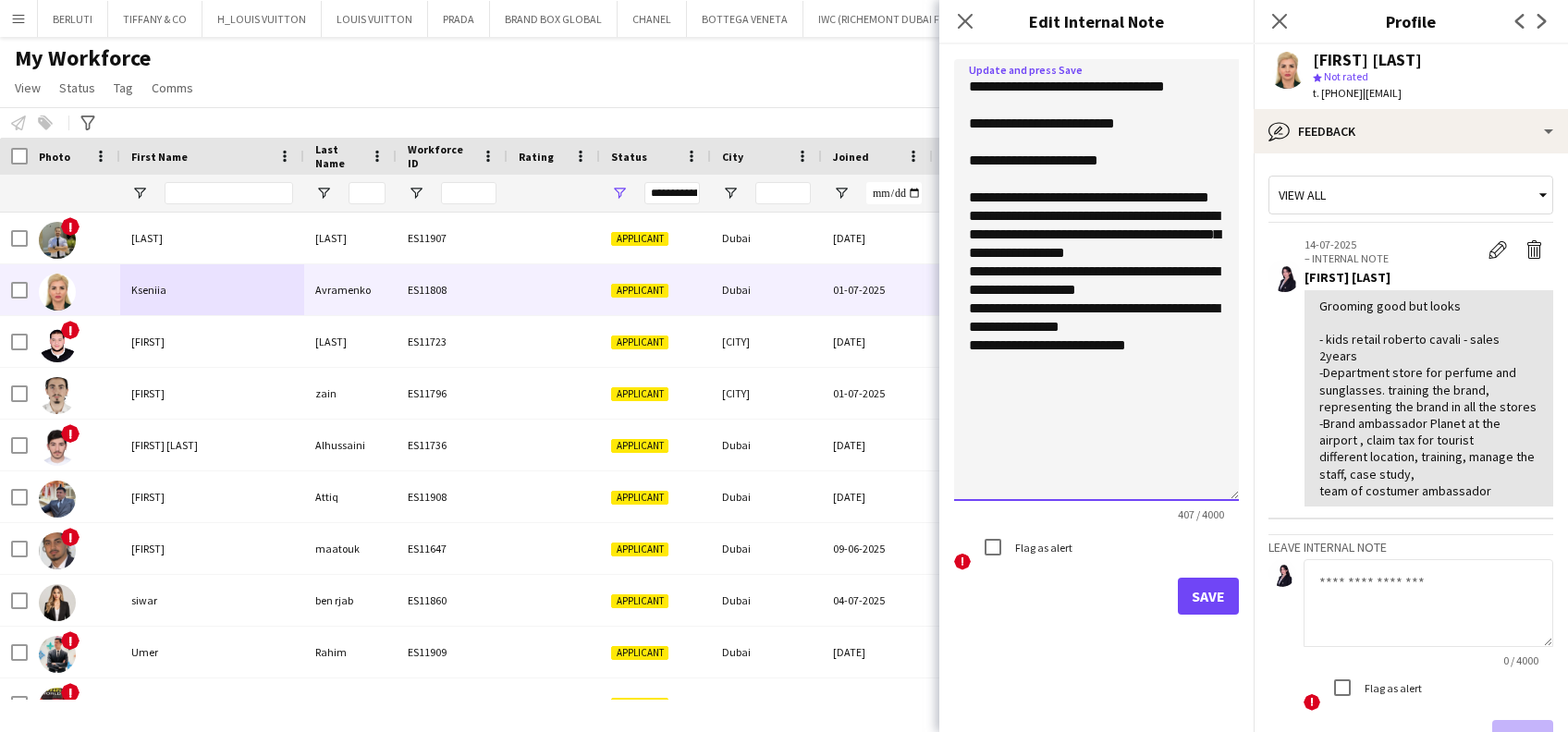 click on "**********" 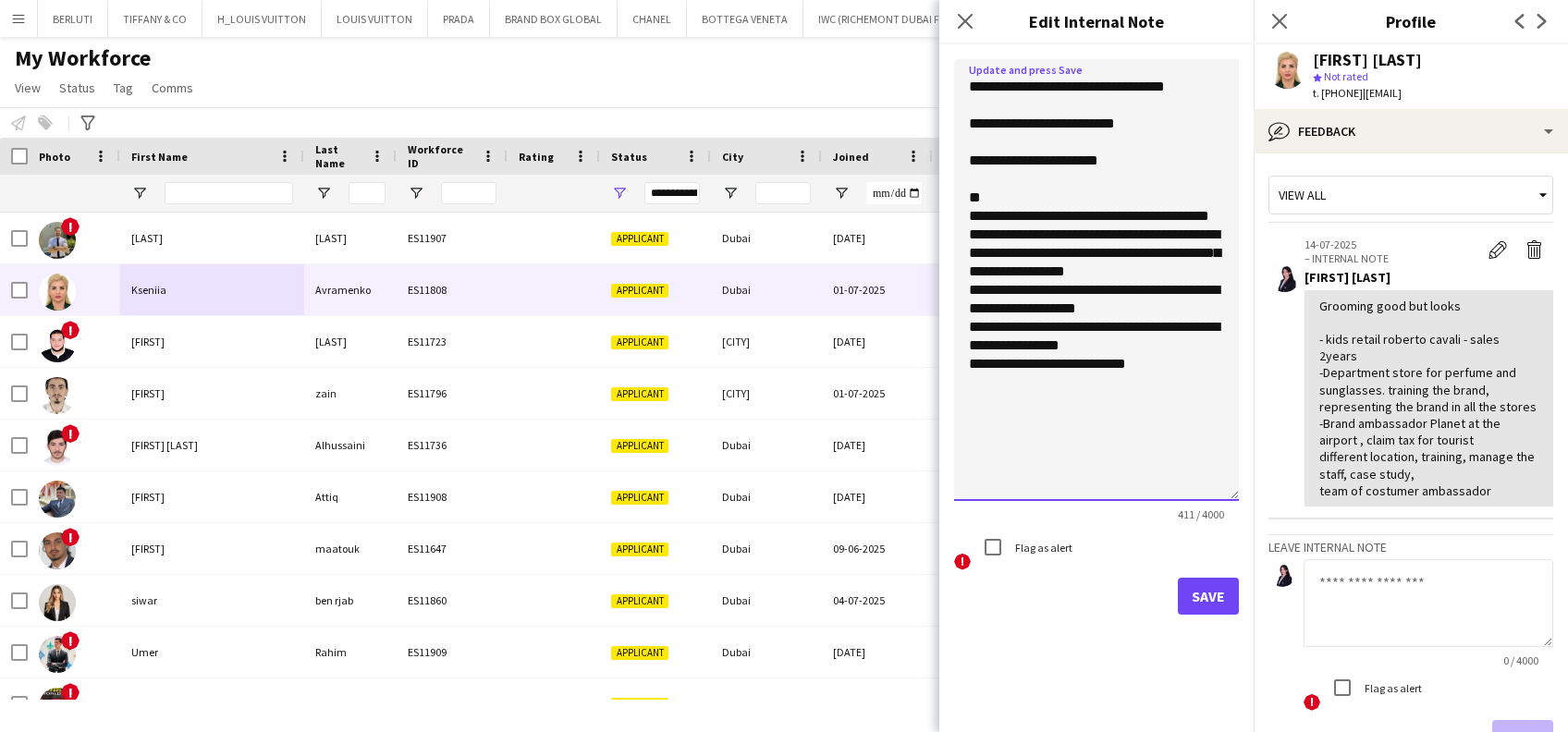 click on "**********" 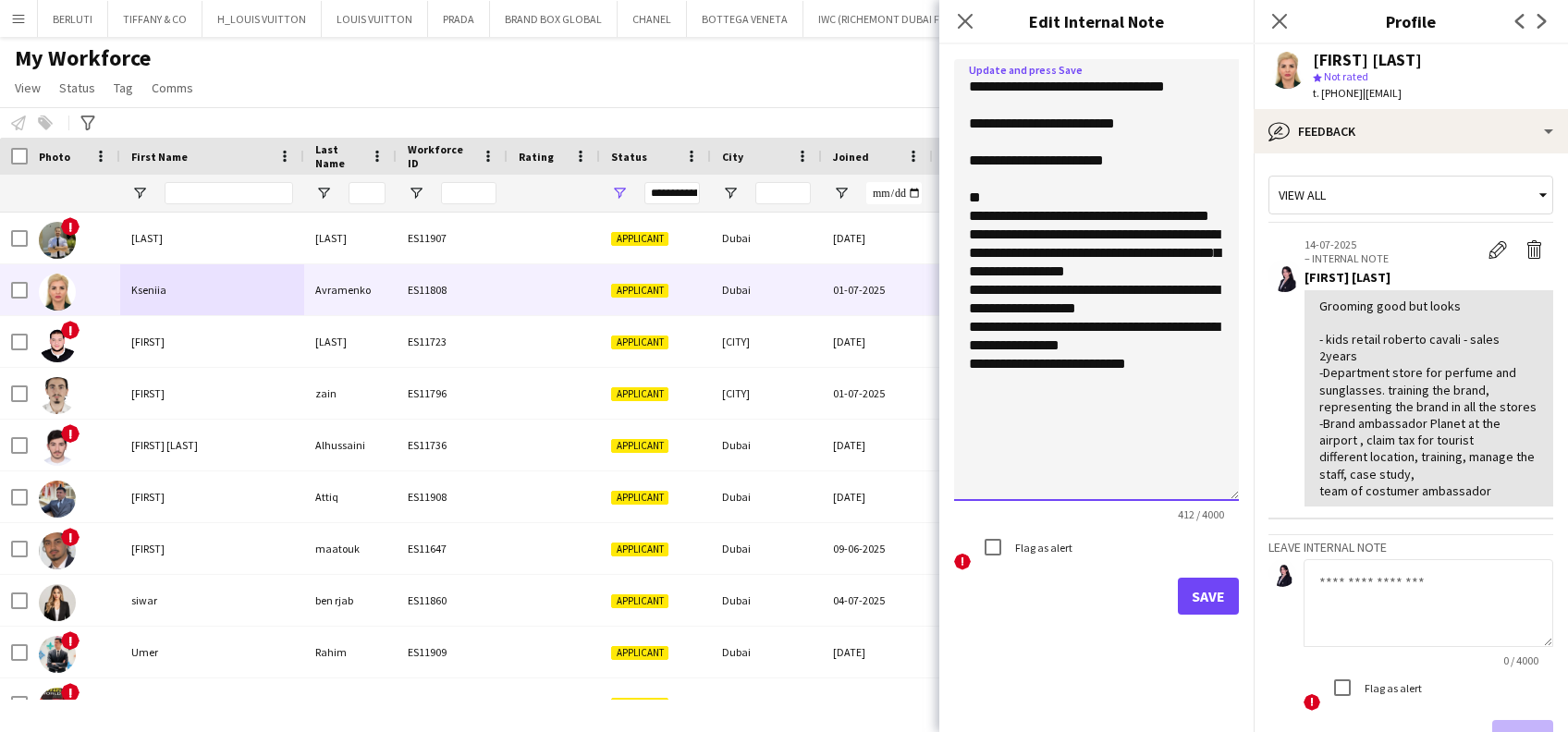 click on "**********" 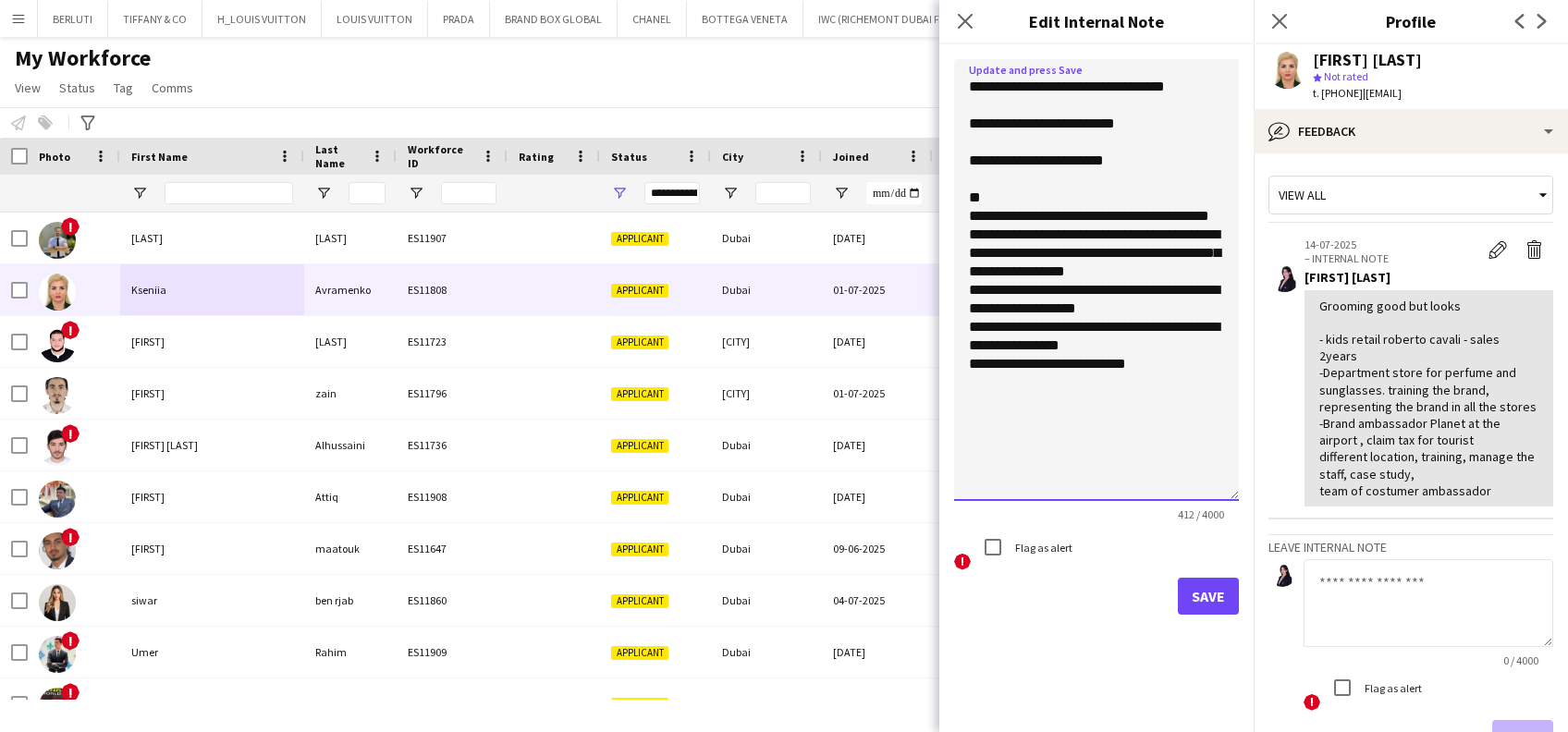 click on "**********" 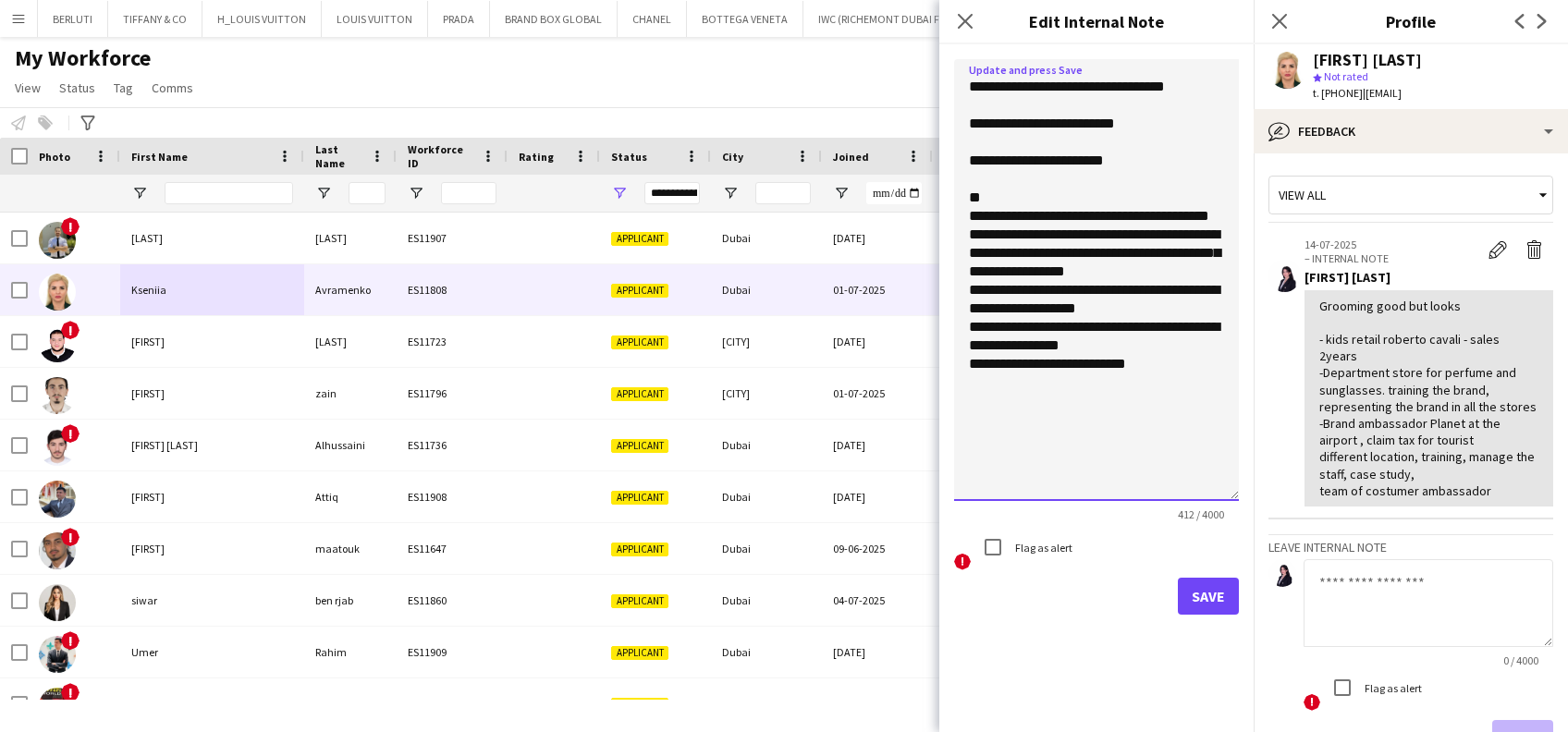 click on "**********" 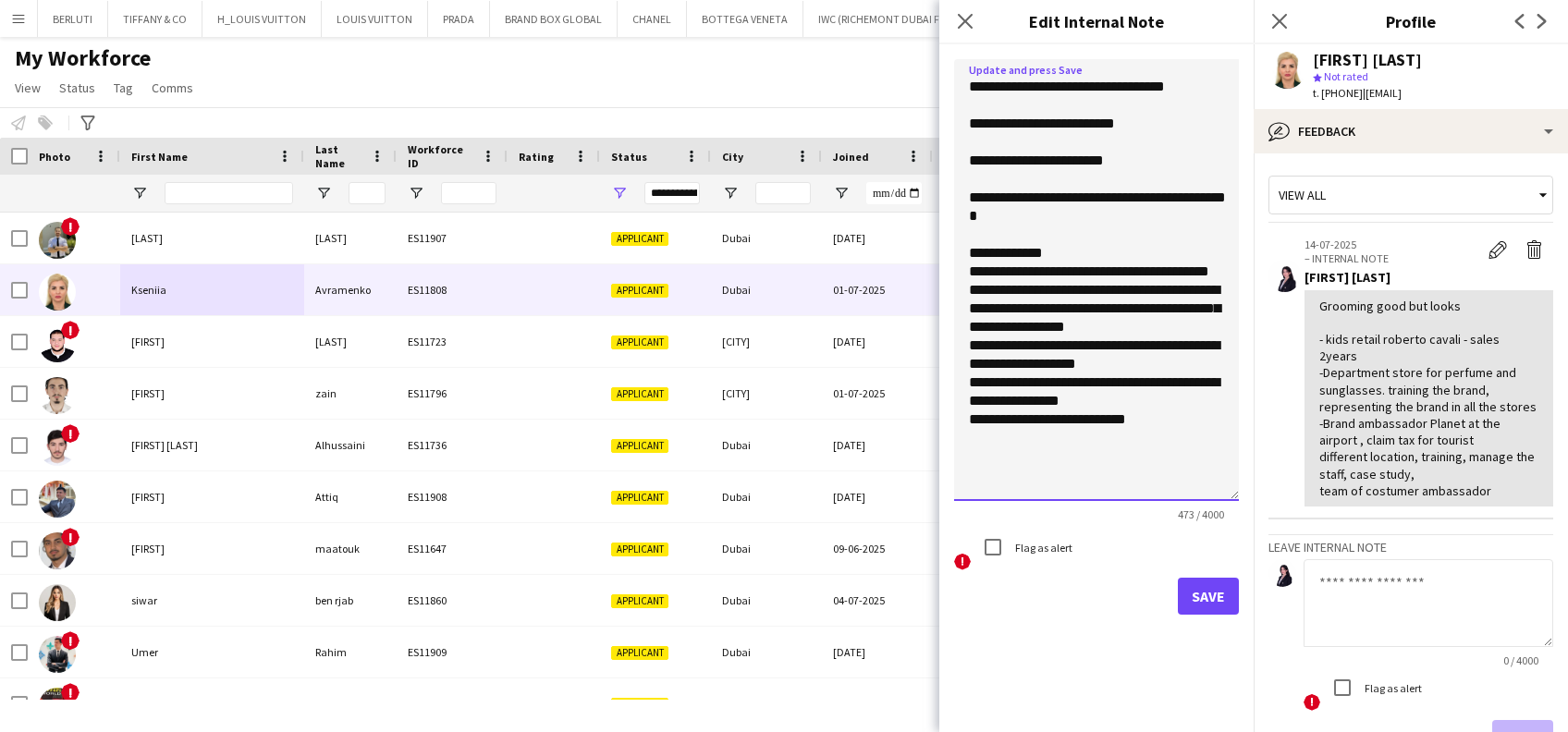 click on "**********" 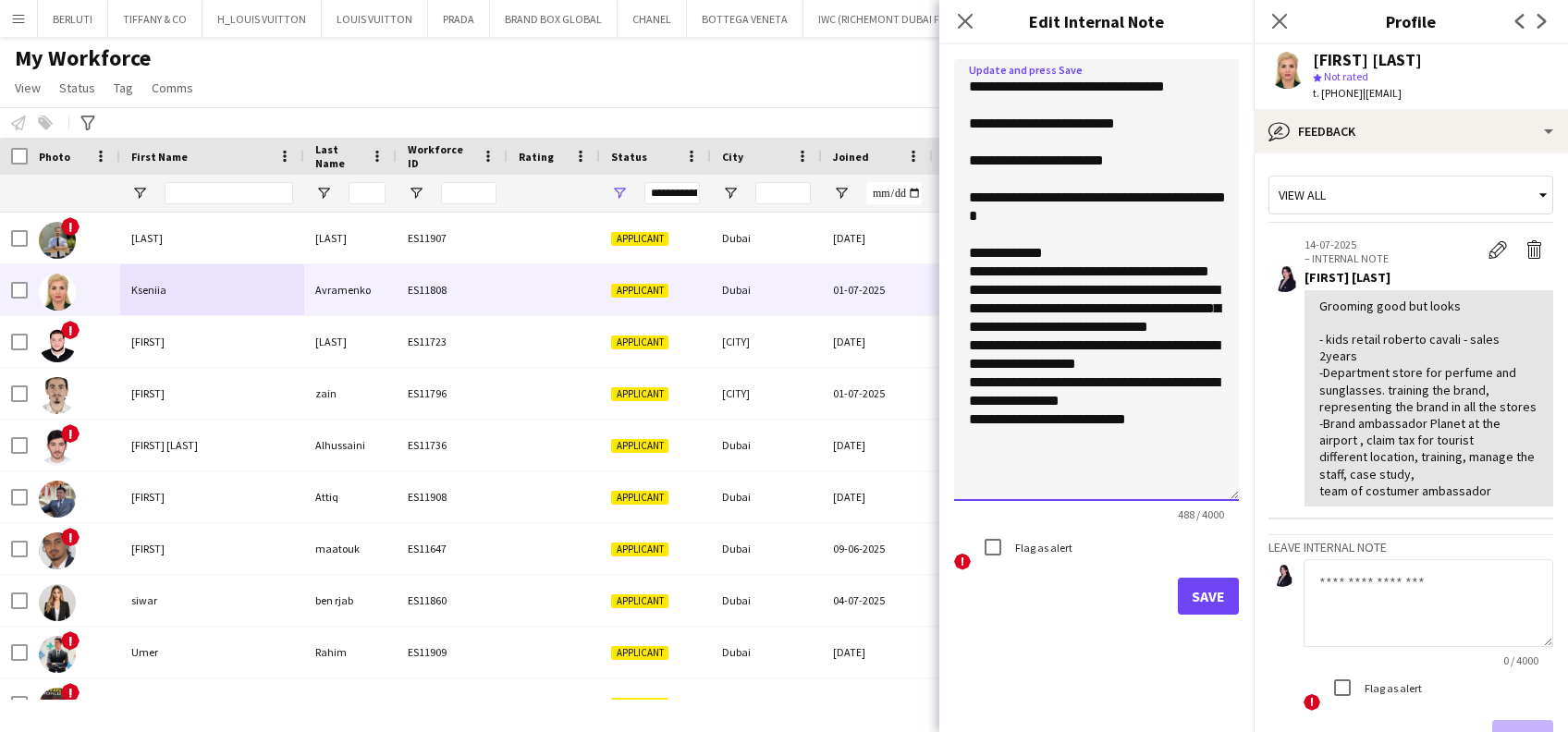 click on "**********" 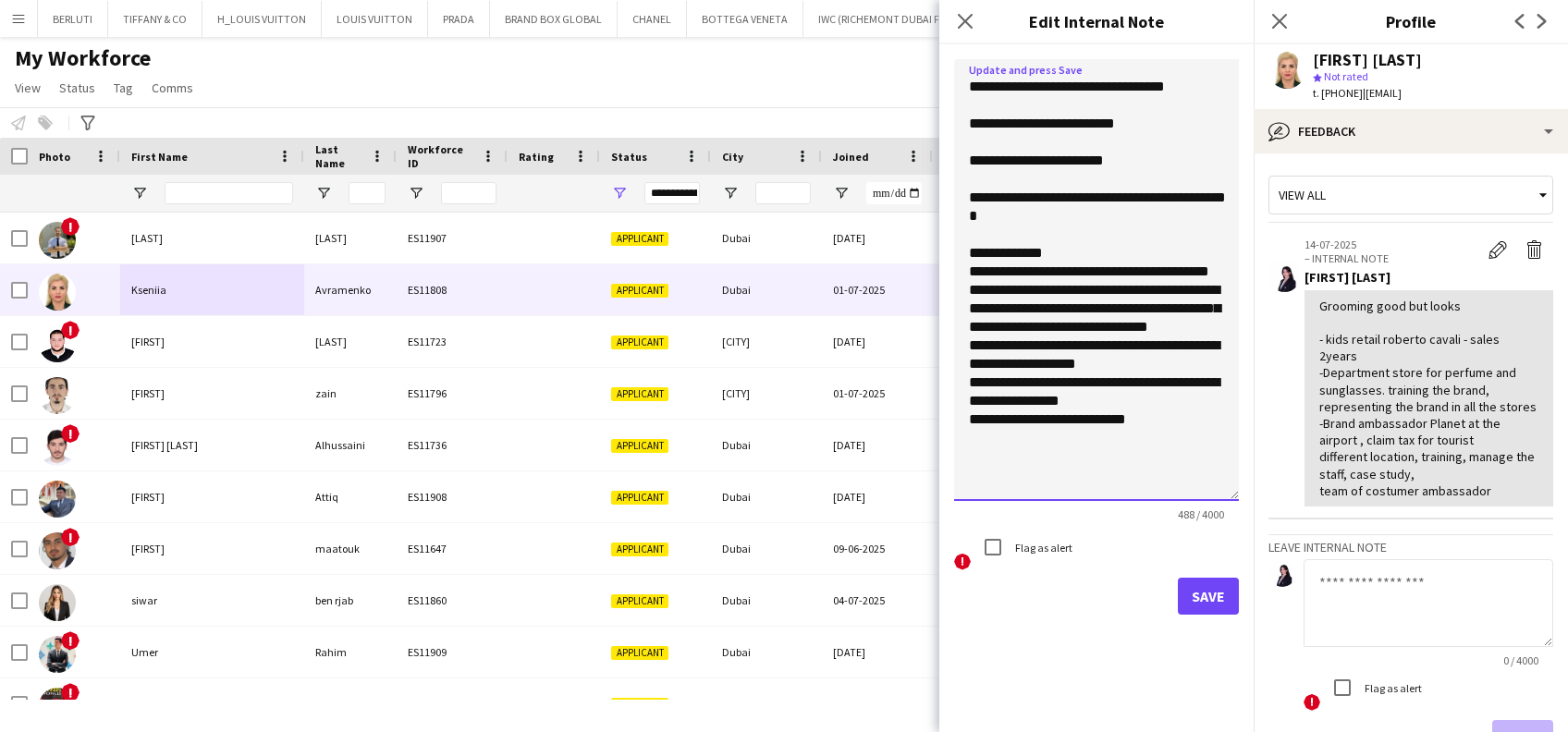 drag, startPoint x: 1003, startPoint y: 332, endPoint x: 981, endPoint y: 333, distance: 22.022716 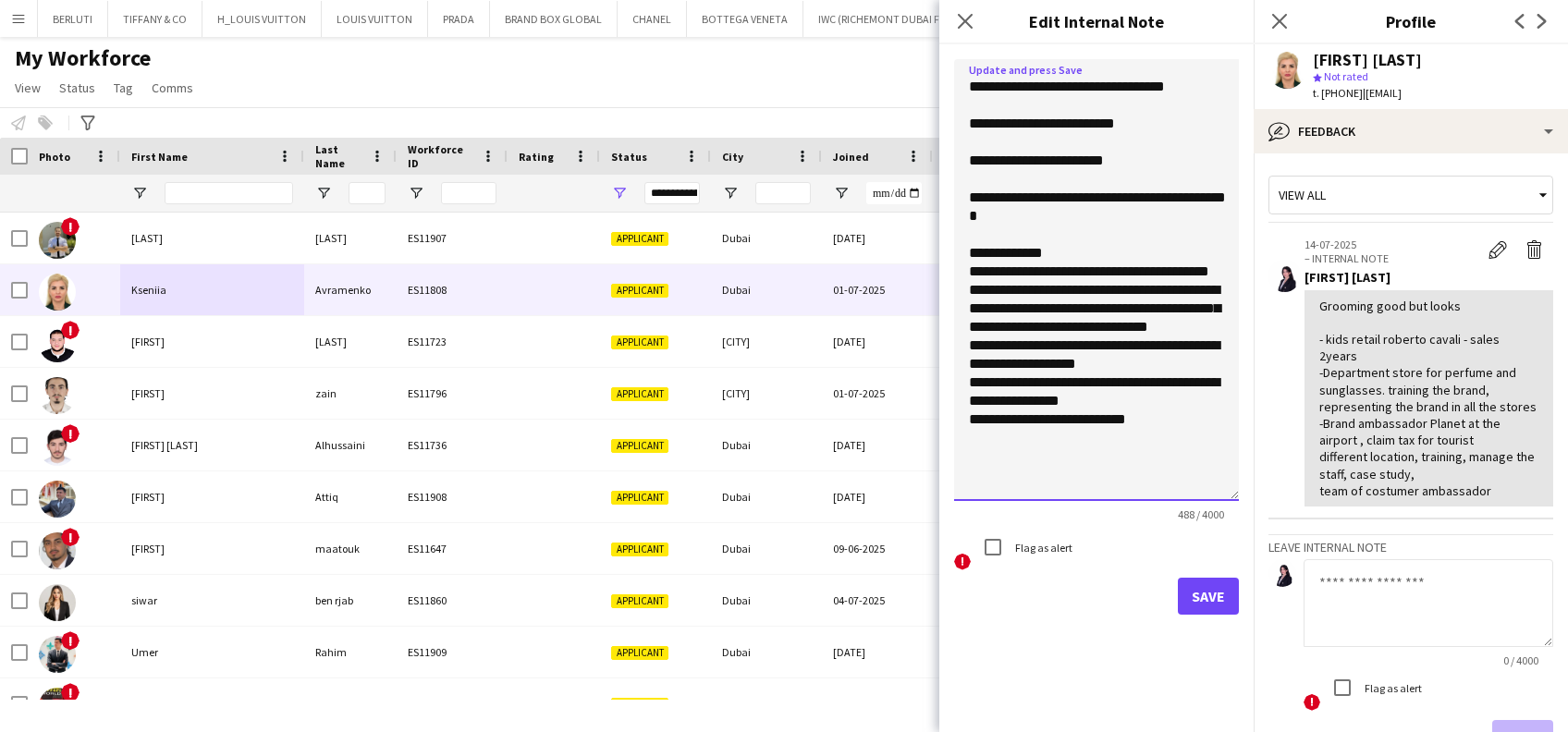 click on "**********" 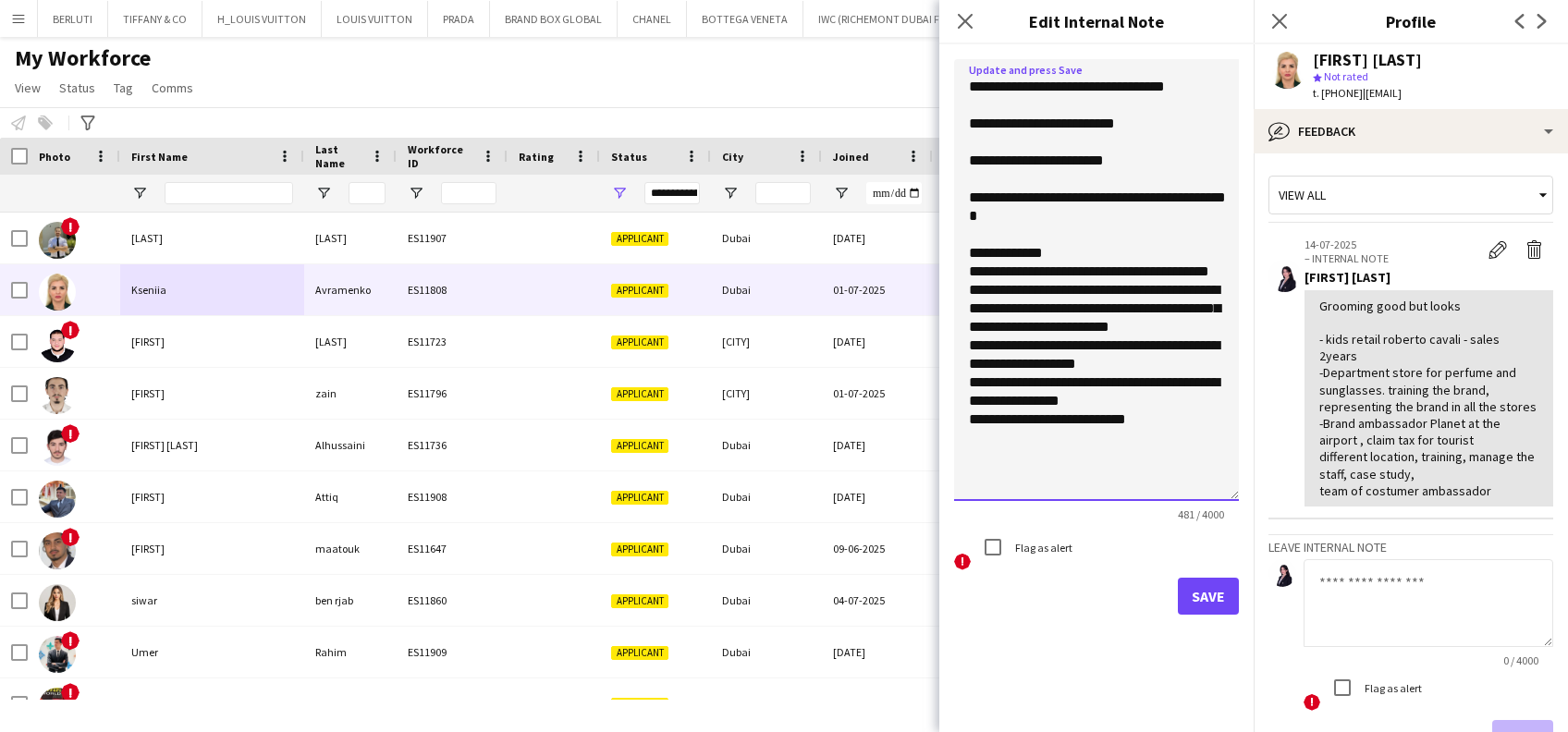 drag, startPoint x: 1210, startPoint y: 311, endPoint x: 1123, endPoint y: 311, distance: 87 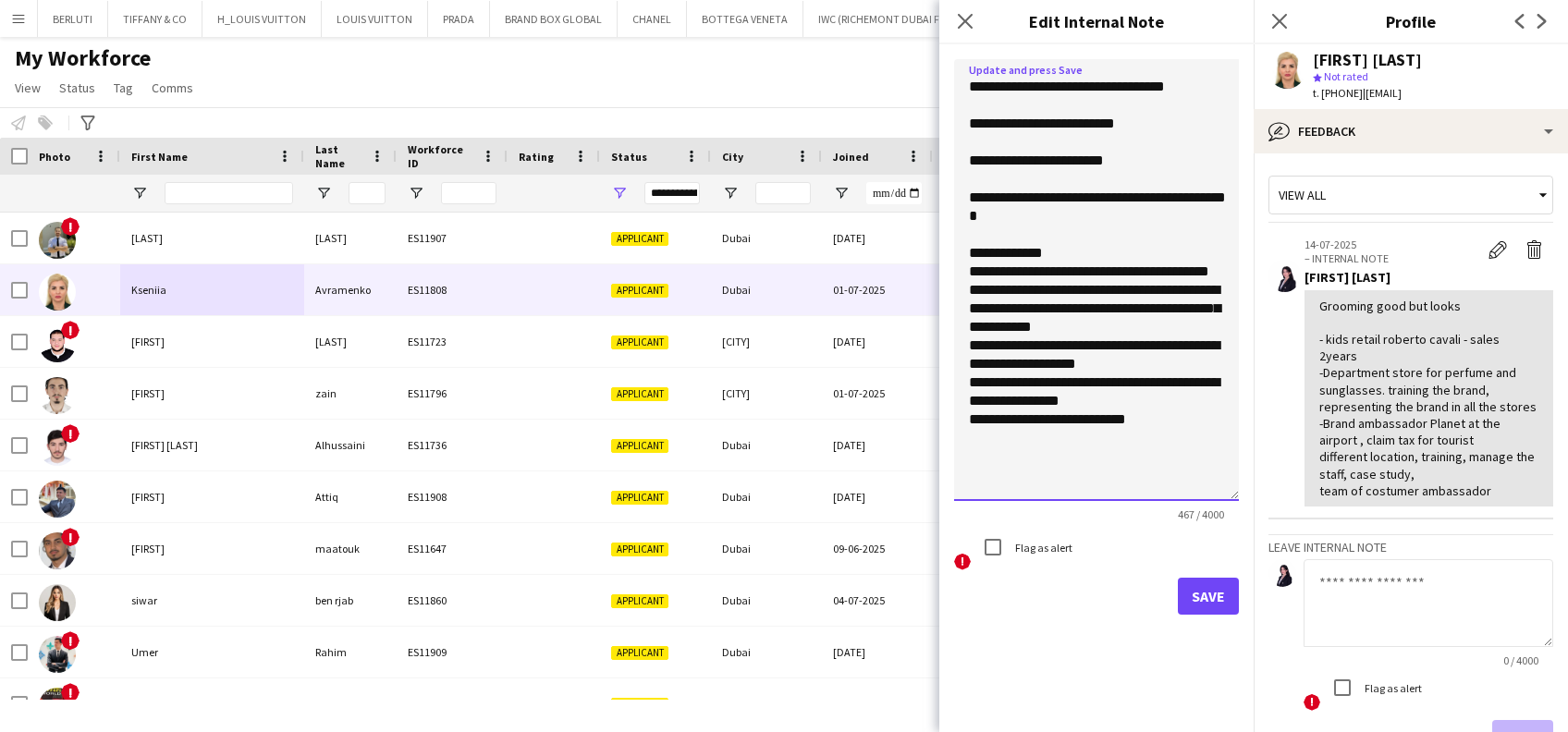 click on "**********" 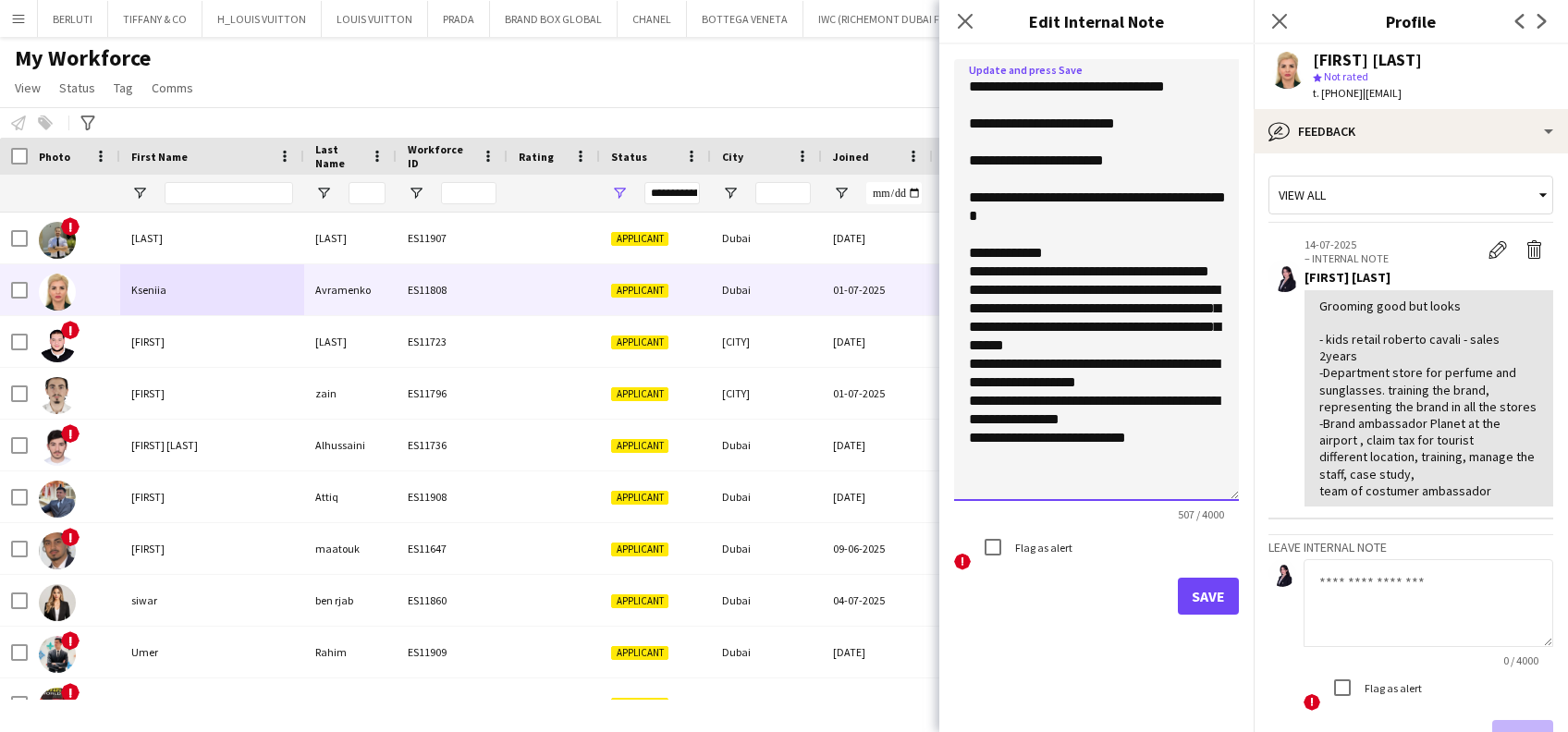 drag, startPoint x: 1179, startPoint y: 325, endPoint x: 1138, endPoint y: 334, distance: 41.976184 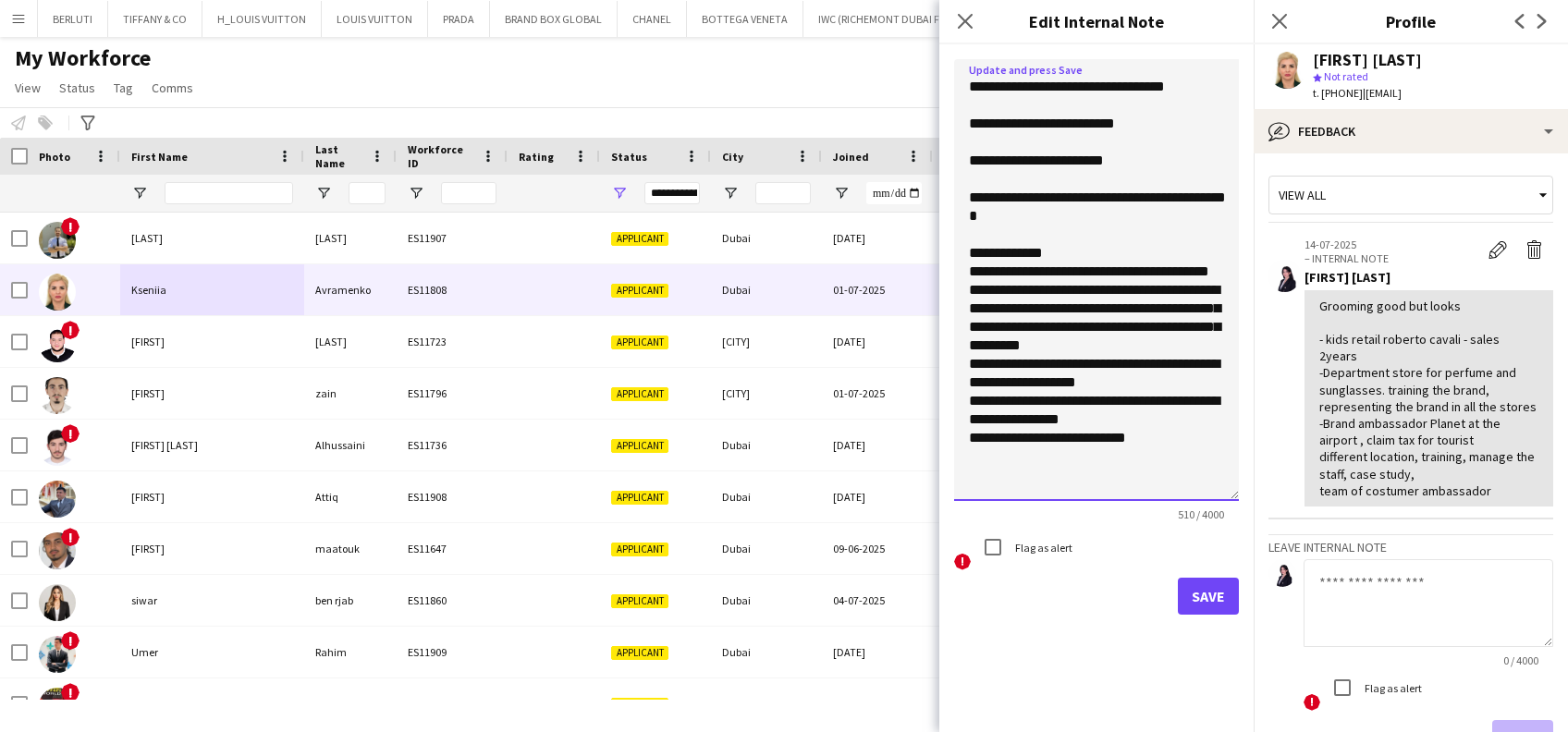 click on "**********" 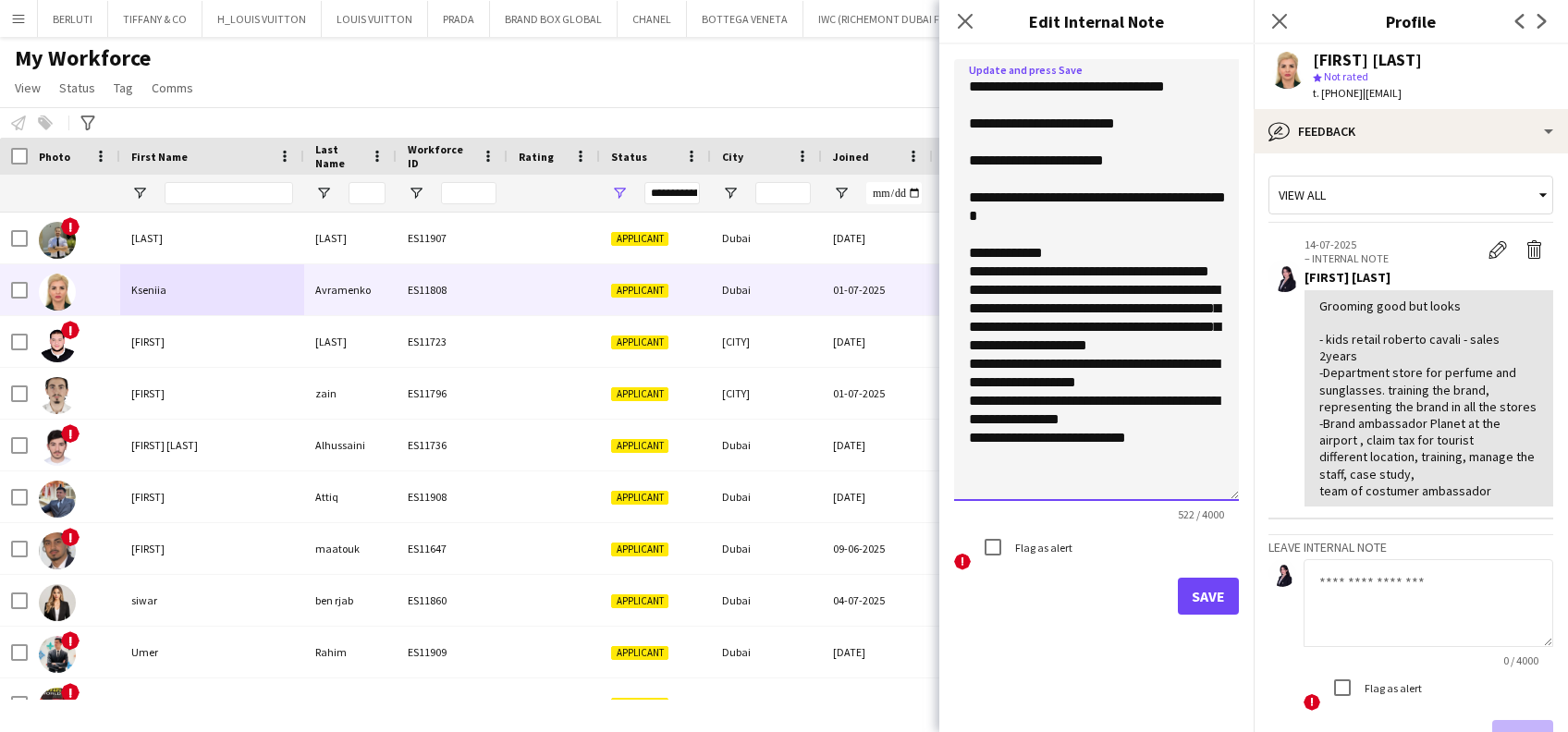click on "**********" 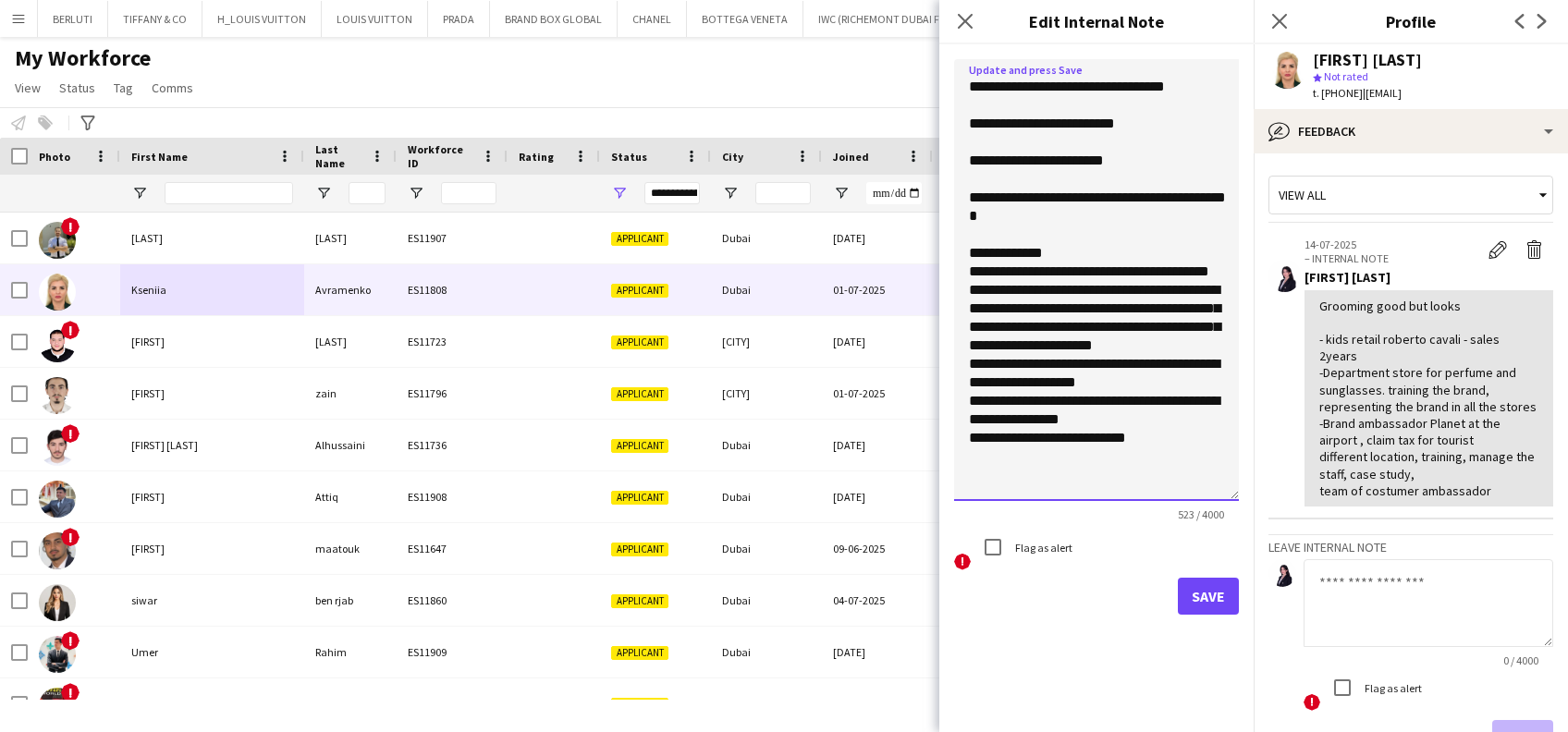 drag, startPoint x: 1097, startPoint y: 377, endPoint x: 1019, endPoint y: 379, distance: 78.02564 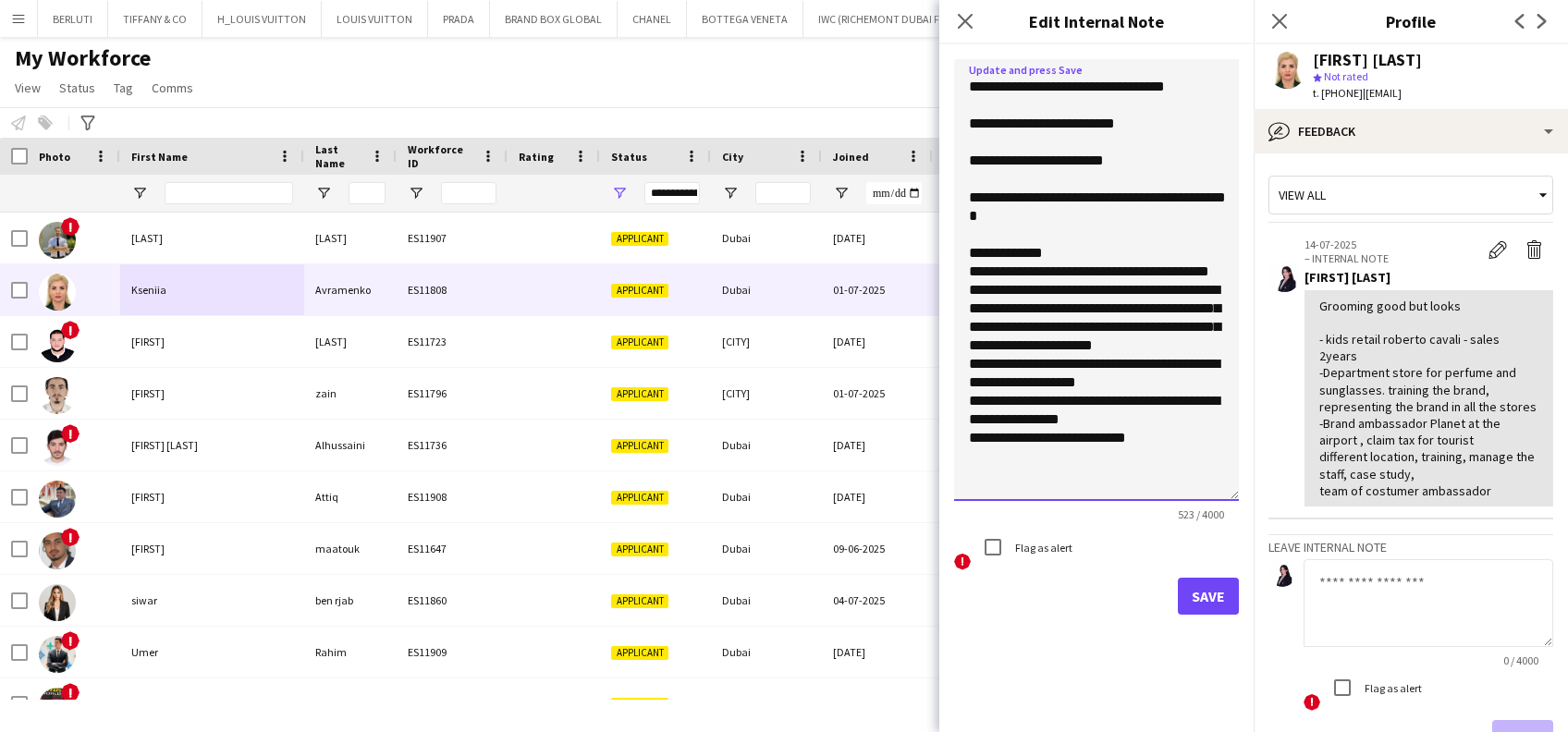 click on "**********" 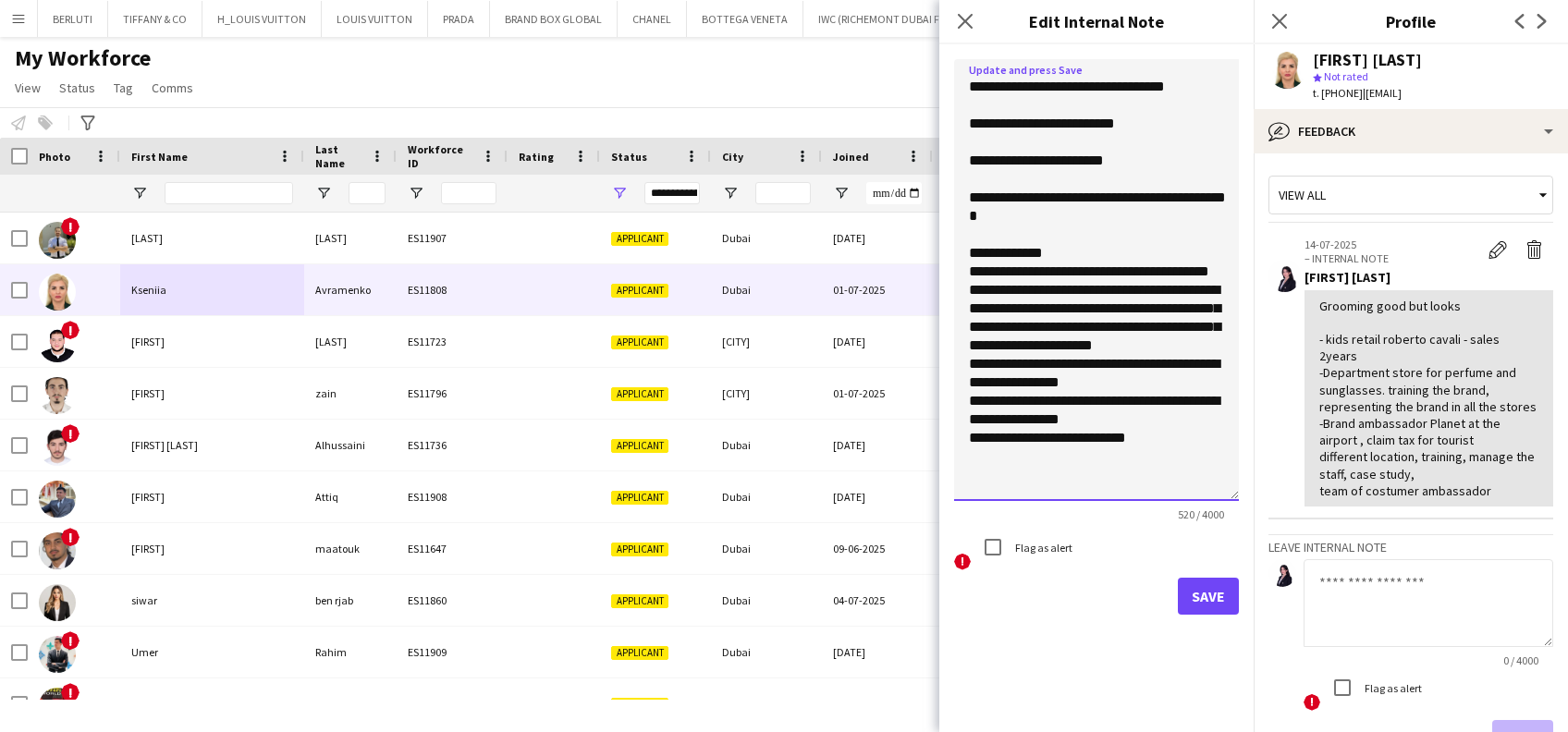click on "**********" 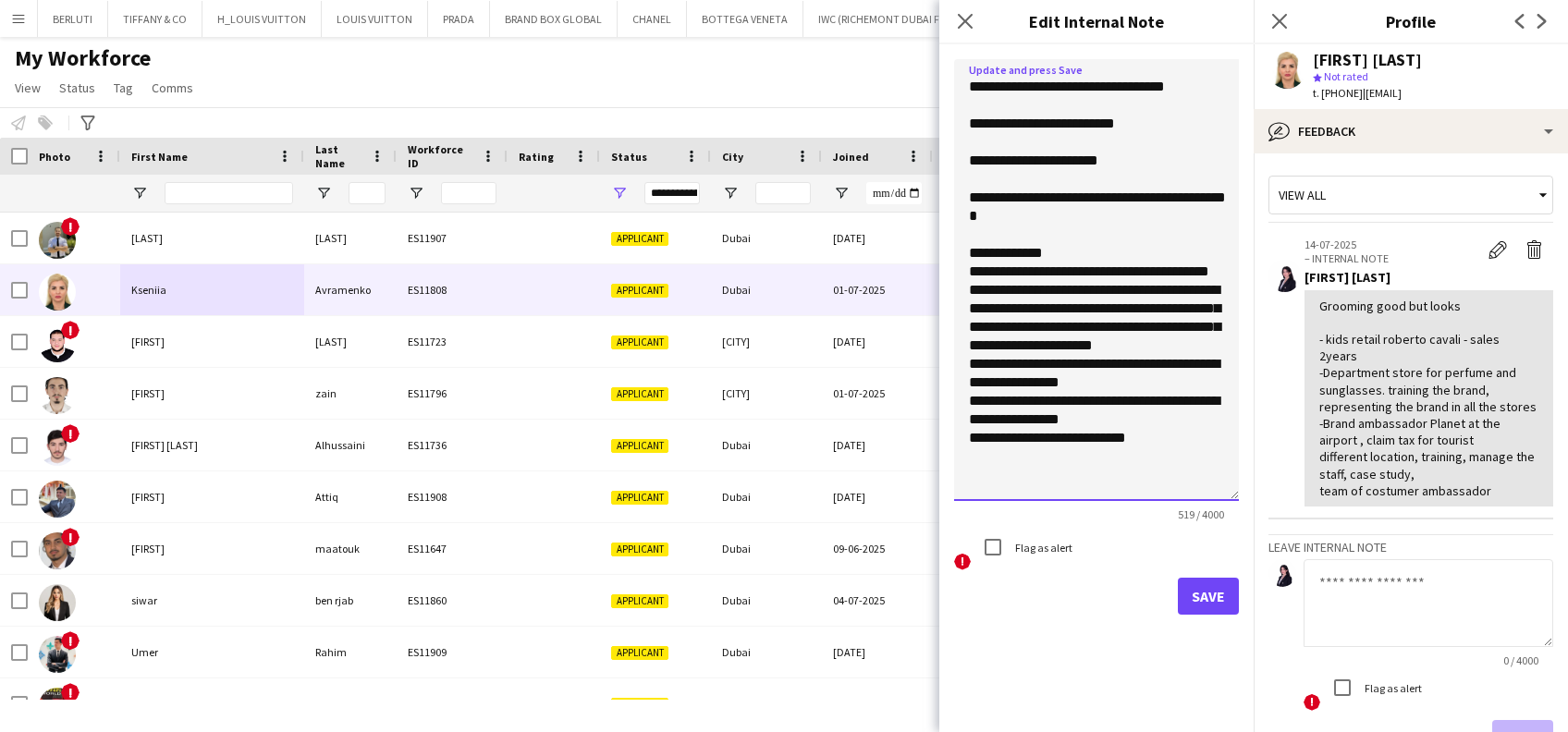click on "**********" 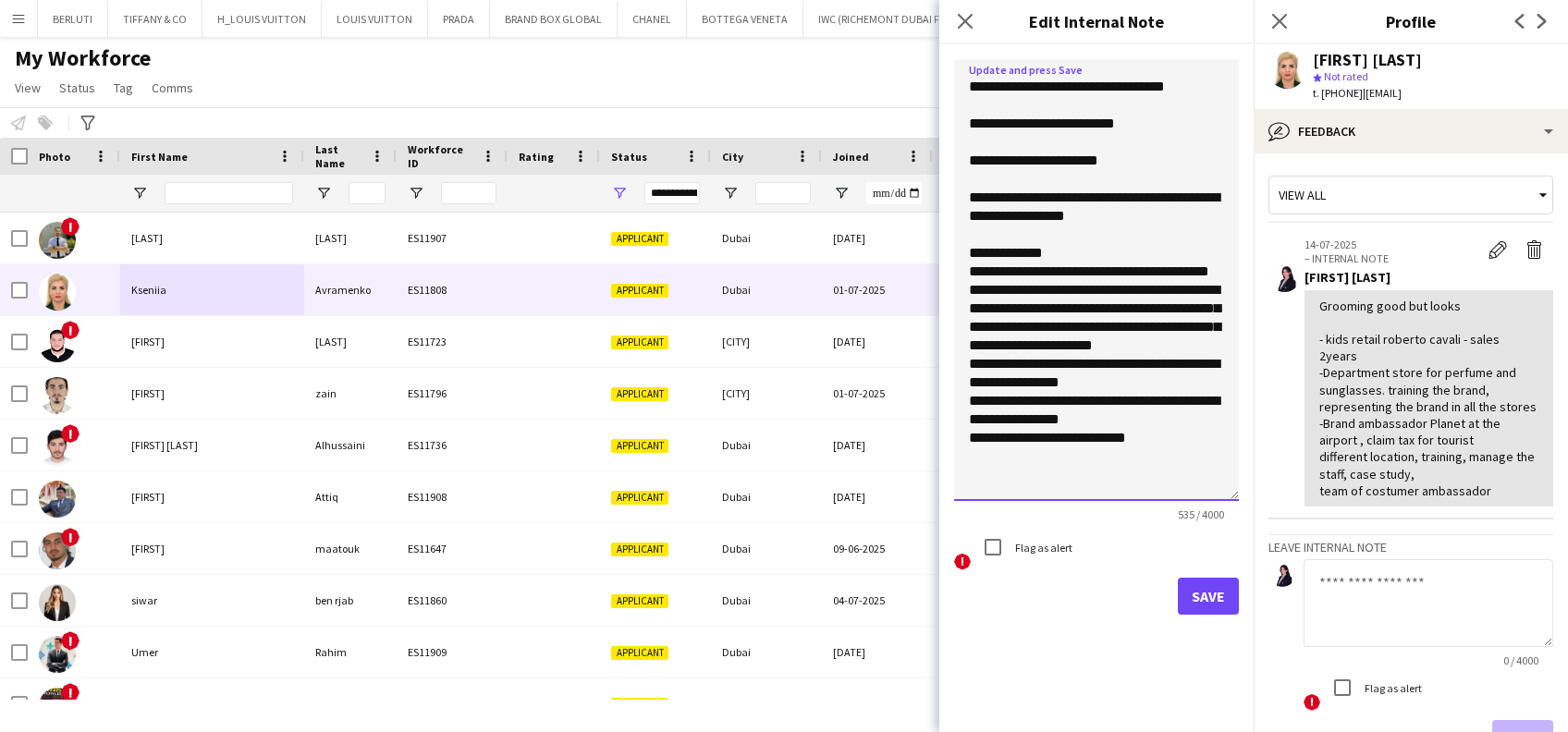 click on "**********" 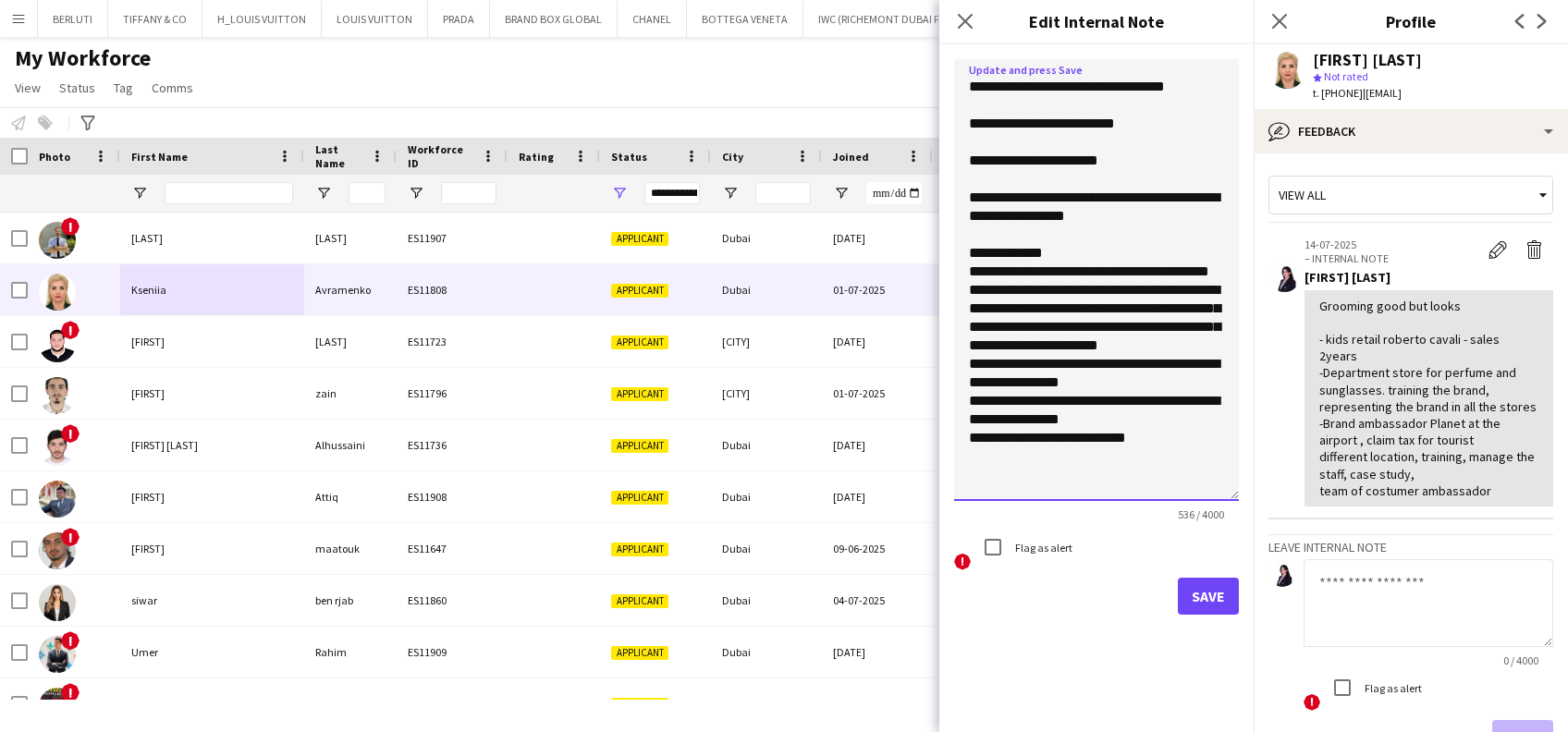 click on "**********" 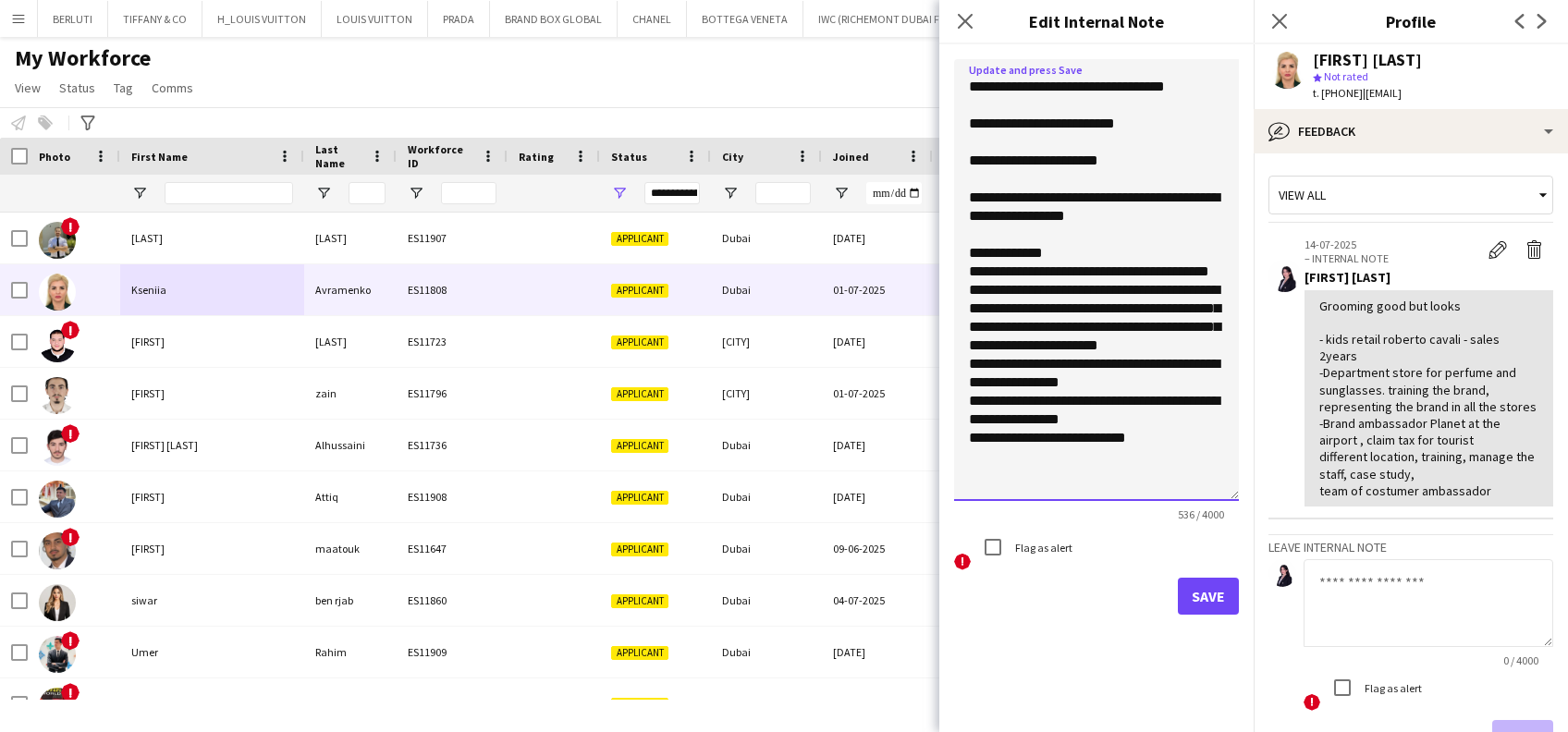 drag, startPoint x: 1148, startPoint y: 379, endPoint x: 1084, endPoint y: 383, distance: 64.12488 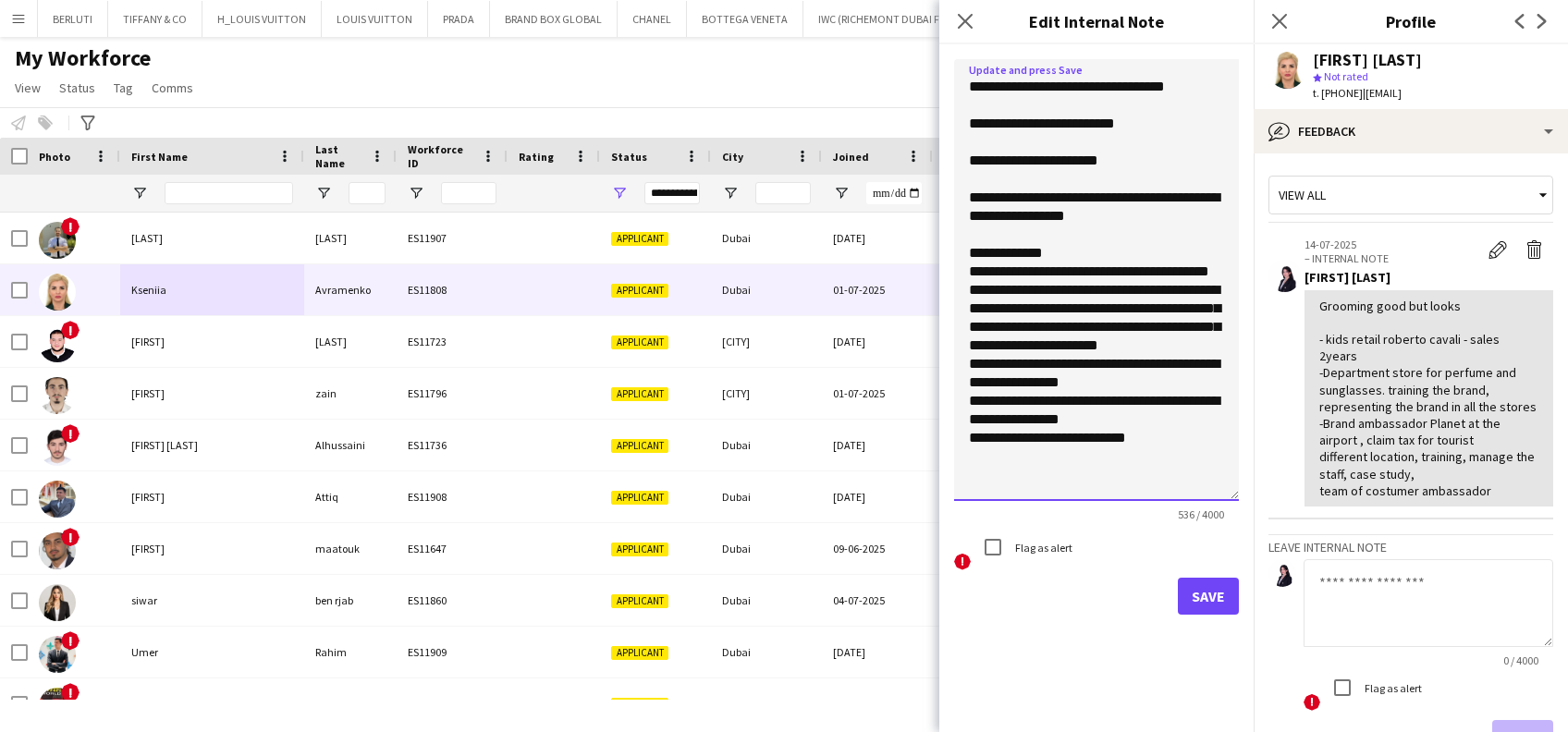 click on "**********" 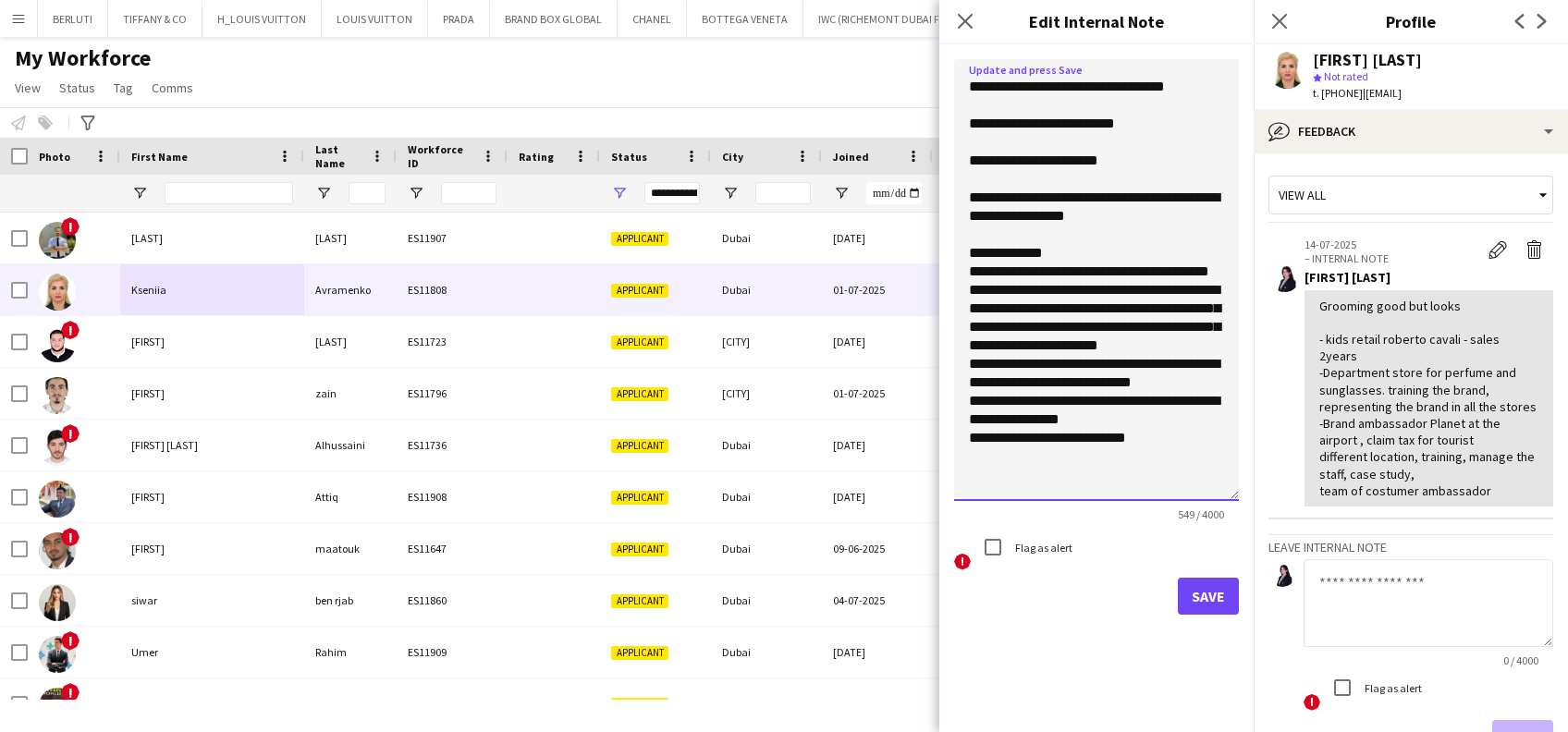 drag, startPoint x: 1158, startPoint y: 399, endPoint x: 1019, endPoint y: 395, distance: 139.05754 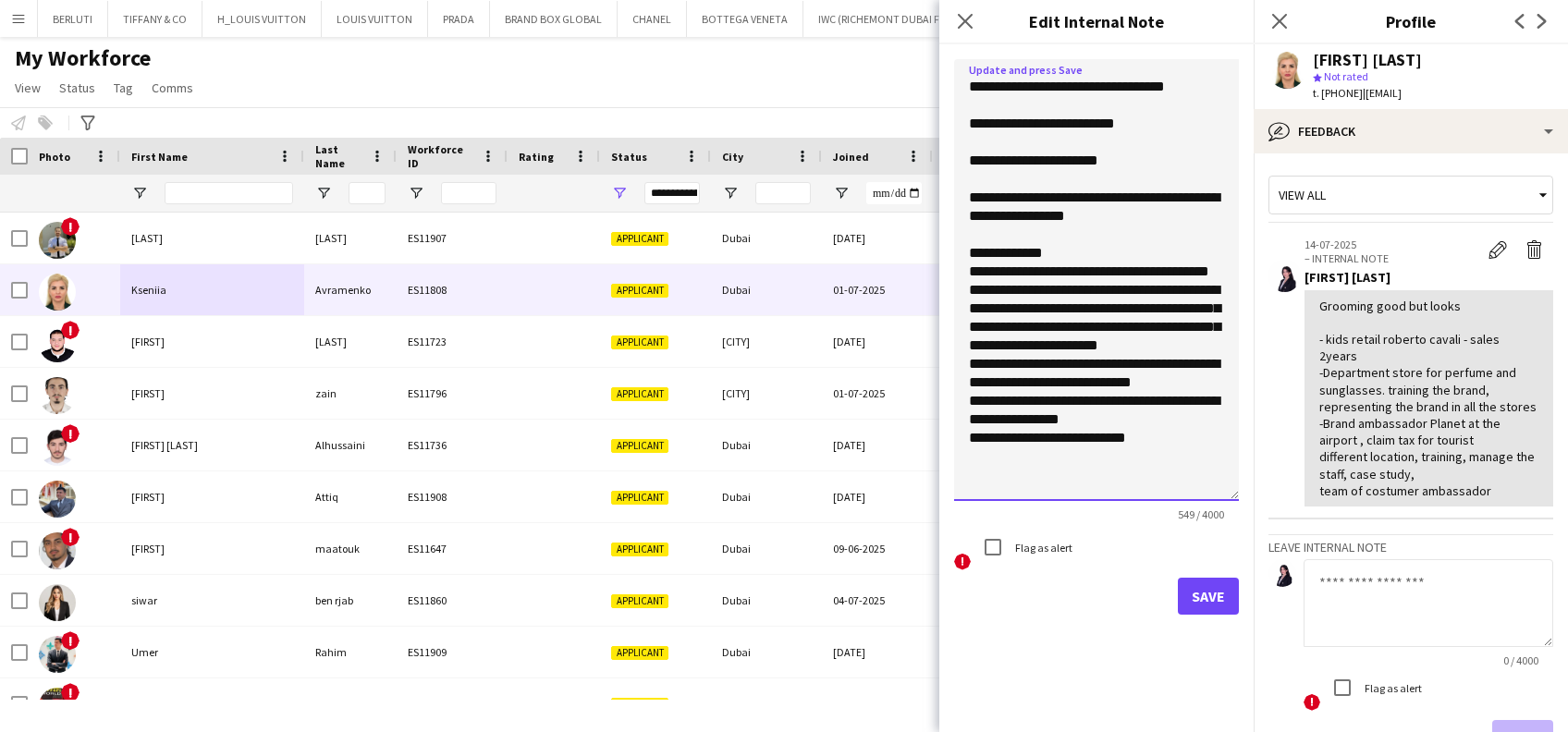 click on "**********" 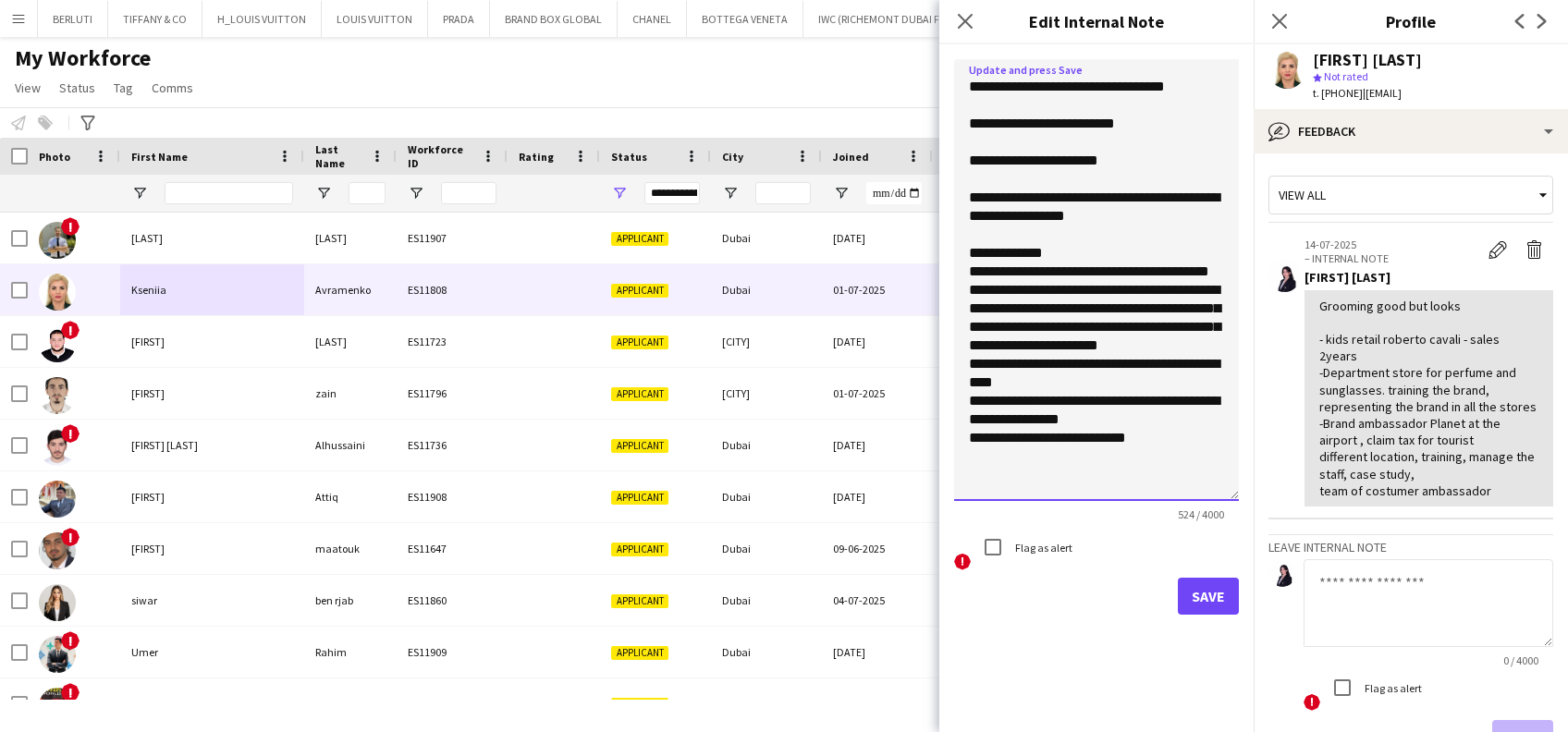 click on "**********" 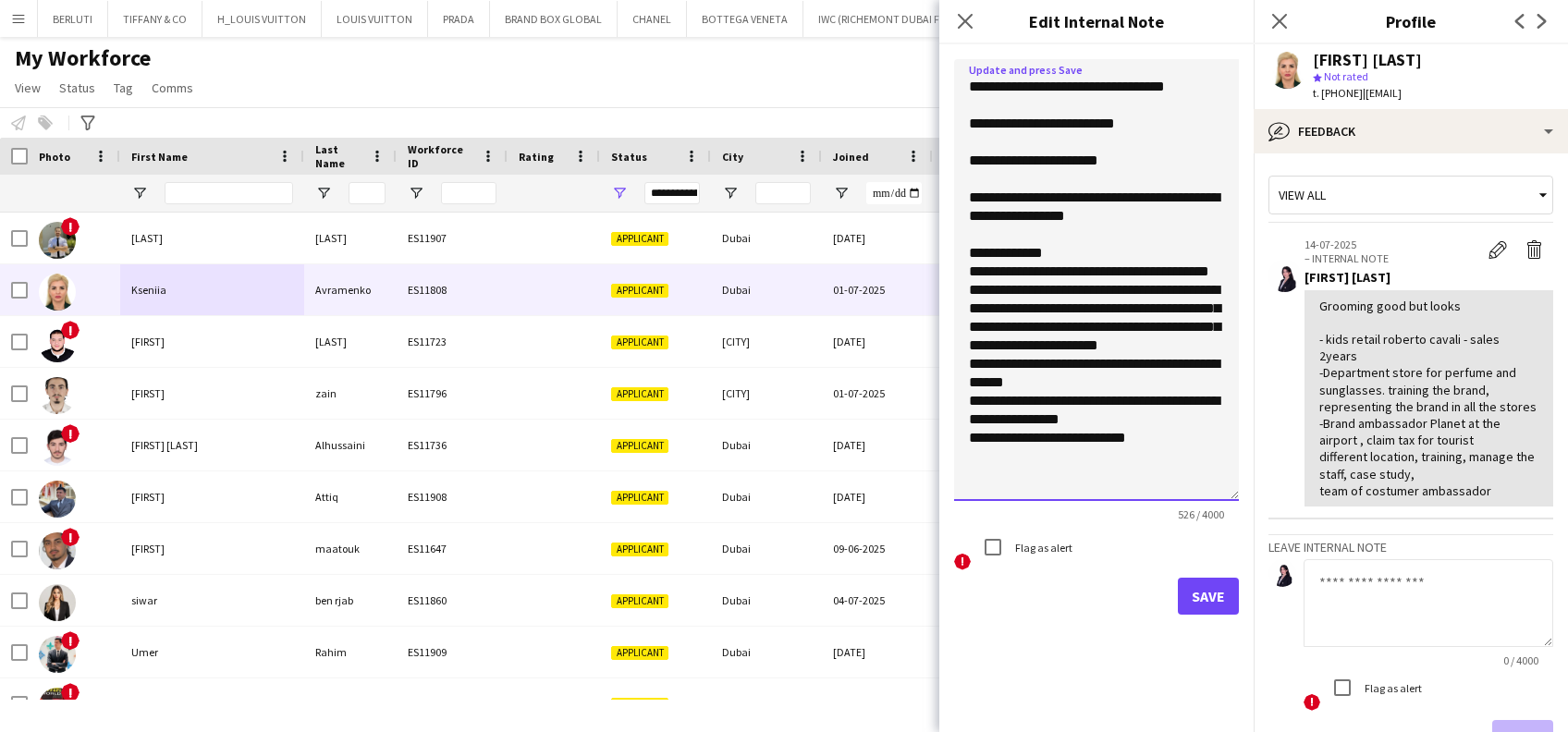 click on "**********" 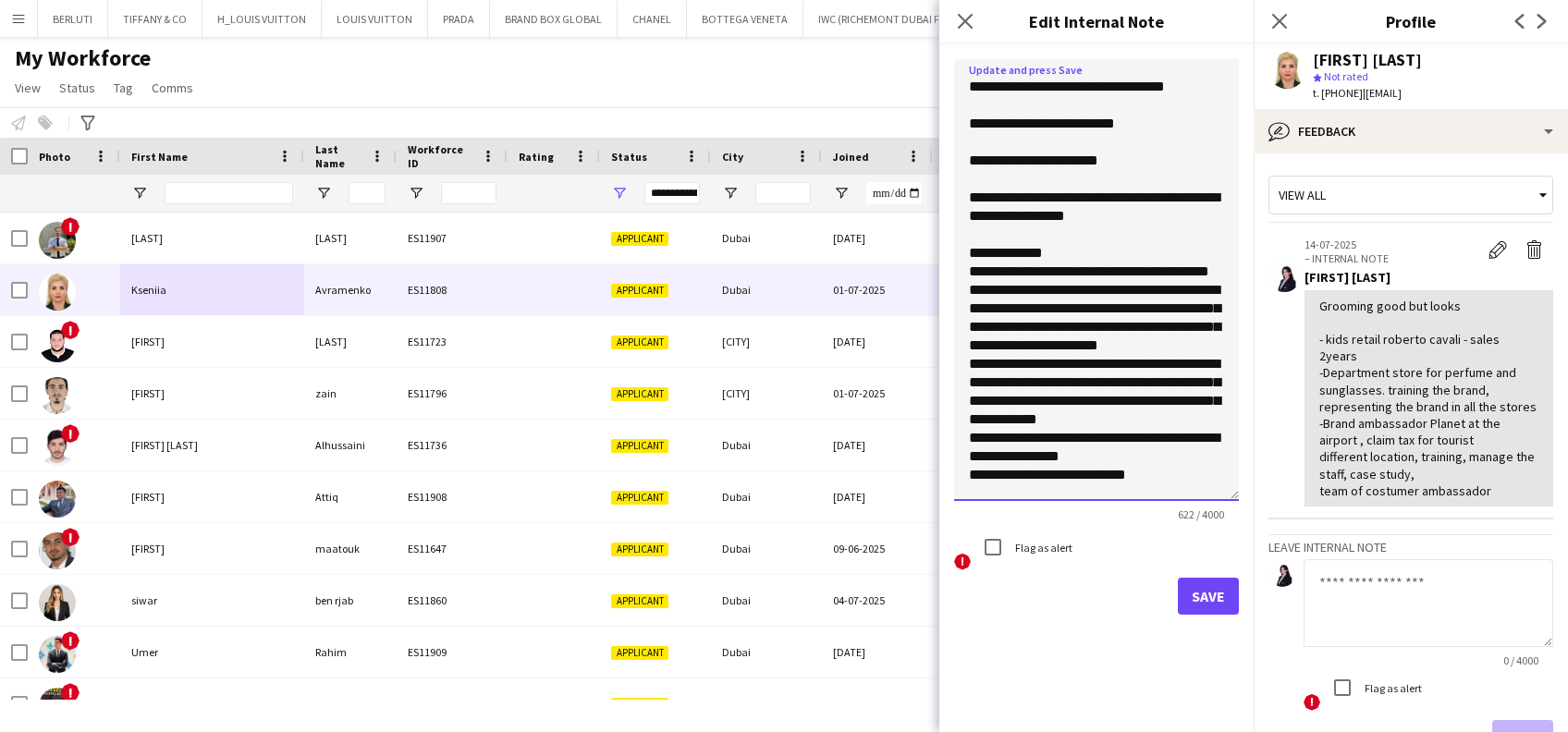 scroll, scrollTop: 47, scrollLeft: 0, axis: vertical 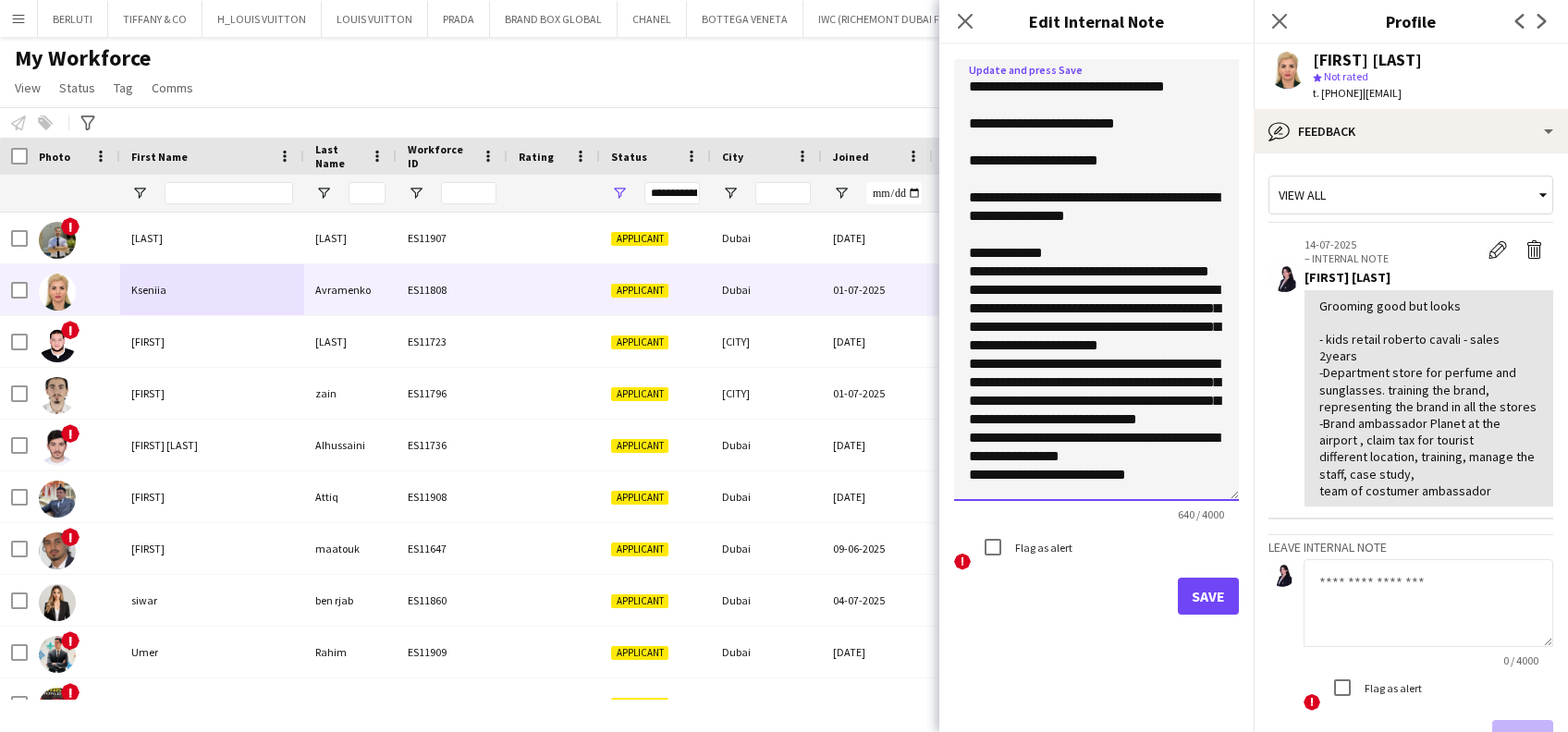 drag, startPoint x: 1019, startPoint y: 452, endPoint x: 1198, endPoint y: 497, distance: 184.56977 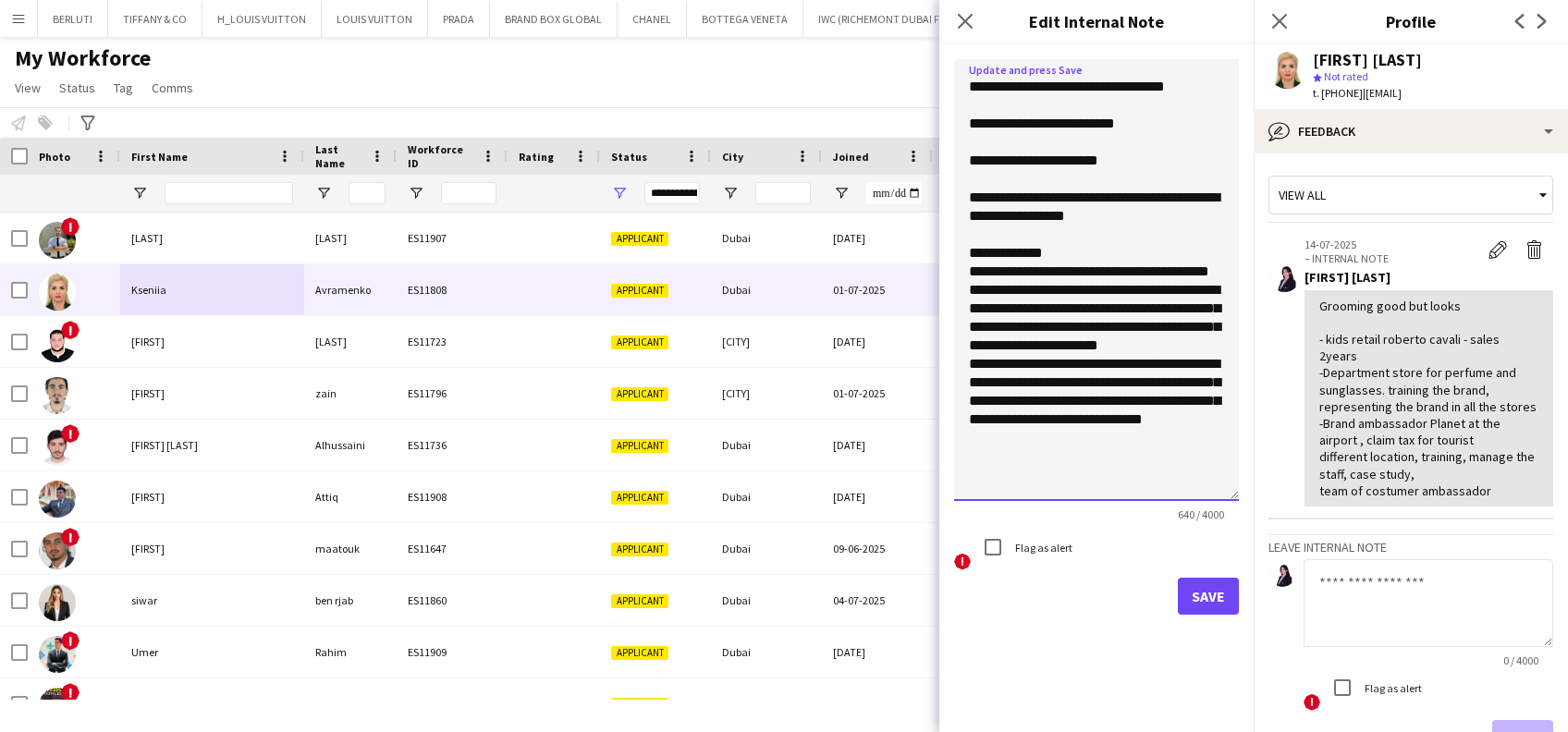 scroll, scrollTop: 0, scrollLeft: 0, axis: both 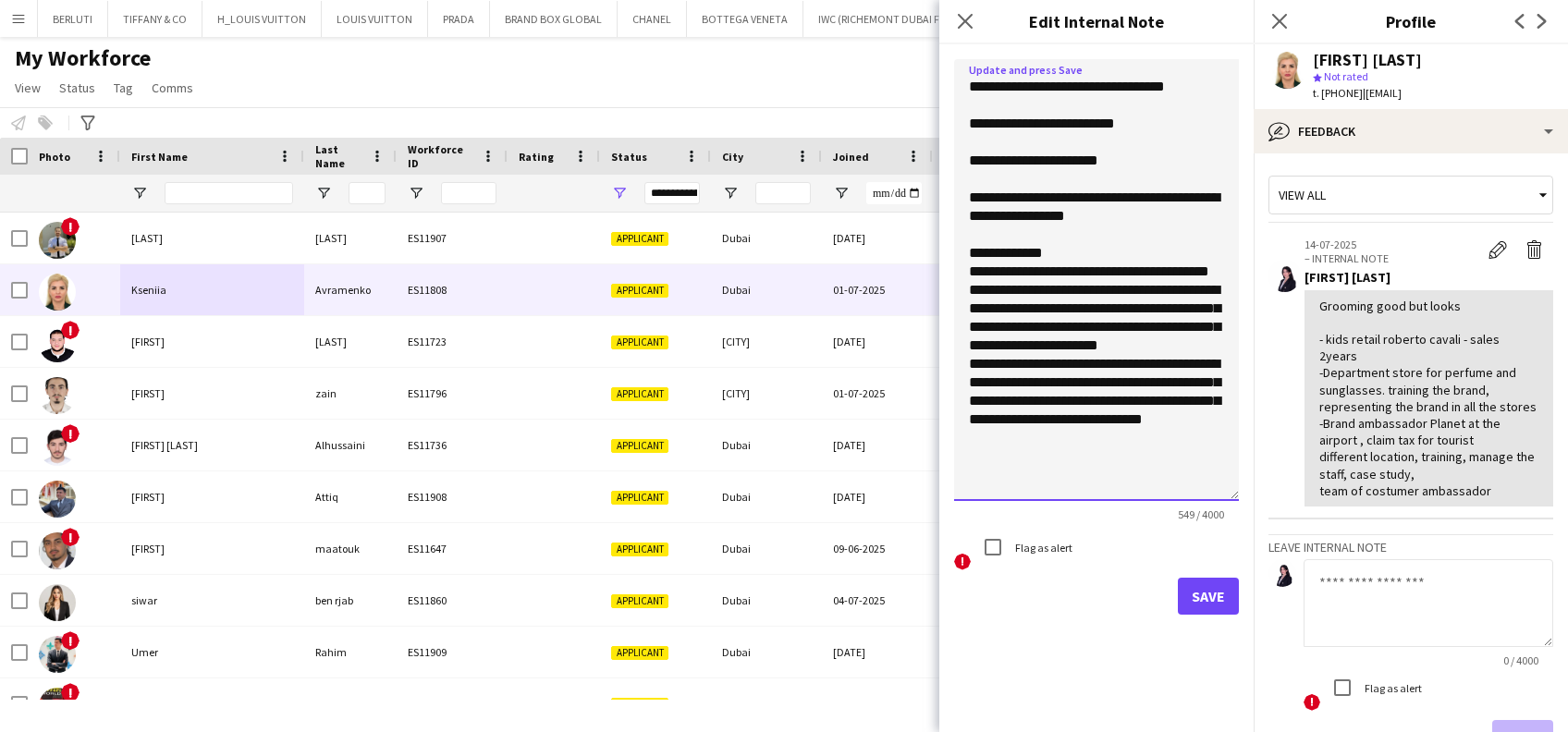 click on "**********" 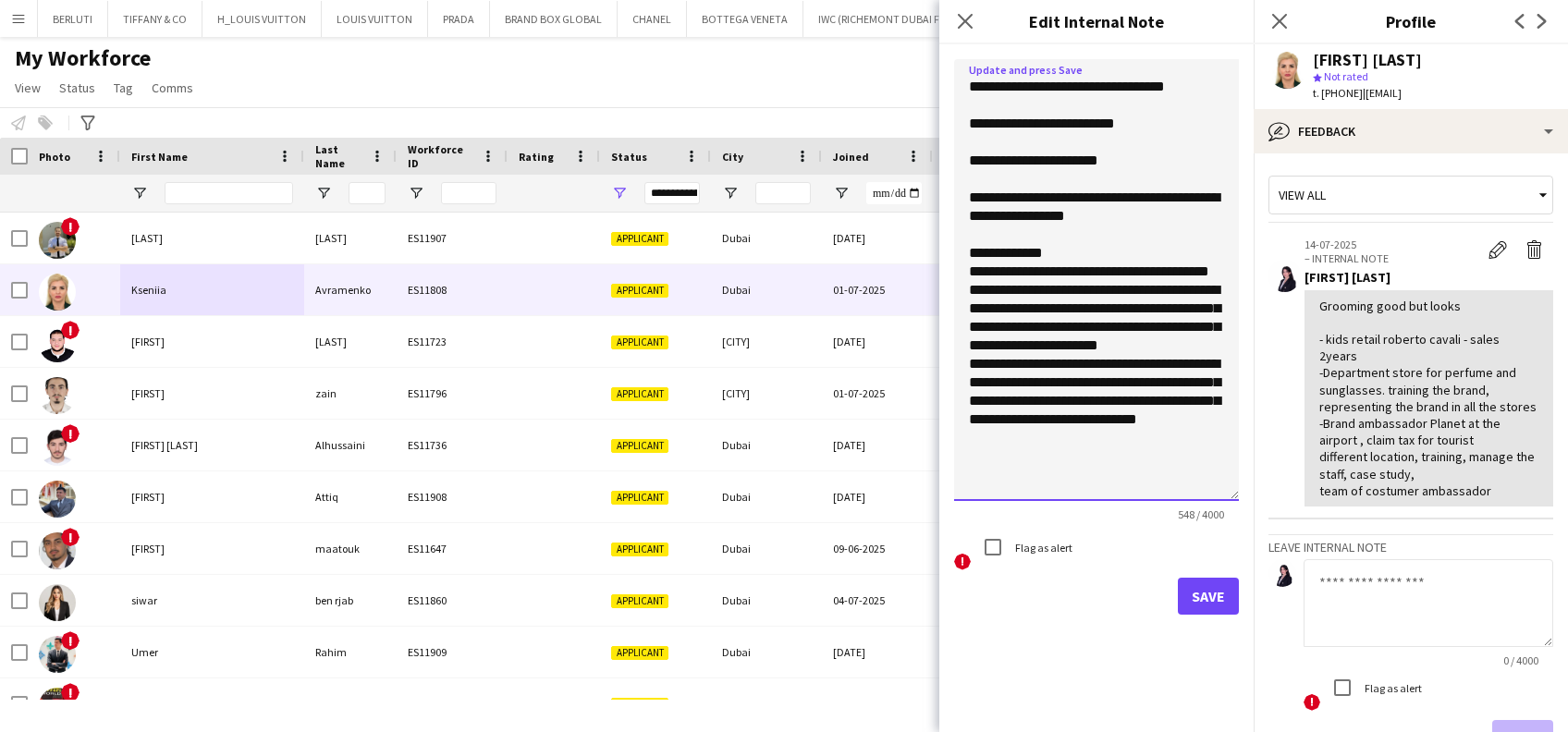 click on "**********" 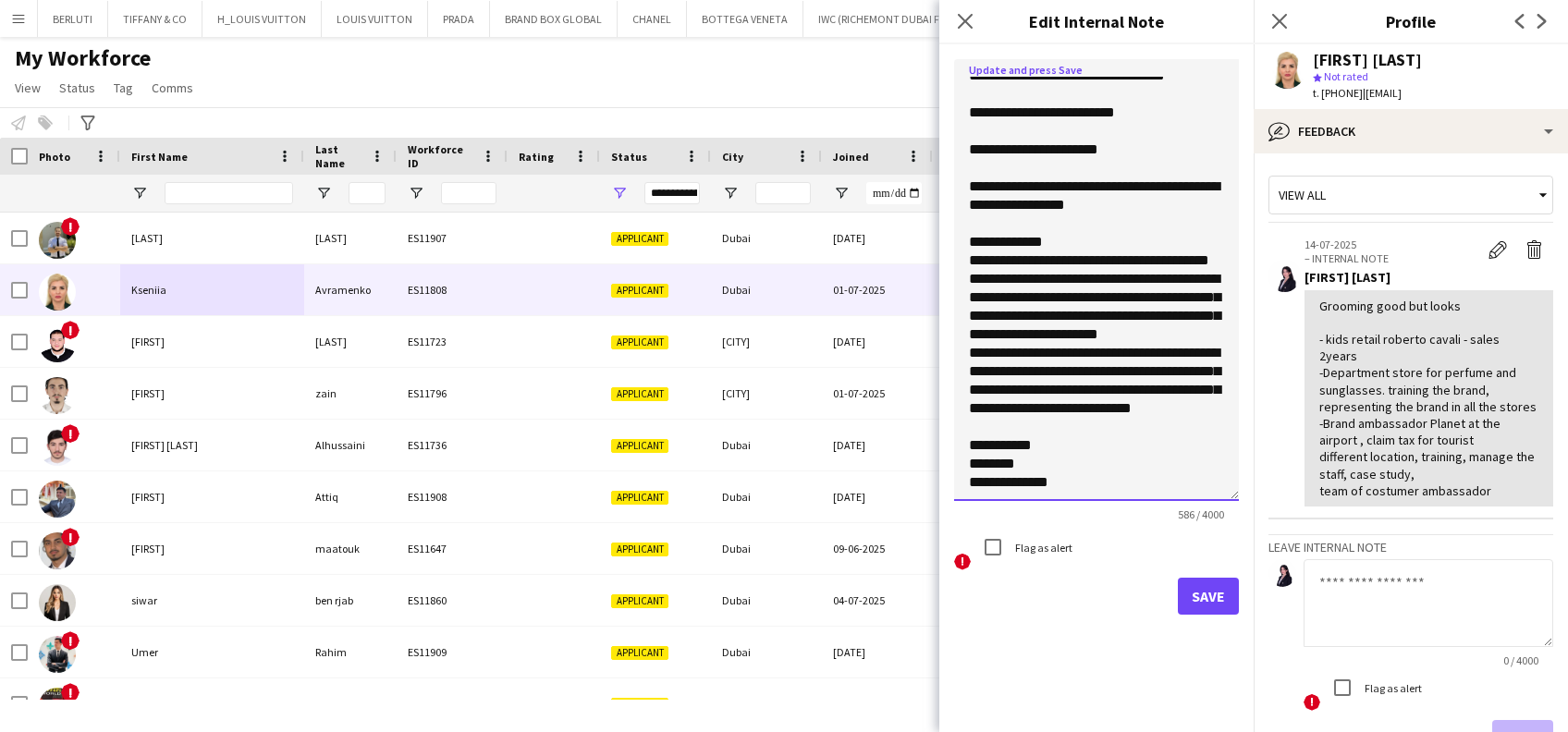 scroll, scrollTop: 77, scrollLeft: 0, axis: vertical 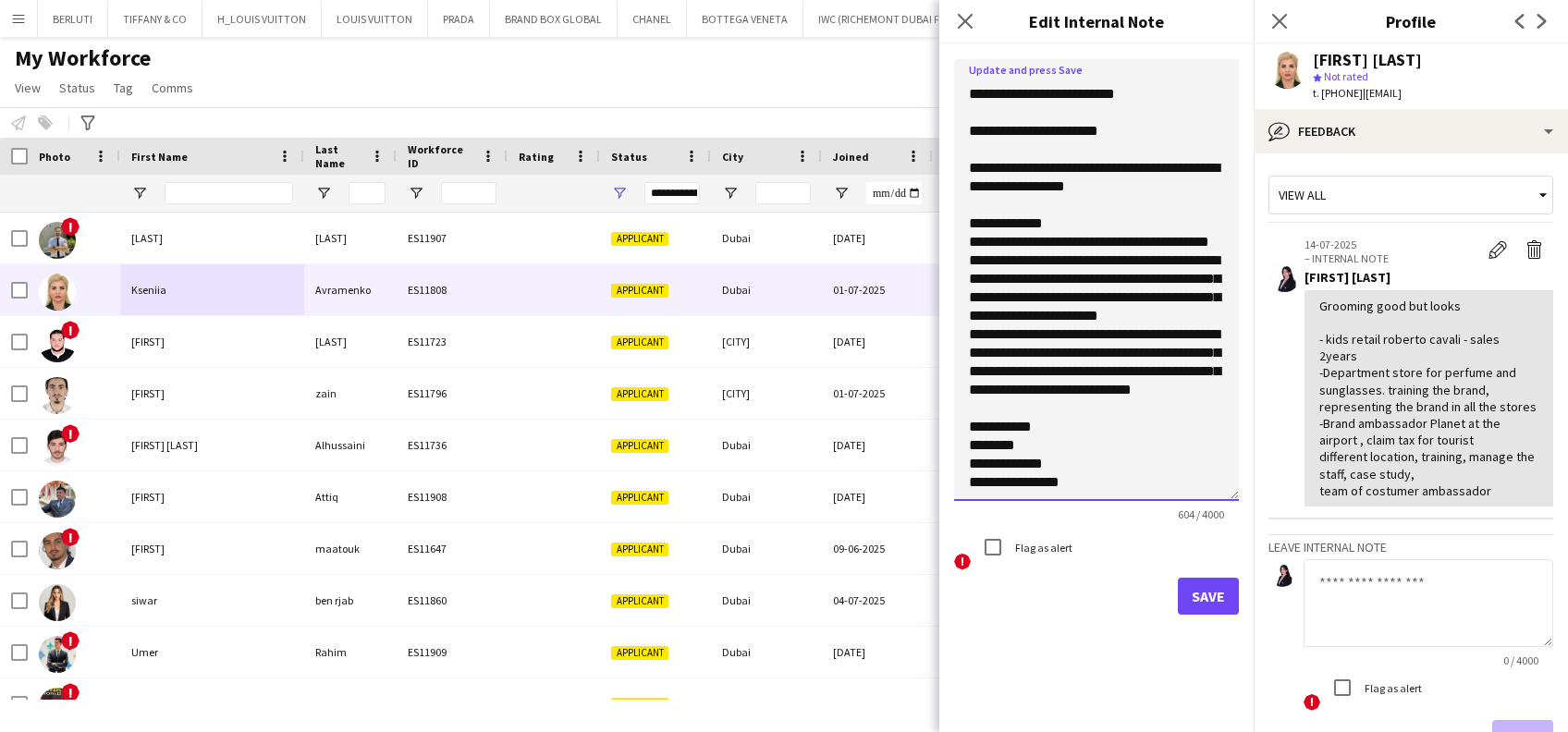 drag, startPoint x: 1121, startPoint y: 498, endPoint x: 1061, endPoint y: 492, distance: 60.29925 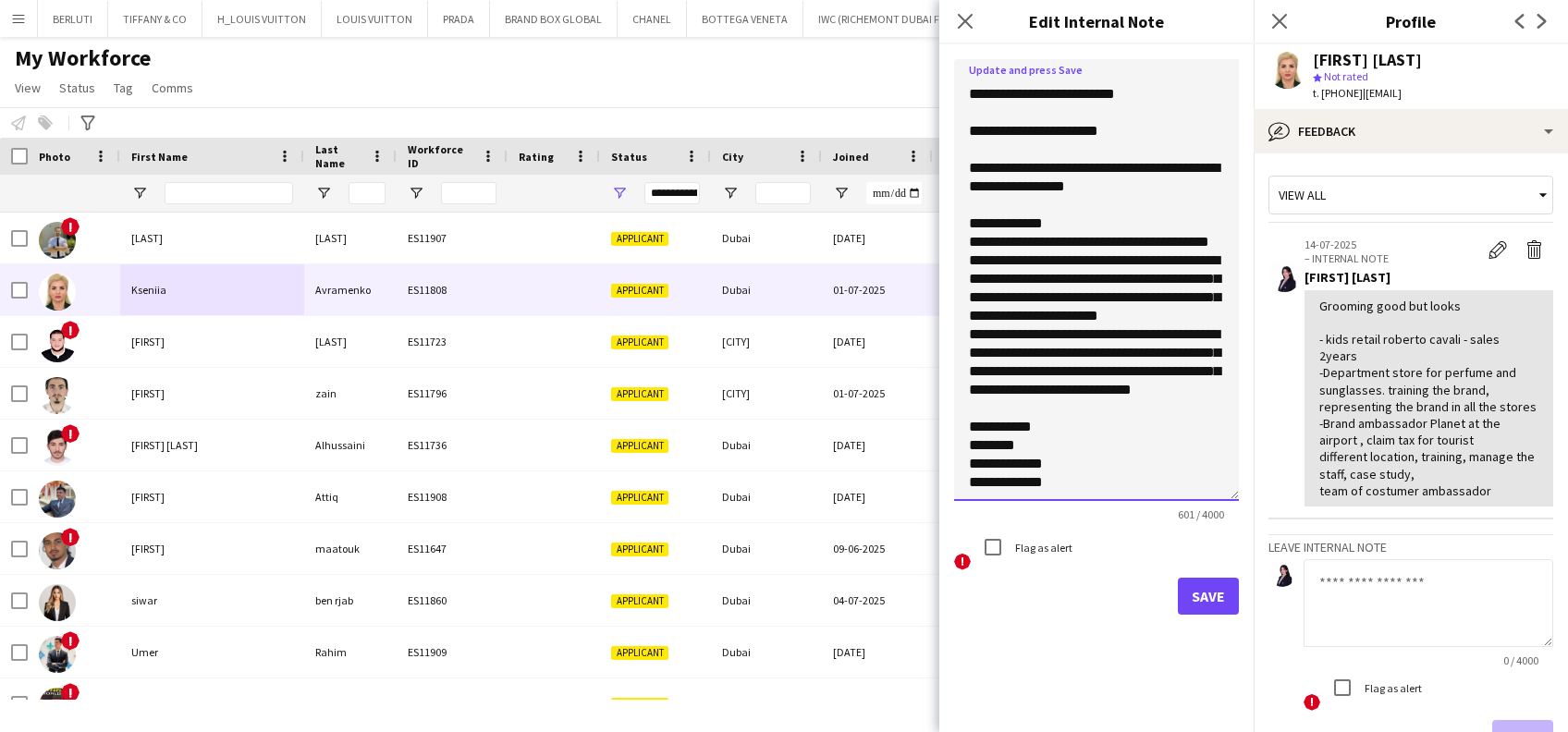 type on "**********" 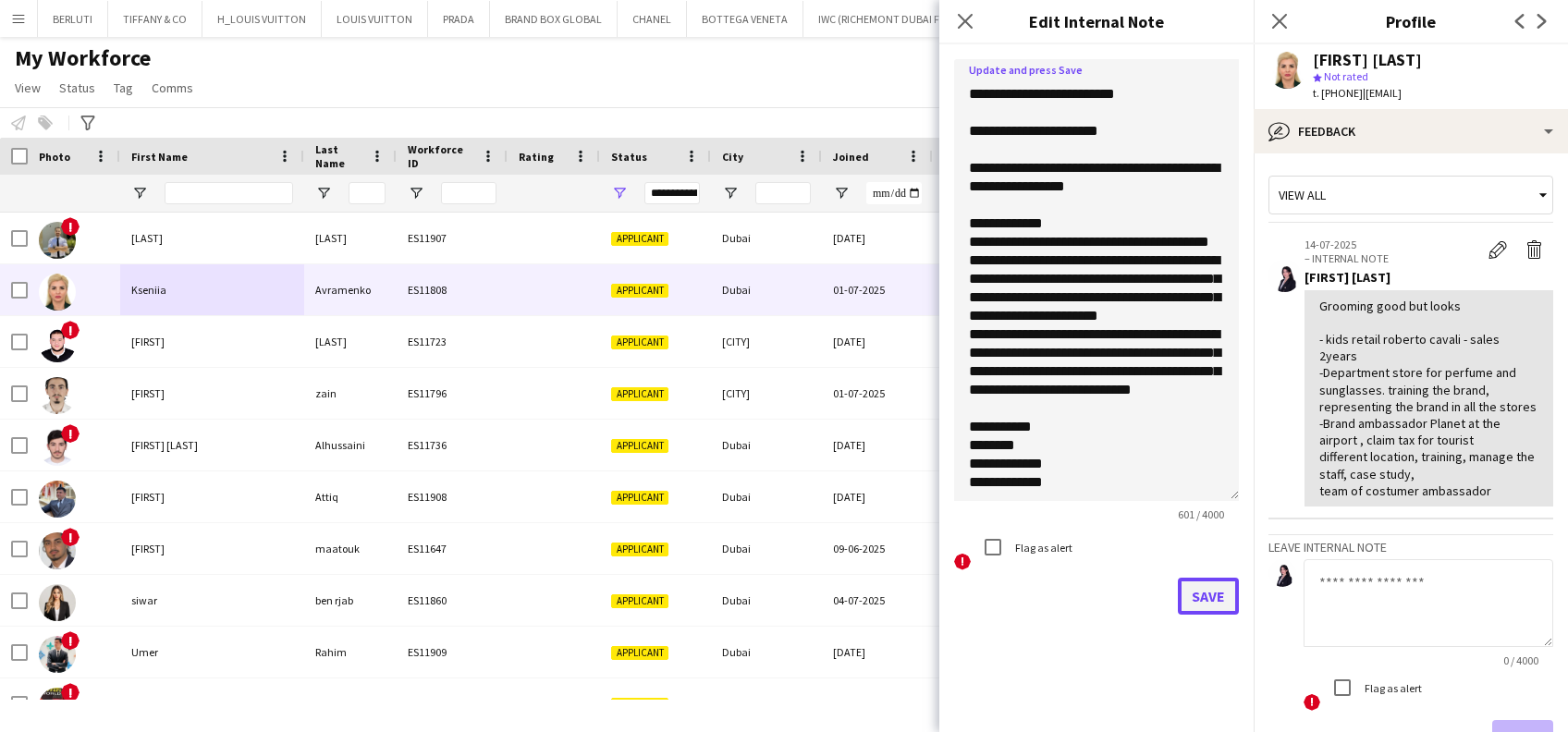click on "Save" 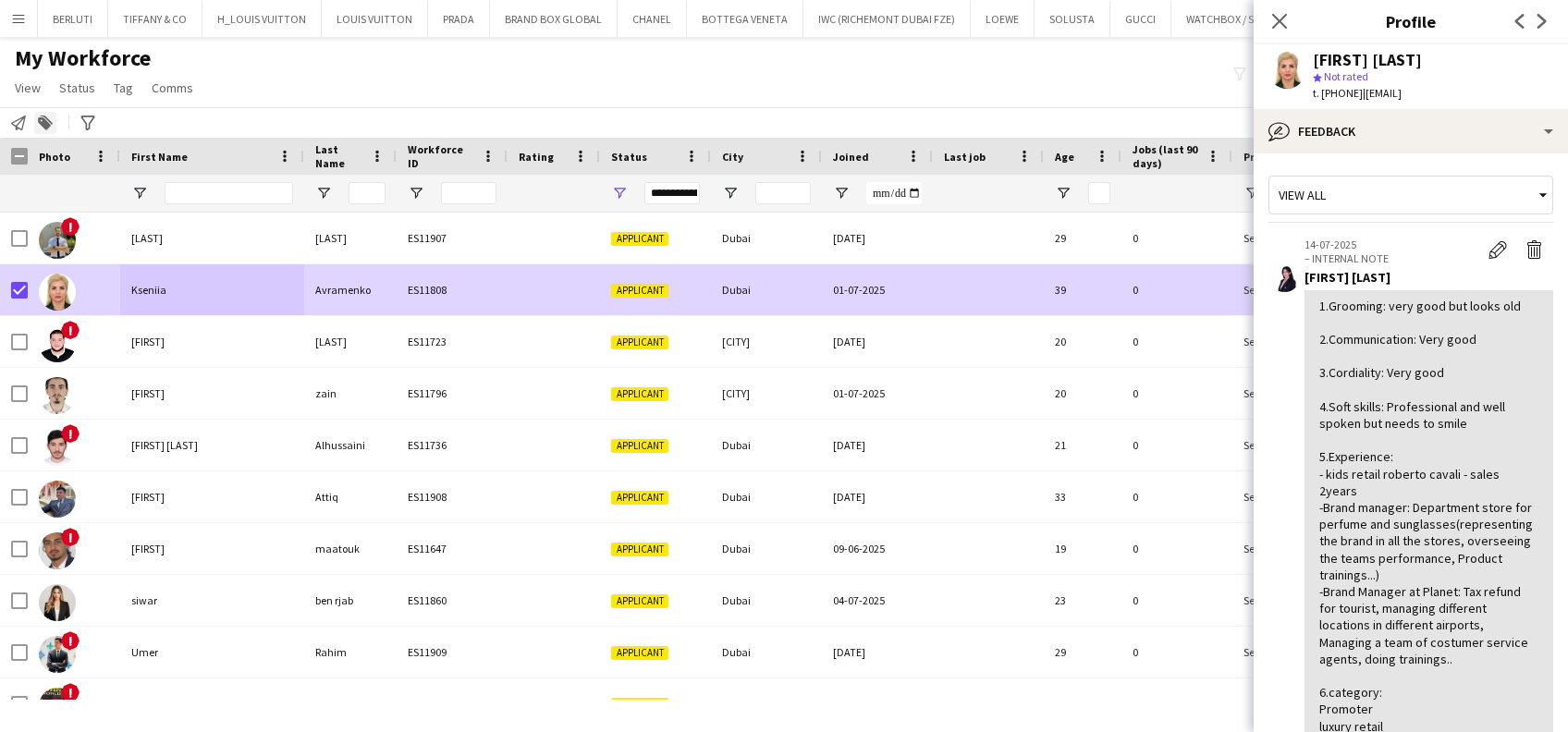 click on "Add to tag" 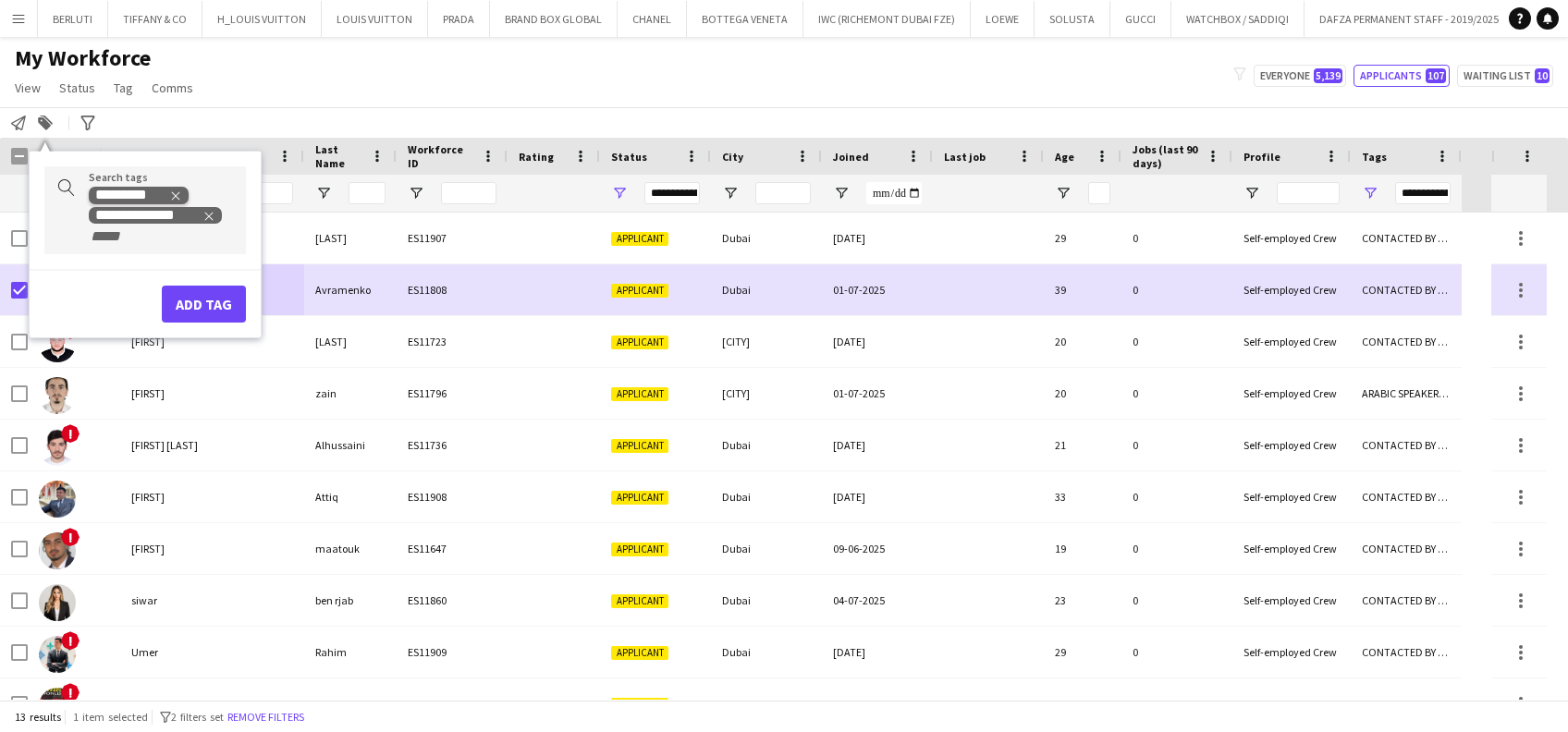 click 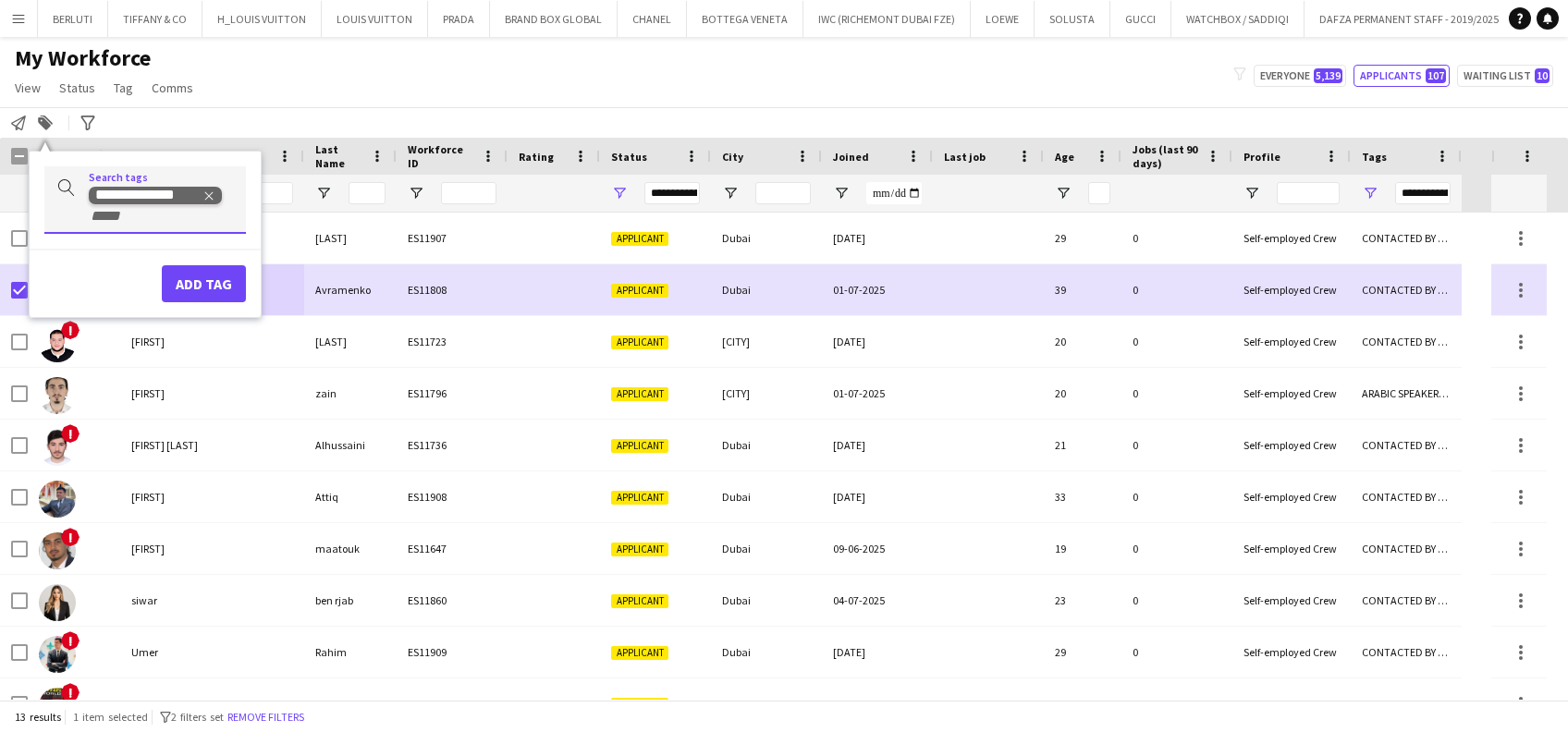 click 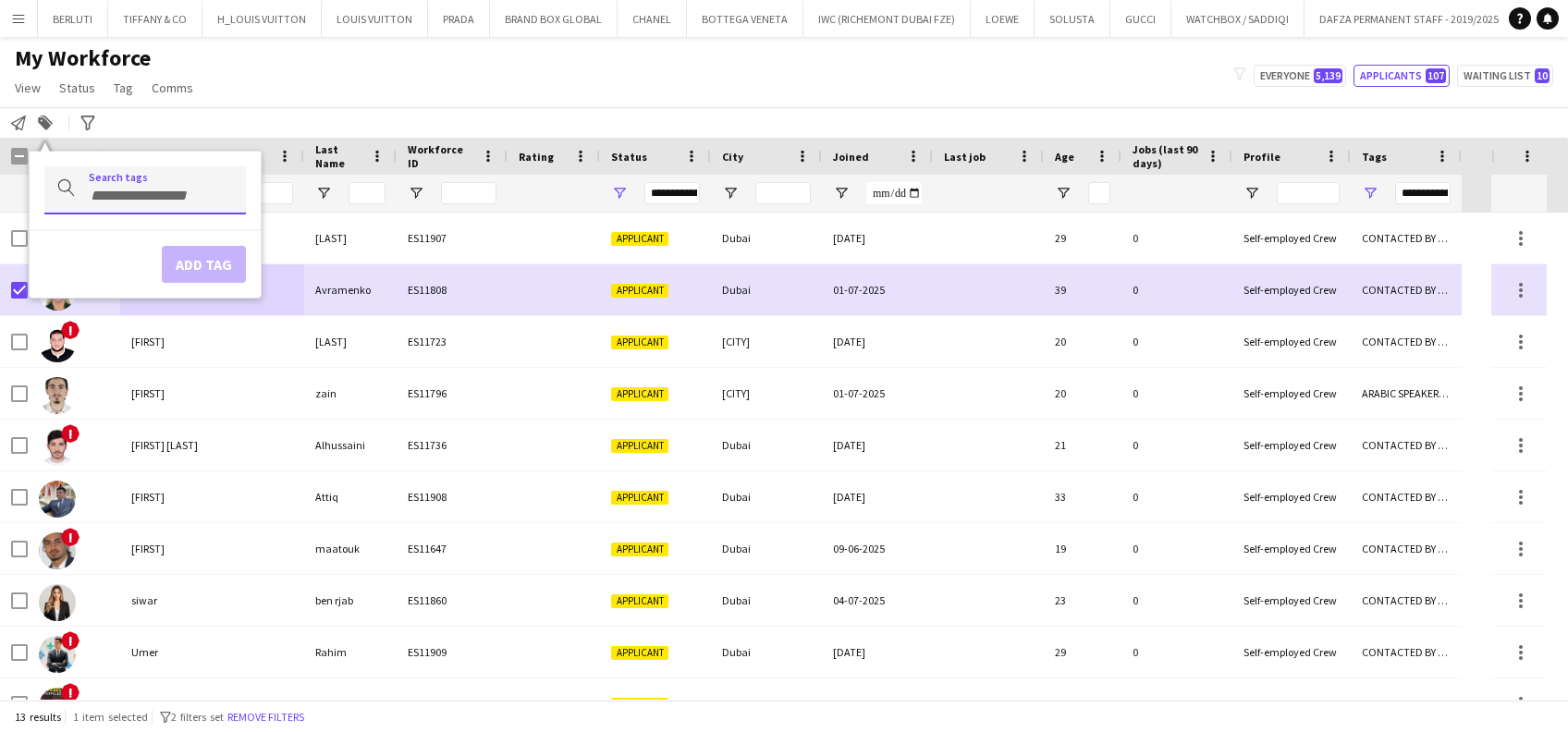 click at bounding box center [160, 196] 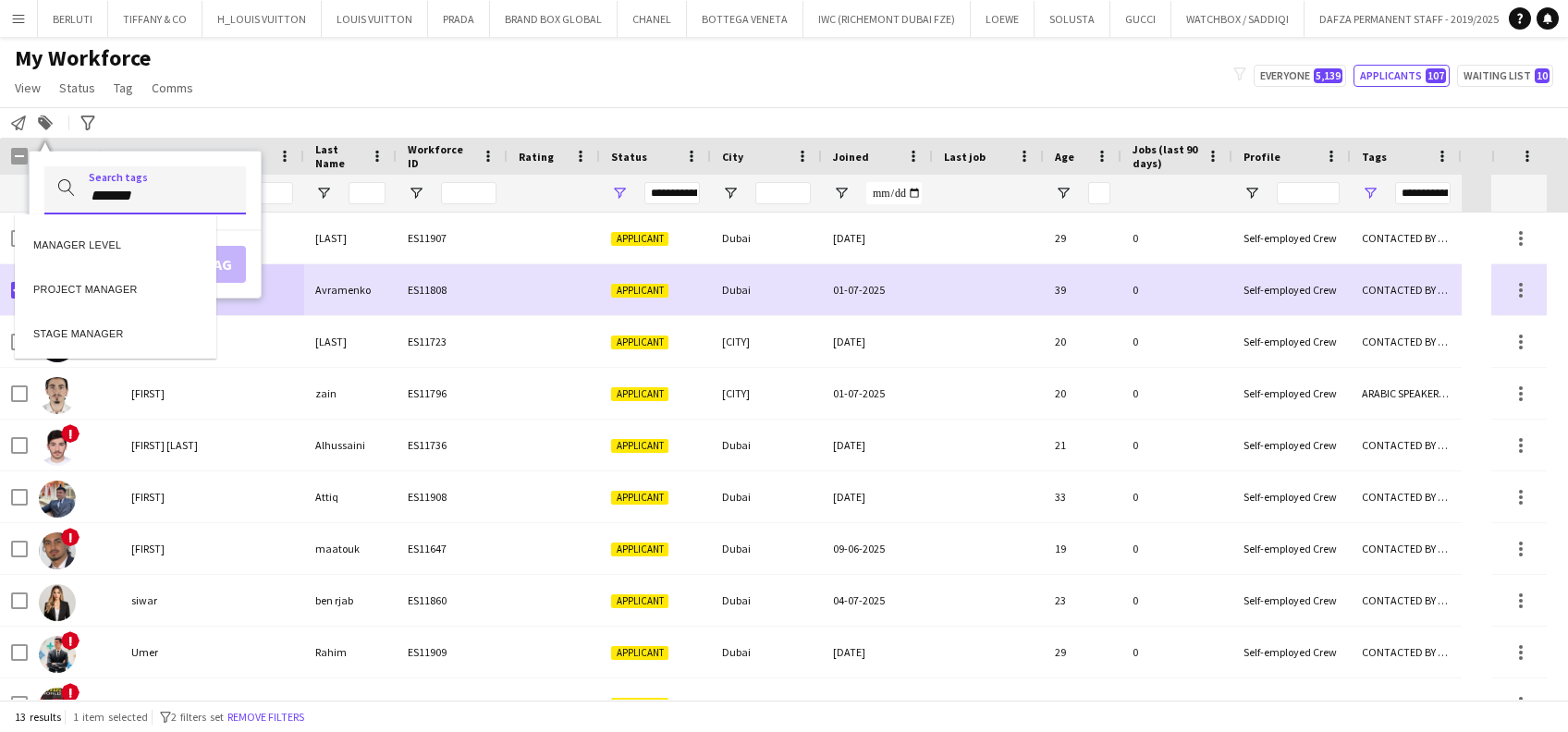 type on "*******" 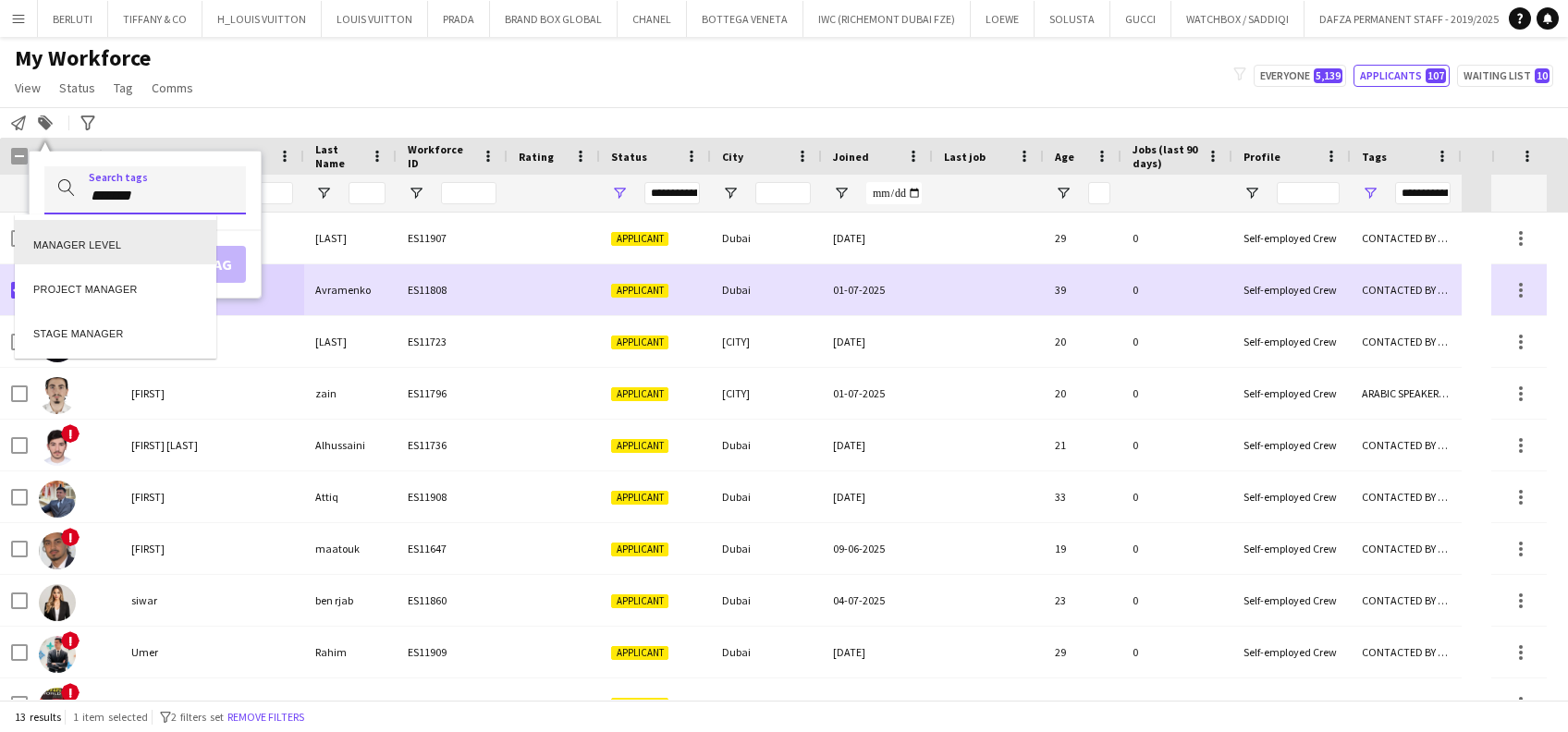 click on "MANAGER LEVEL" at bounding box center (116, 242) 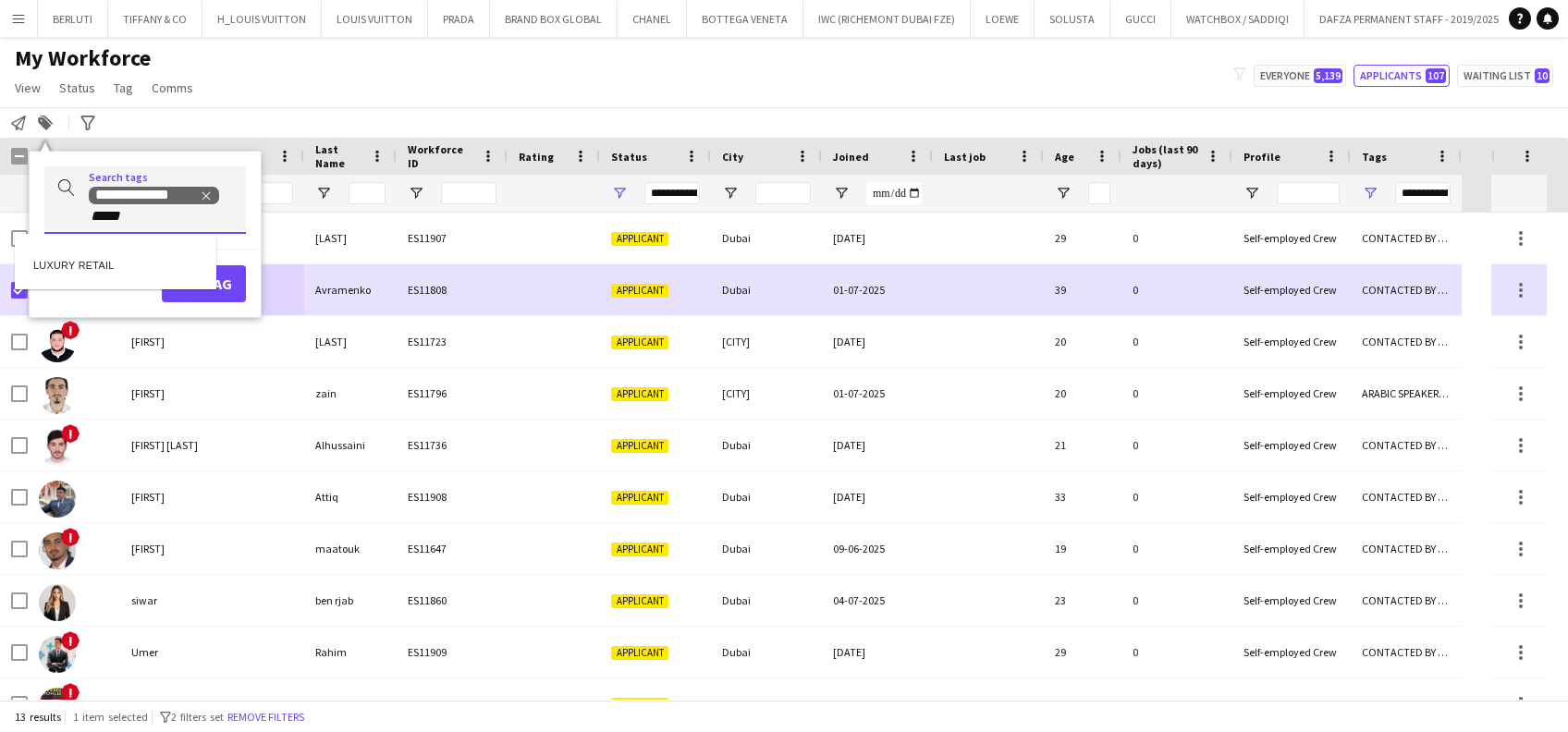 type on "*****" 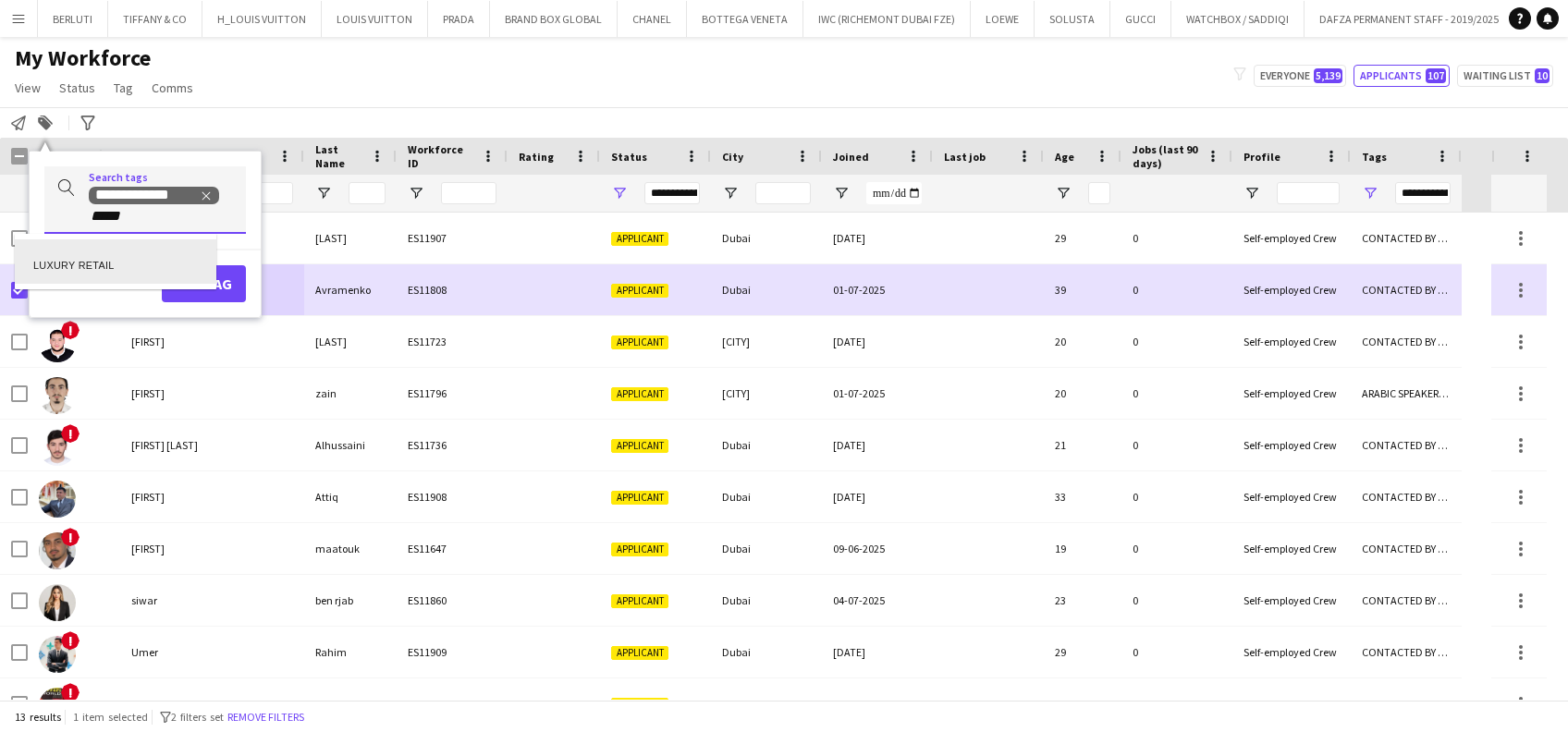 click on "LUXURY RETAIL" at bounding box center (116, 262) 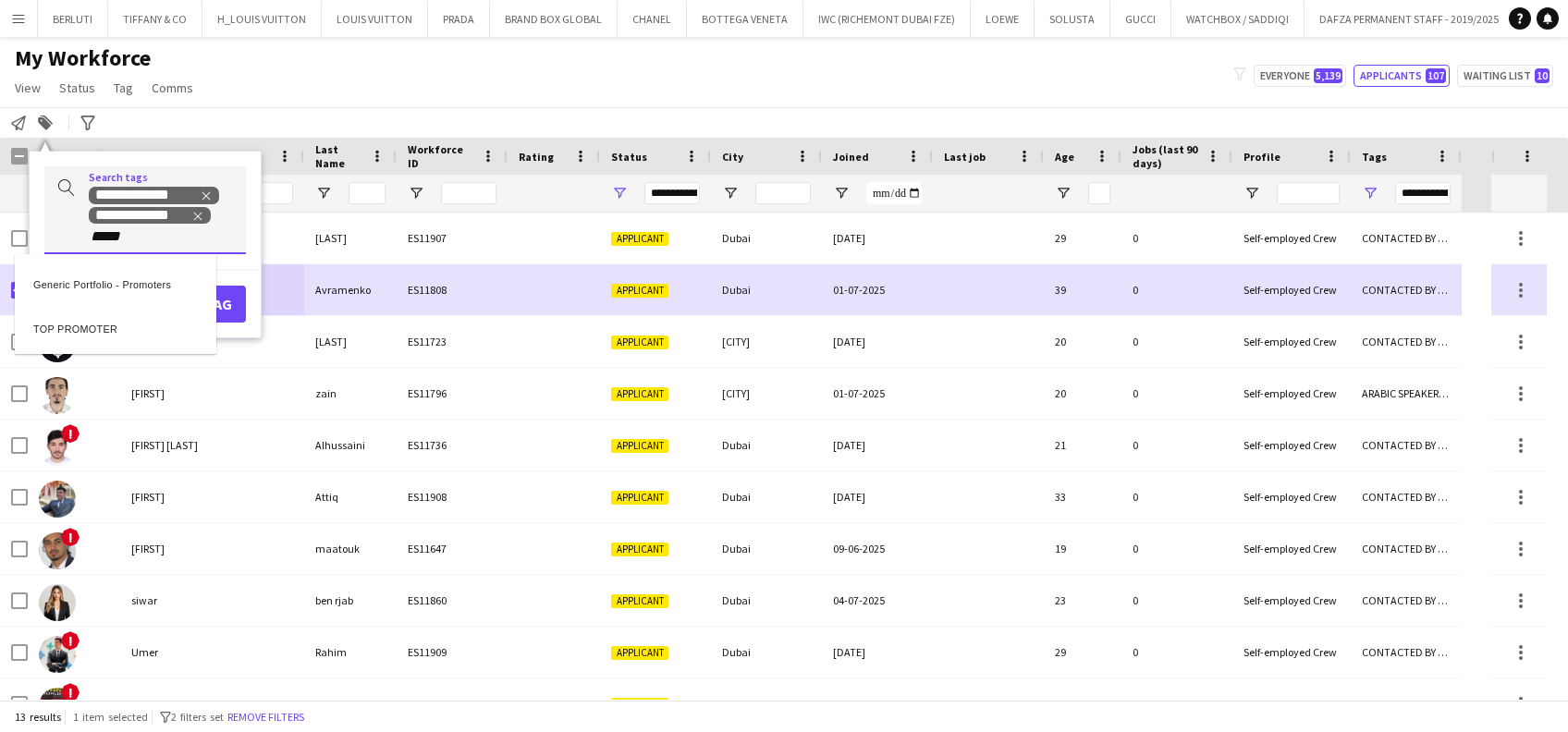 type on "*****" 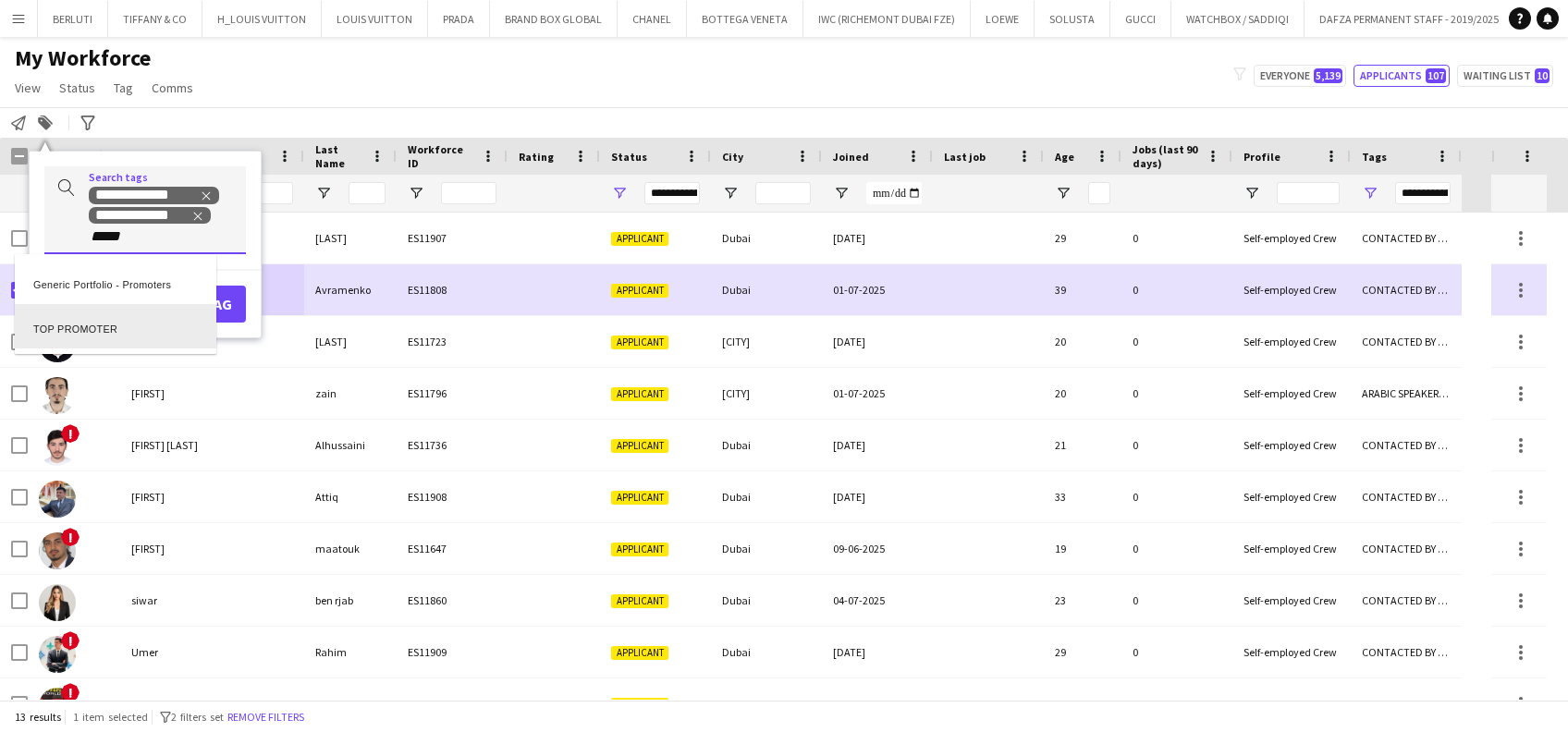 click on "TOP PROMOTER" at bounding box center [116, 326] 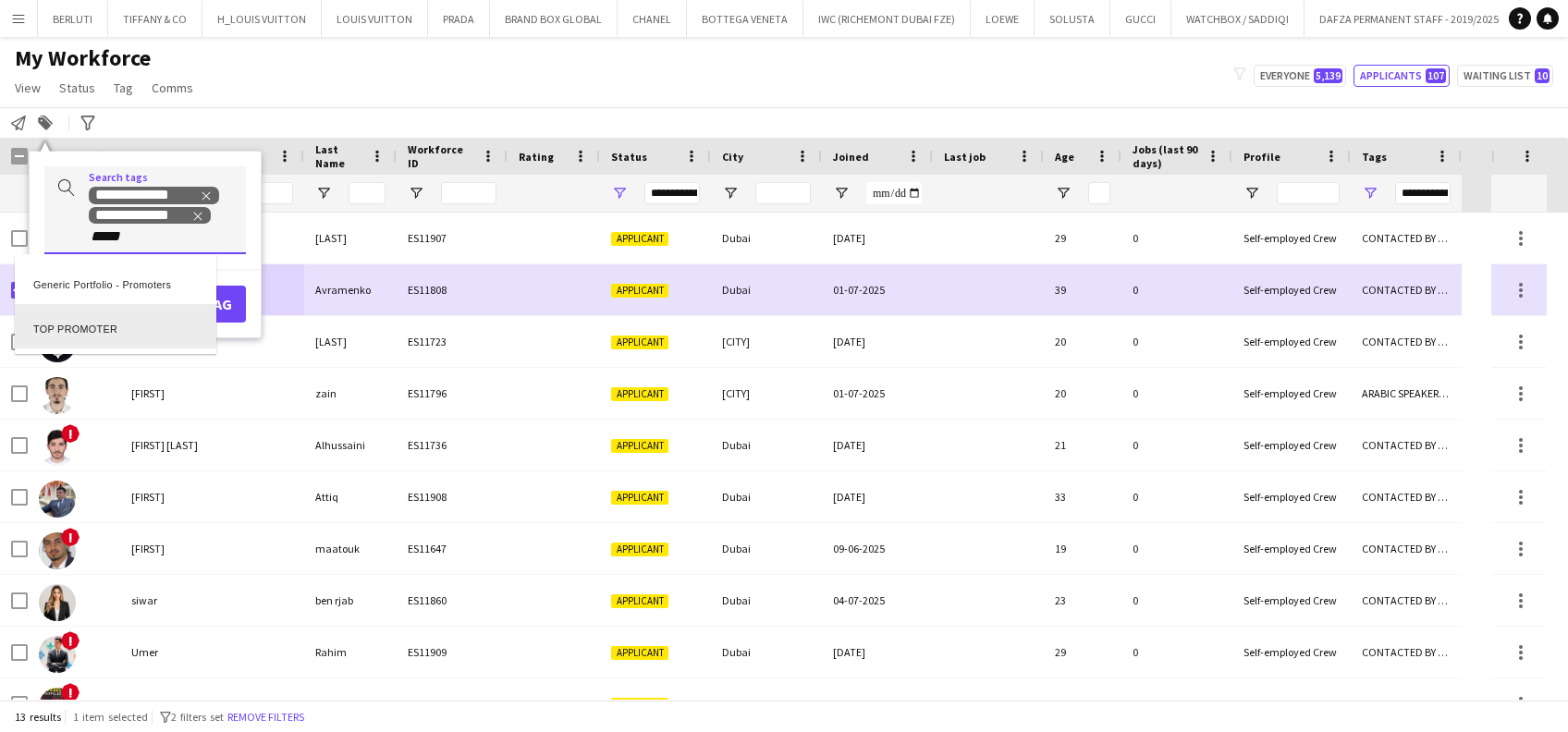 type 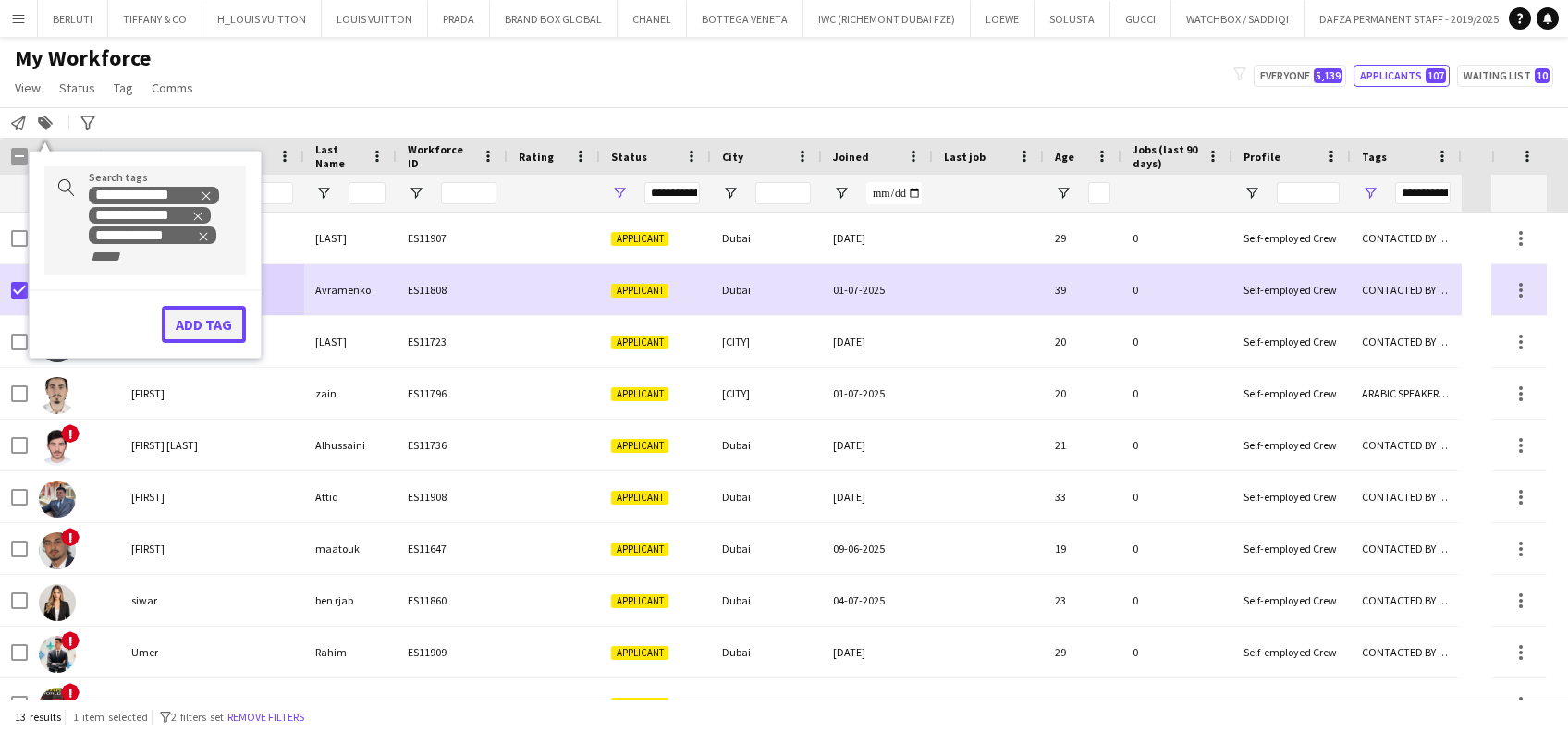 click on "Add tag" at bounding box center (203, 324) 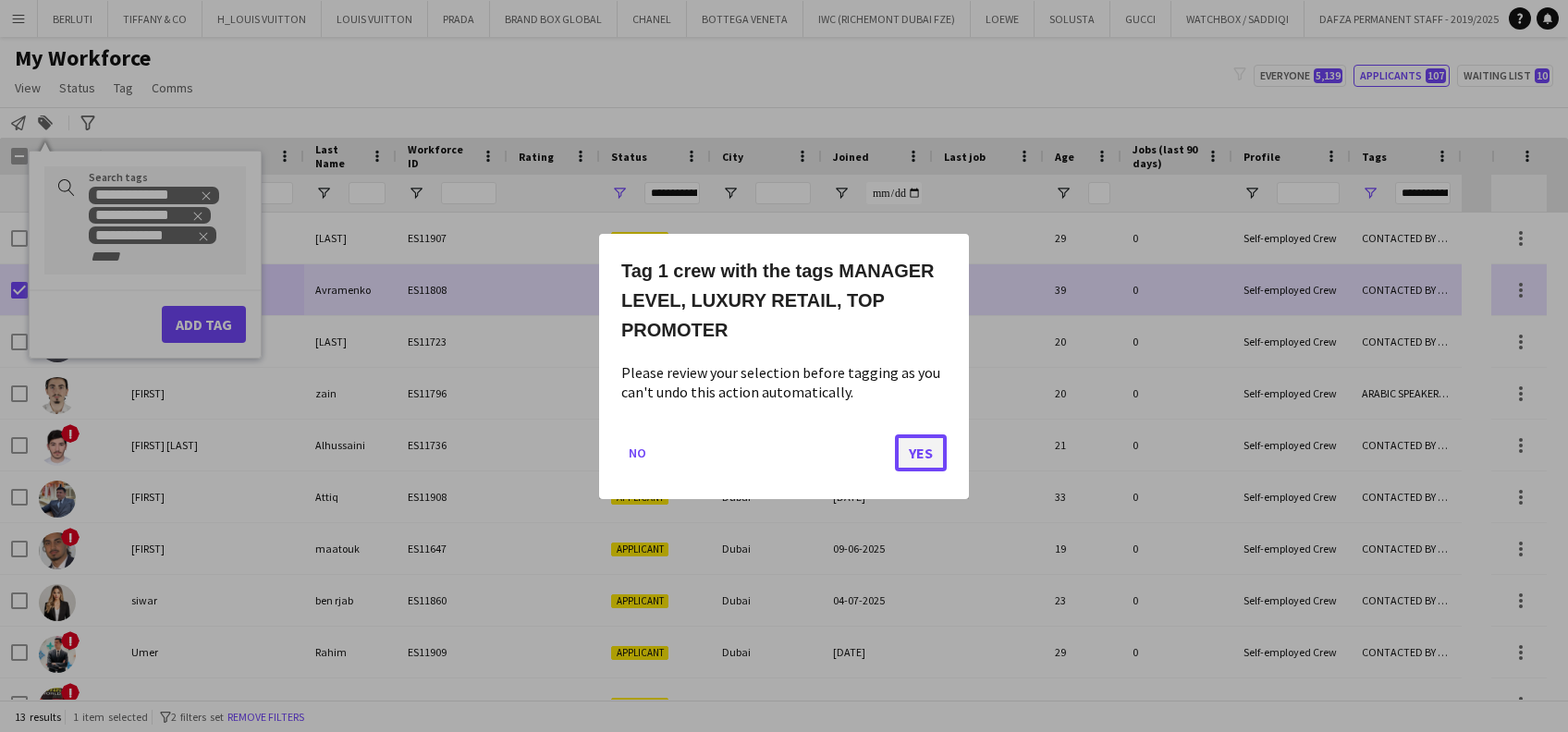 click on "Yes" 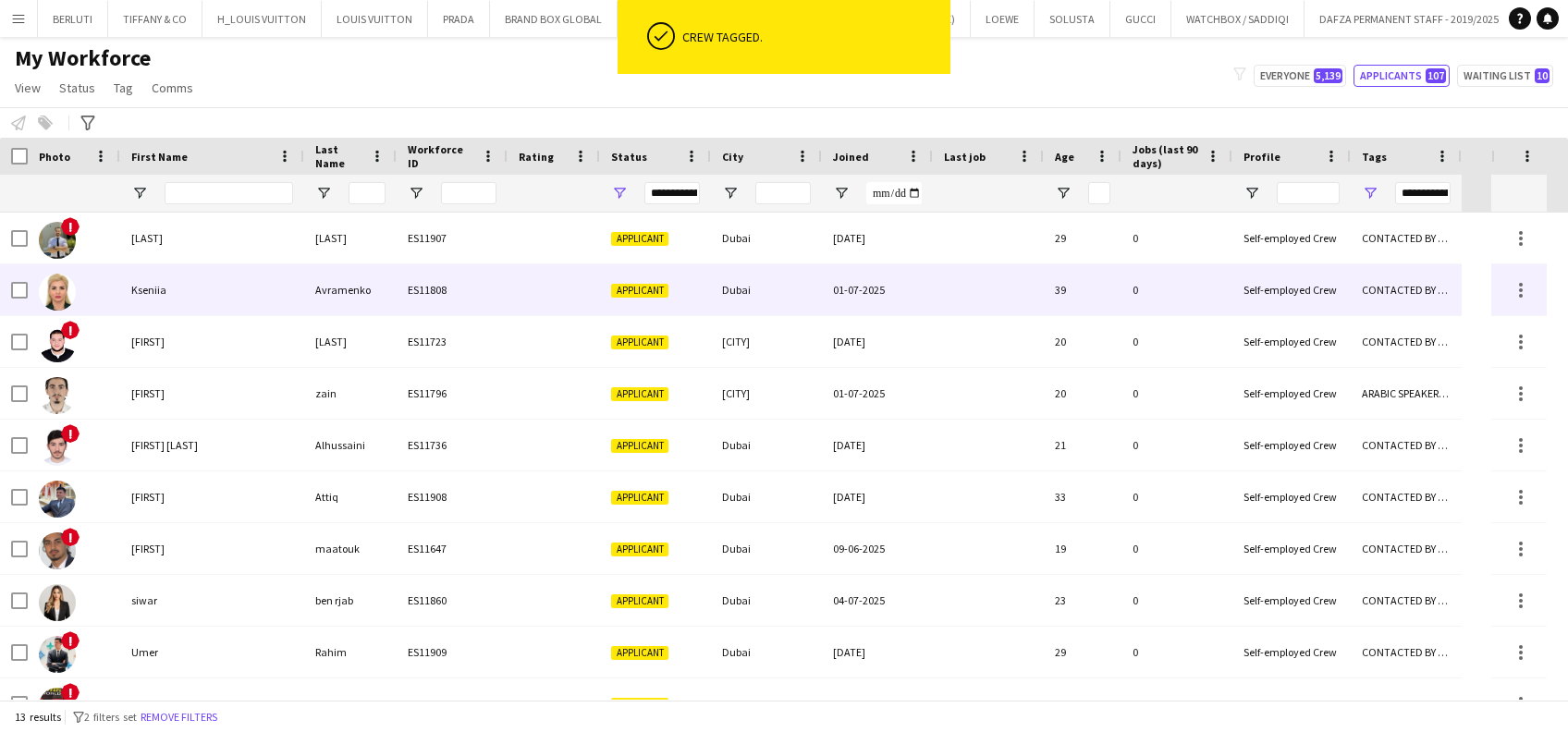 click on "ES11808" at bounding box center (452, 289) 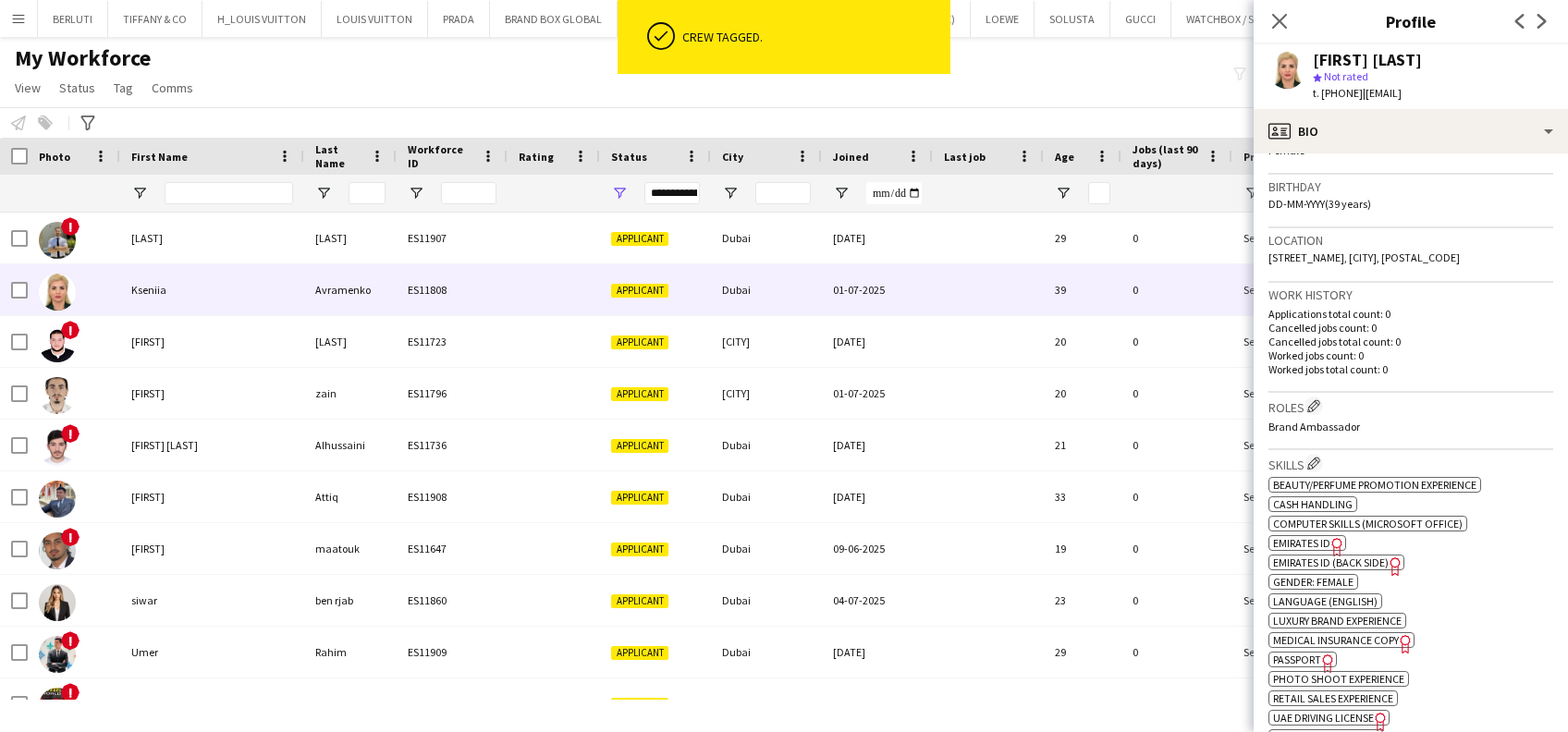 scroll, scrollTop: 370, scrollLeft: 0, axis: vertical 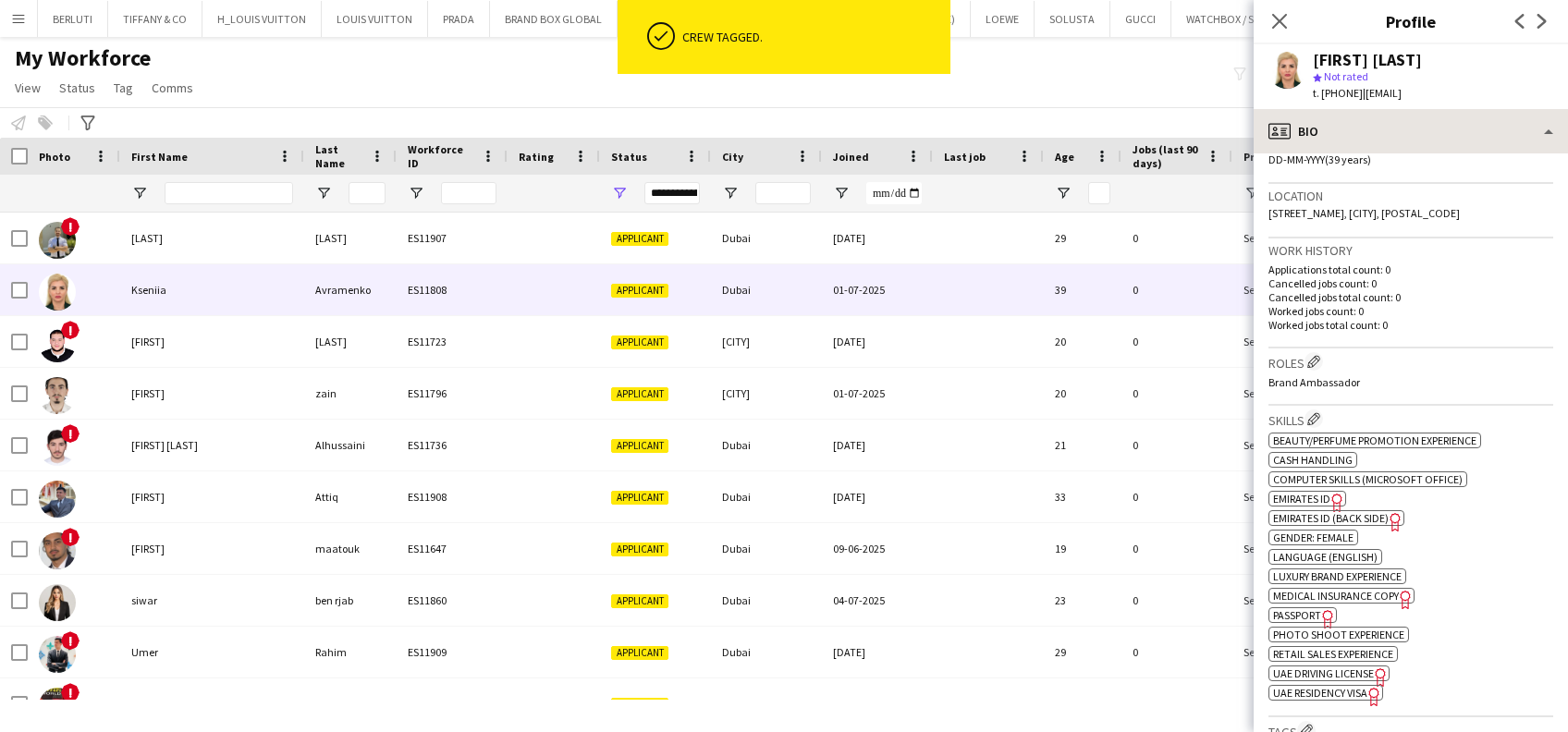 click on "[FIRST] [LAST]
star
Not rated   t. [PHONE]   |   [EMAIL]" 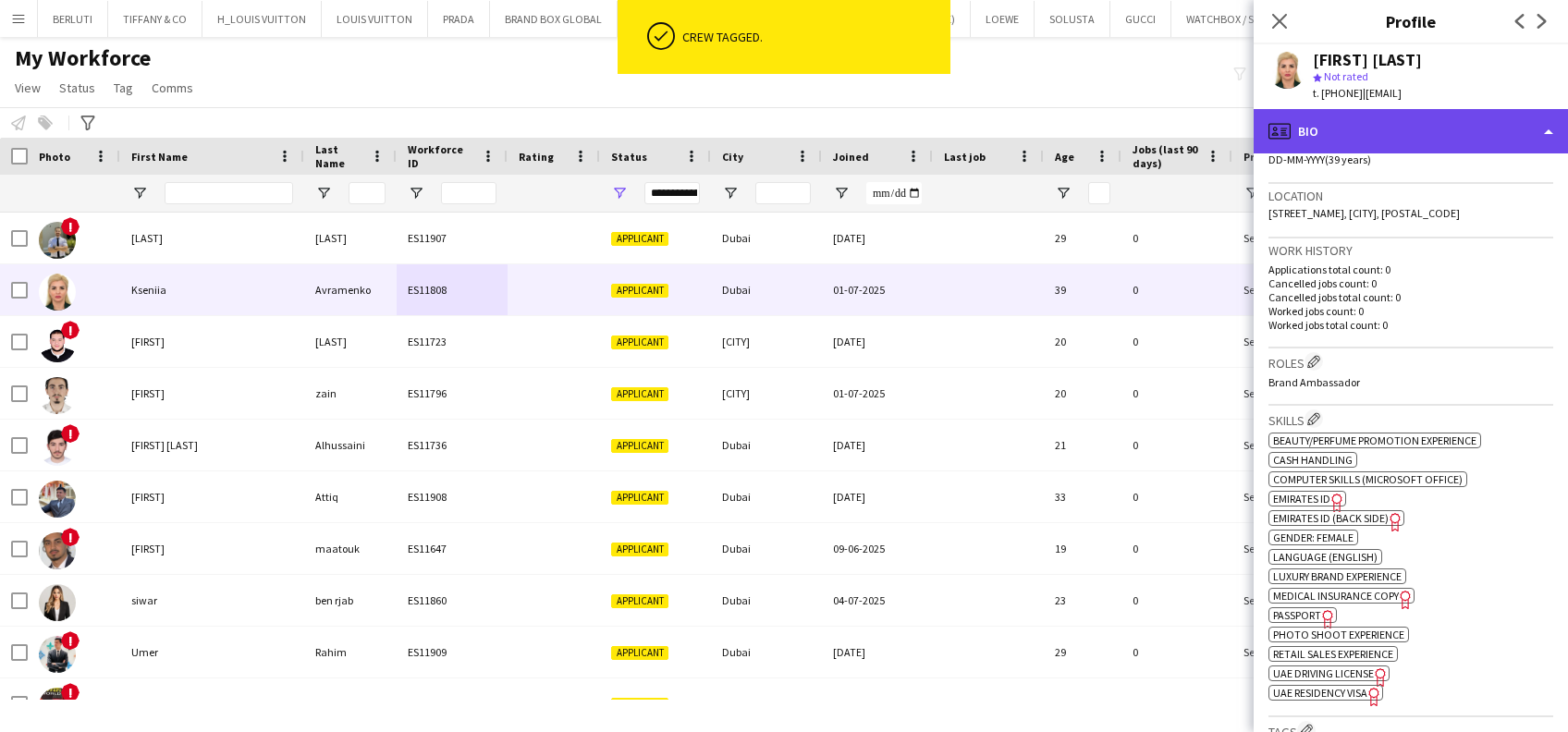 click on "profile
Bio" 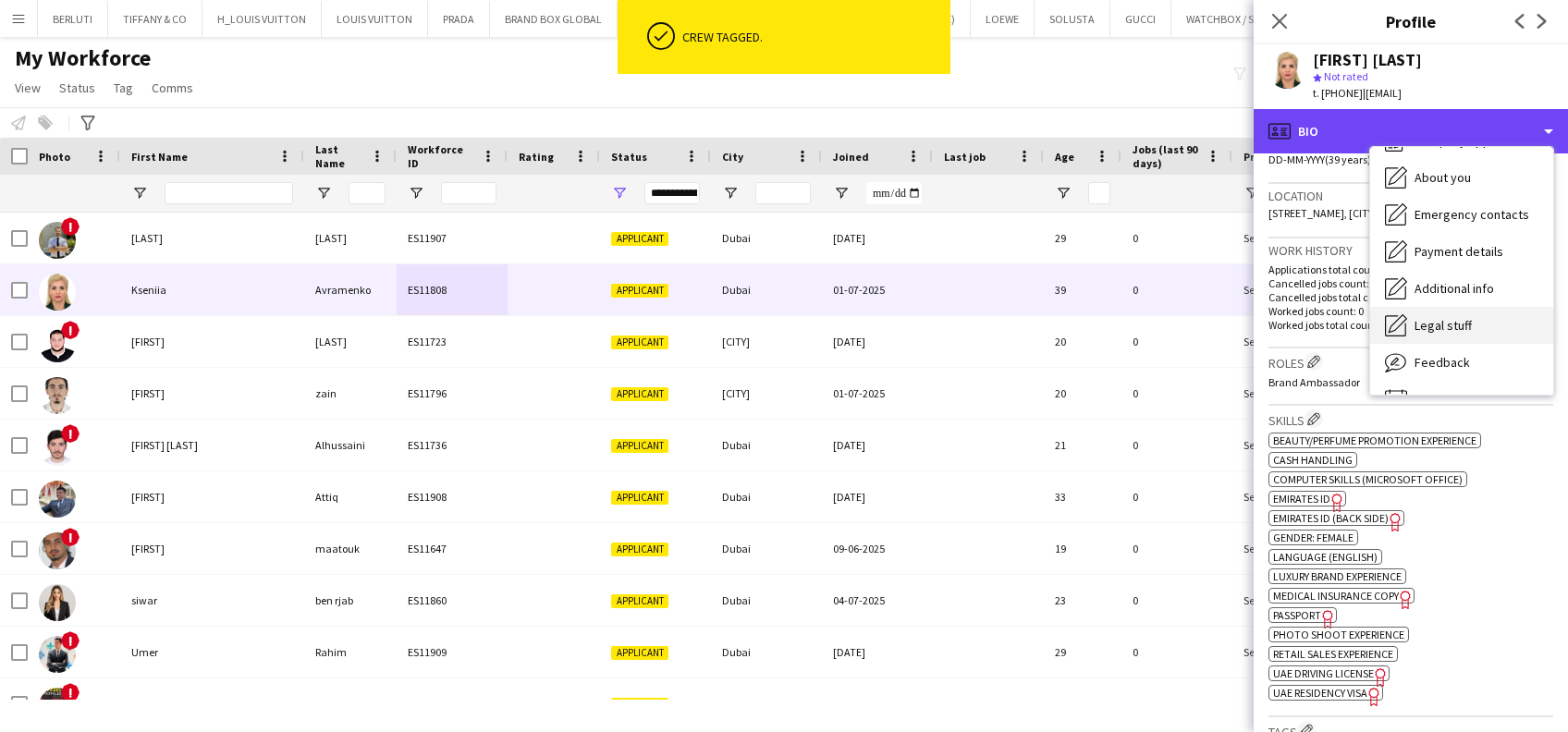 scroll, scrollTop: 99, scrollLeft: 0, axis: vertical 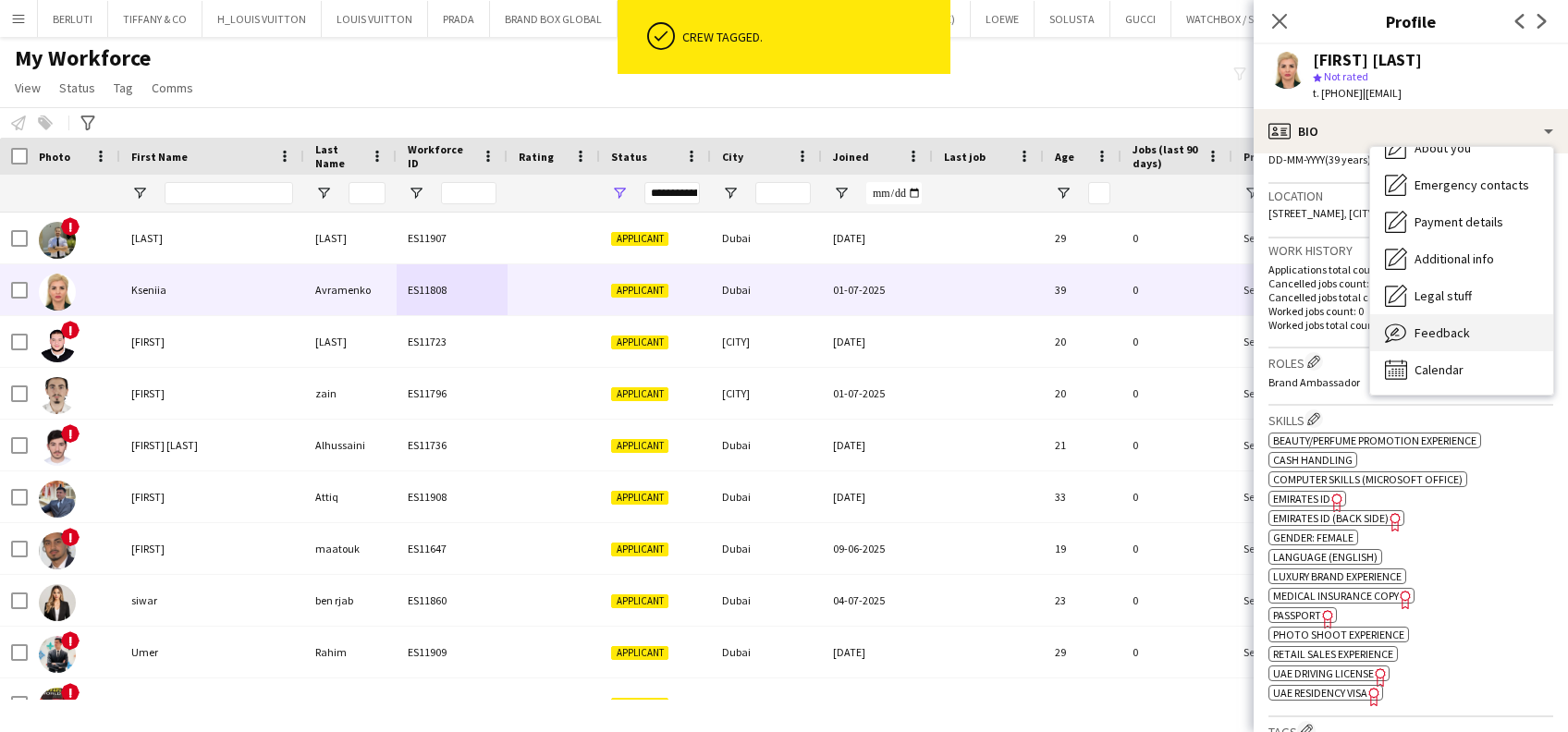click on "Feedback" at bounding box center [1442, 333] 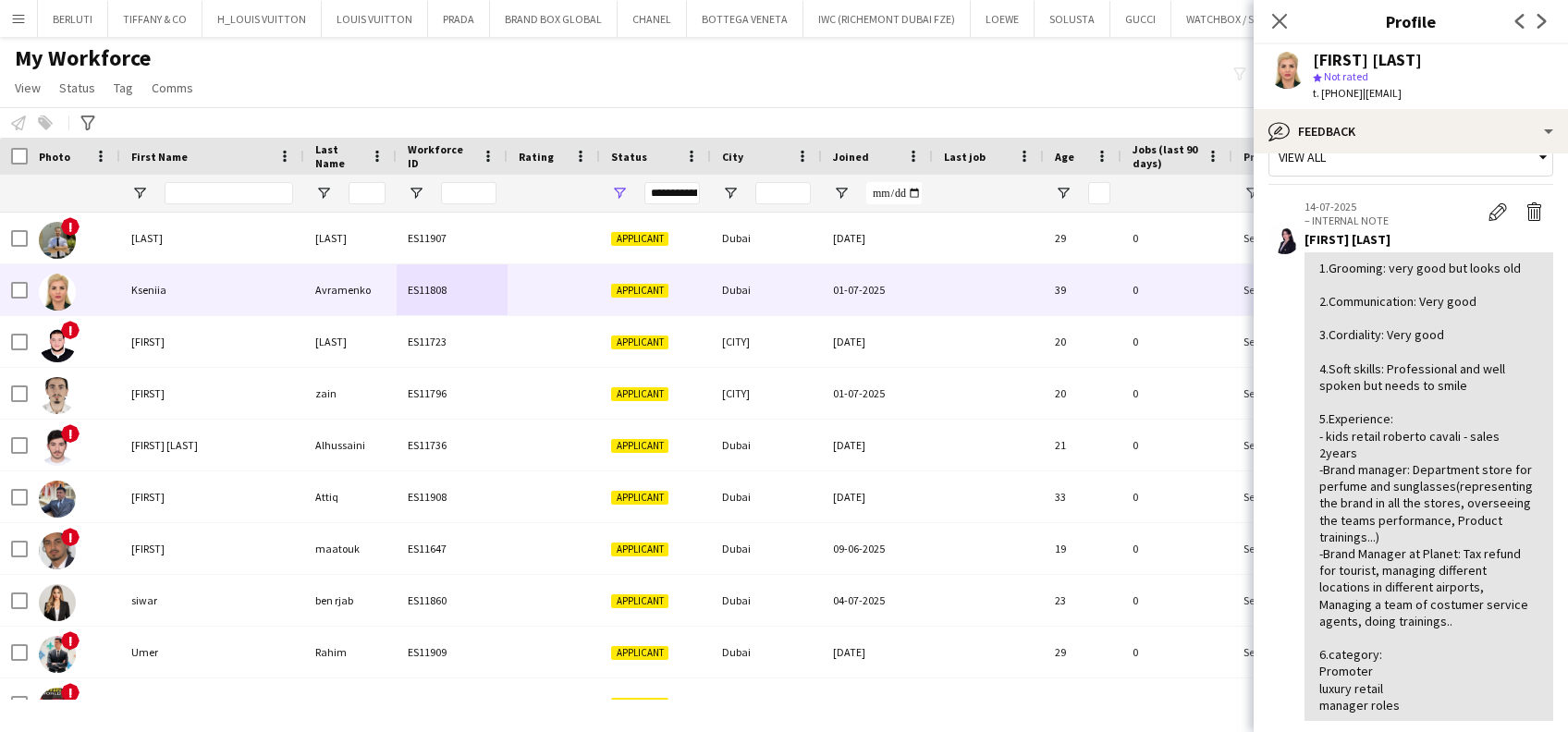 scroll, scrollTop: 0, scrollLeft: 0, axis: both 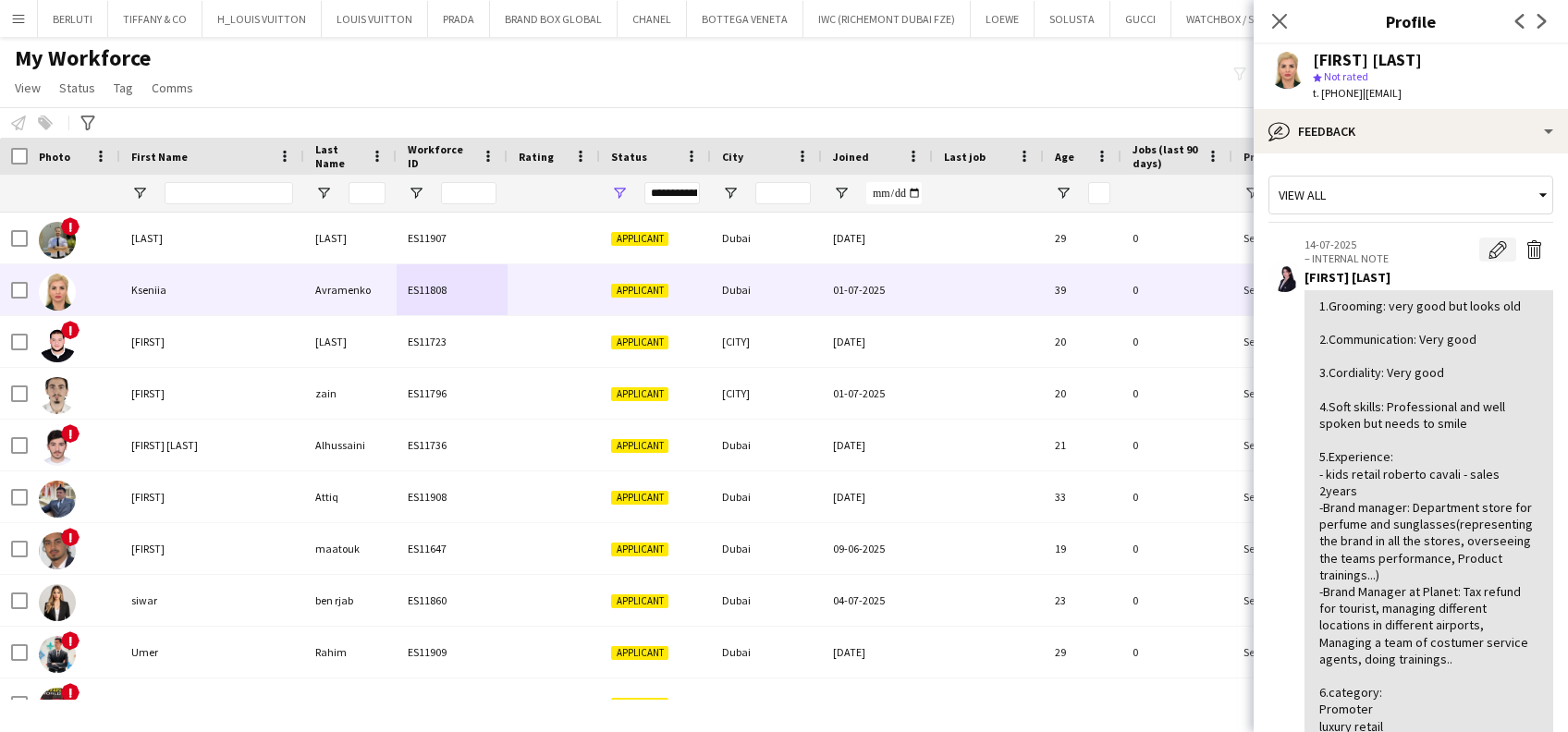 click on "Edit internal note" 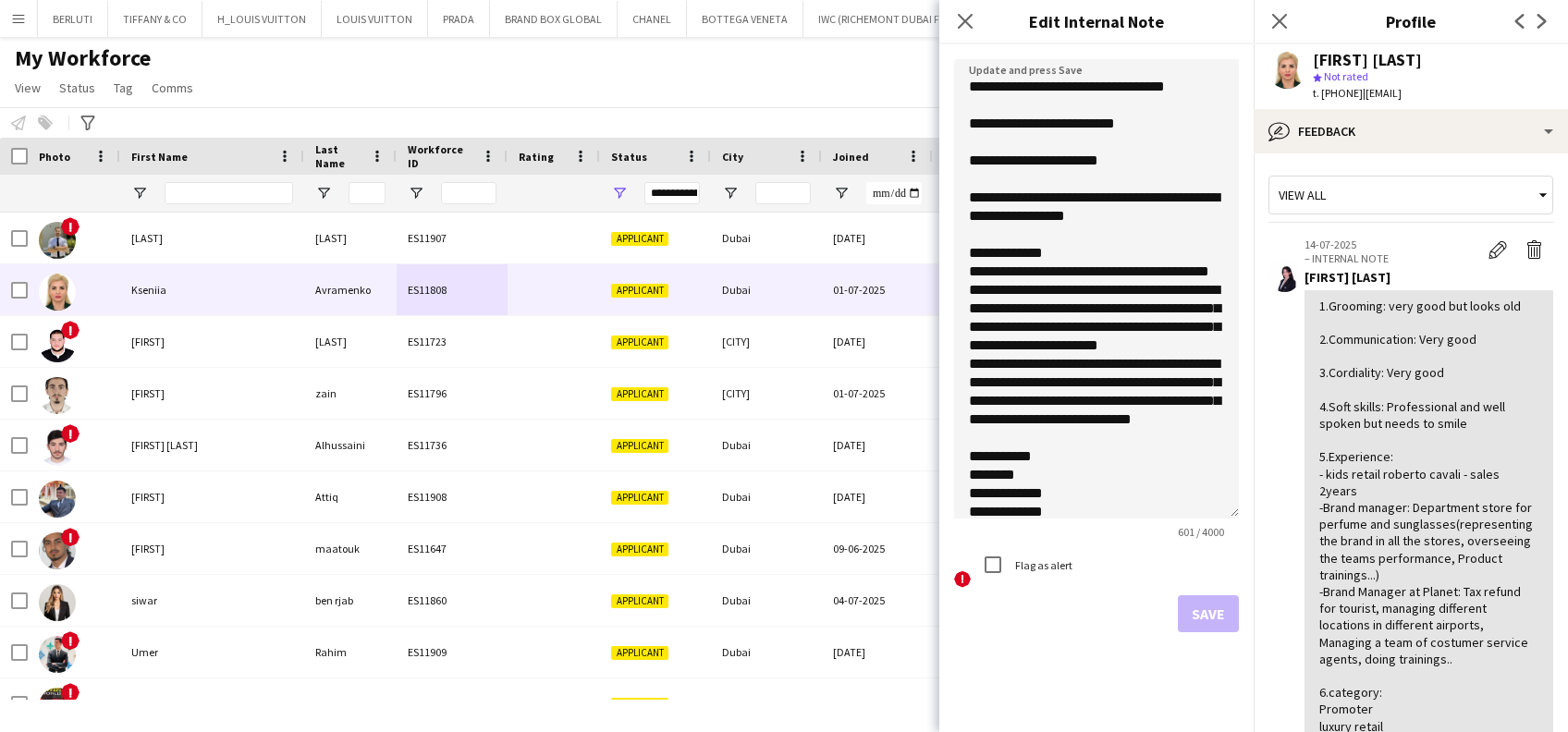 drag, startPoint x: 1227, startPoint y: 163, endPoint x: 1139, endPoint y: 584, distance: 430.0988 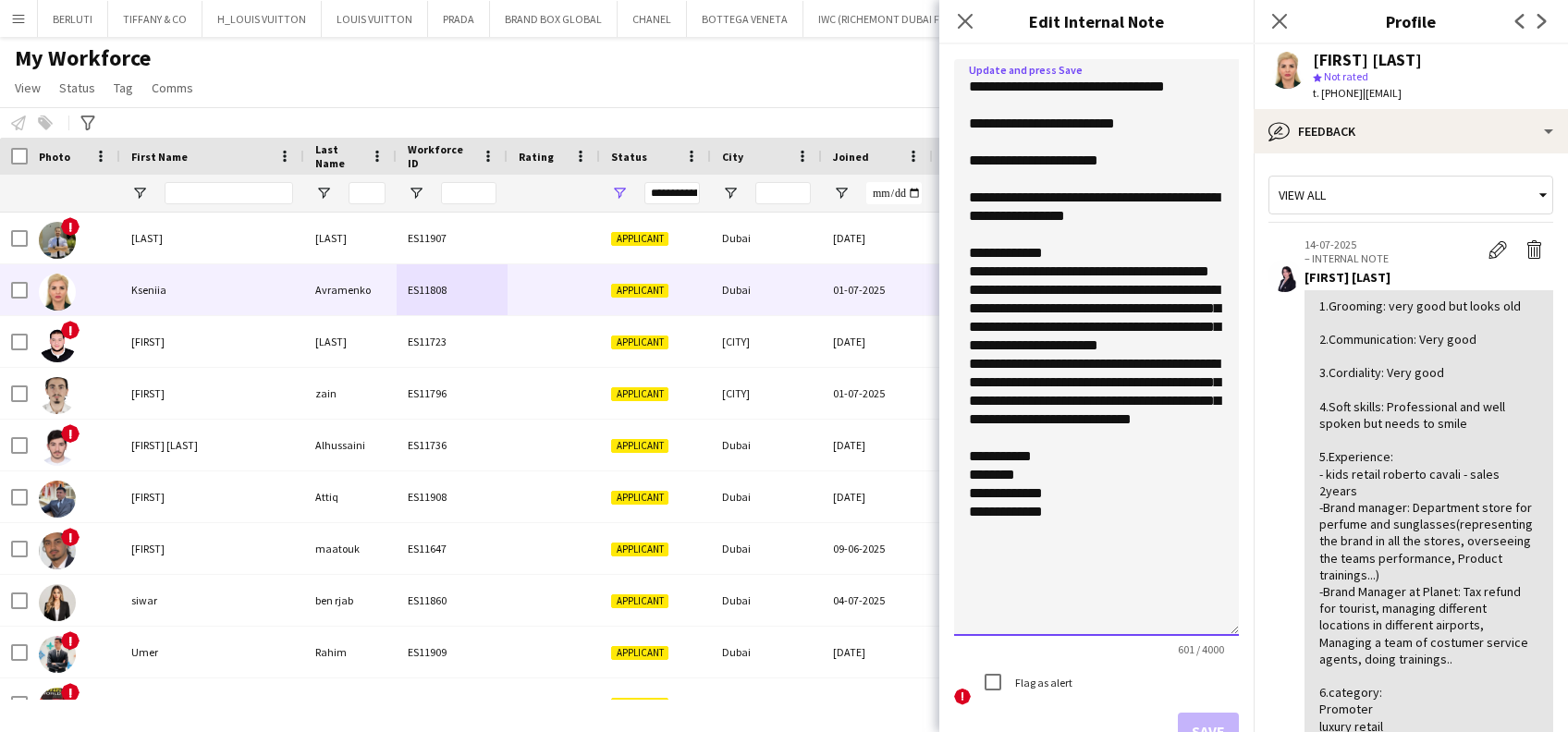 drag, startPoint x: 1055, startPoint y: 550, endPoint x: 965, endPoint y: 546, distance: 90.088845 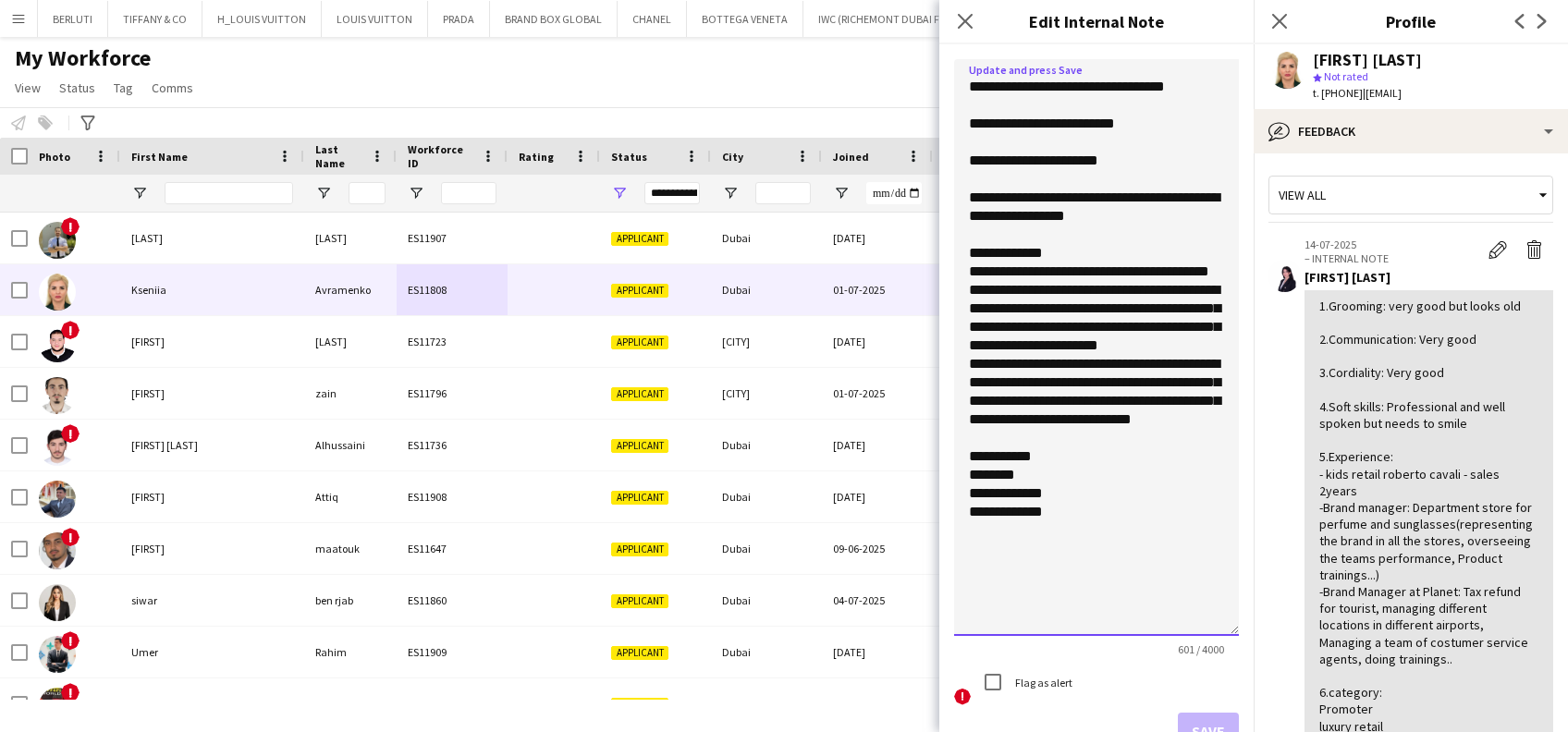 click on "**********" 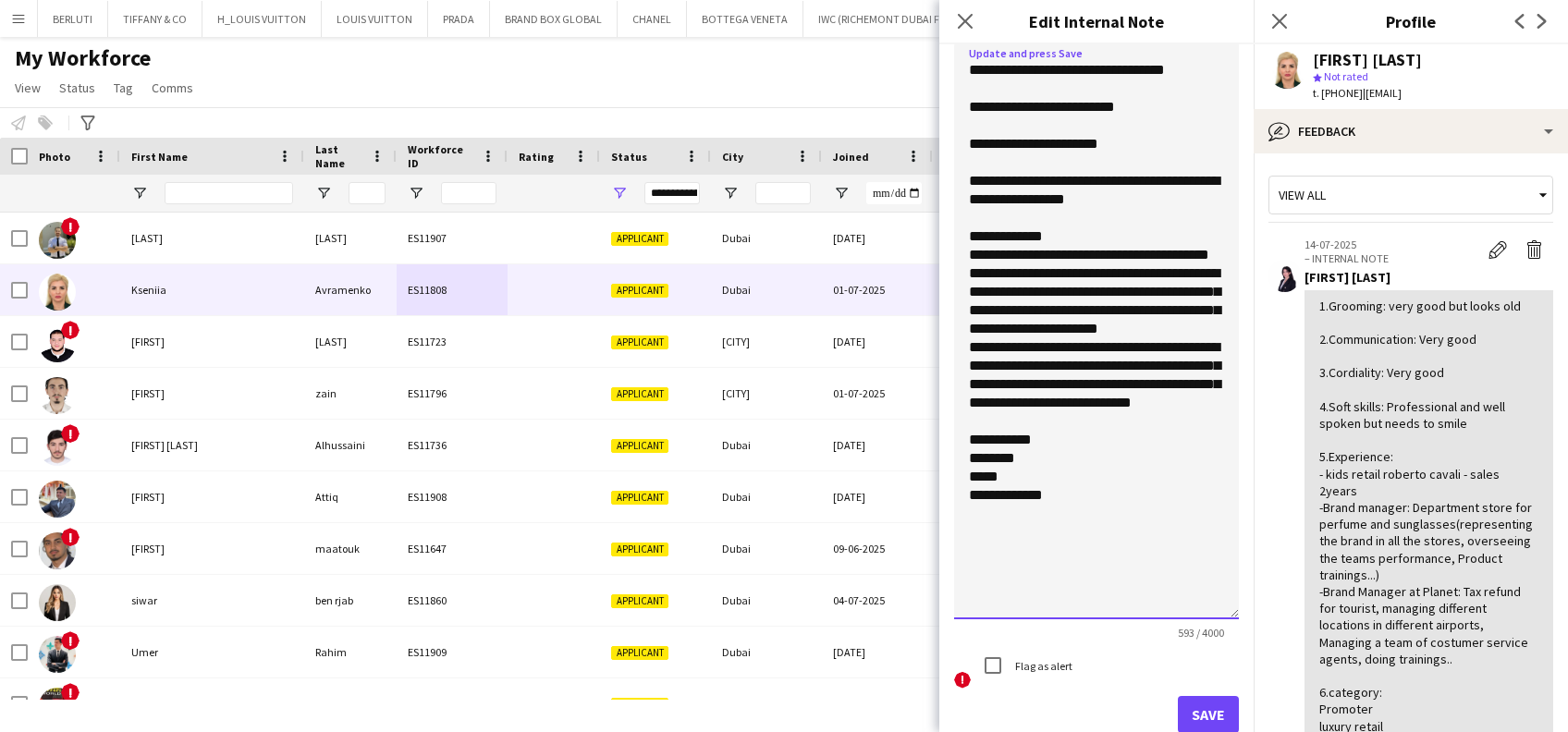 scroll, scrollTop: 0, scrollLeft: 0, axis: both 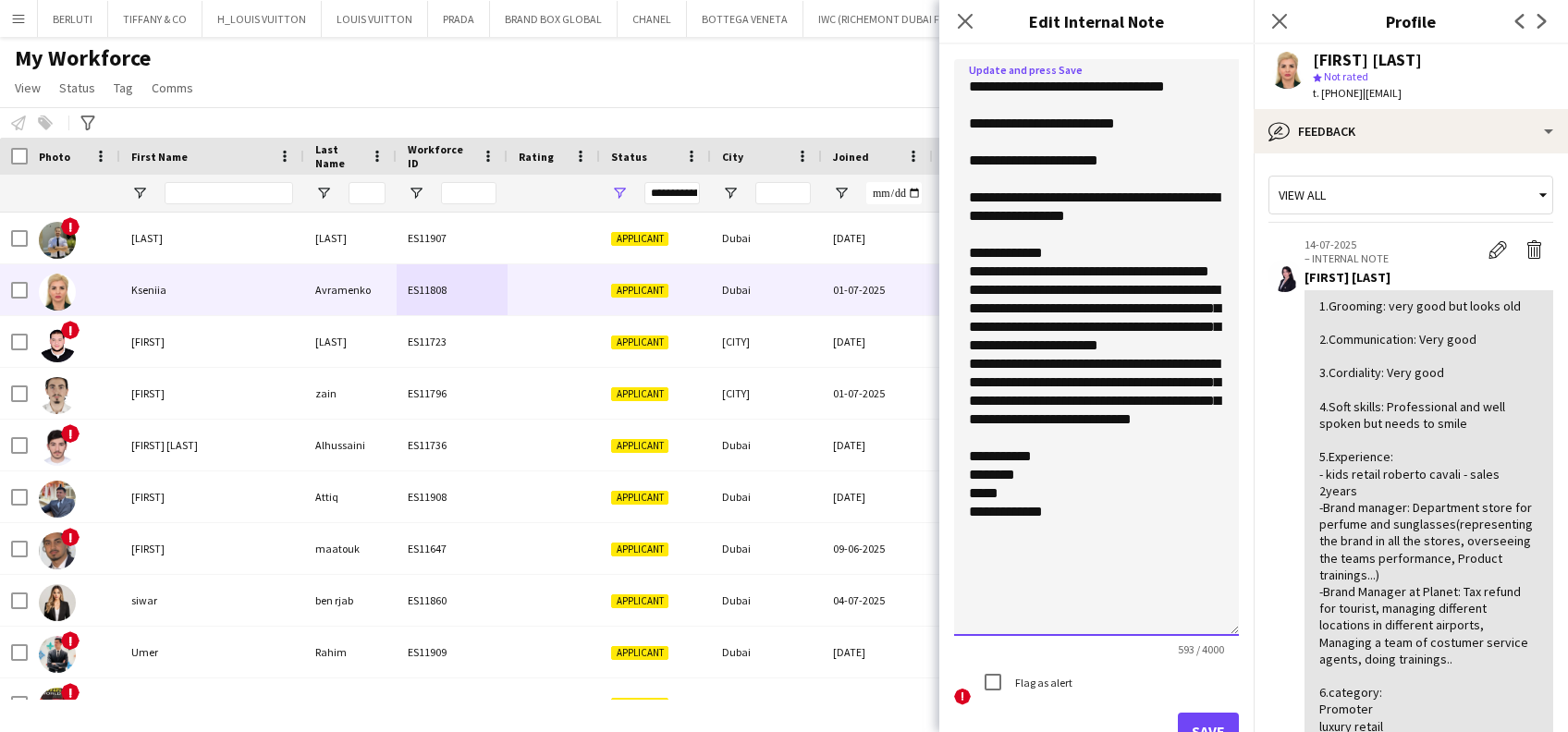 type on "**********" 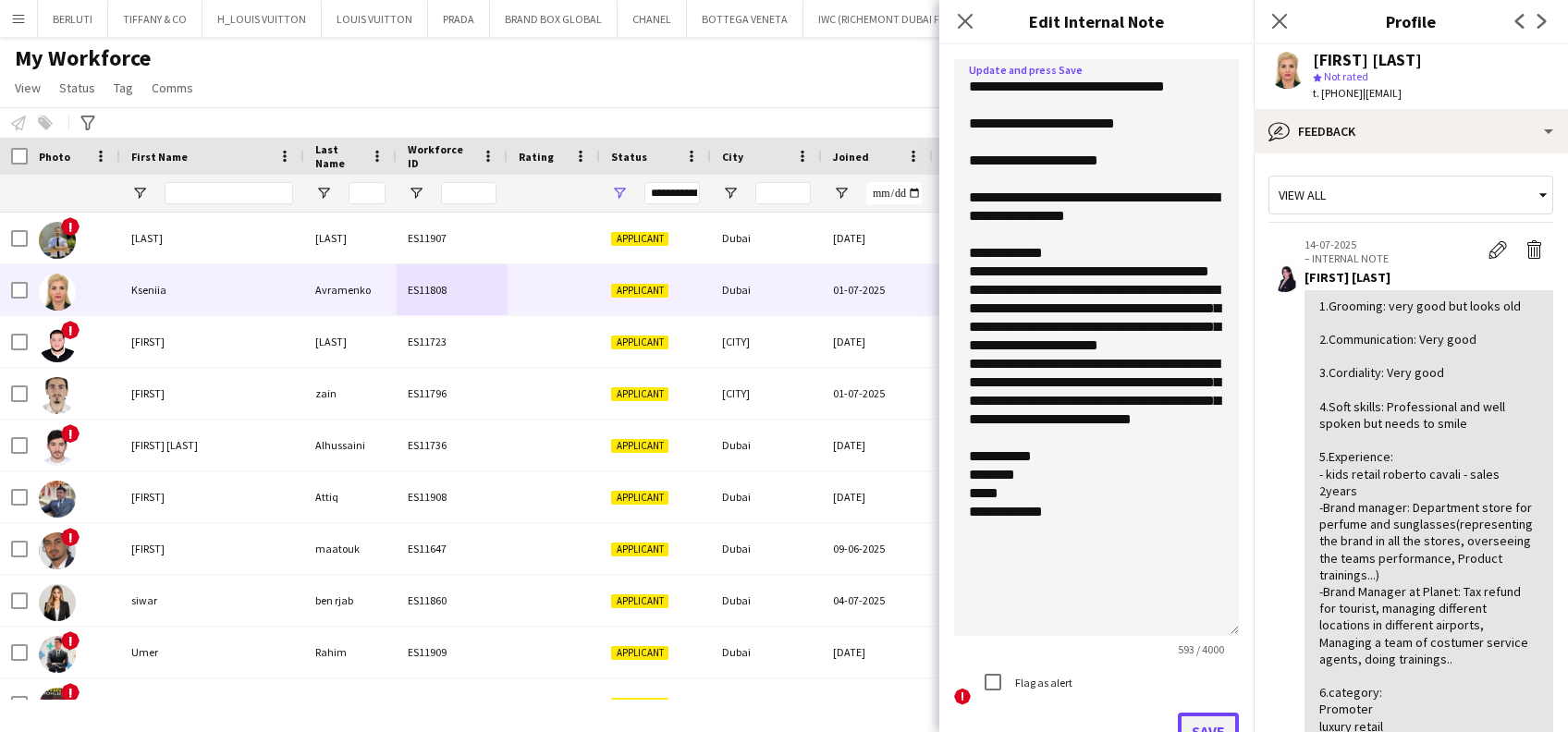 click on "Save" 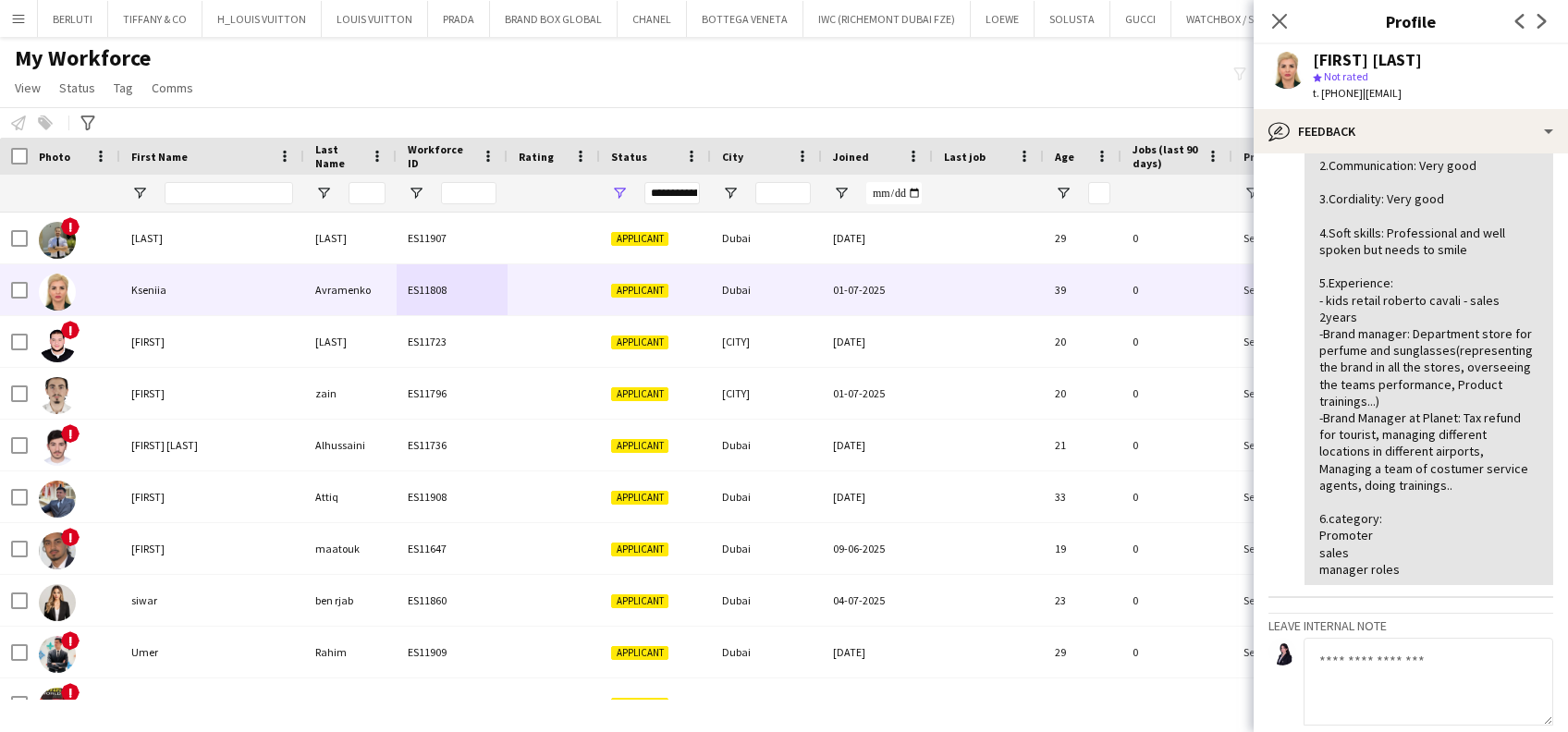 scroll, scrollTop: 123, scrollLeft: 0, axis: vertical 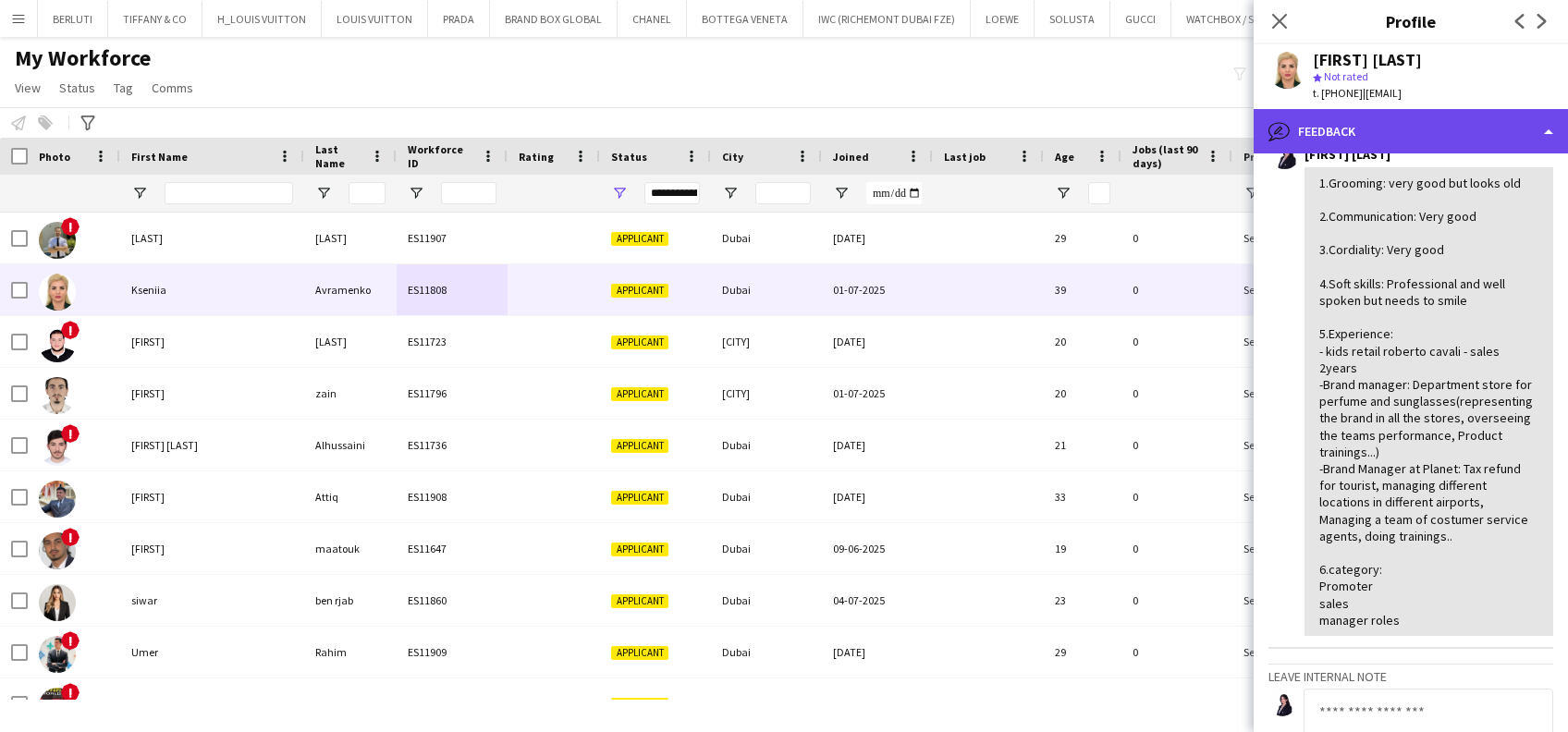 click on "bubble-pencil
Feedback" 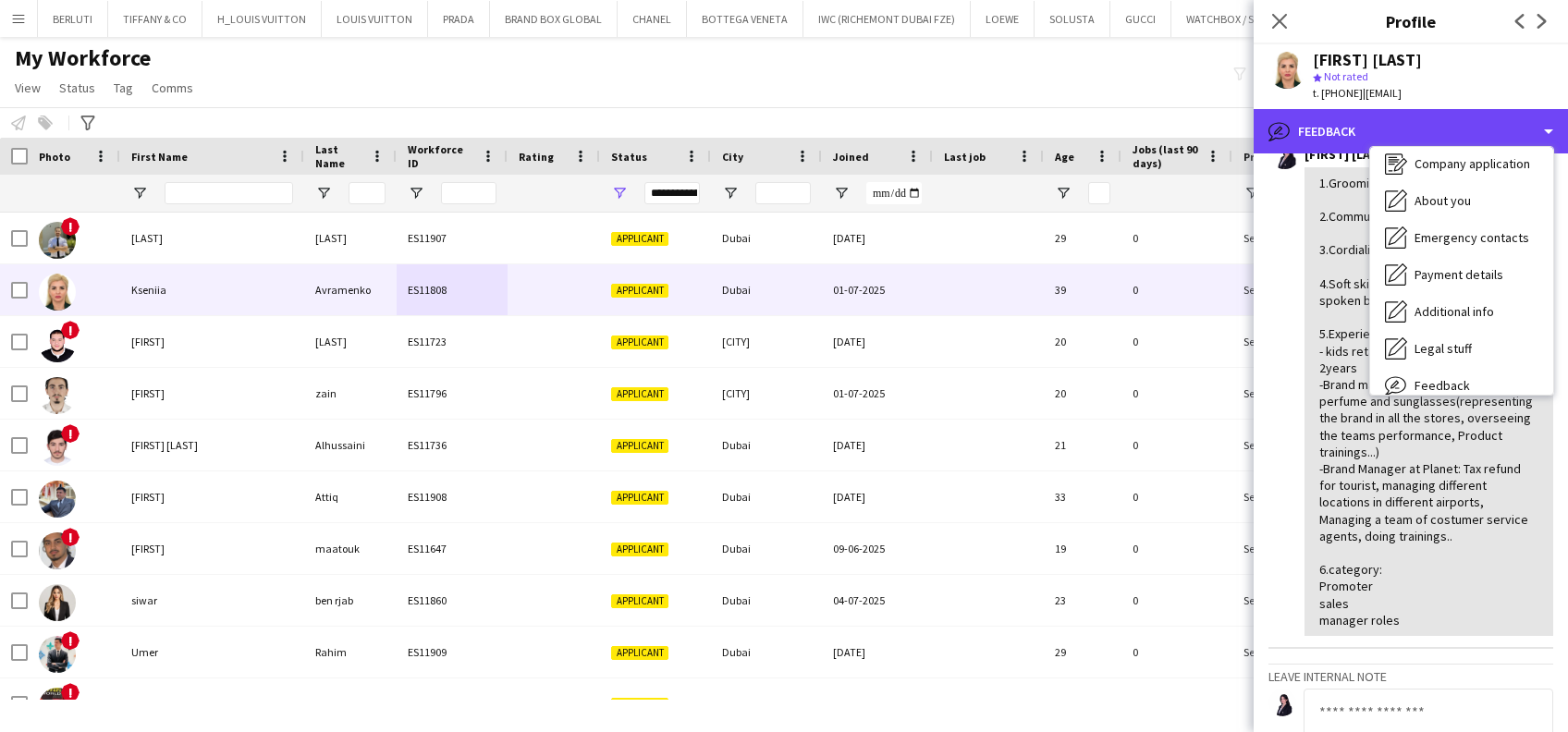 scroll, scrollTop: 0, scrollLeft: 0, axis: both 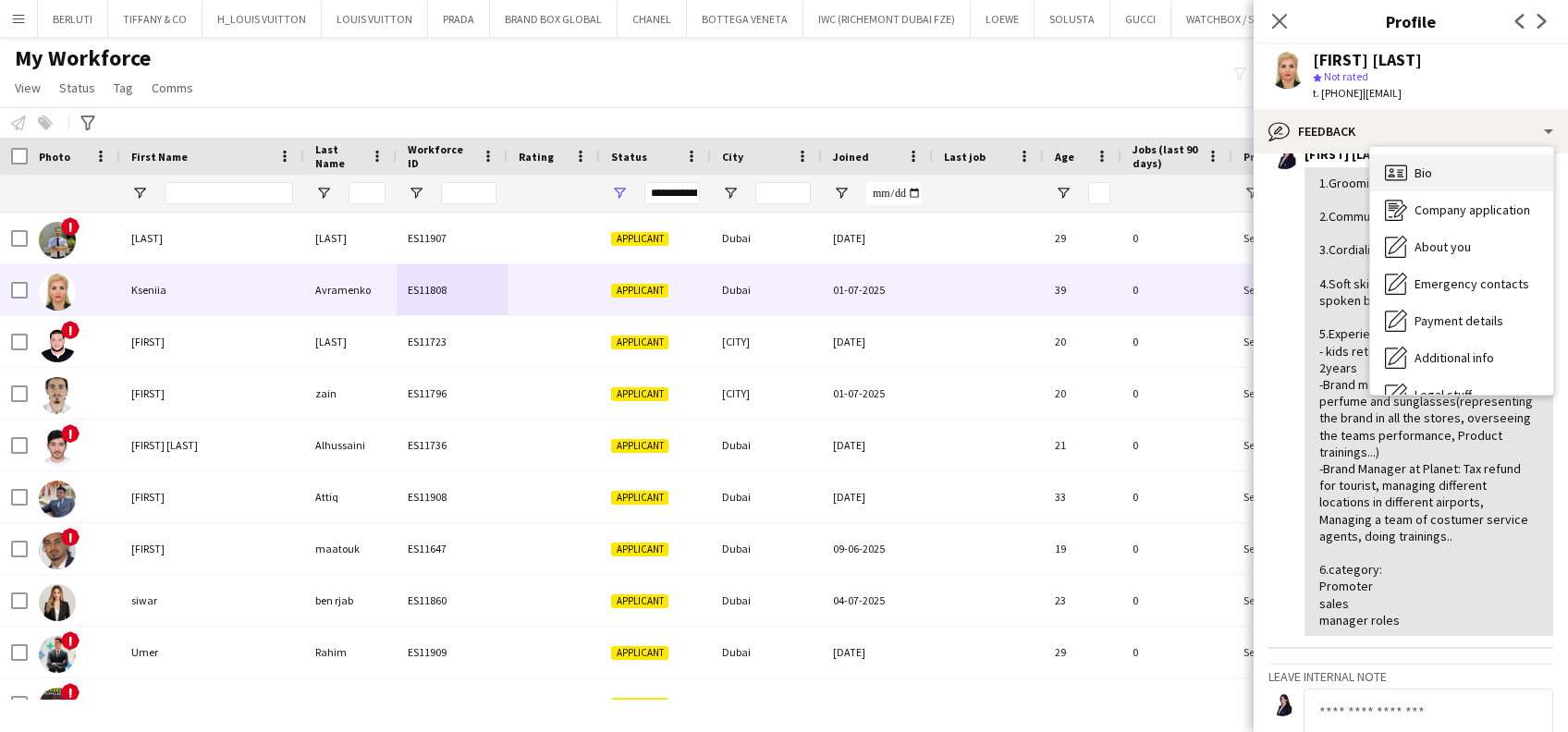 click on "Bio
Bio" at bounding box center [1462, 173] 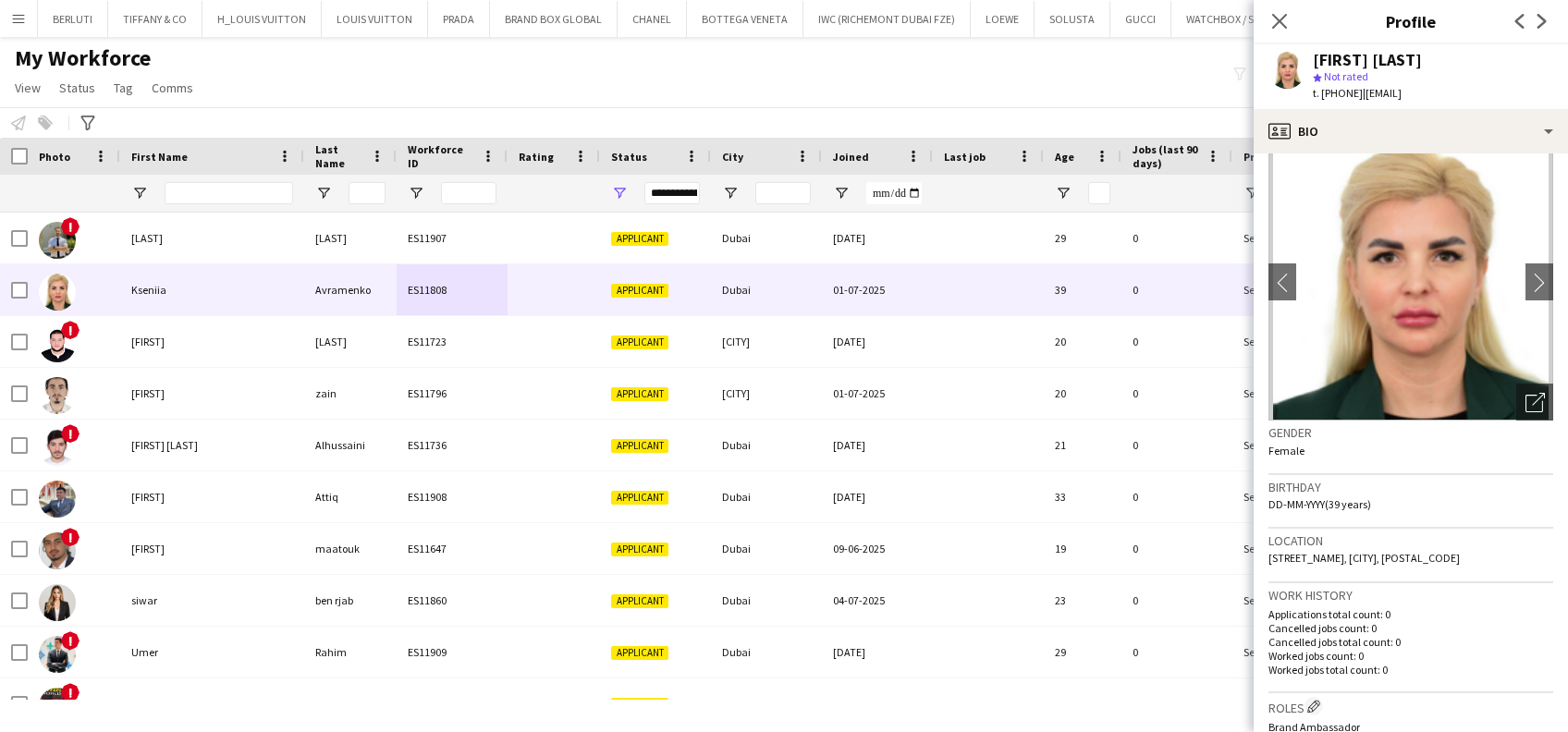 scroll, scrollTop: 0, scrollLeft: 0, axis: both 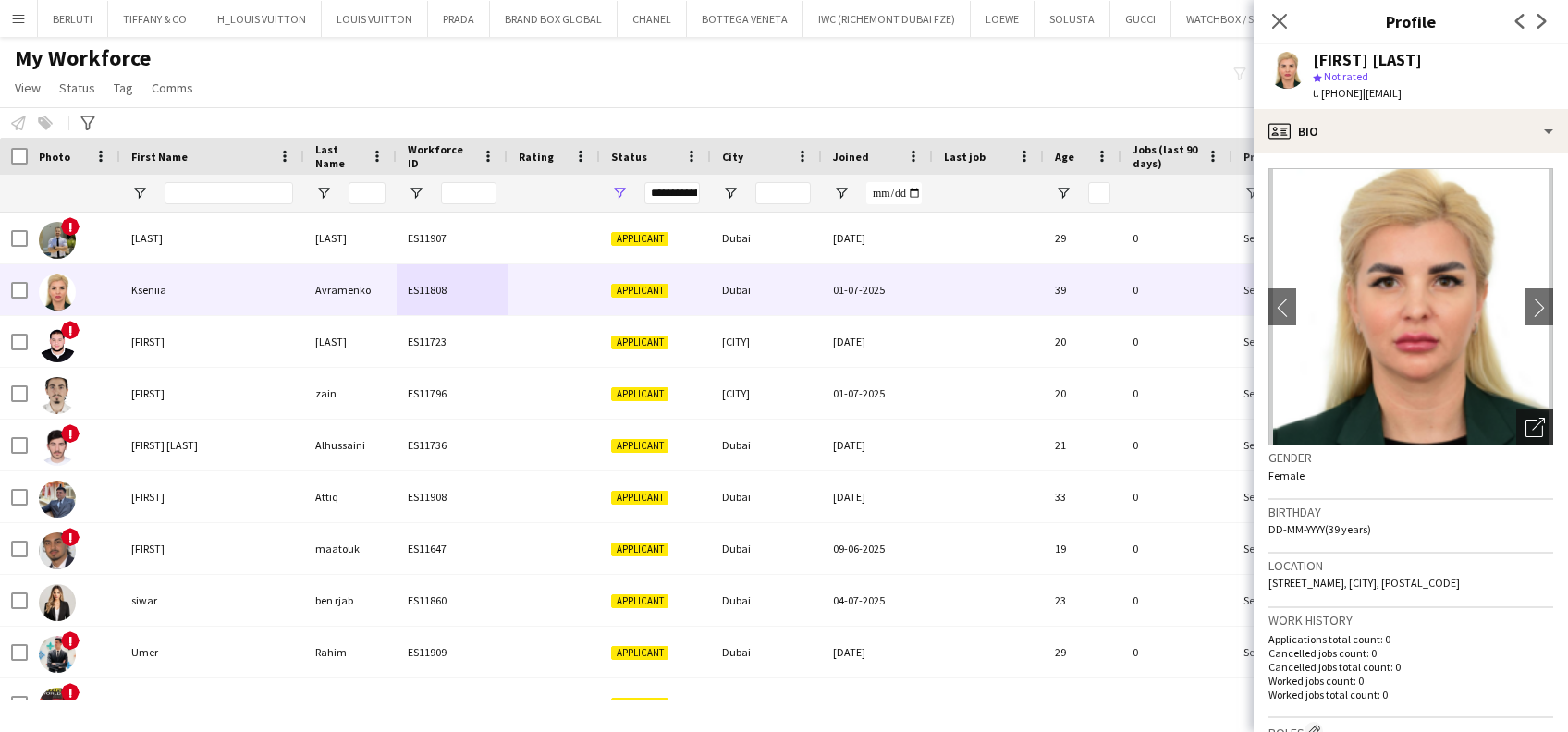 click on "Open photos pop-in" 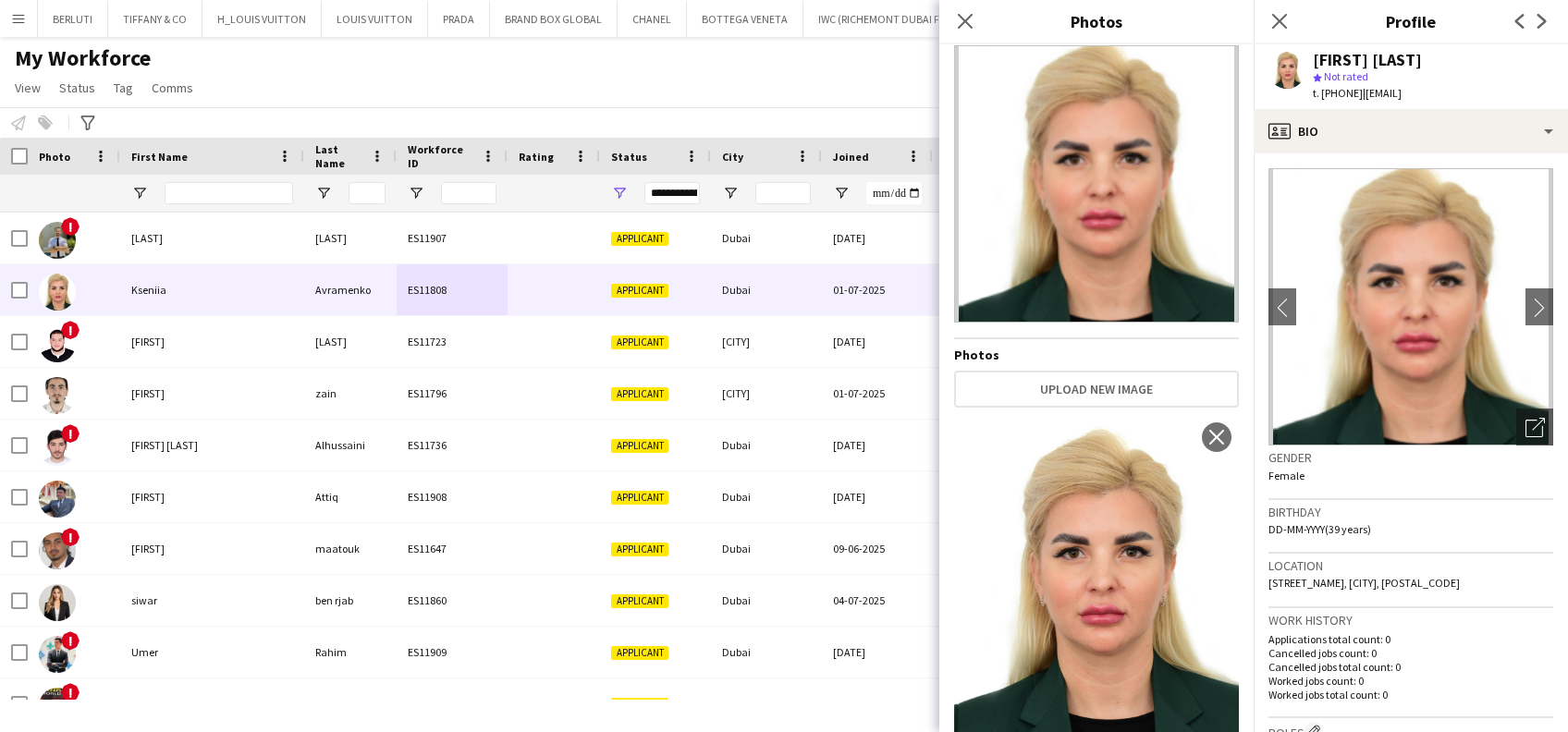 scroll, scrollTop: 46, scrollLeft: 0, axis: vertical 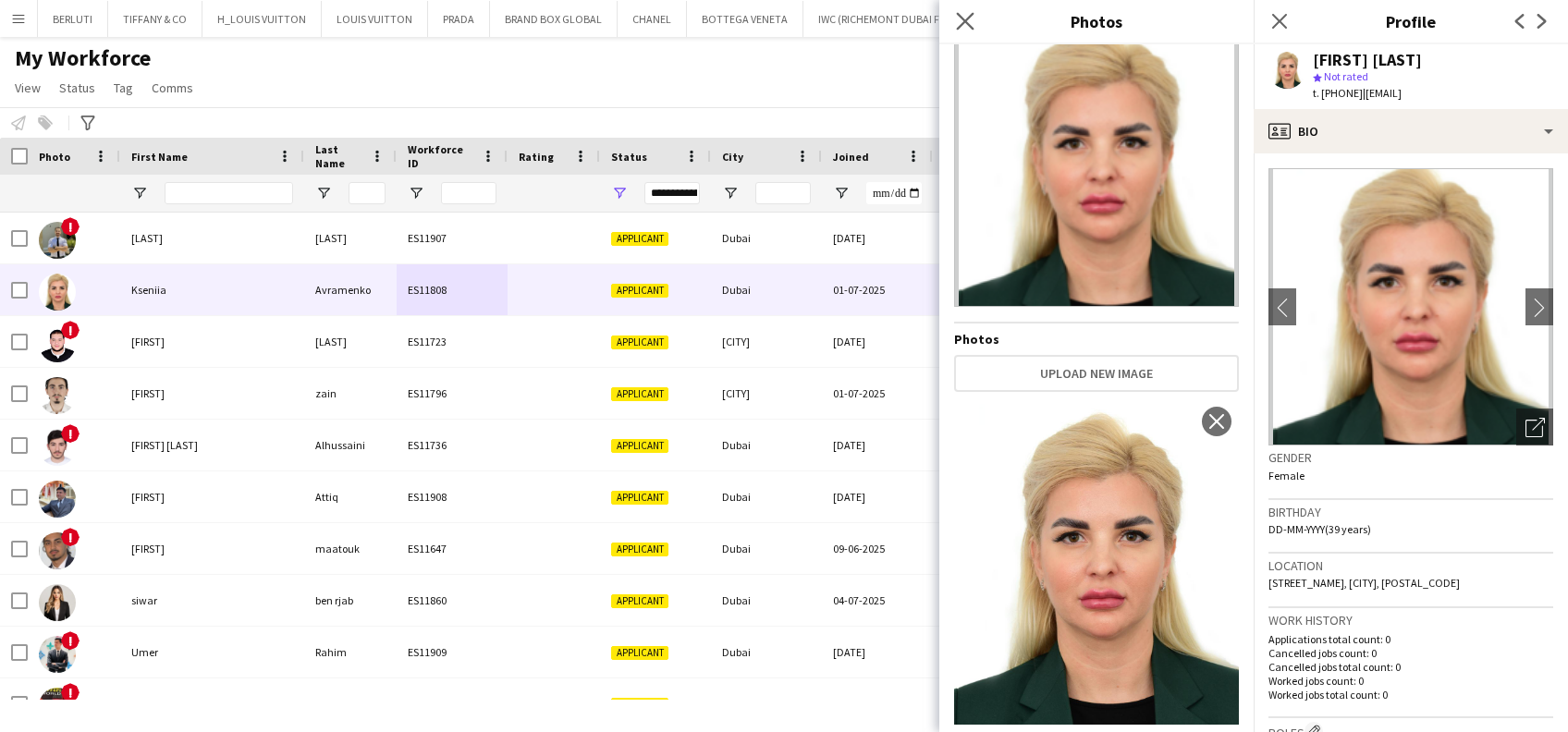 click on "Close pop-in" 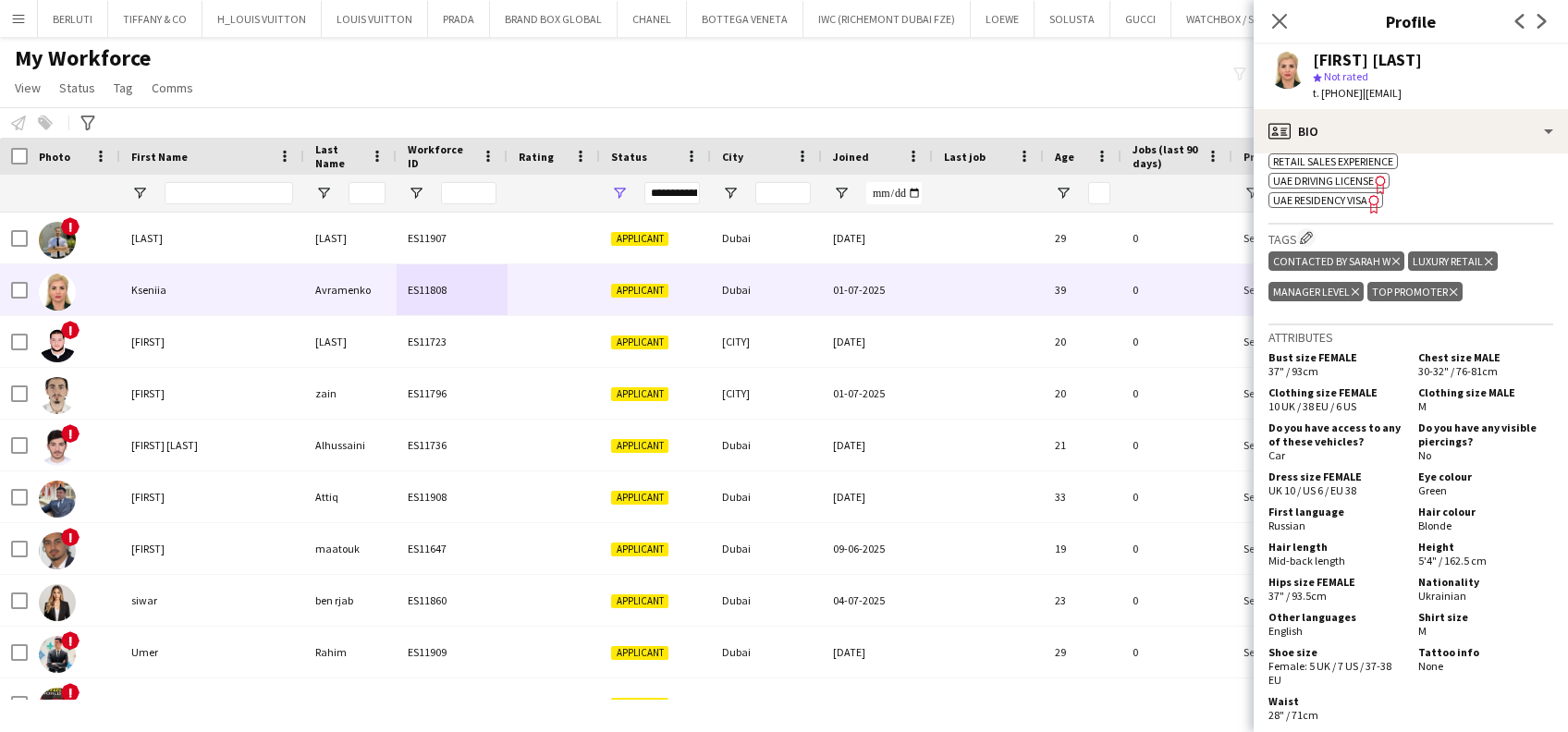 scroll, scrollTop: 616, scrollLeft: 0, axis: vertical 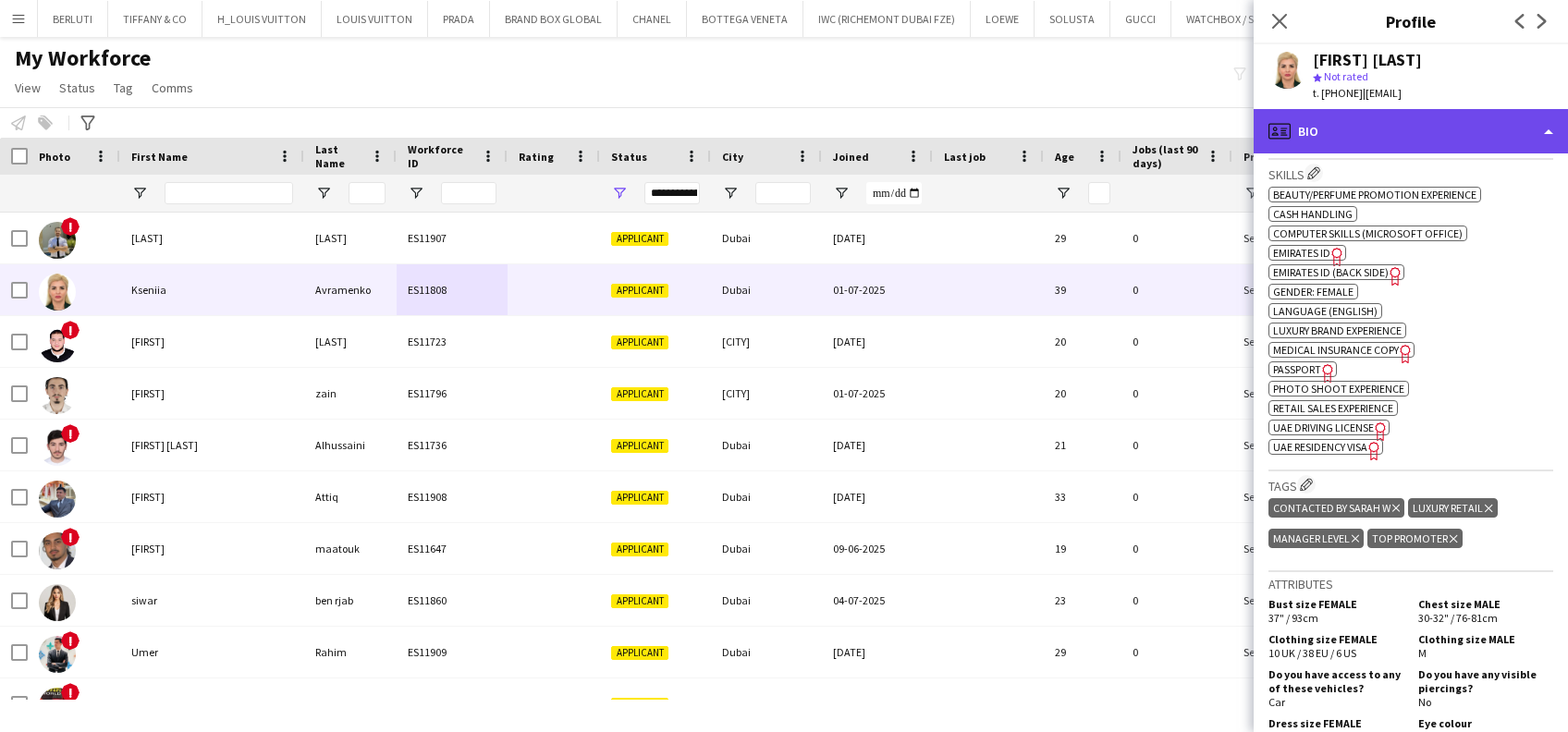 click on "profile
Bio" 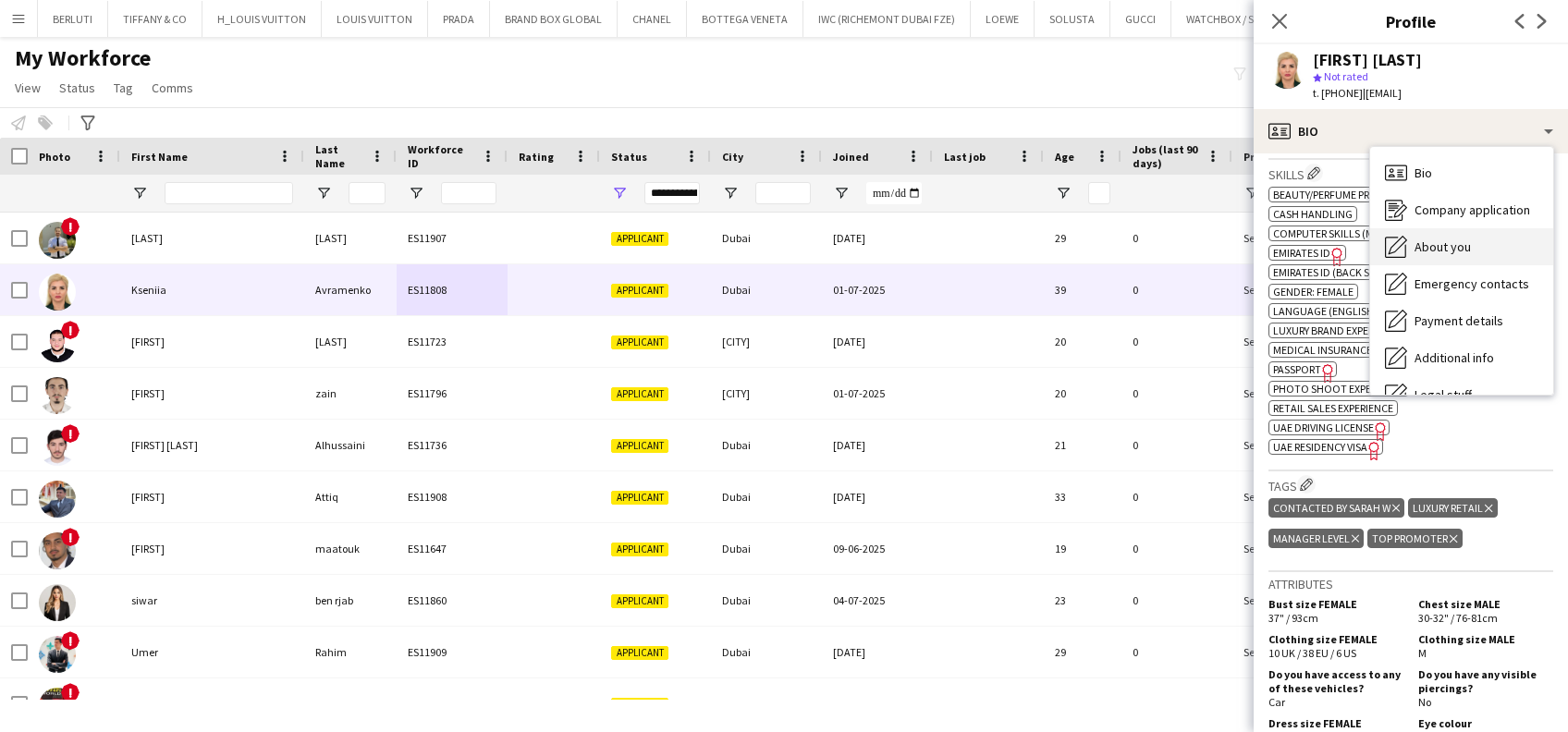 click on "About you
About you" at bounding box center [1462, 247] 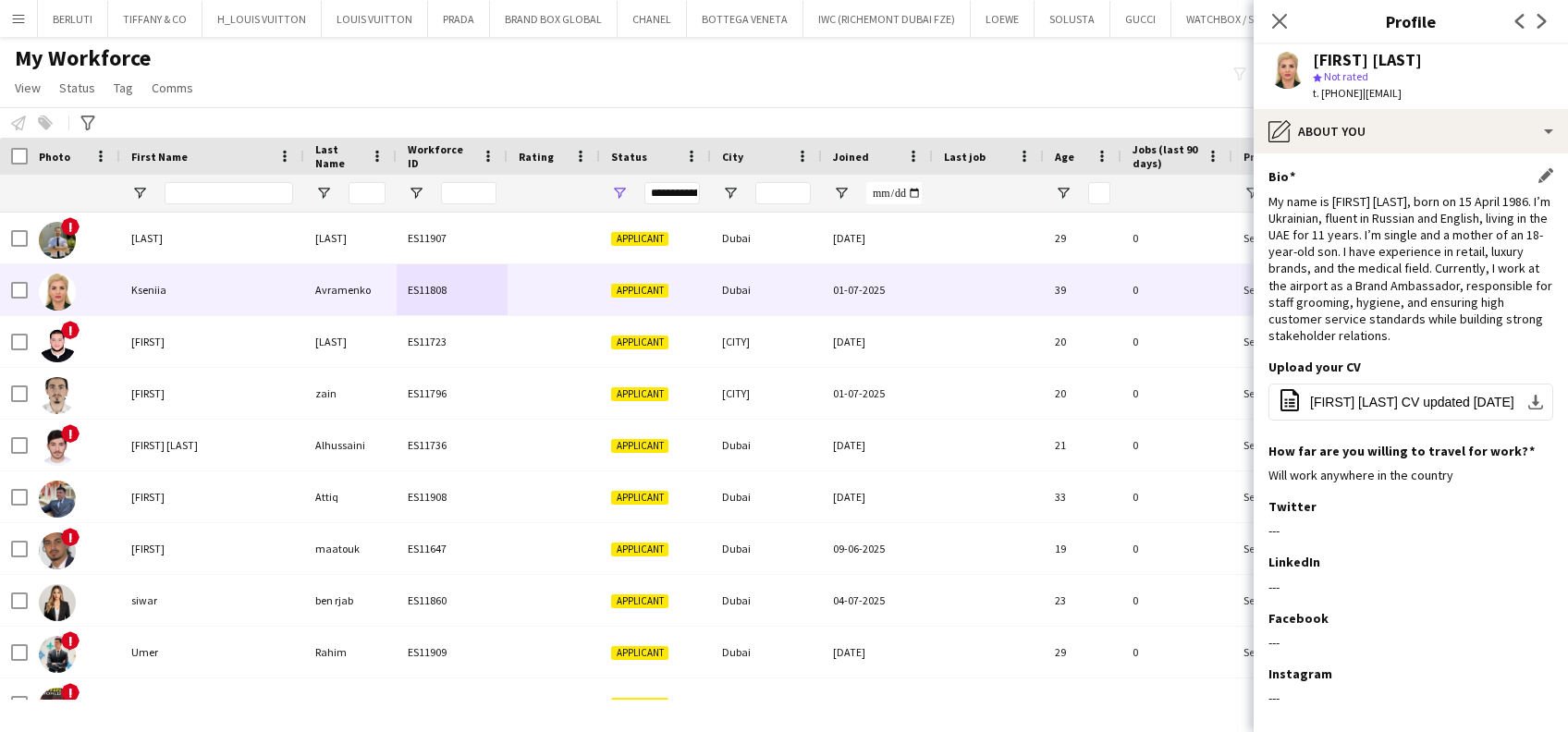 click on "Bio
Edit this field" 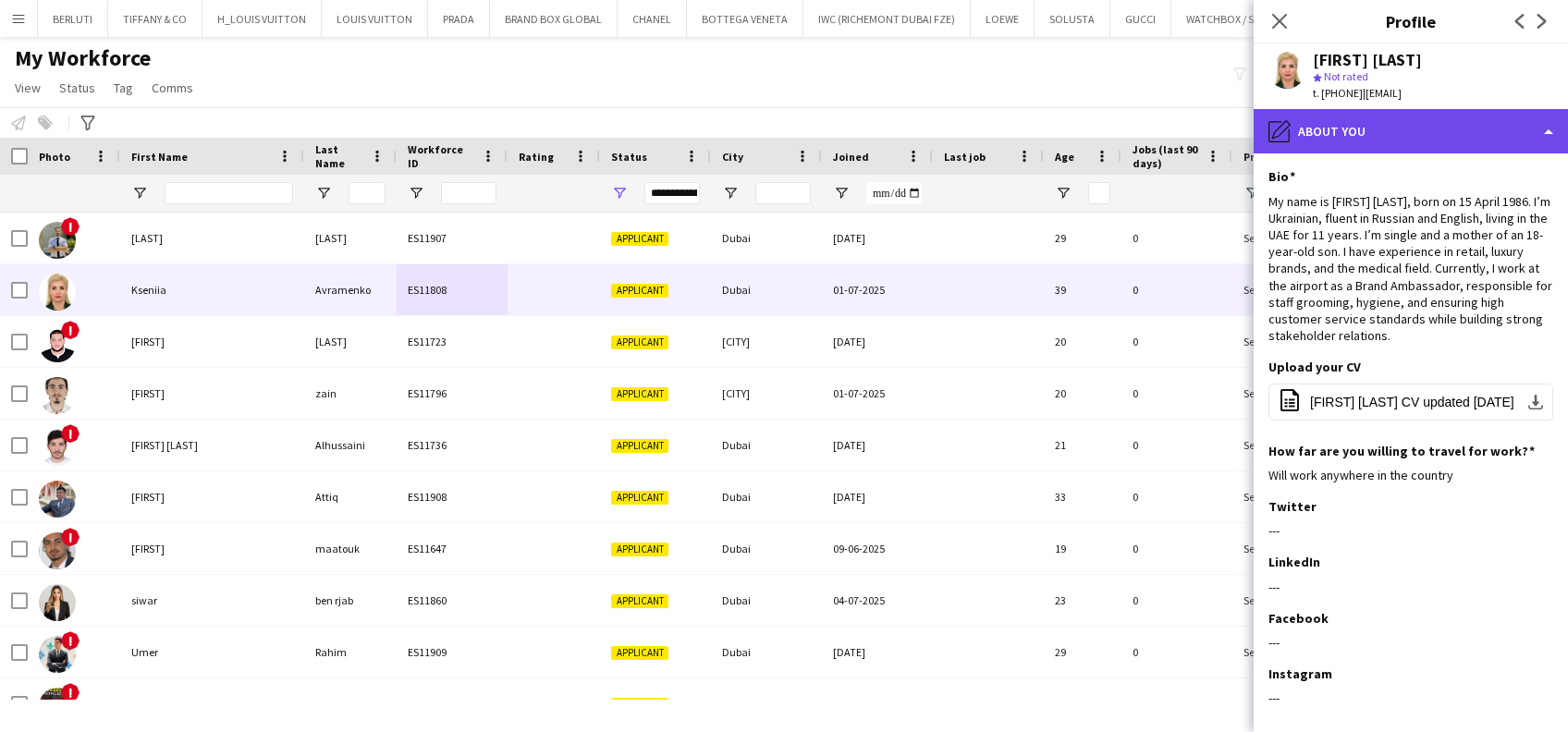 click on "pencil4
About you" 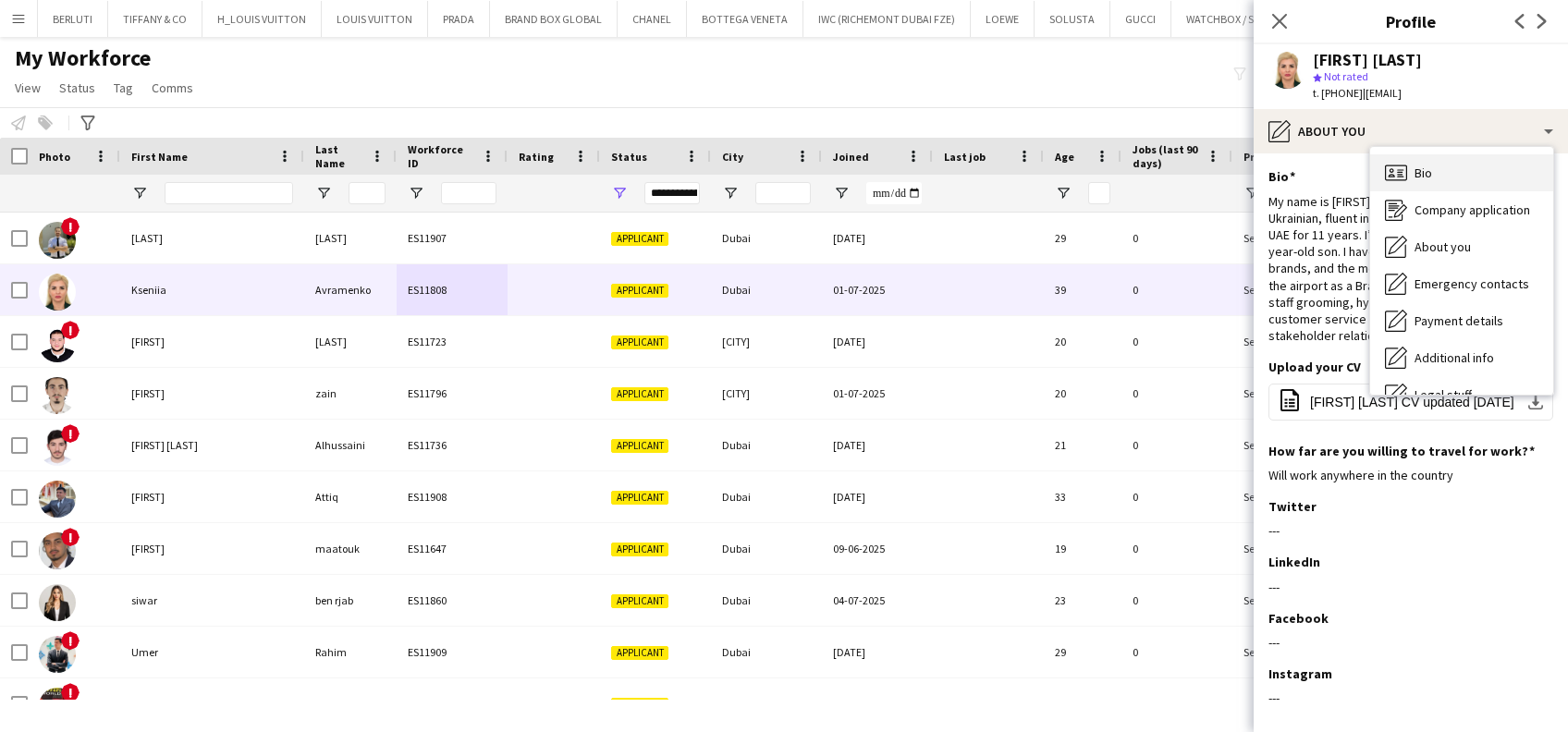 click on "Bio
Bio" at bounding box center (1462, 173) 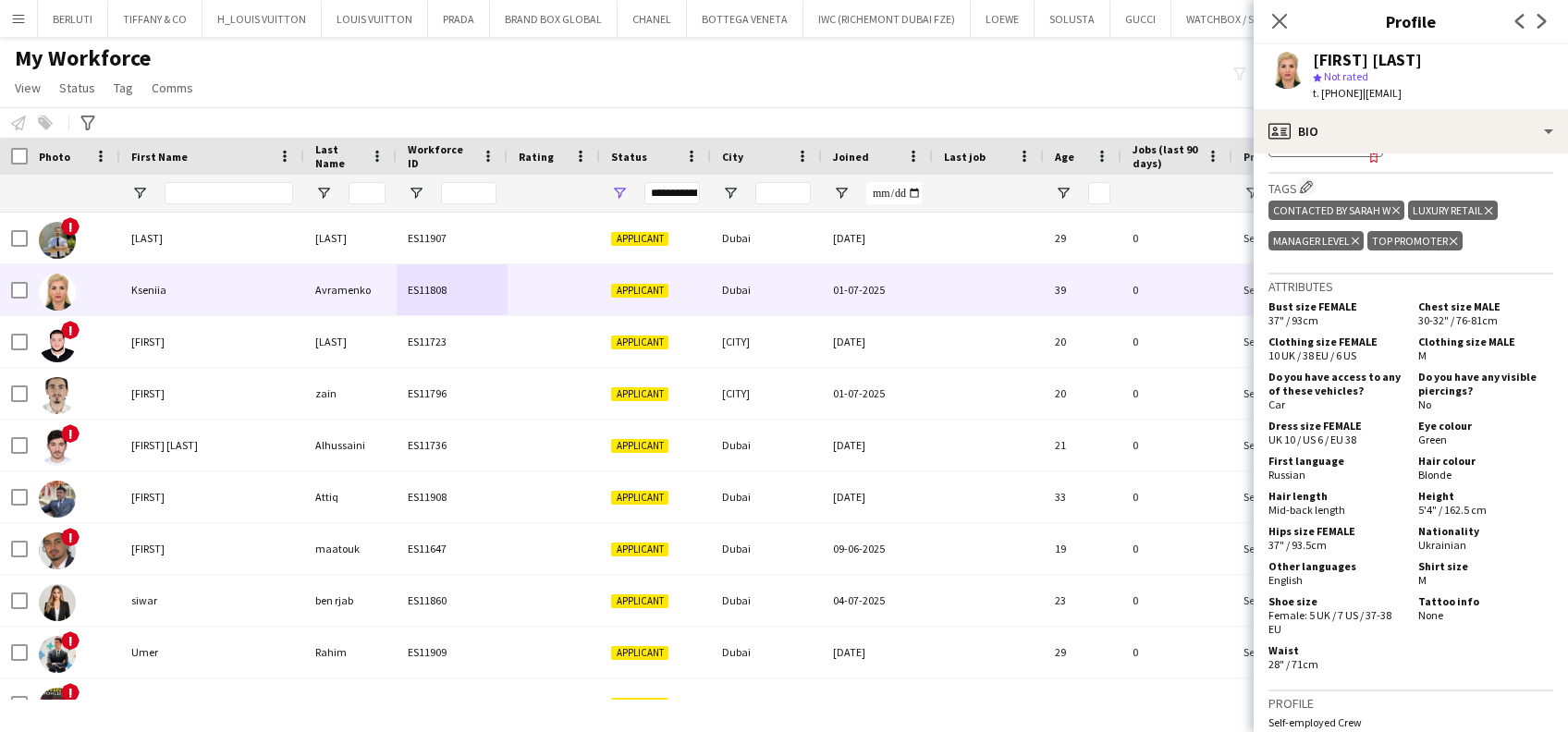 scroll, scrollTop: 862, scrollLeft: 0, axis: vertical 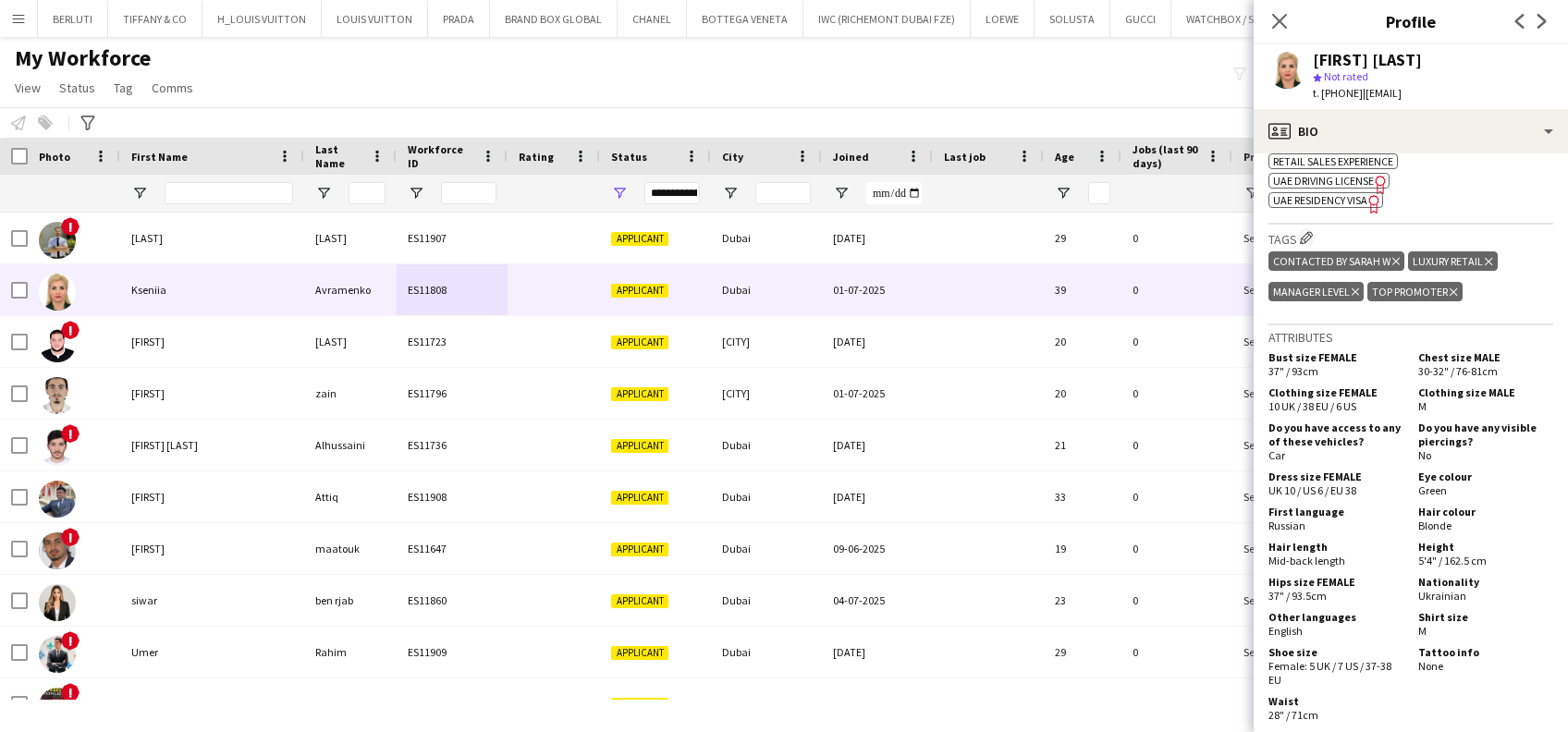 click on "Delete tag" 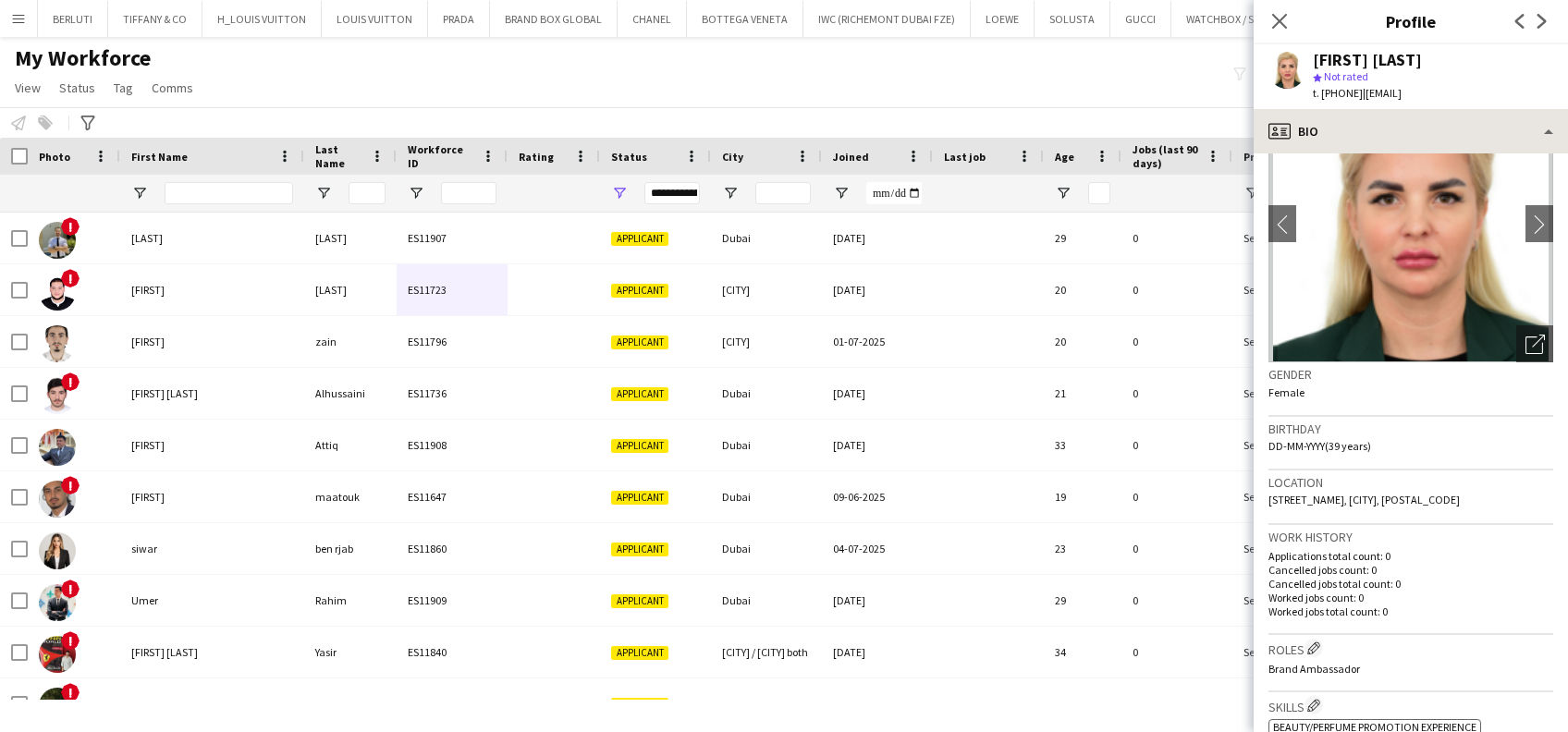 scroll, scrollTop: 0, scrollLeft: 0, axis: both 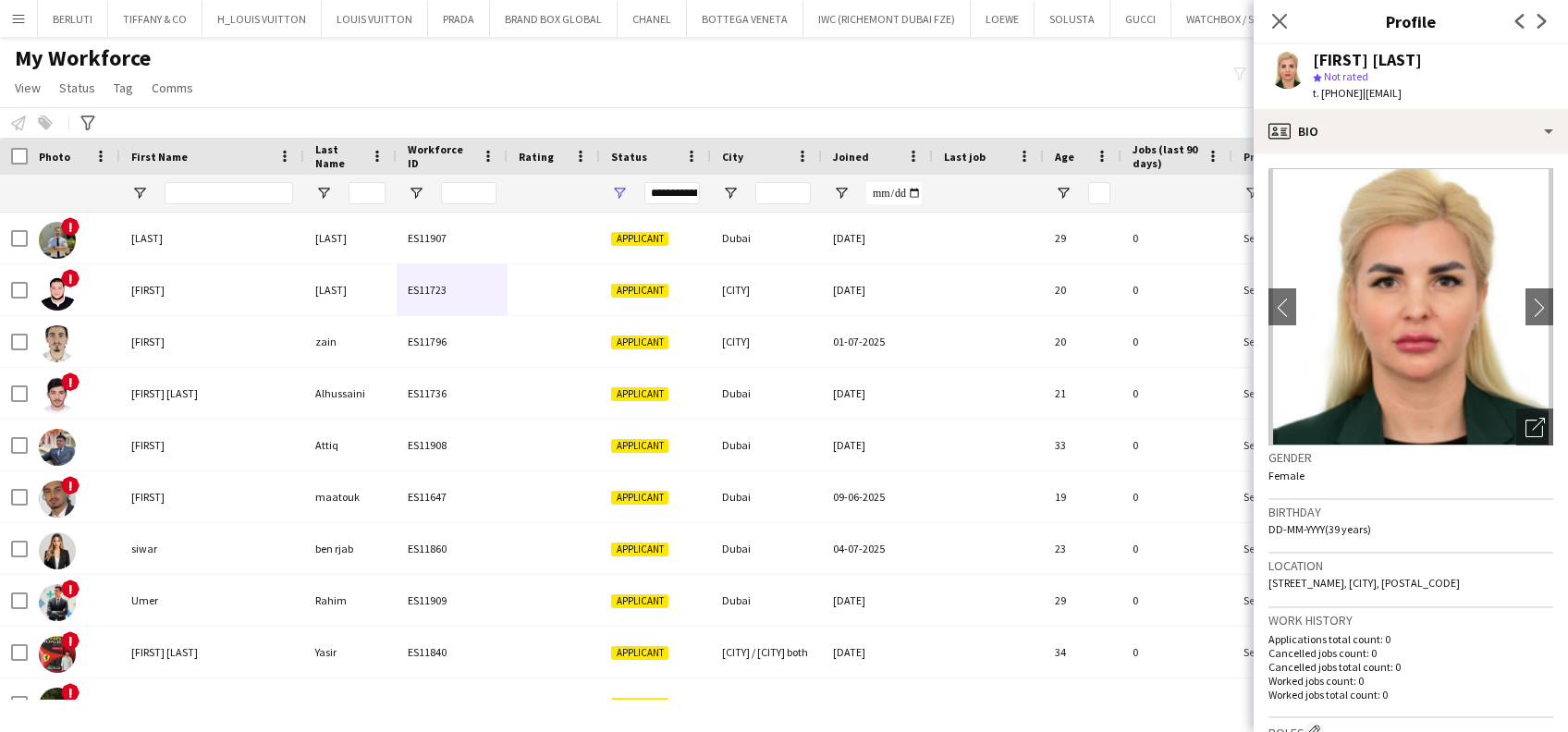 click on "[FIRST] [LAST]
star
Not rated   t. [PHONE]   |   [EMAIL]" 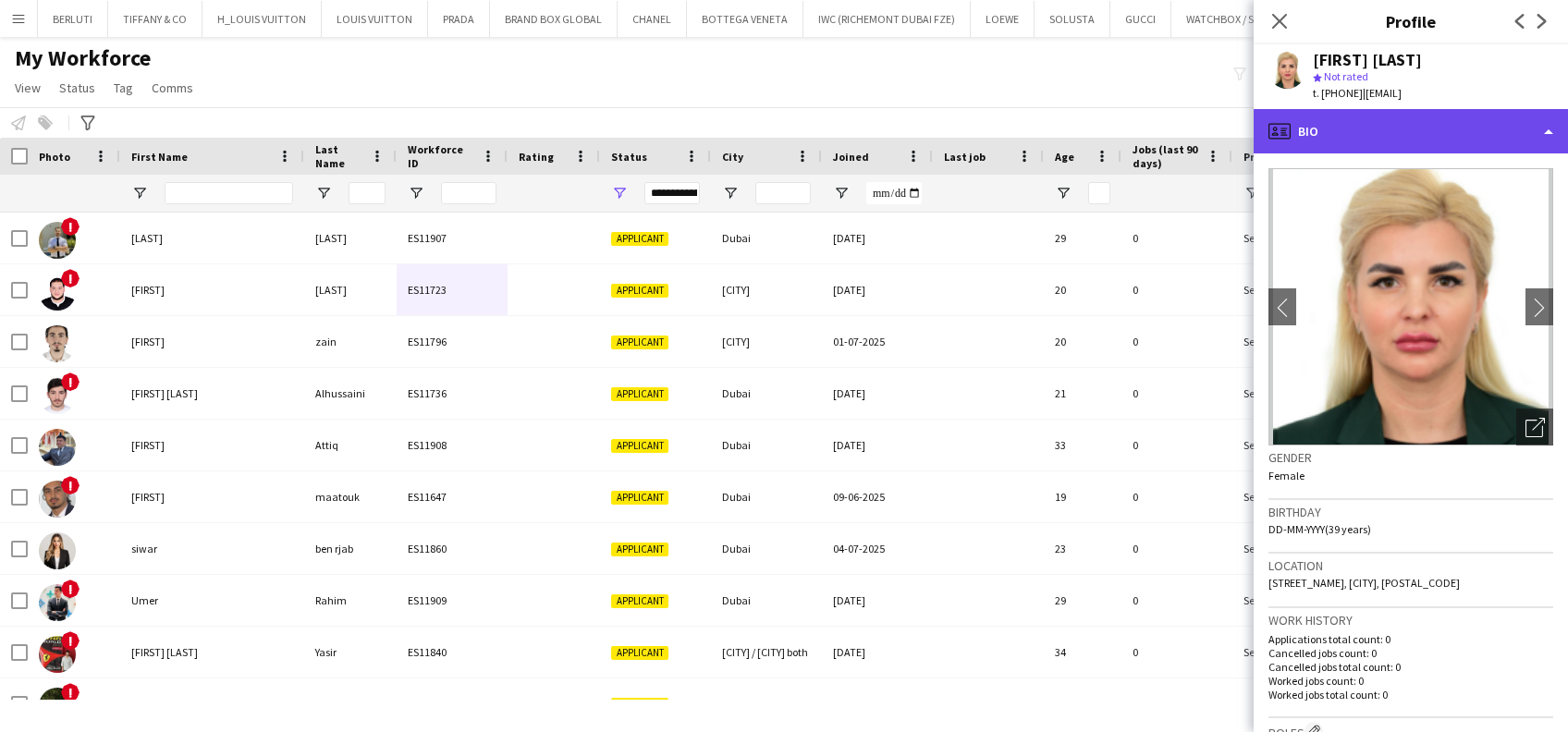 click on "profile
Bio" 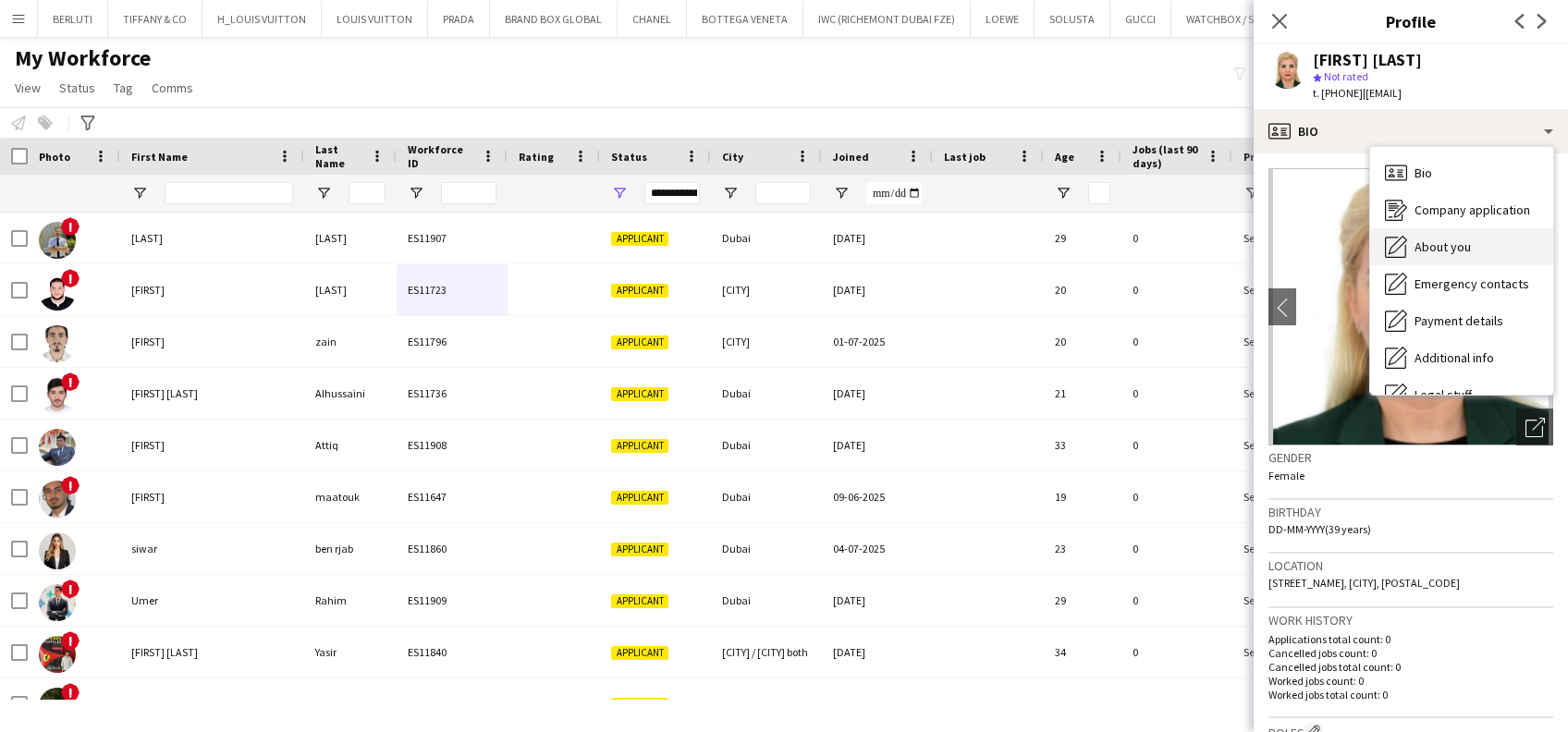 click on "About you
About you" at bounding box center [1462, 247] 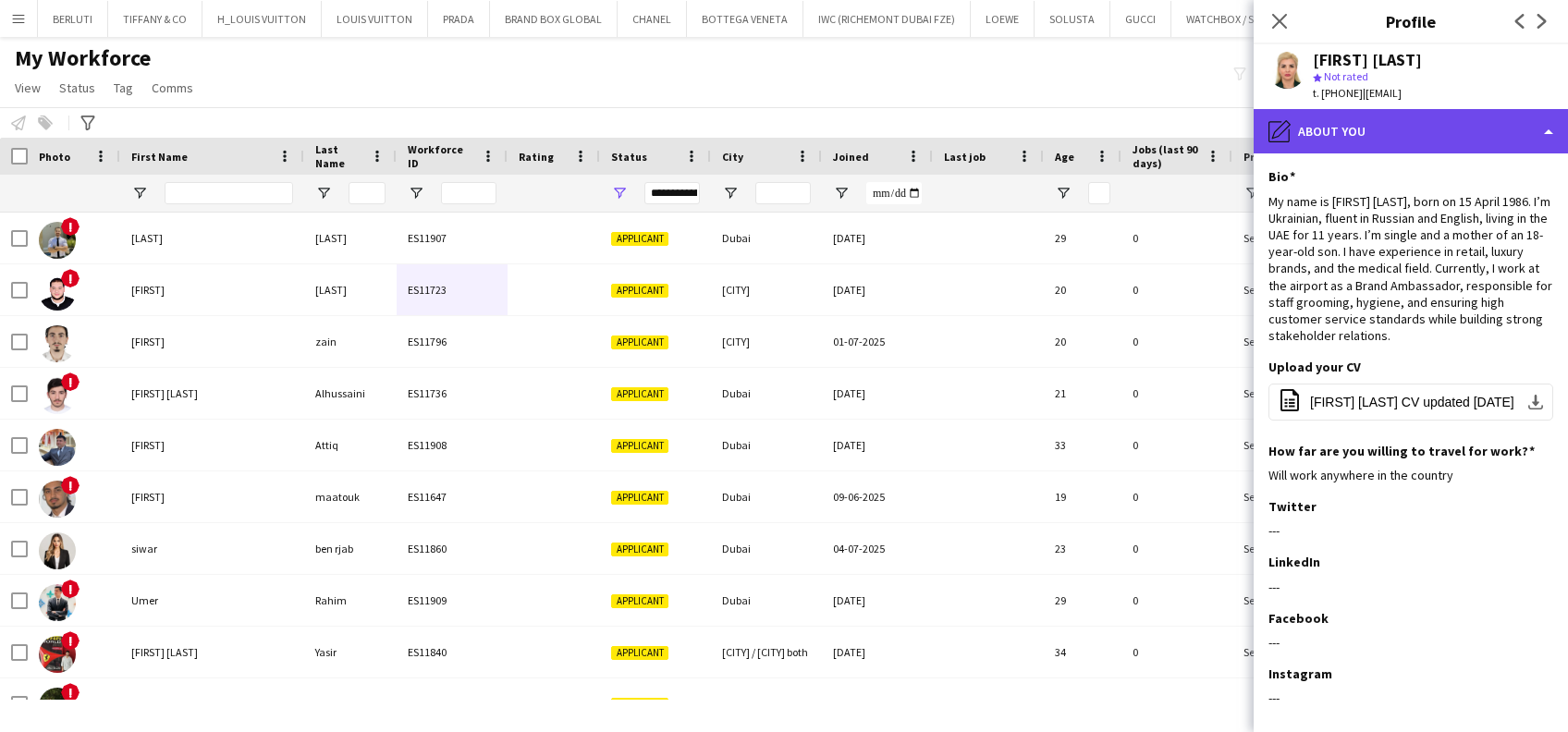 click on "pencil4
About you" 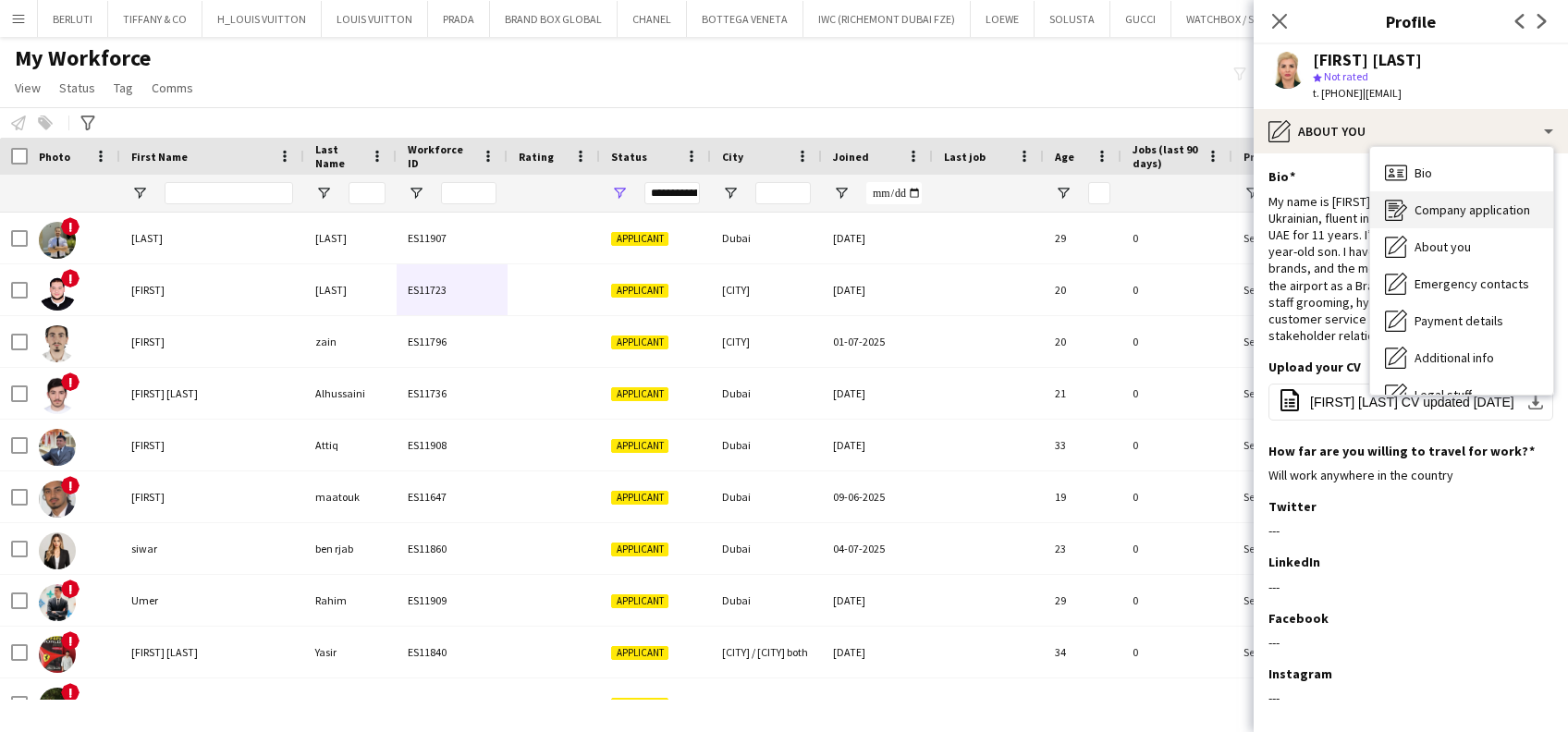 click on "Company application" at bounding box center (1472, 210) 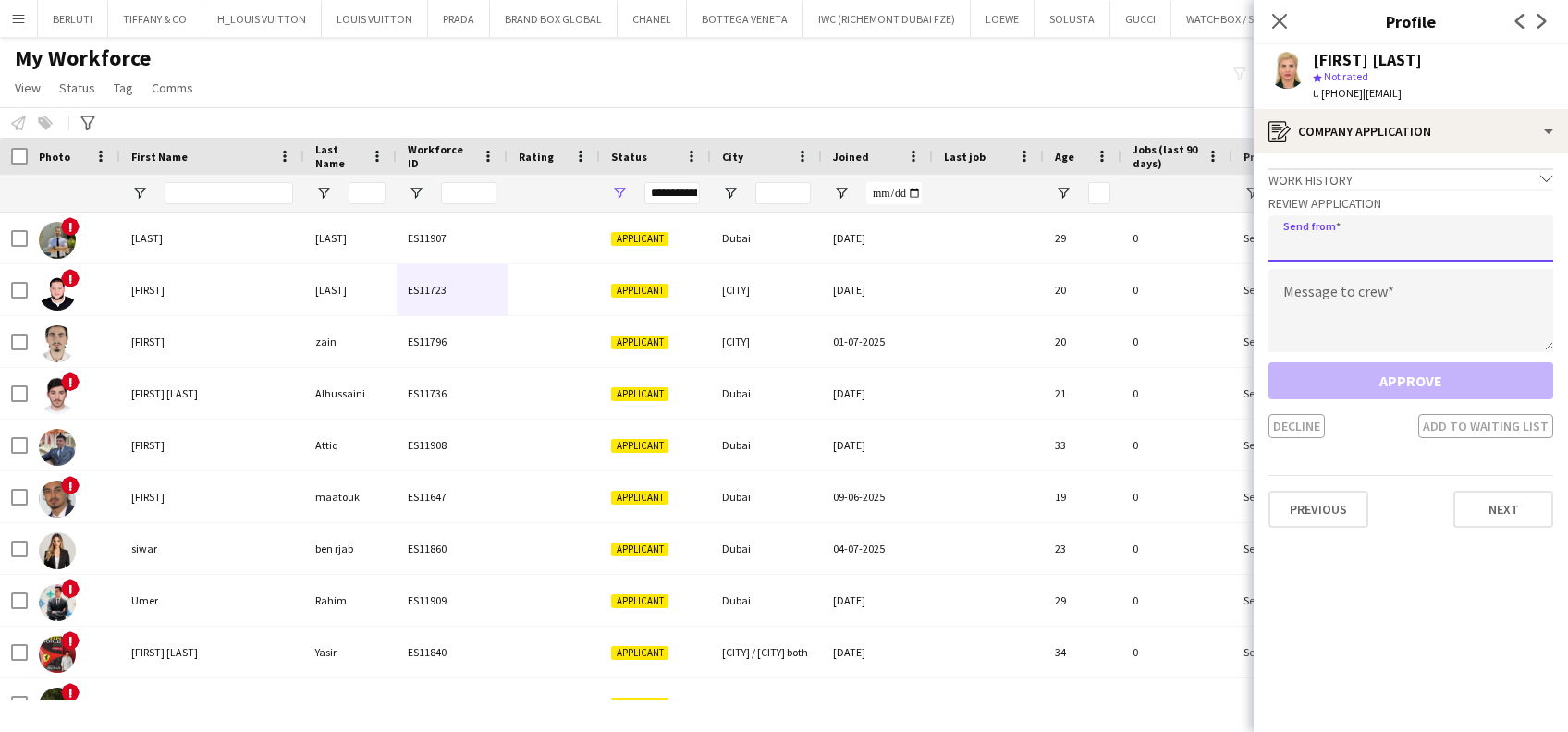 drag, startPoint x: 1402, startPoint y: 231, endPoint x: 1387, endPoint y: 251, distance: 25 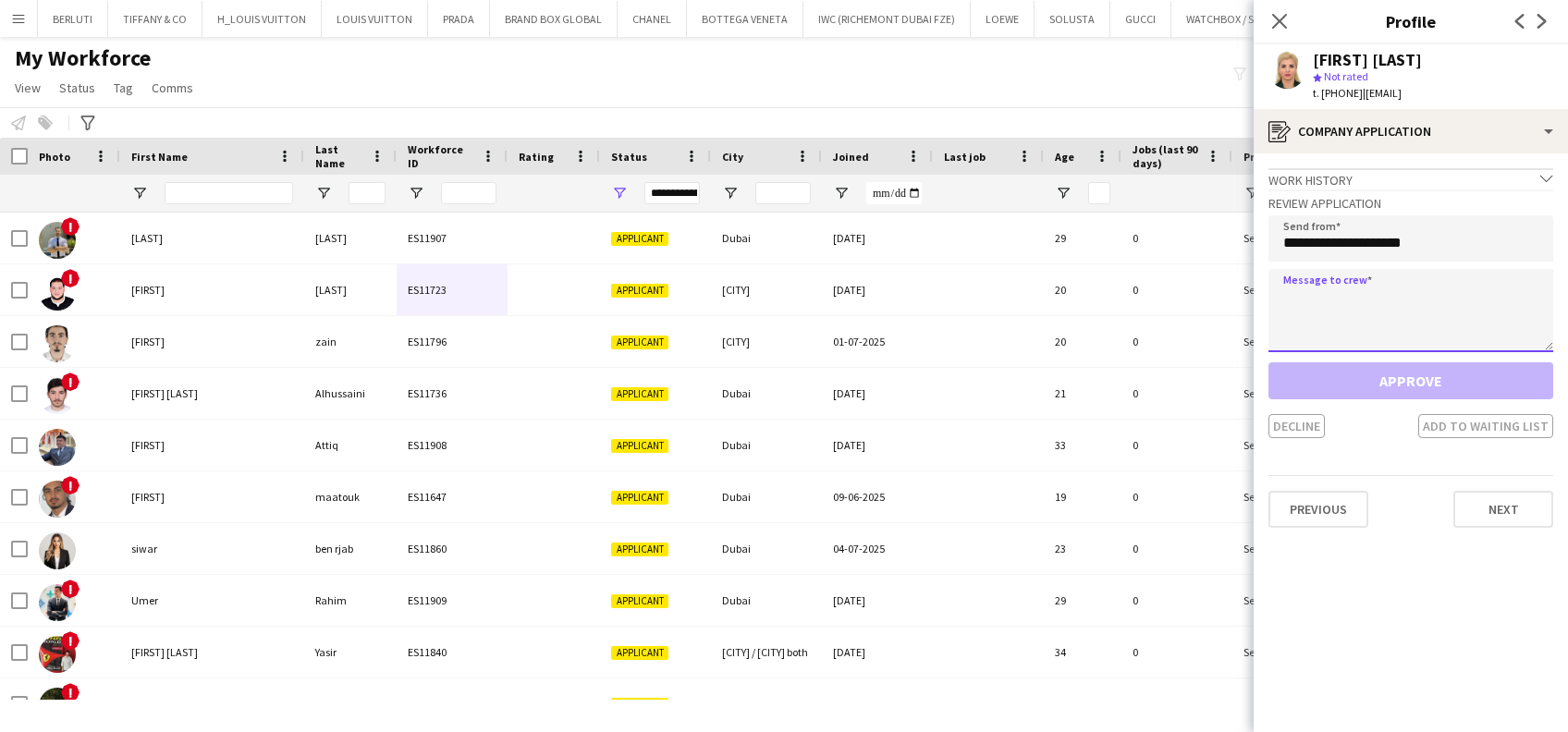 paste on "**********" 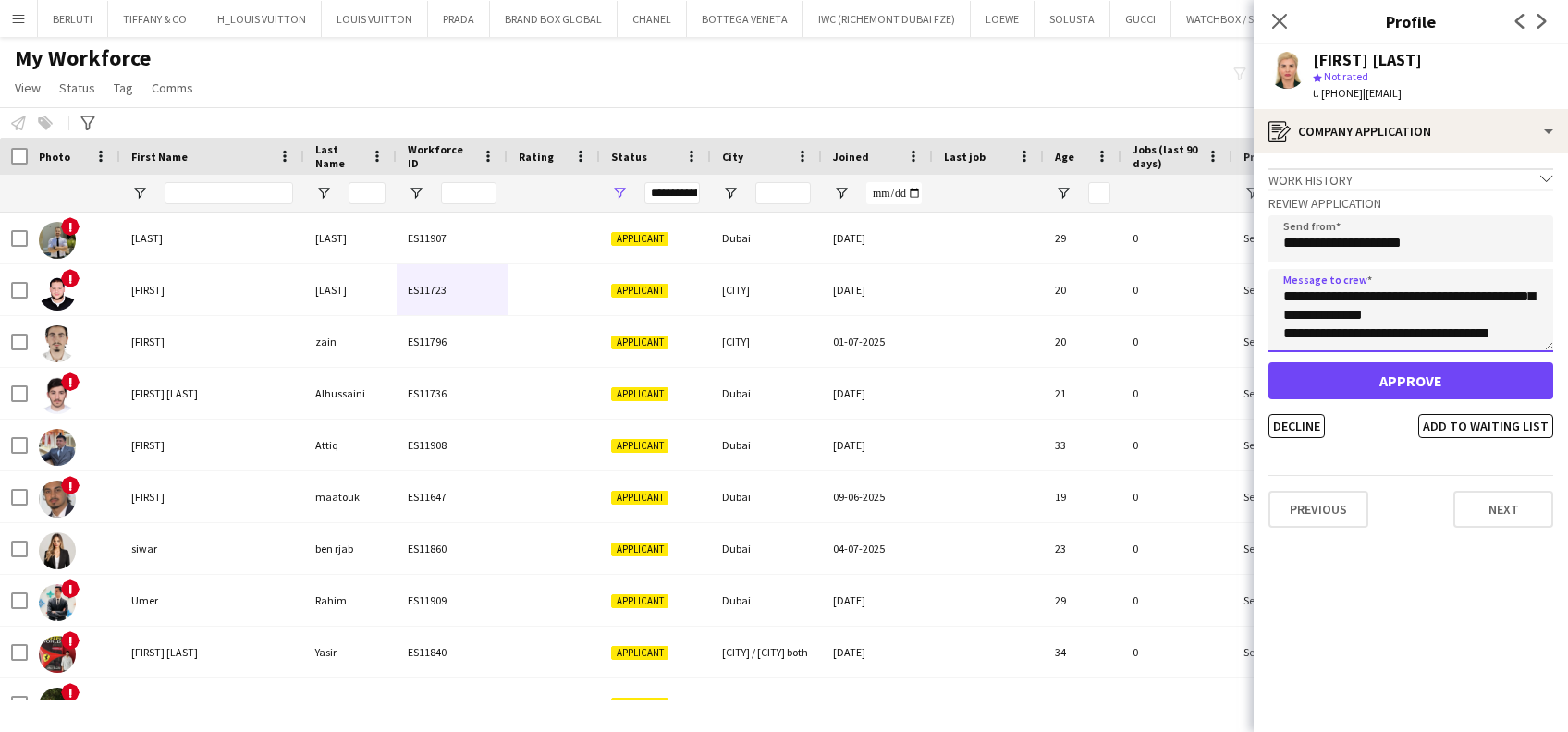 scroll, scrollTop: 129, scrollLeft: 0, axis: vertical 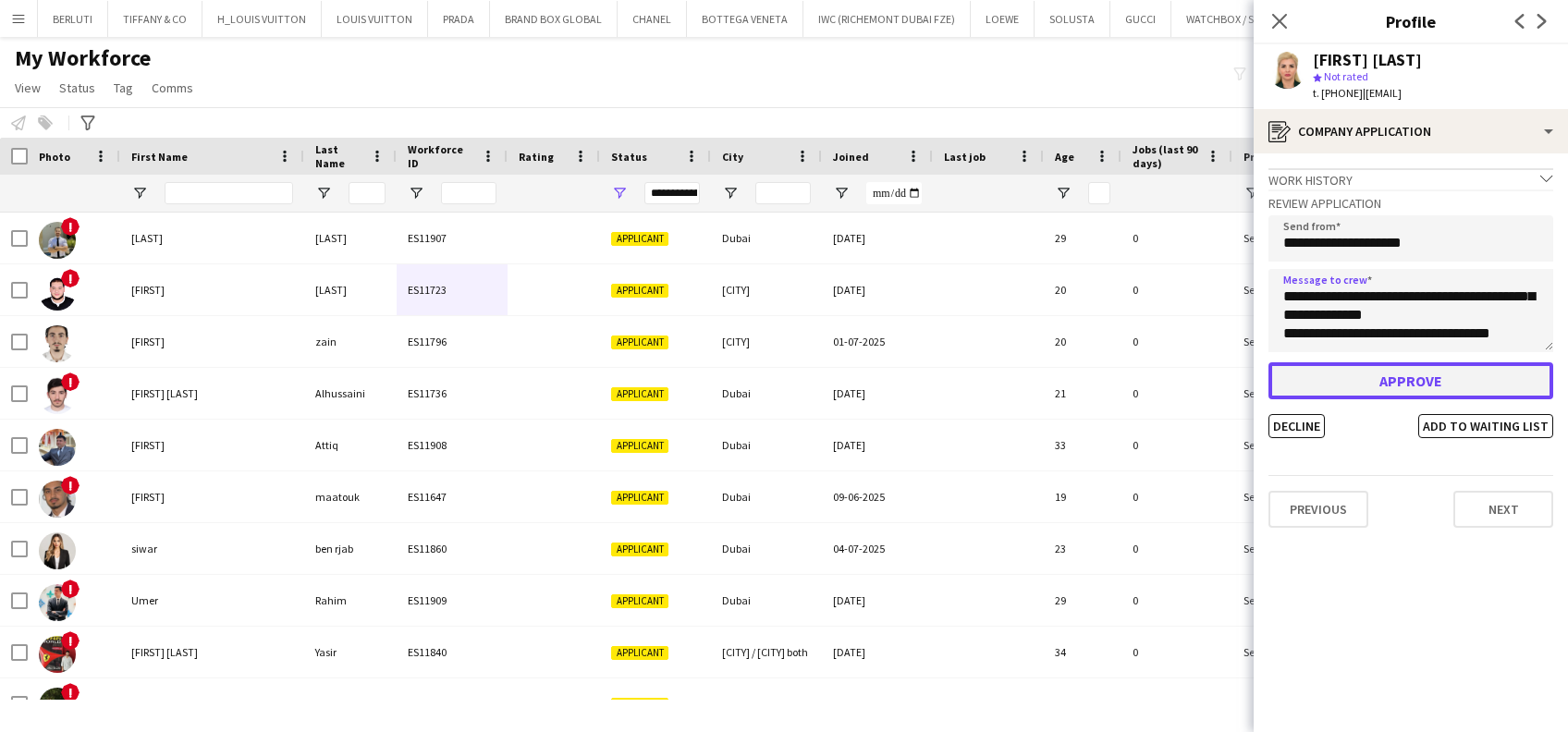 click on "Approve" 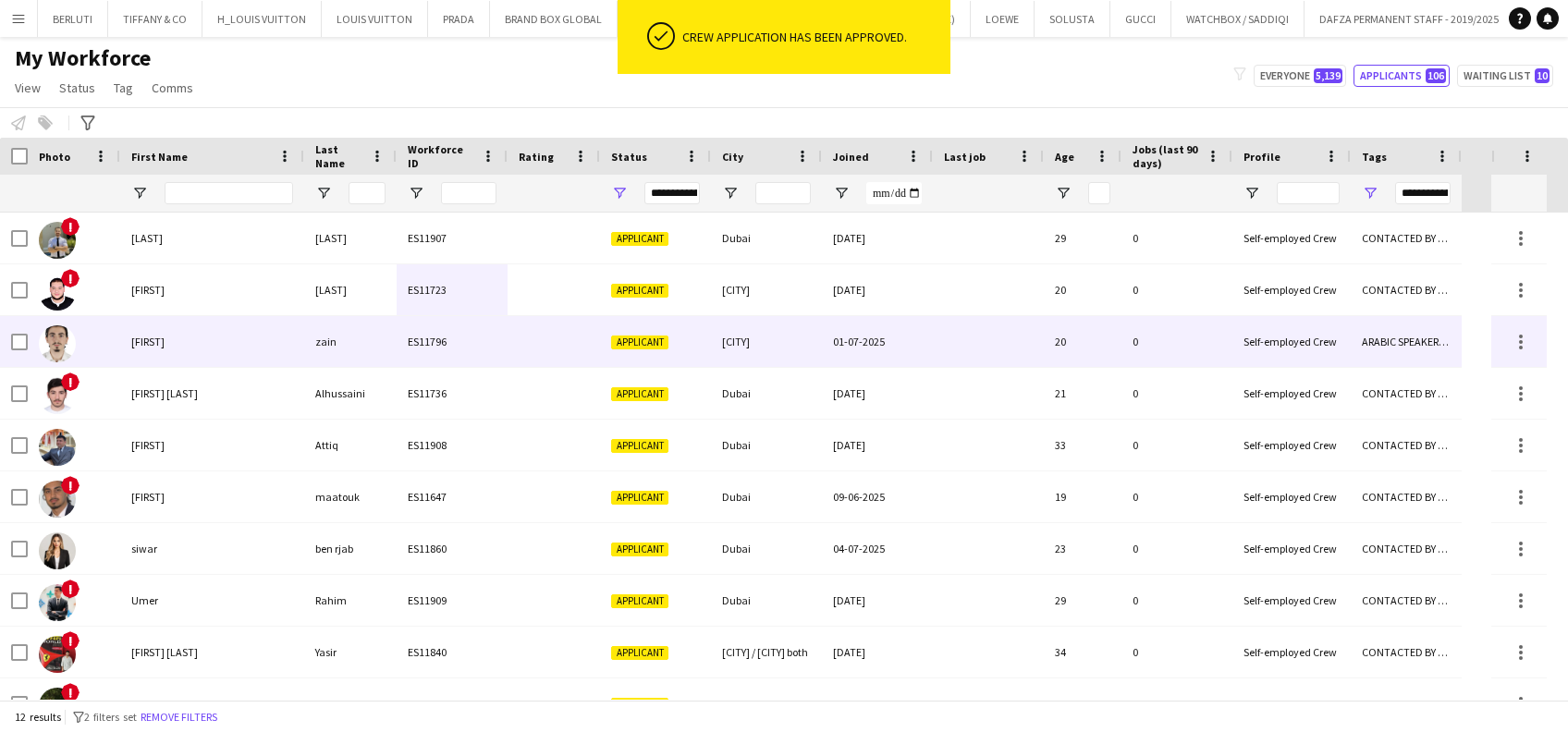 drag, startPoint x: 183, startPoint y: 348, endPoint x: 201, endPoint y: 348, distance: 18 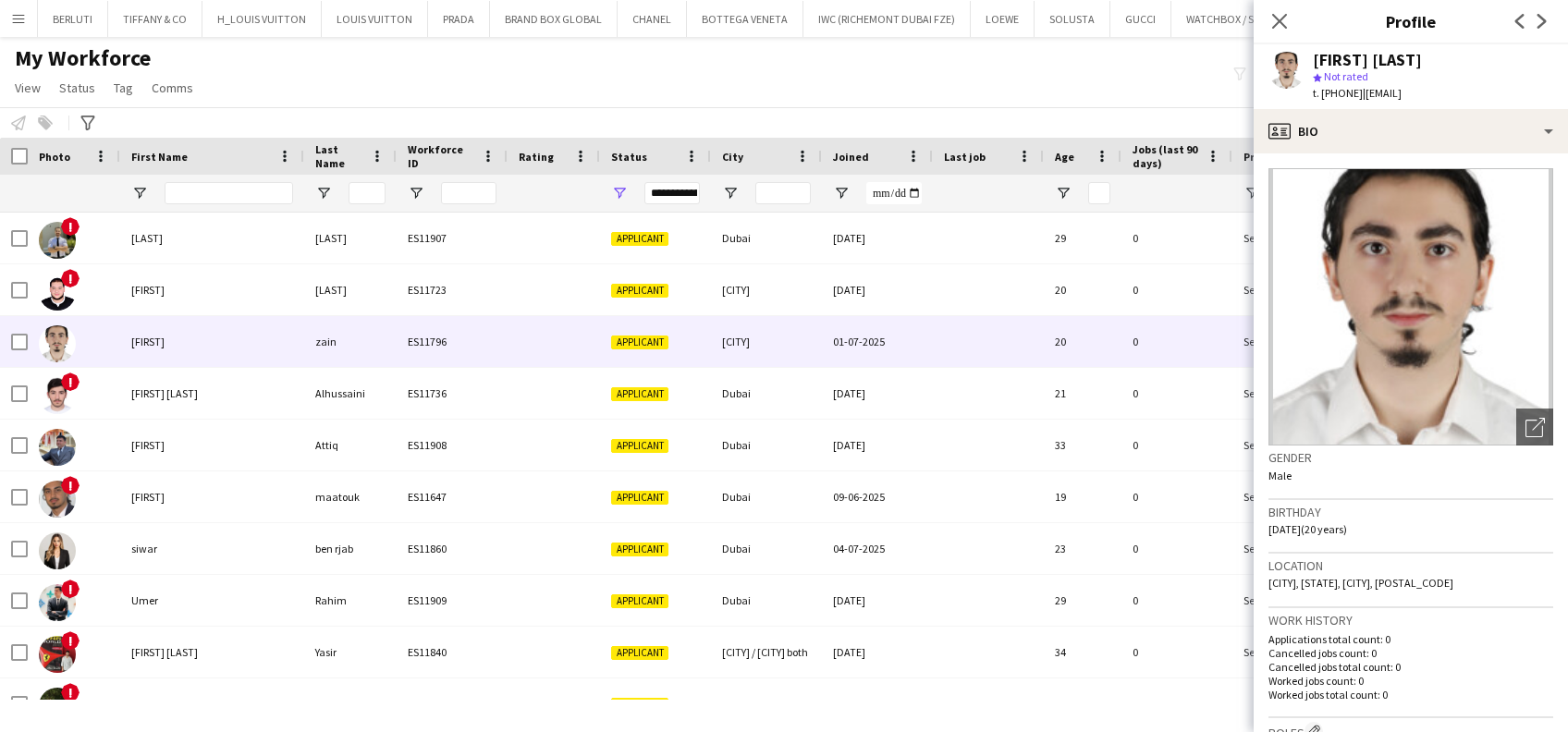 click on "Open photos pop-in" 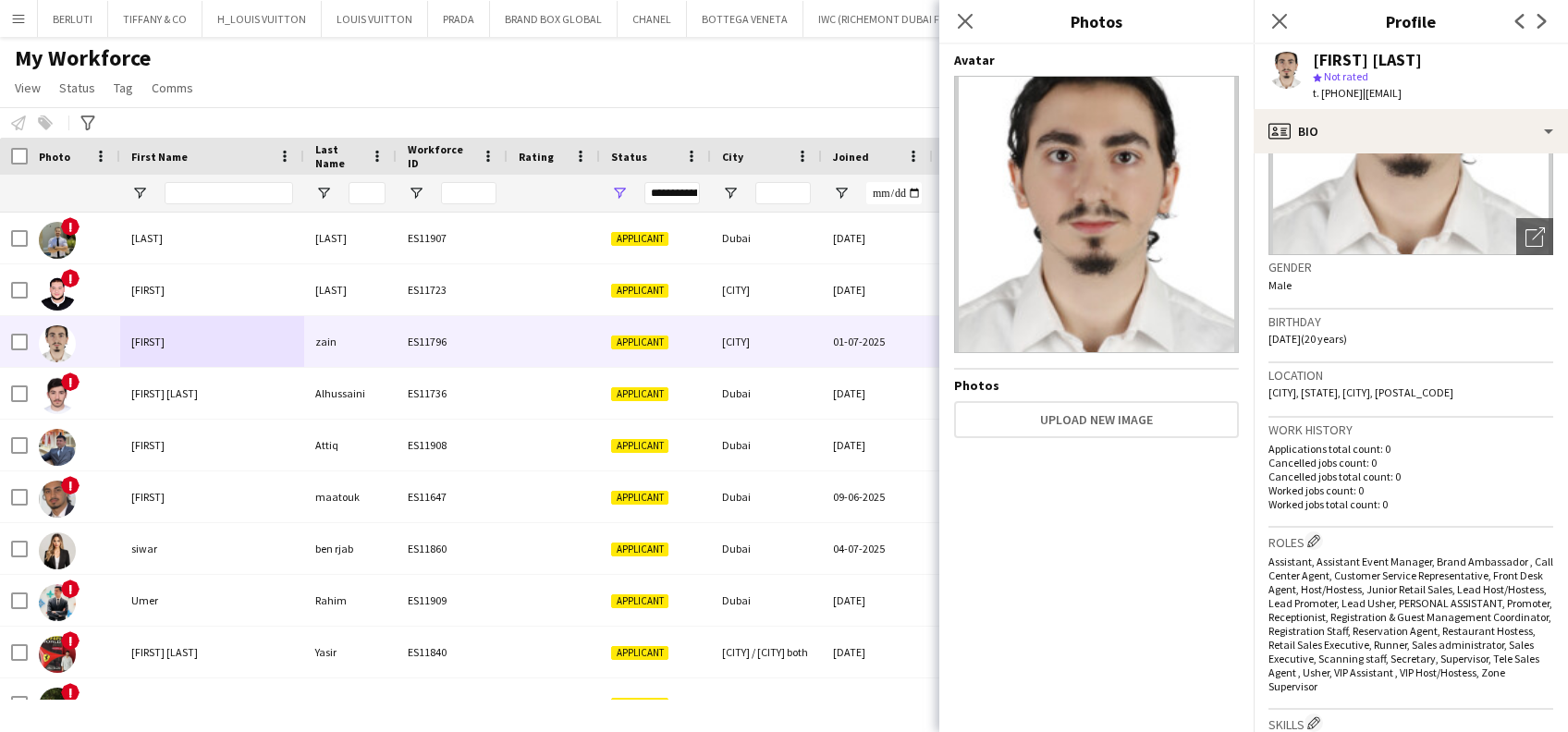 scroll, scrollTop: 493, scrollLeft: 0, axis: vertical 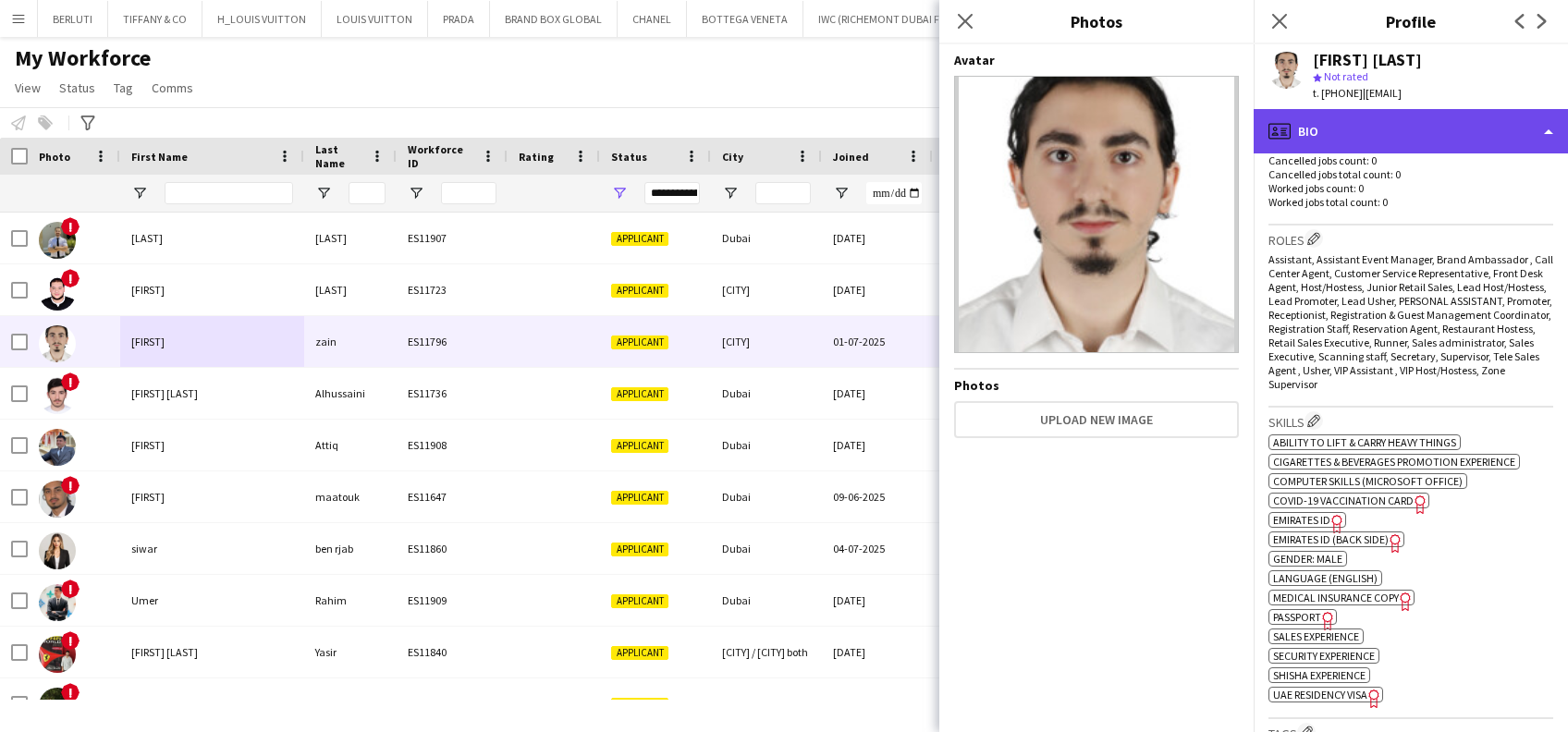 click on "profile
Bio" 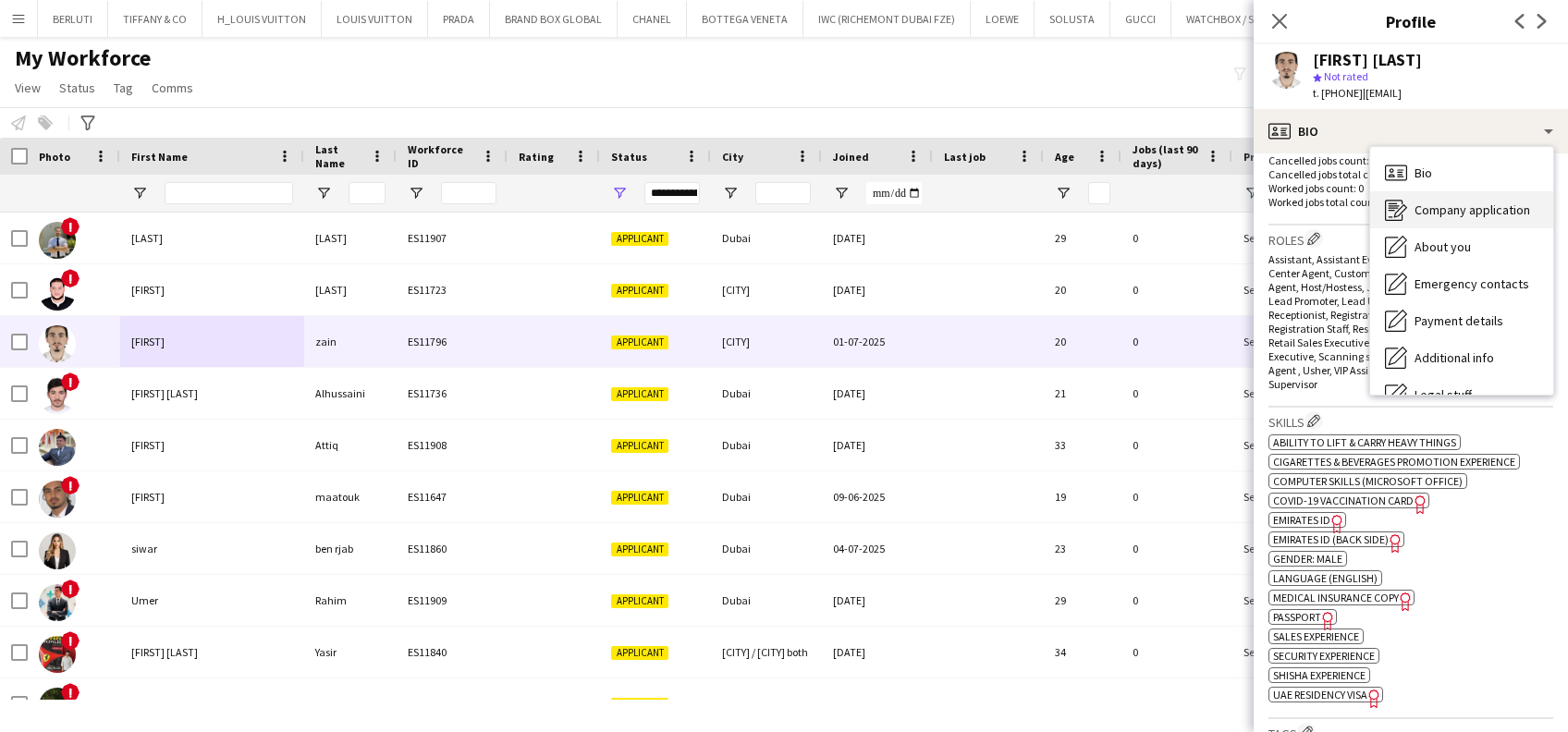 click on "Company application" at bounding box center [1472, 210] 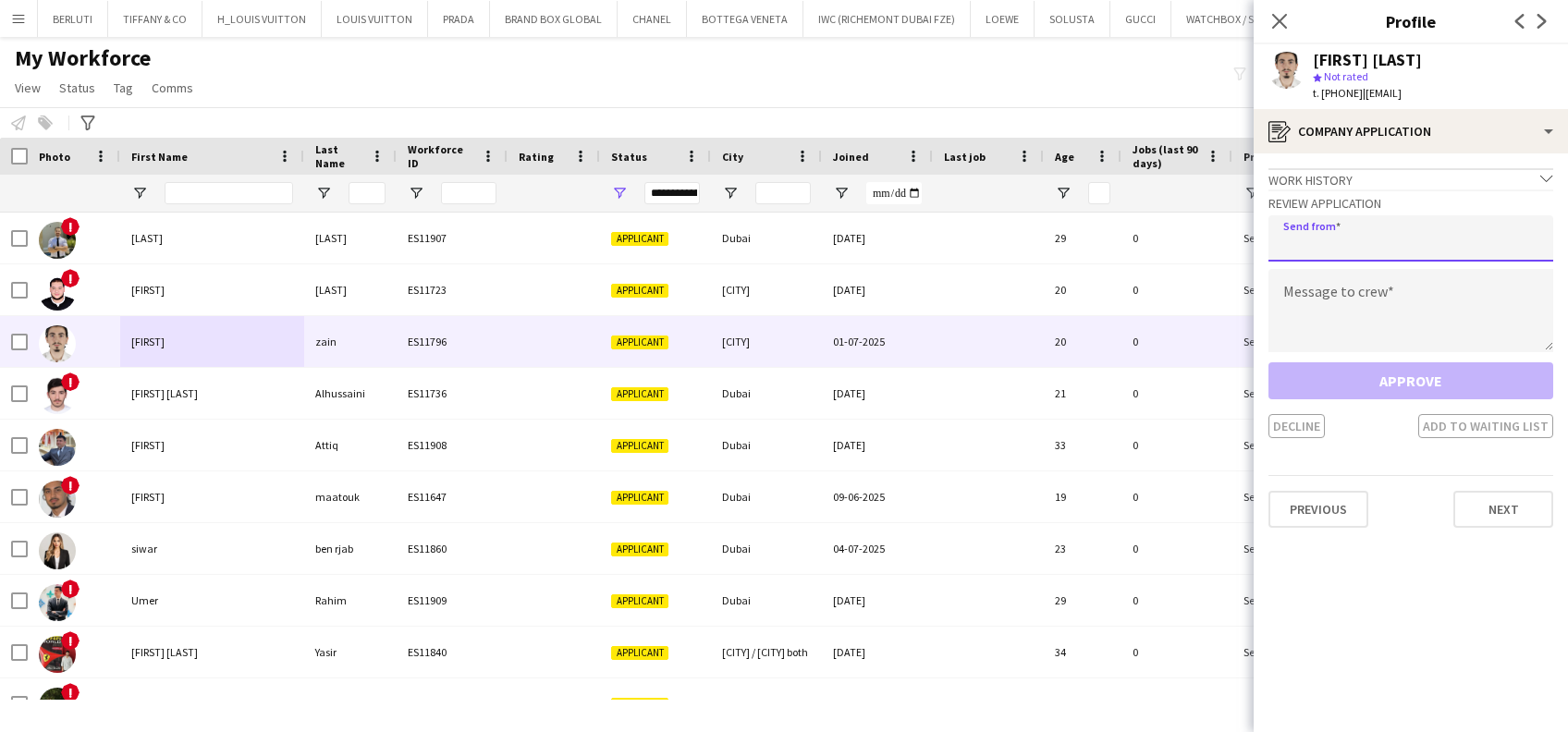 click 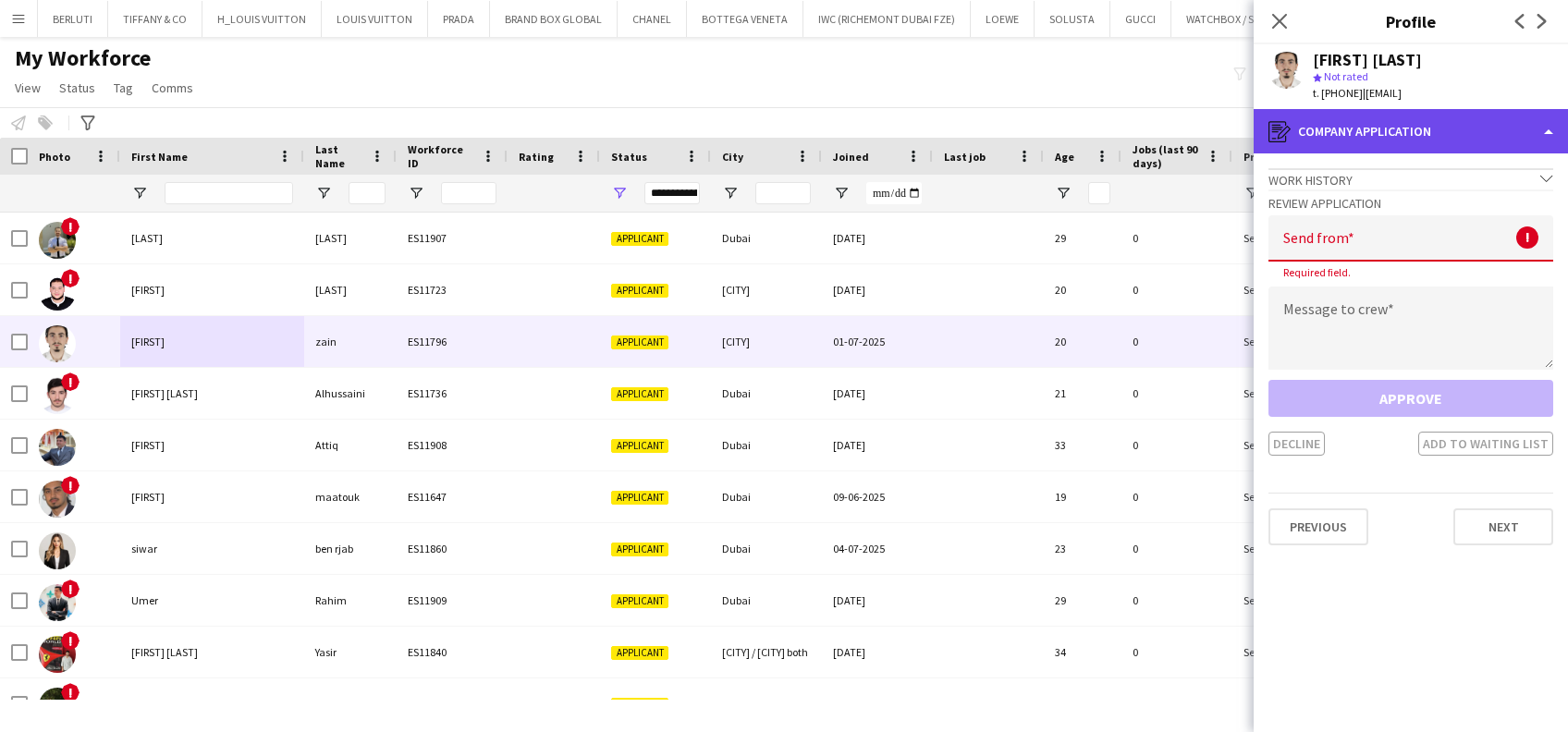 click on "register
Company application" 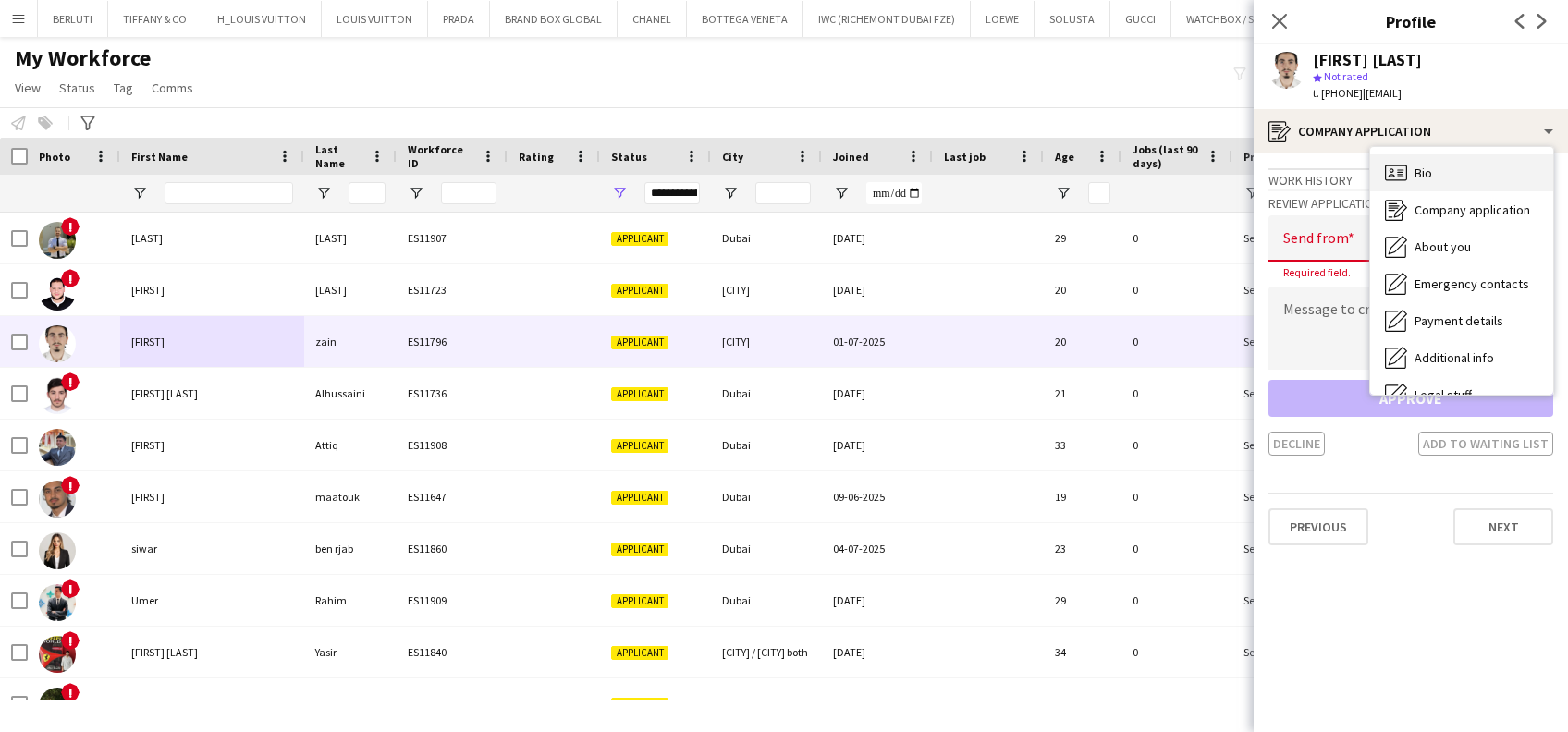 click on "Bio" at bounding box center (1423, 173) 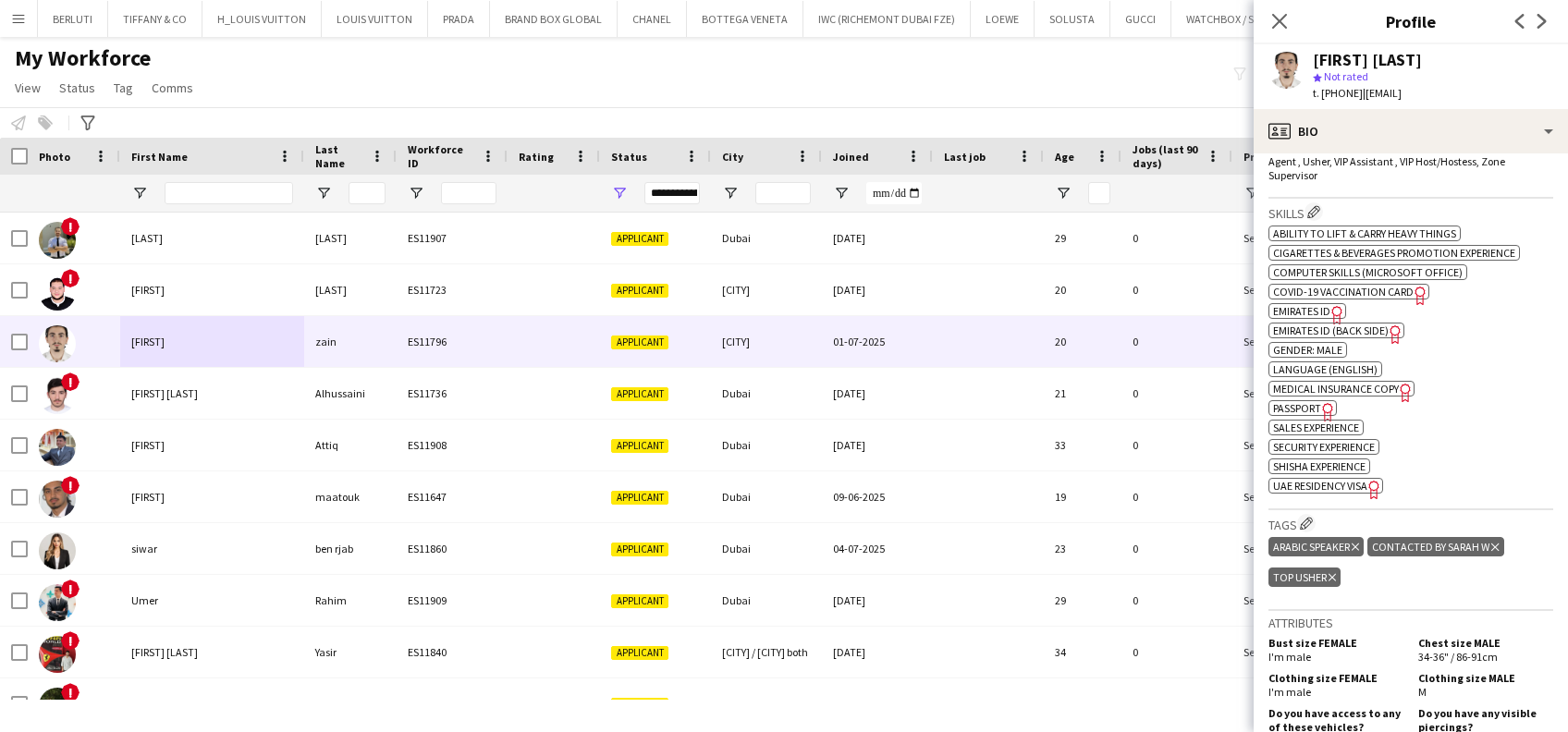 scroll, scrollTop: 862, scrollLeft: 0, axis: vertical 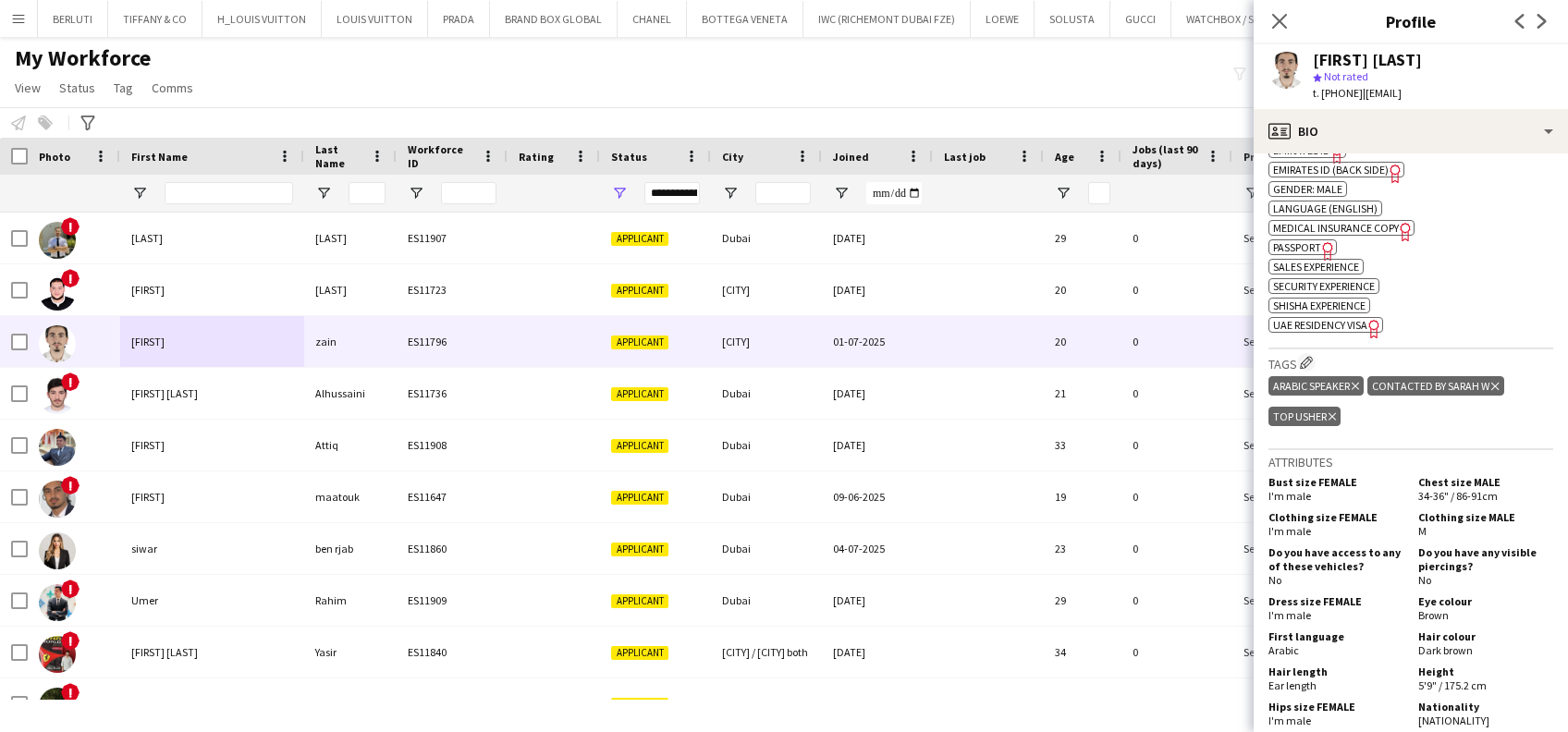 click on "Delete tag" 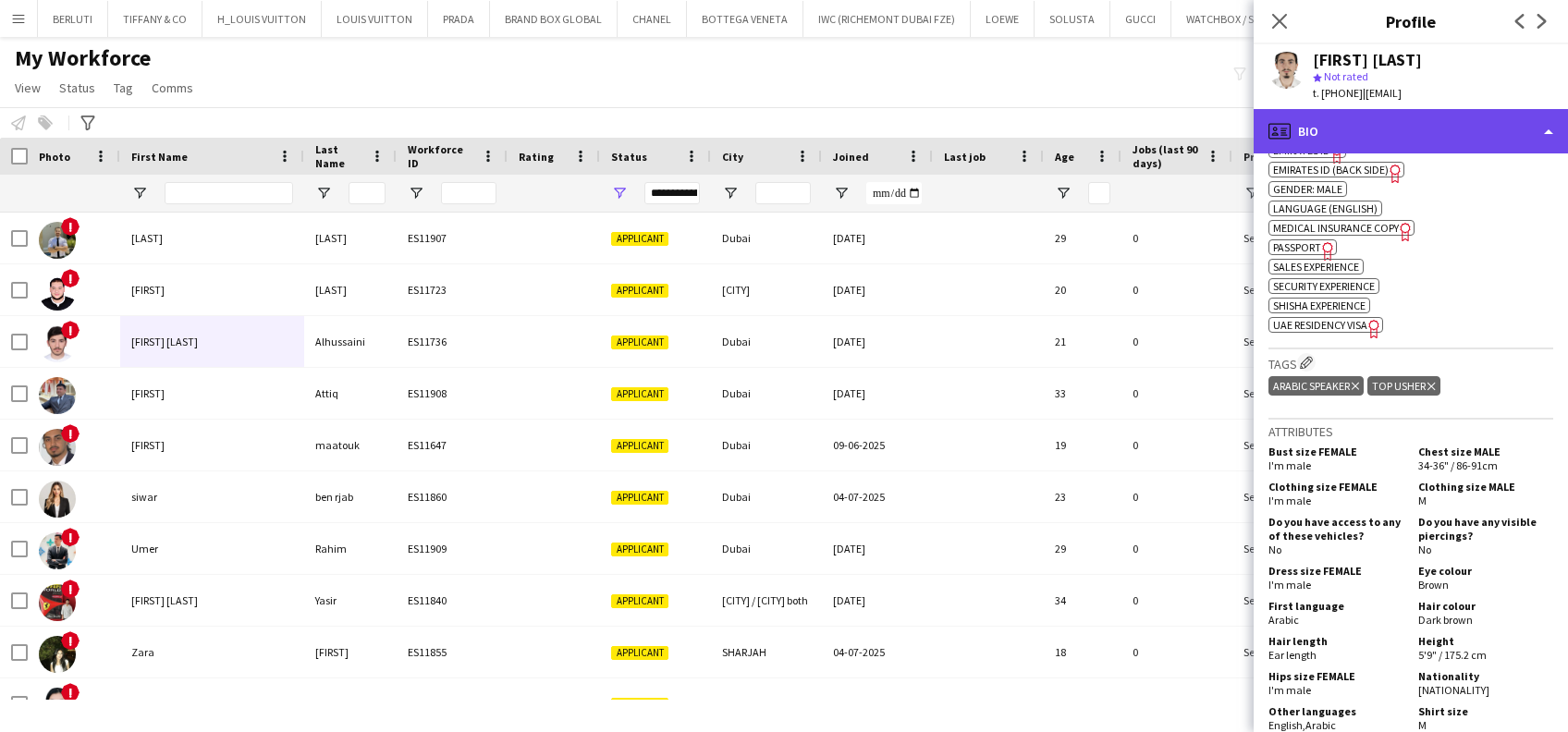 click on "profile
Bio" 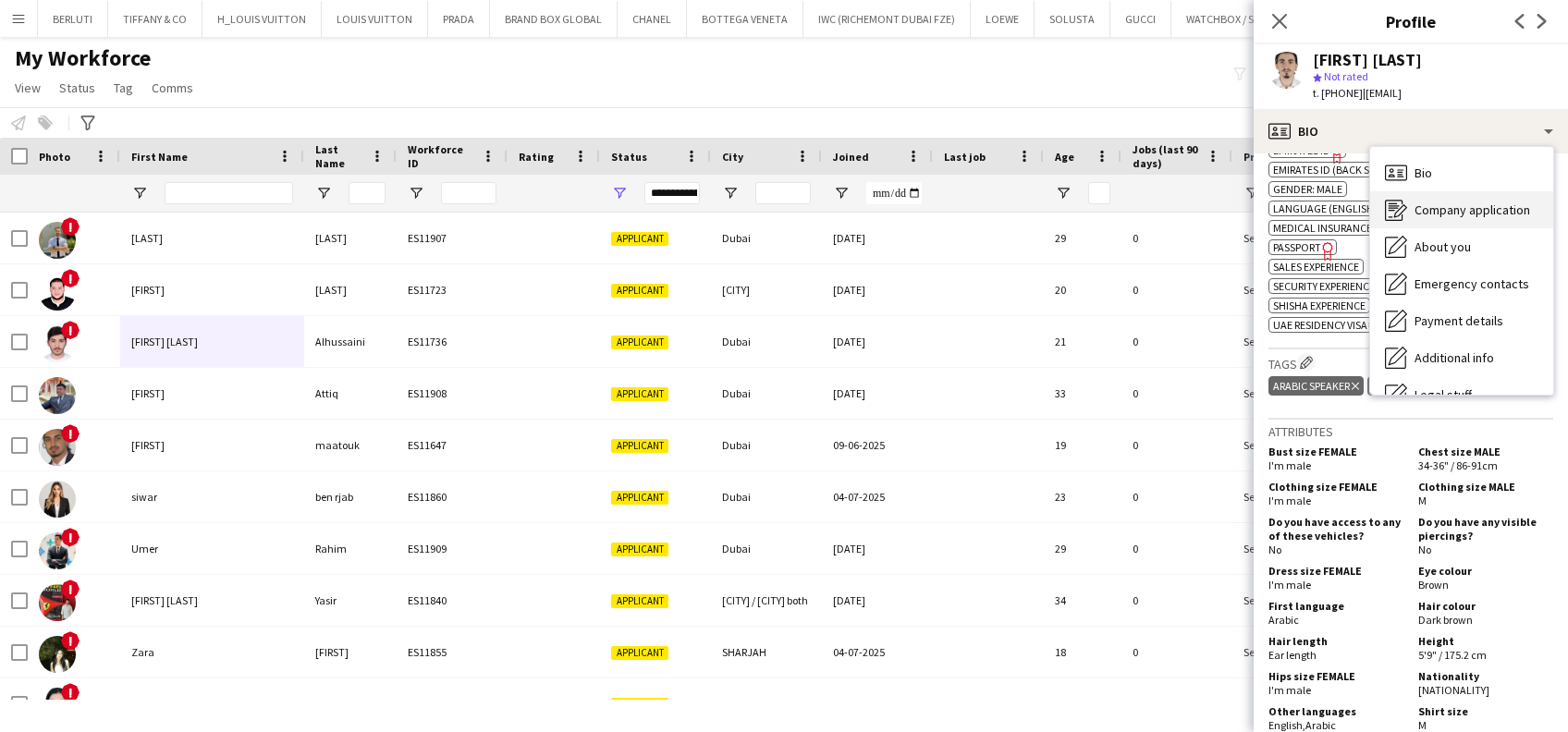 click on "Company application
Company application" at bounding box center [1462, 210] 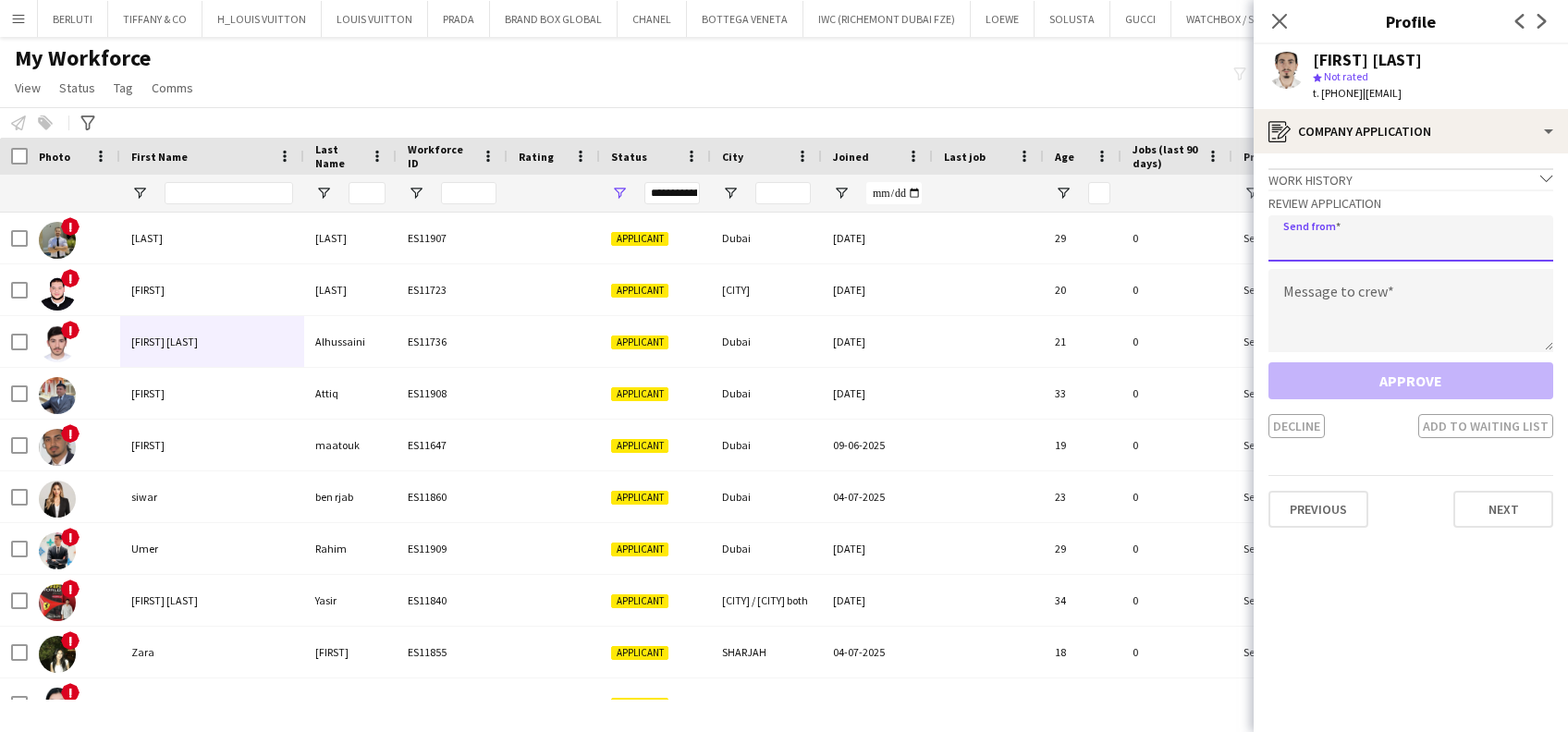 drag, startPoint x: 1419, startPoint y: 226, endPoint x: 1405, endPoint y: 236, distance: 17.204651 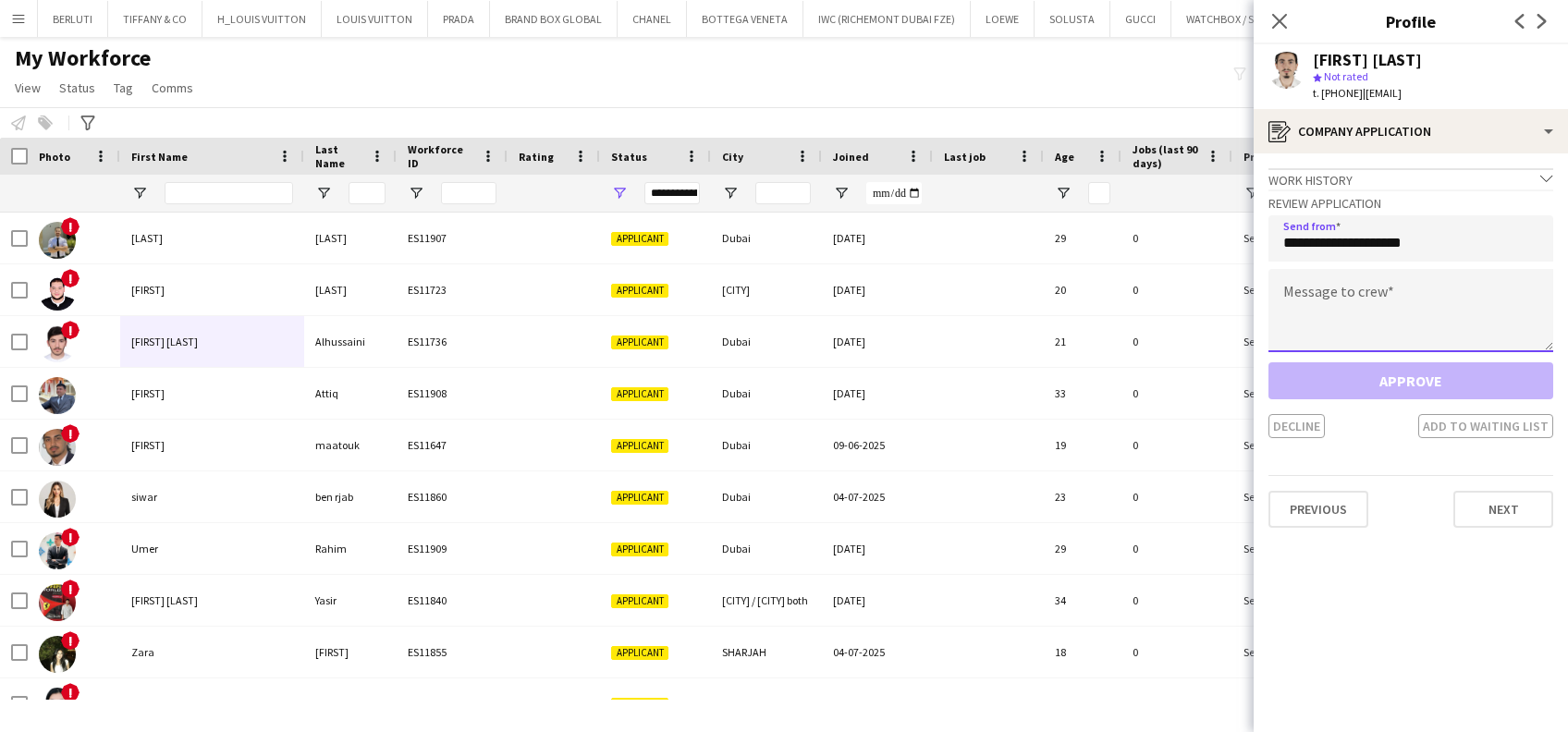 click 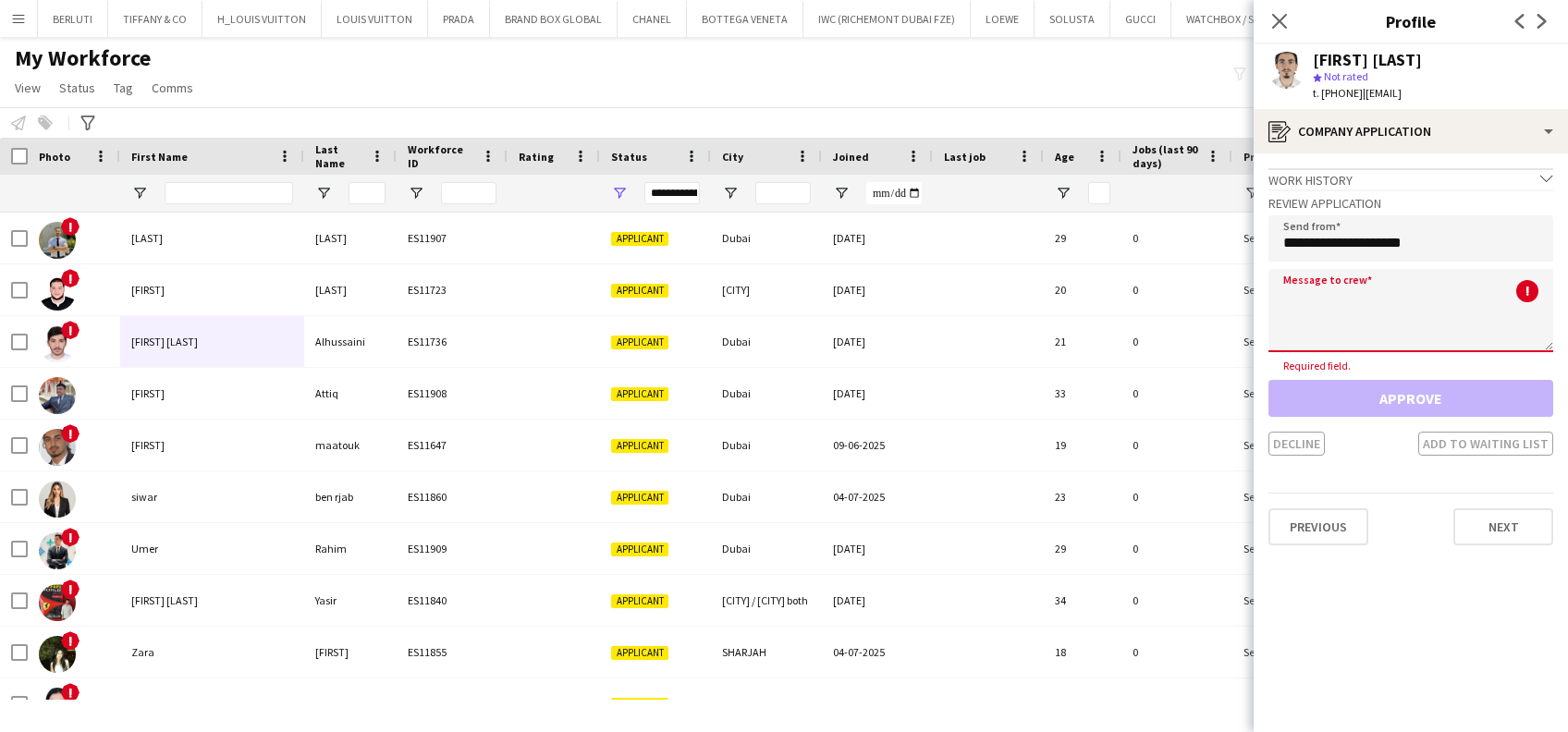 paste on "**********" 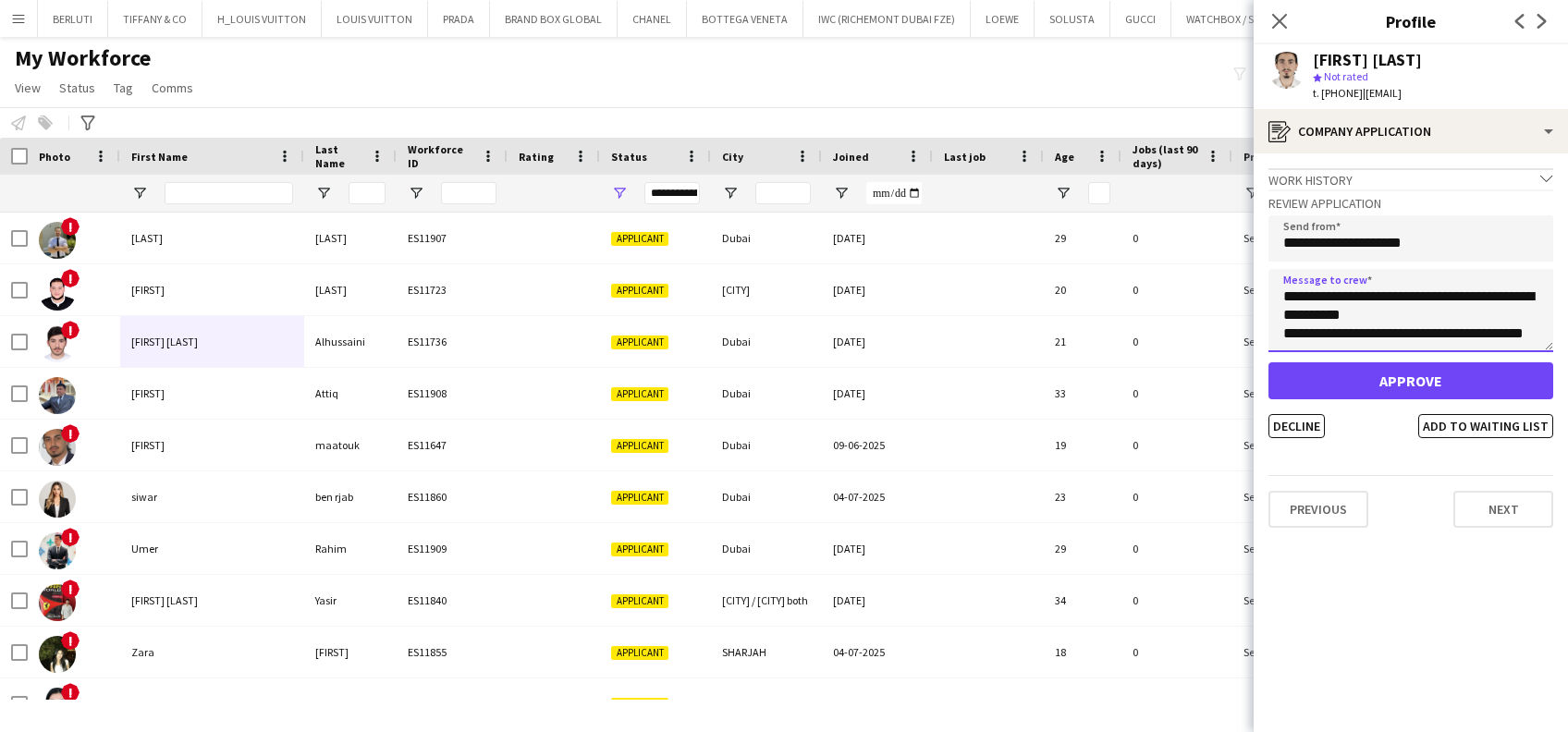 scroll, scrollTop: 0, scrollLeft: 0, axis: both 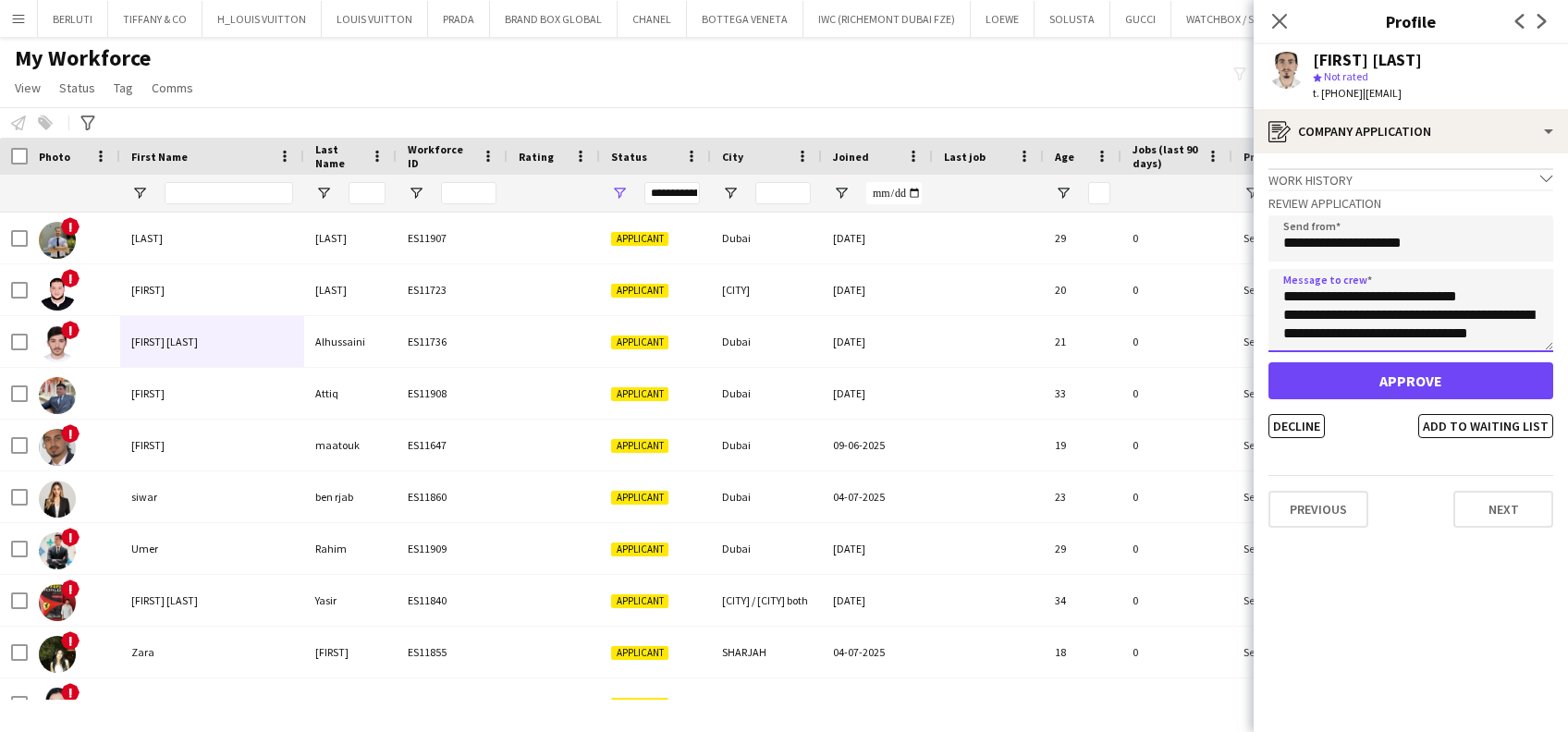 type on "**********" 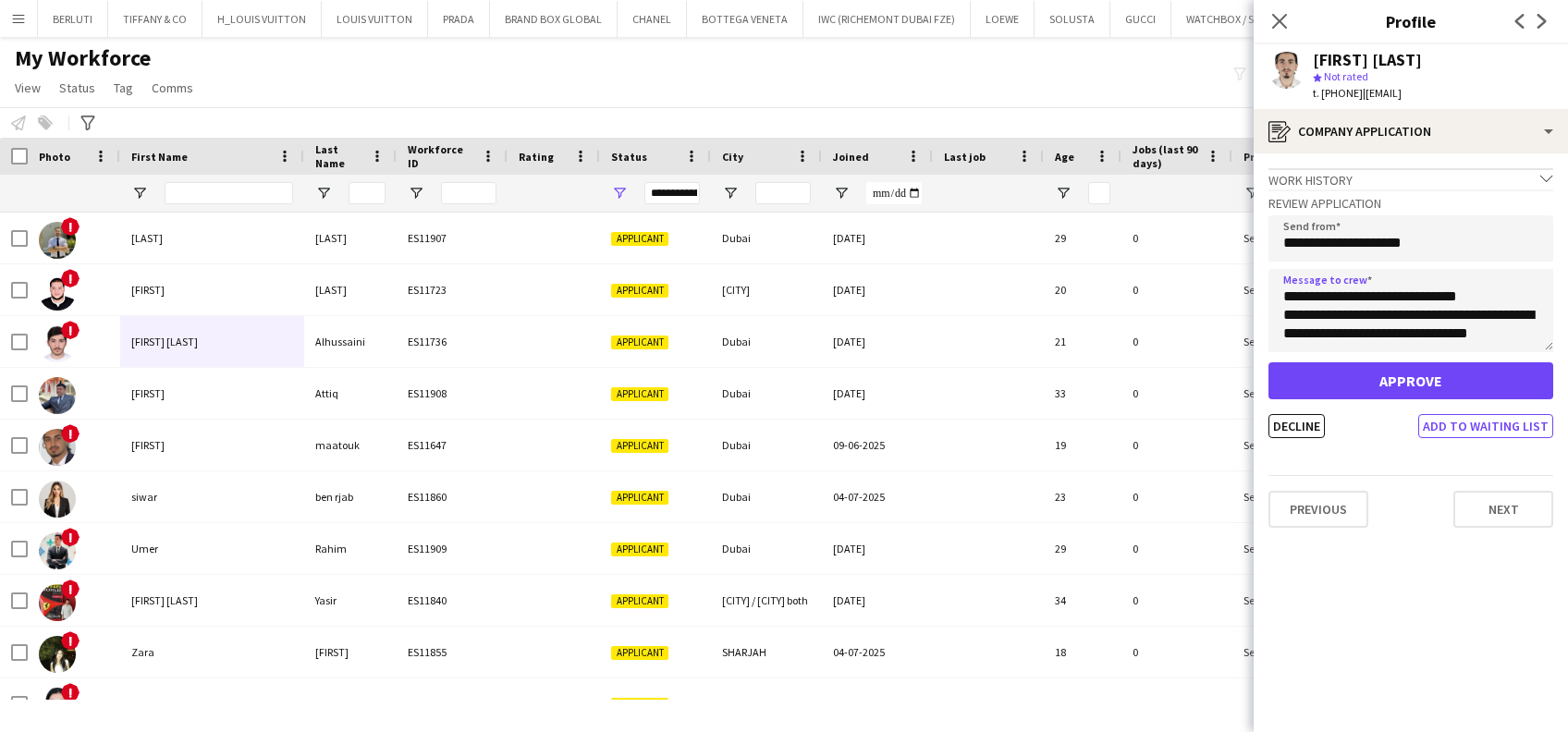 click on "**********" 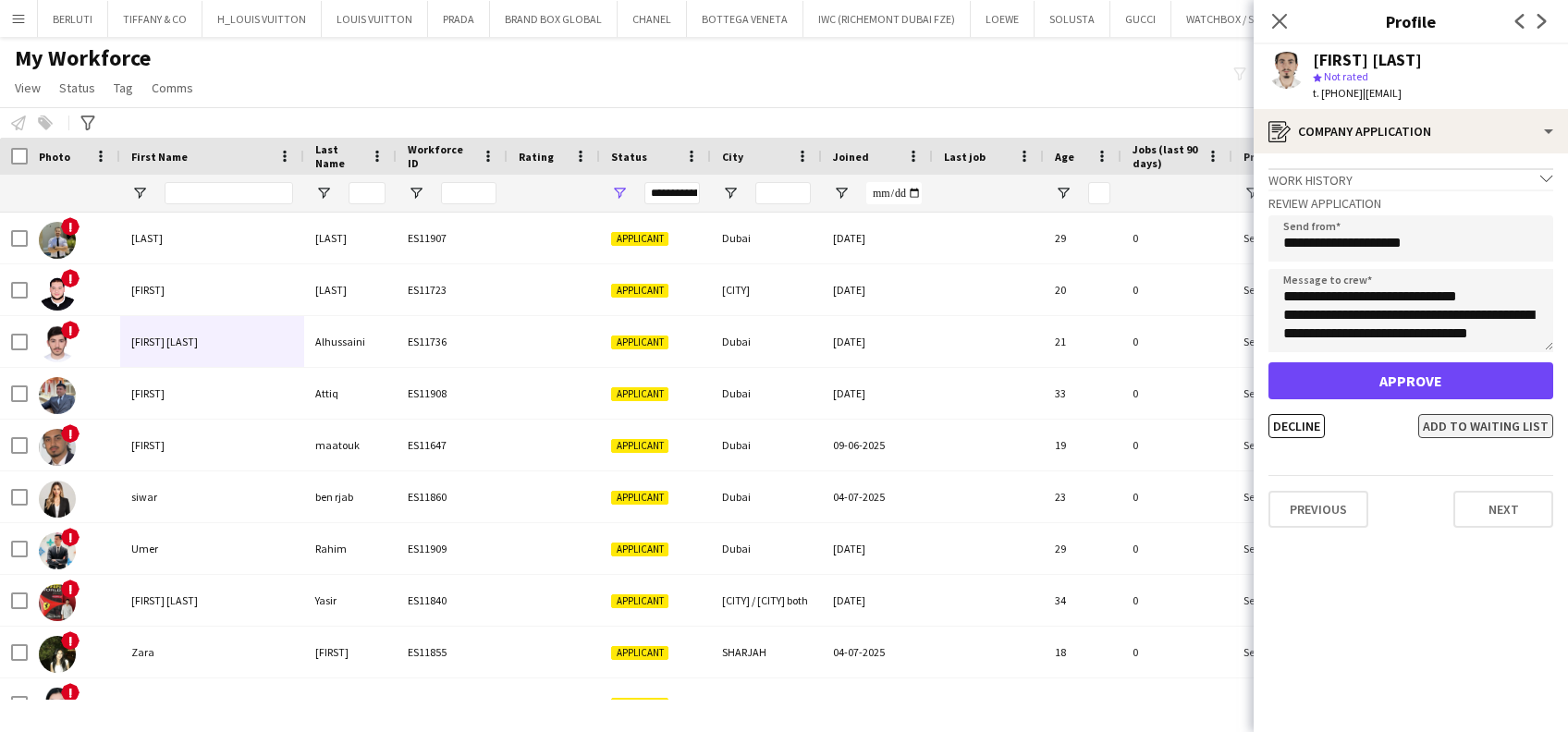 click on "Add to waiting list" 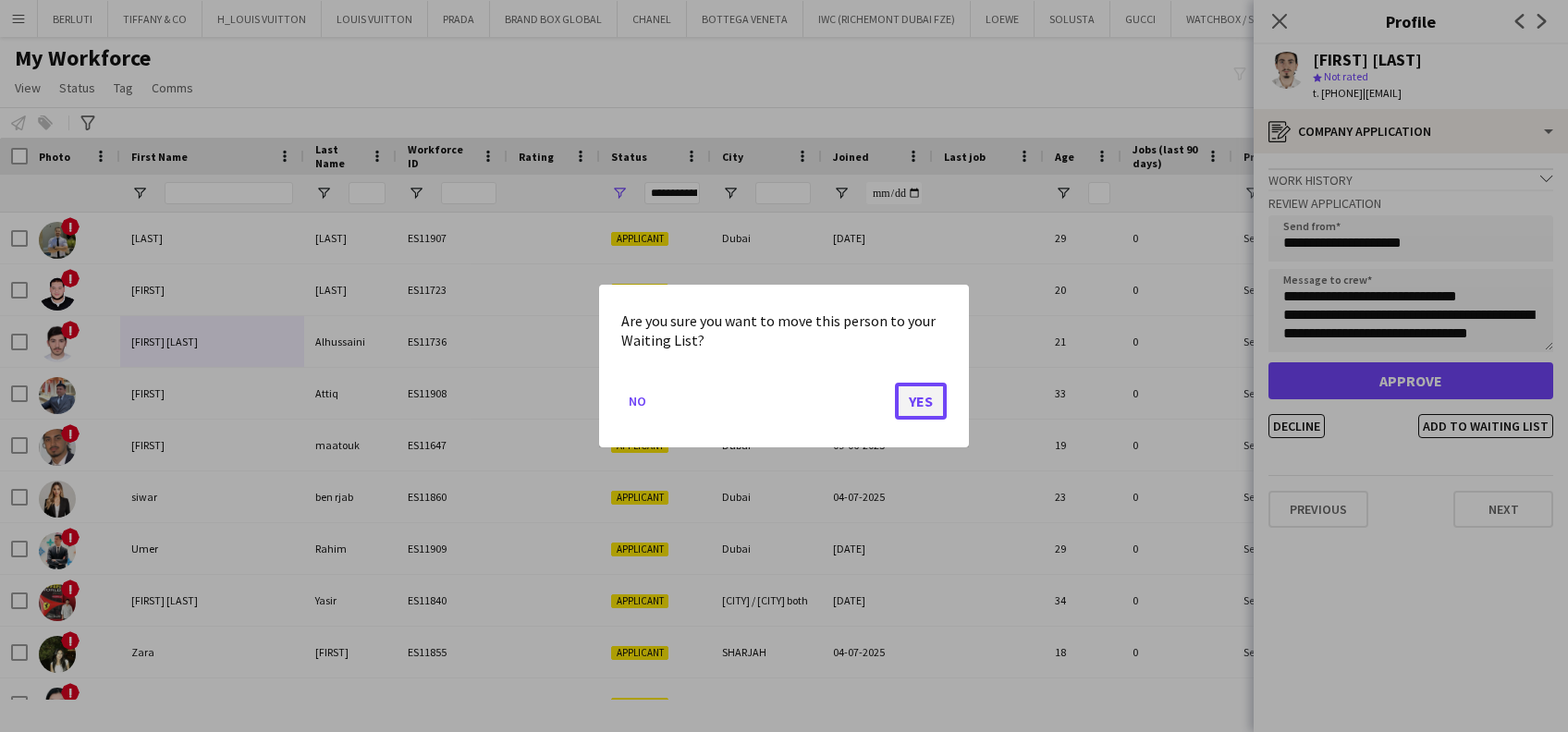 click on "Yes" 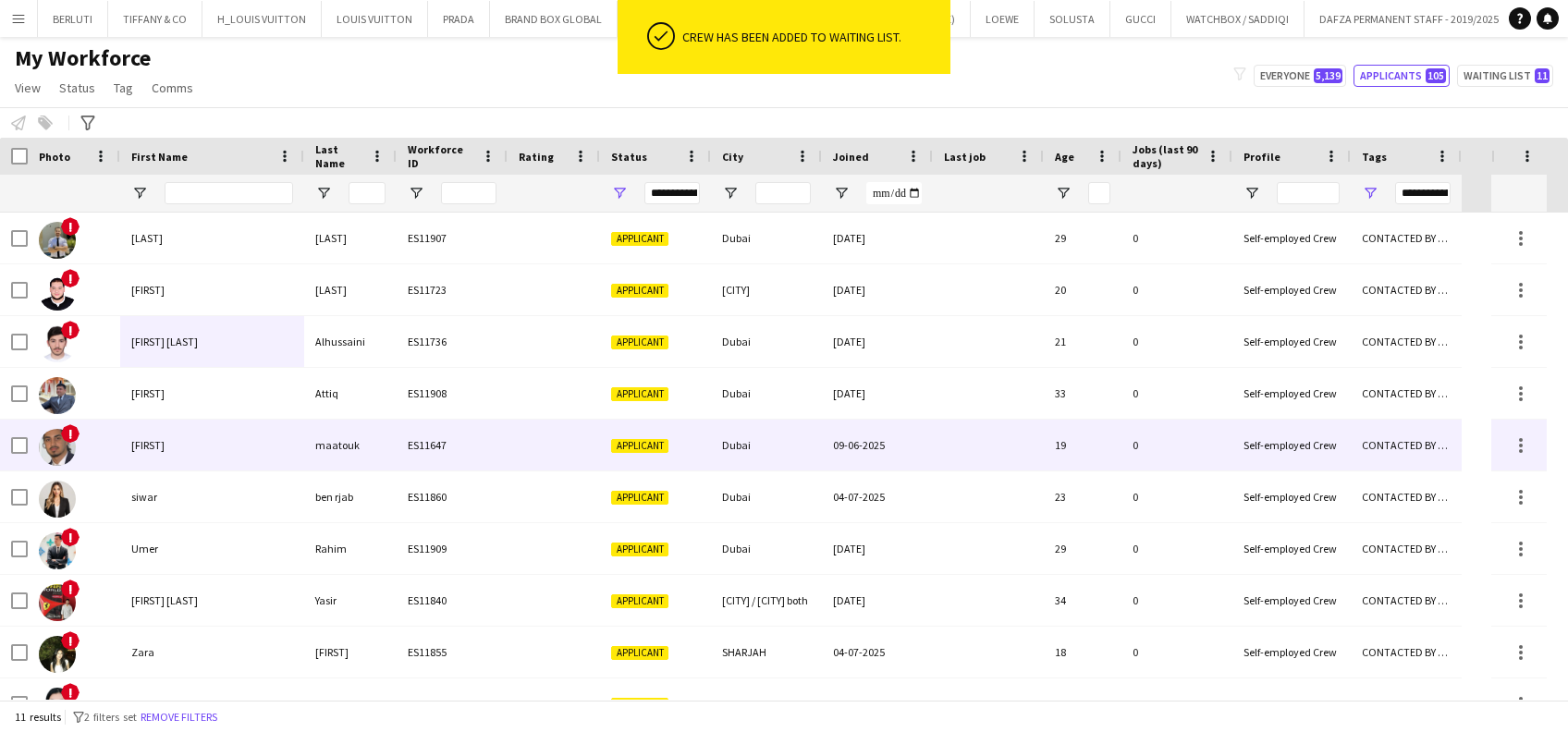 scroll, scrollTop: 81, scrollLeft: 0, axis: vertical 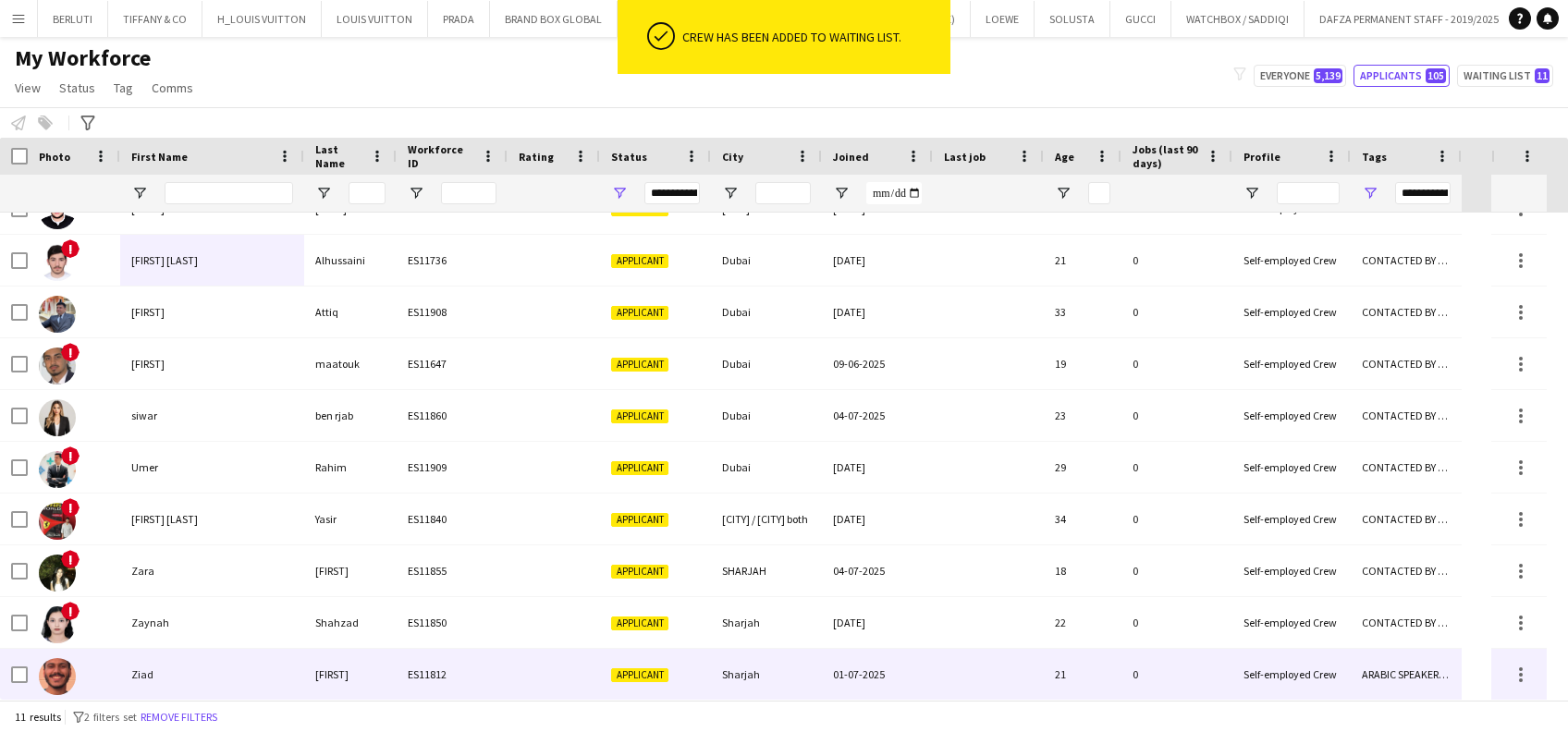 click on "Ziad" at bounding box center (212, 674) 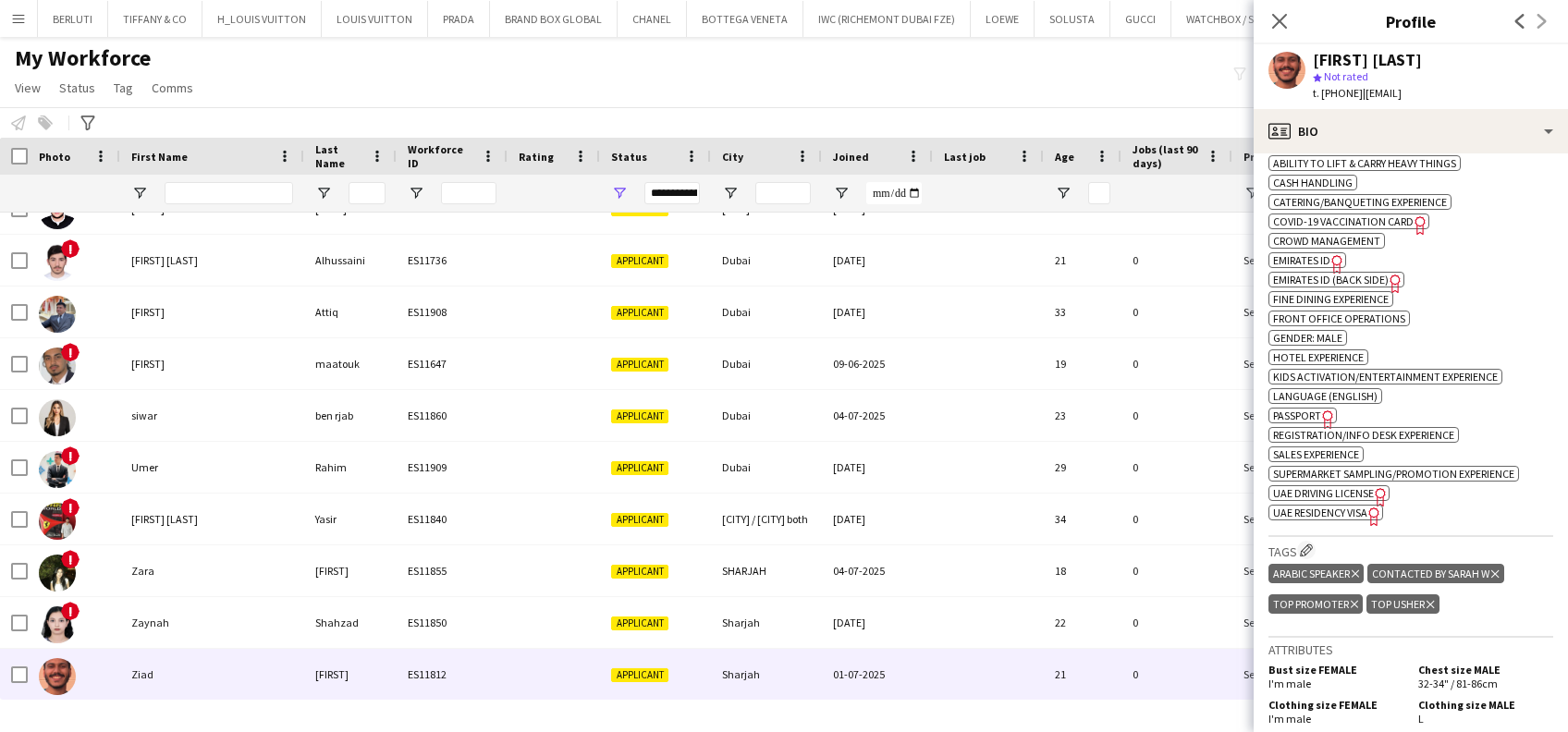 scroll, scrollTop: 862, scrollLeft: 0, axis: vertical 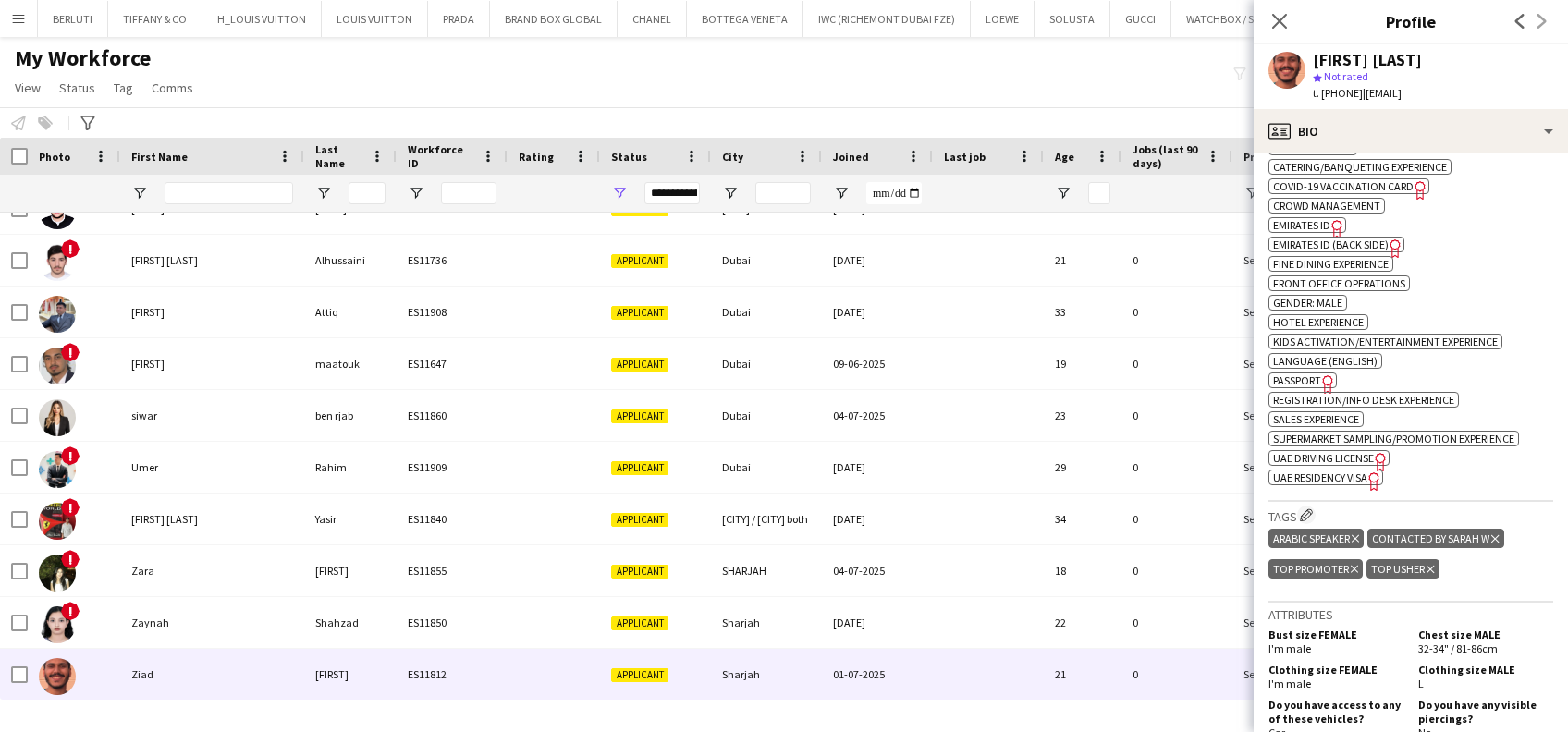 click on "Delete tag" 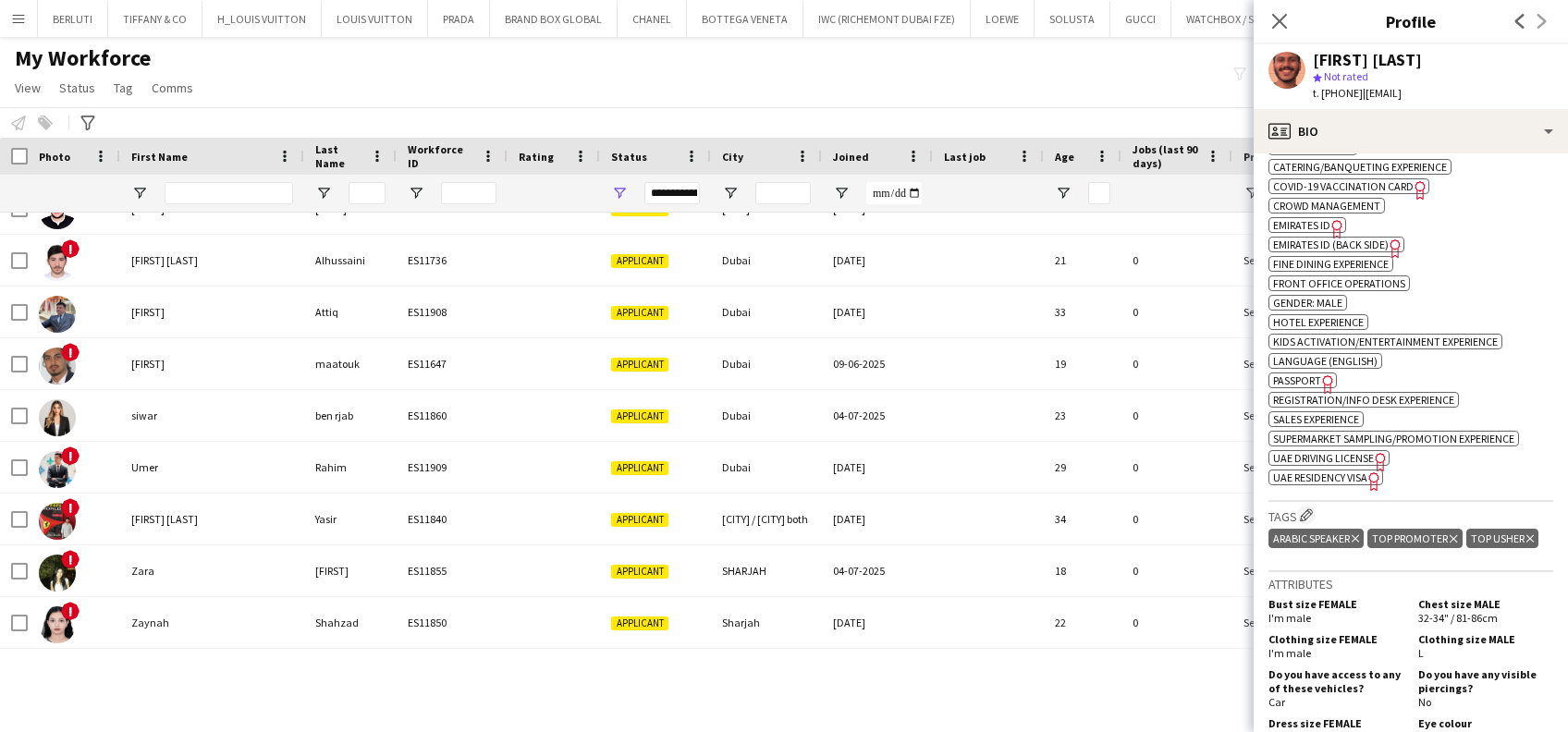 scroll, scrollTop: 30, scrollLeft: 0, axis: vertical 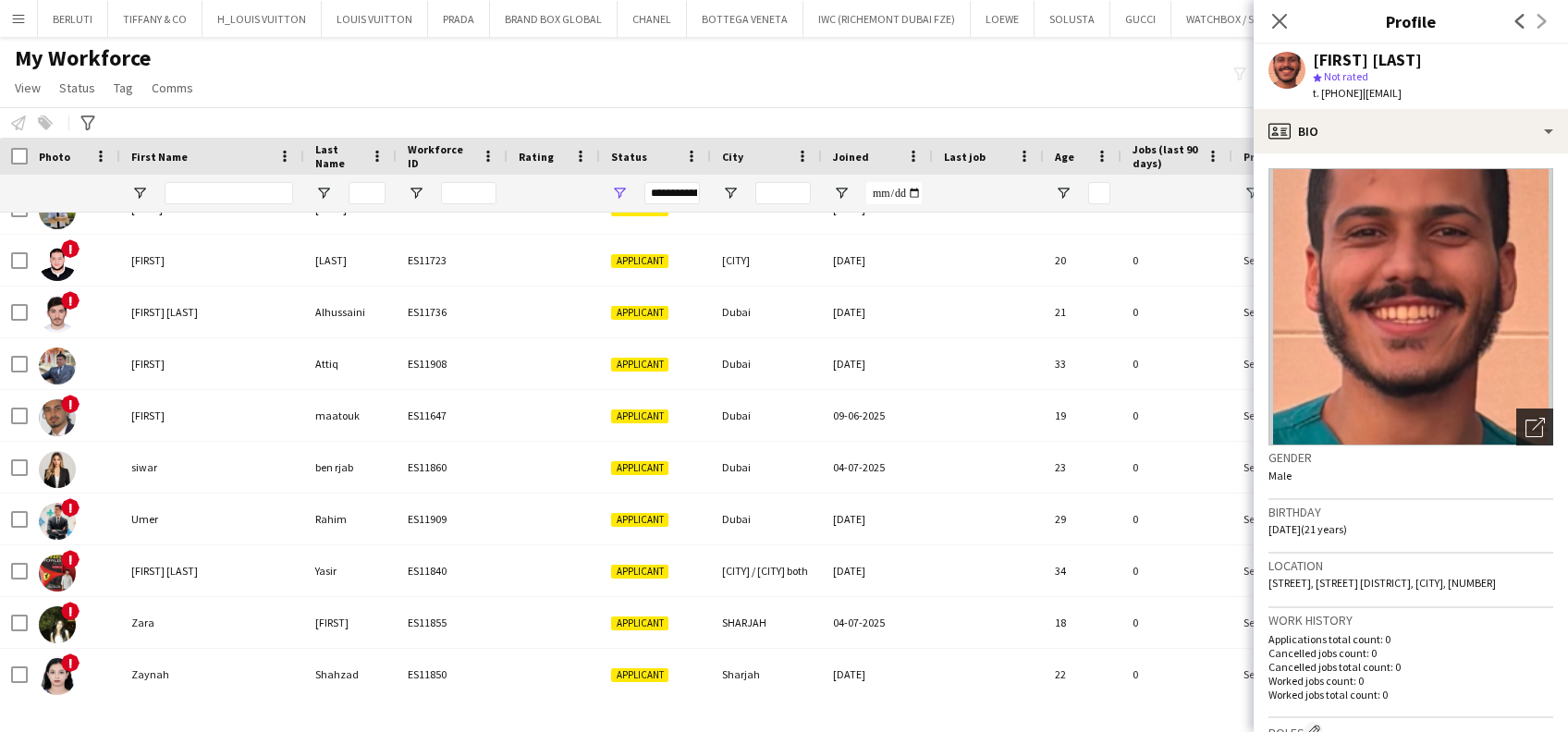 click 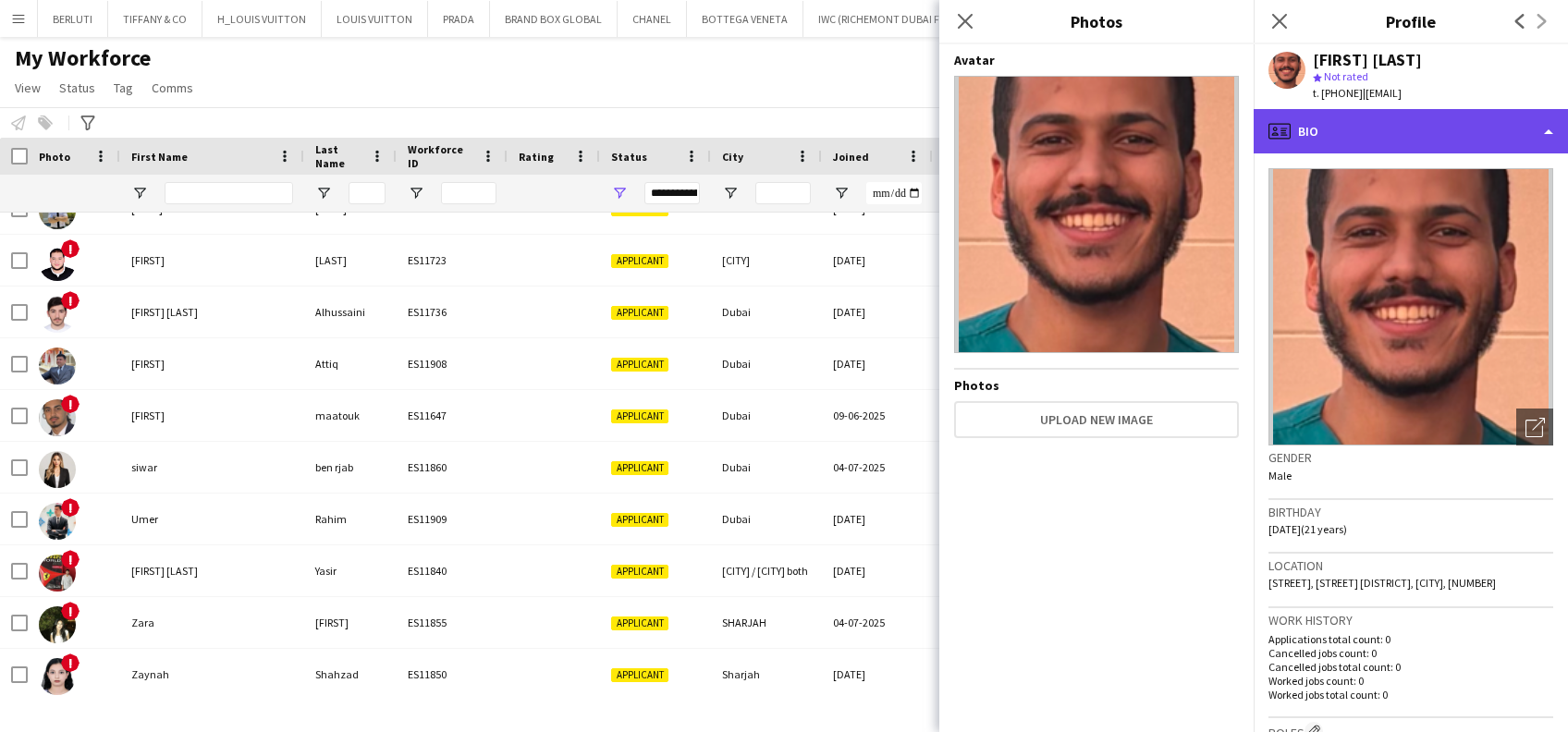 click on "profile
Bio" 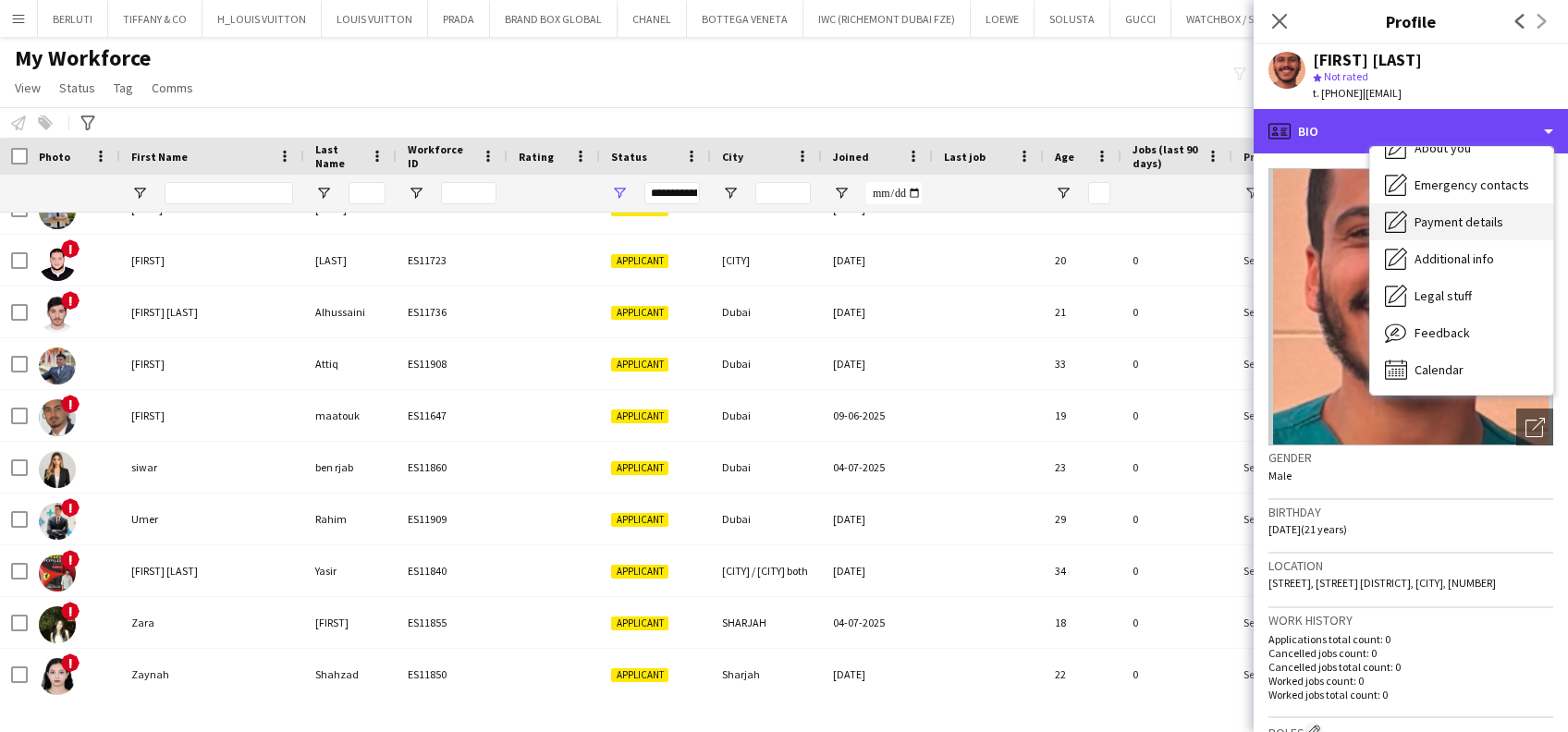 scroll, scrollTop: 0, scrollLeft: 0, axis: both 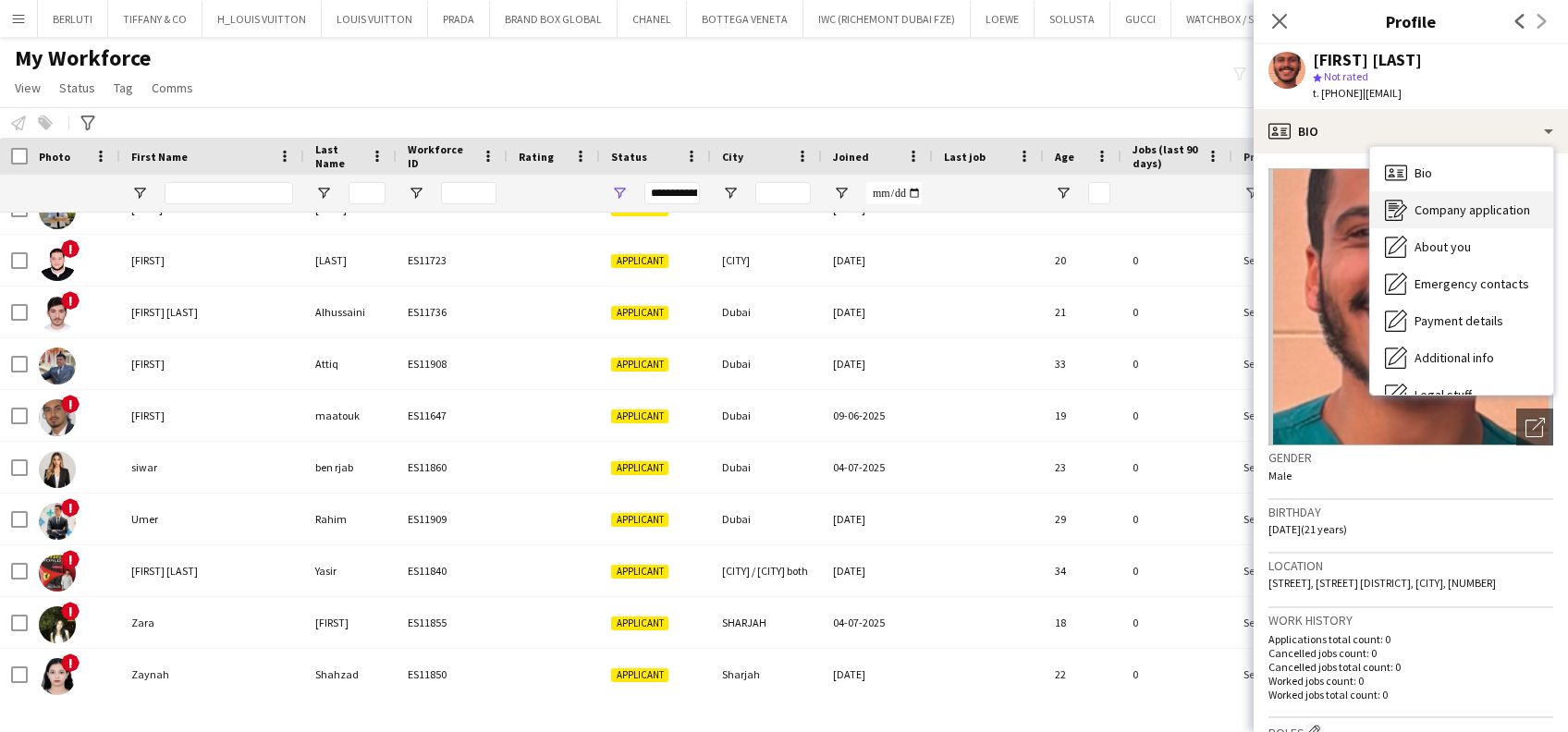 click on "Company application" at bounding box center [1472, 210] 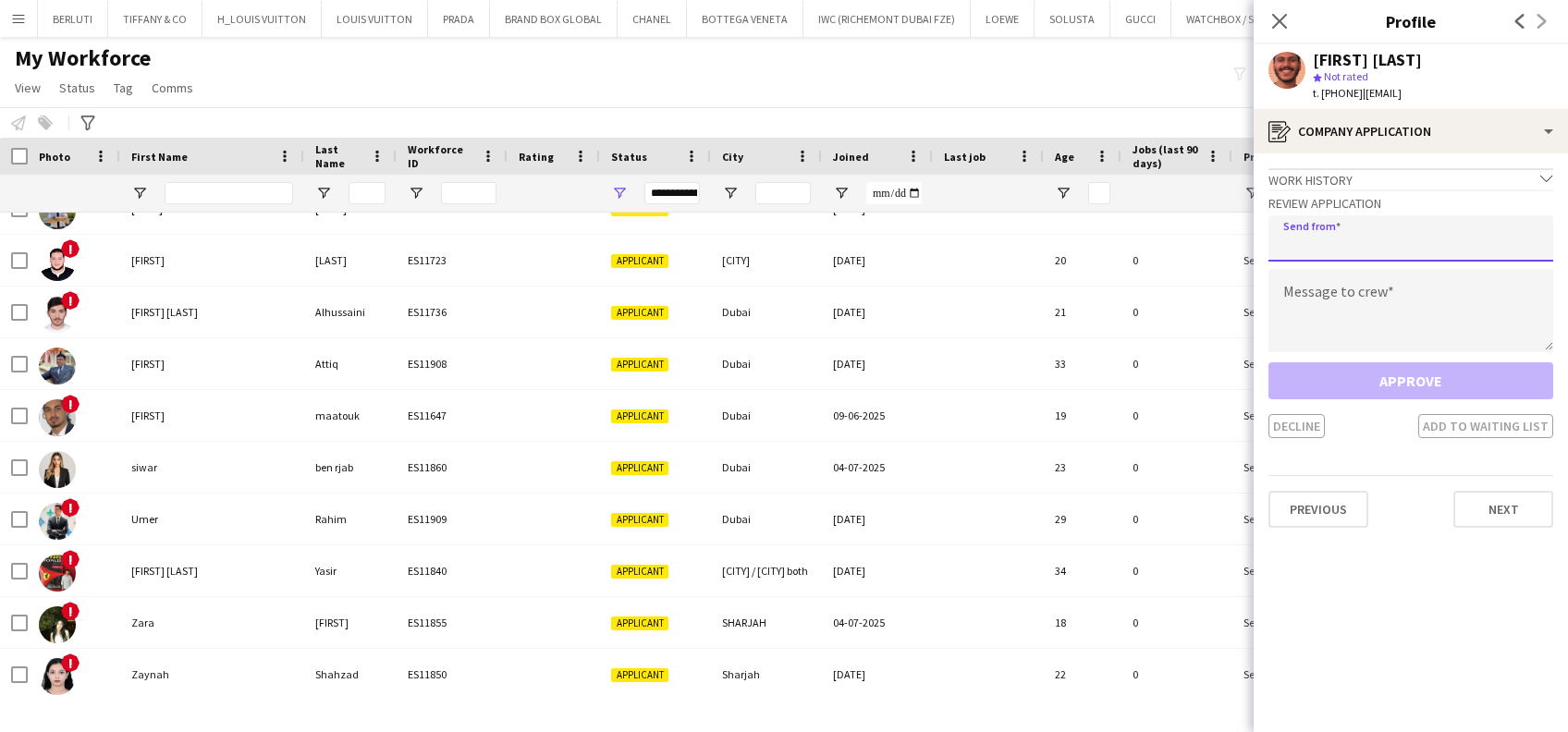 click 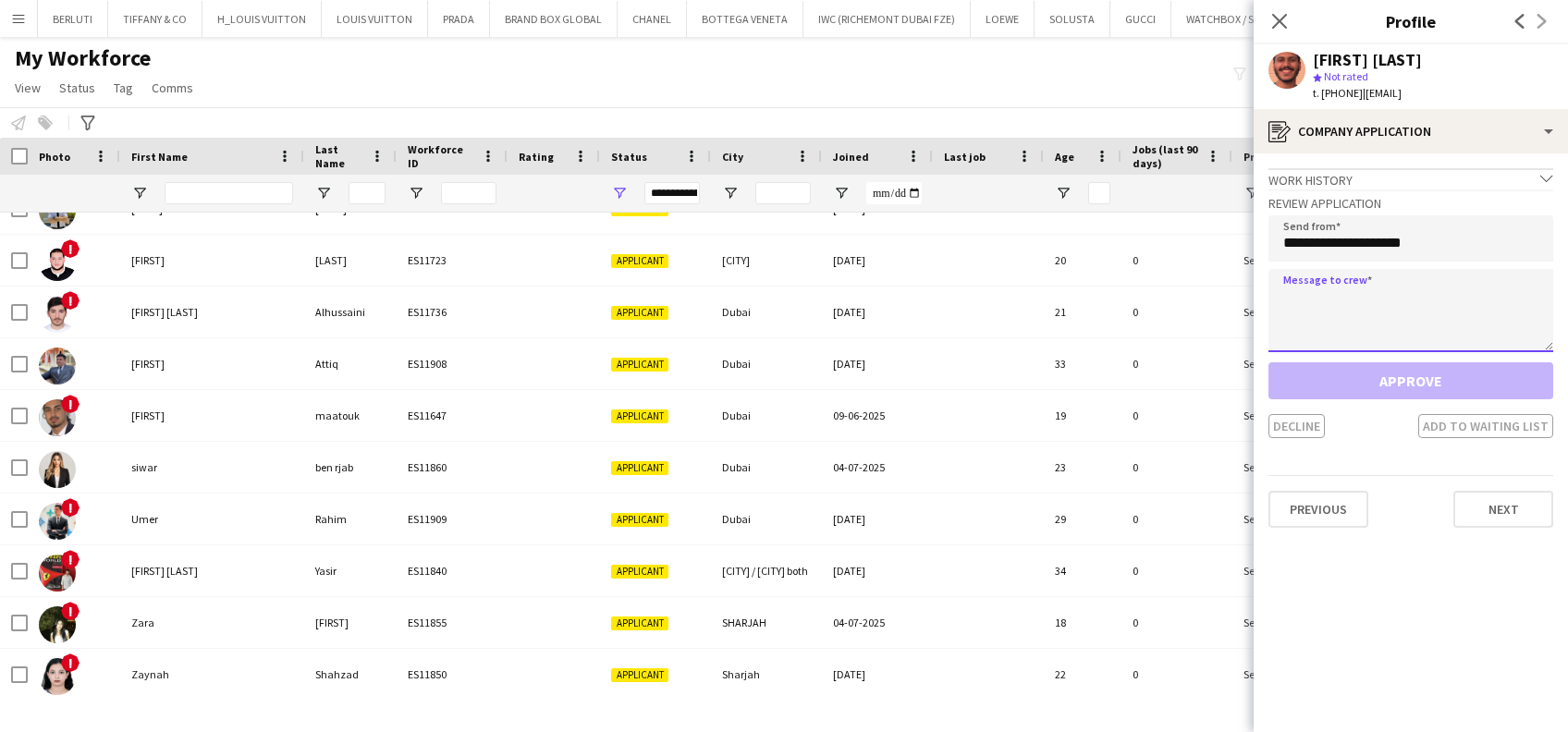 paste on "**********" 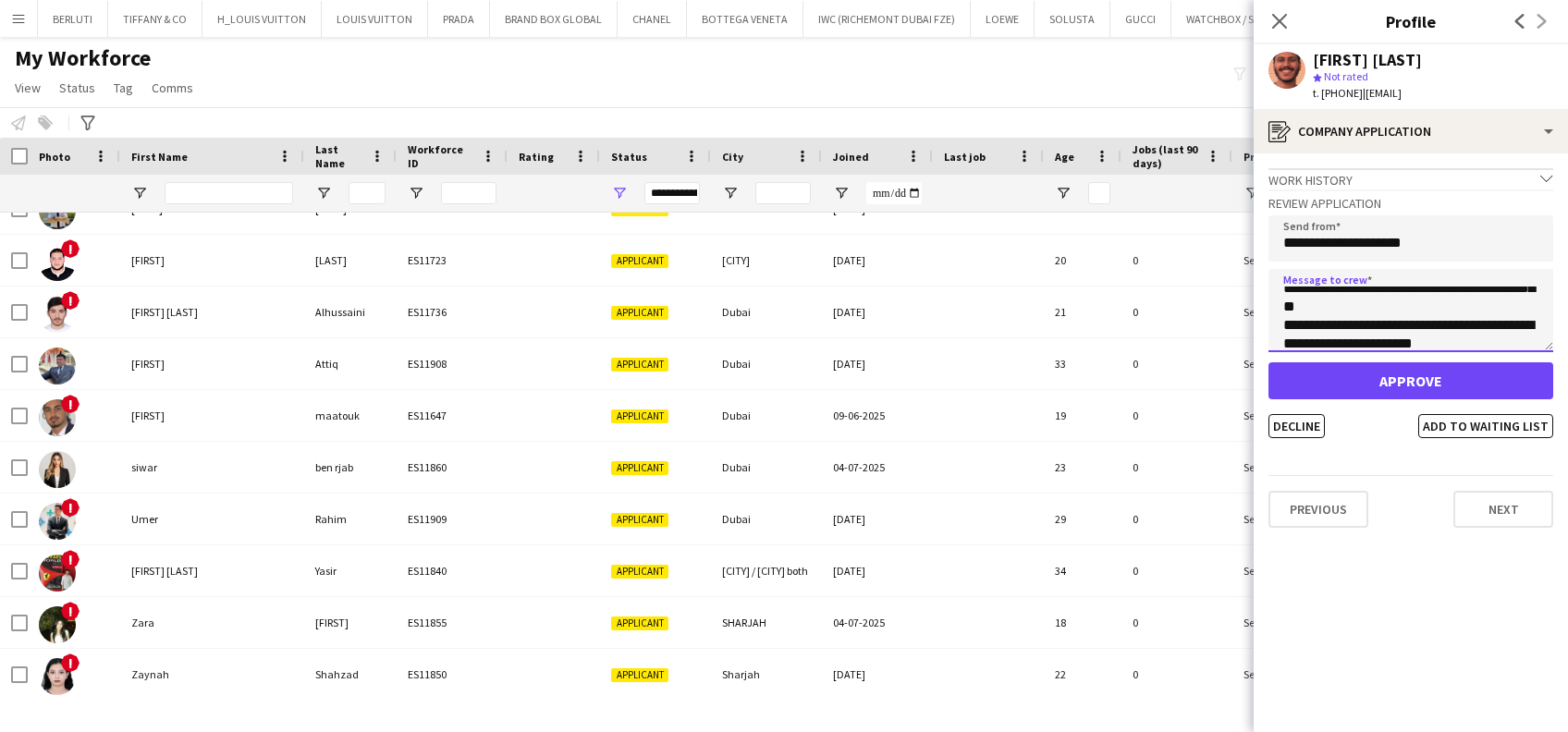 scroll, scrollTop: 288, scrollLeft: 0, axis: vertical 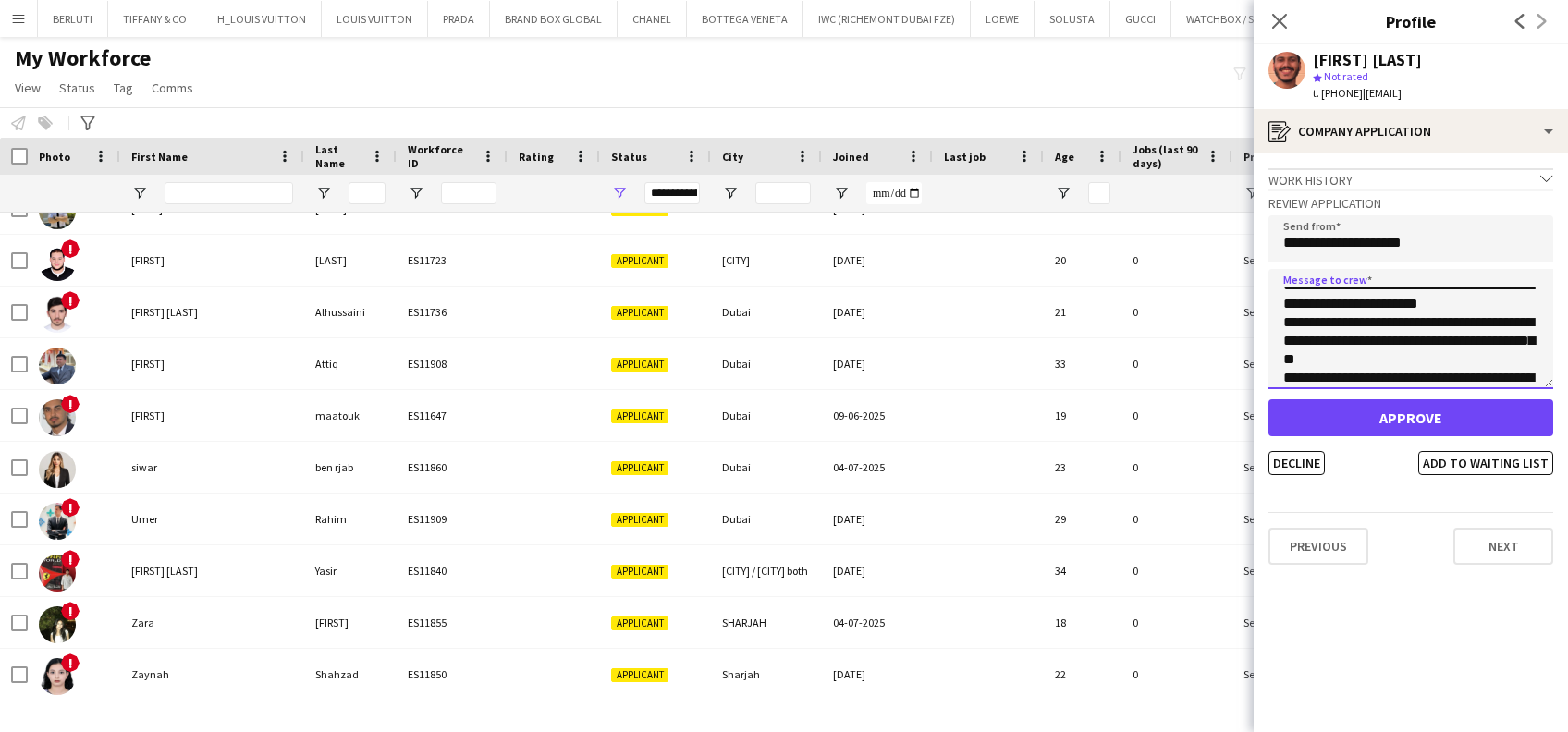 drag, startPoint x: 1539, startPoint y: 340, endPoint x: 1512, endPoint y: 478, distance: 140.6165 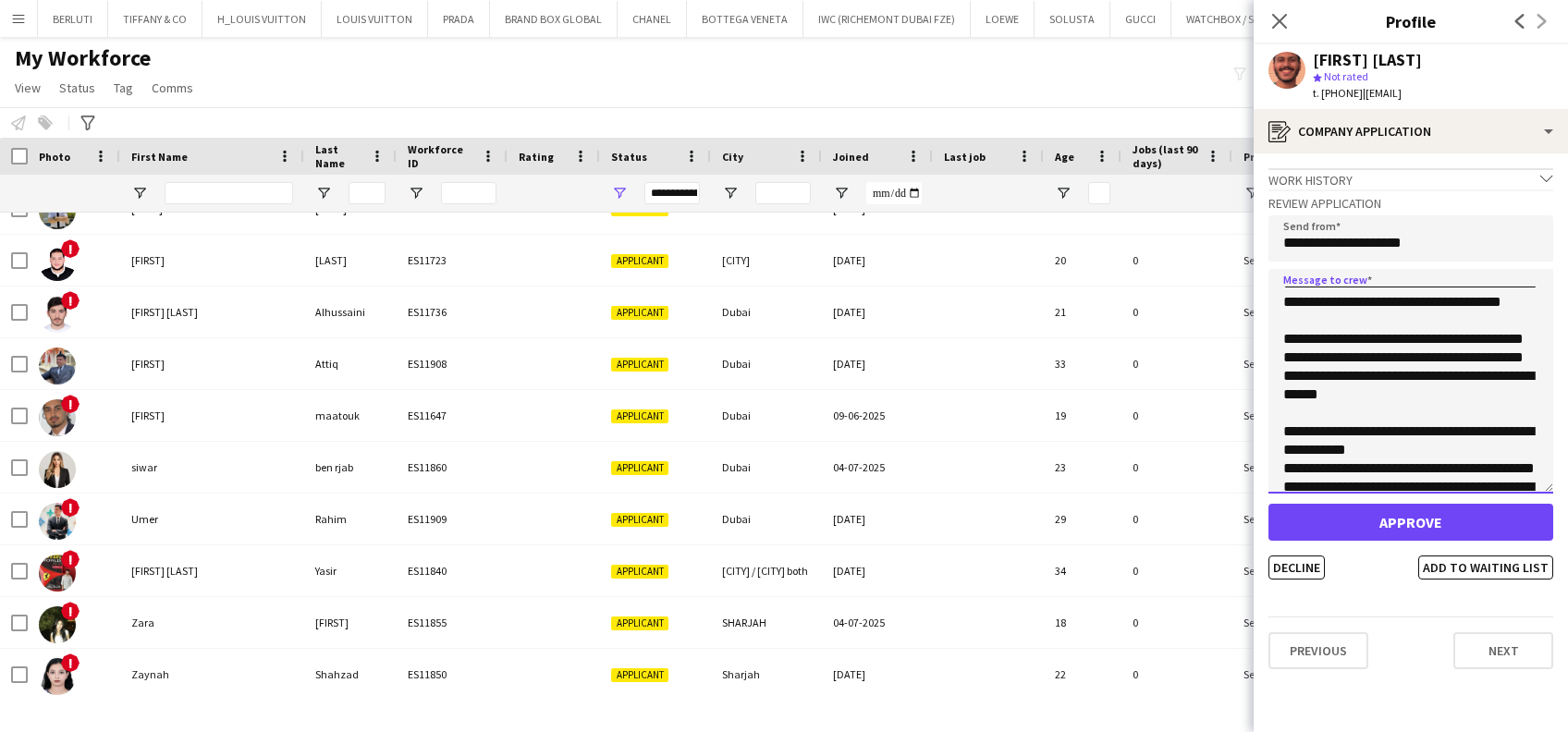 scroll, scrollTop: 123, scrollLeft: 0, axis: vertical 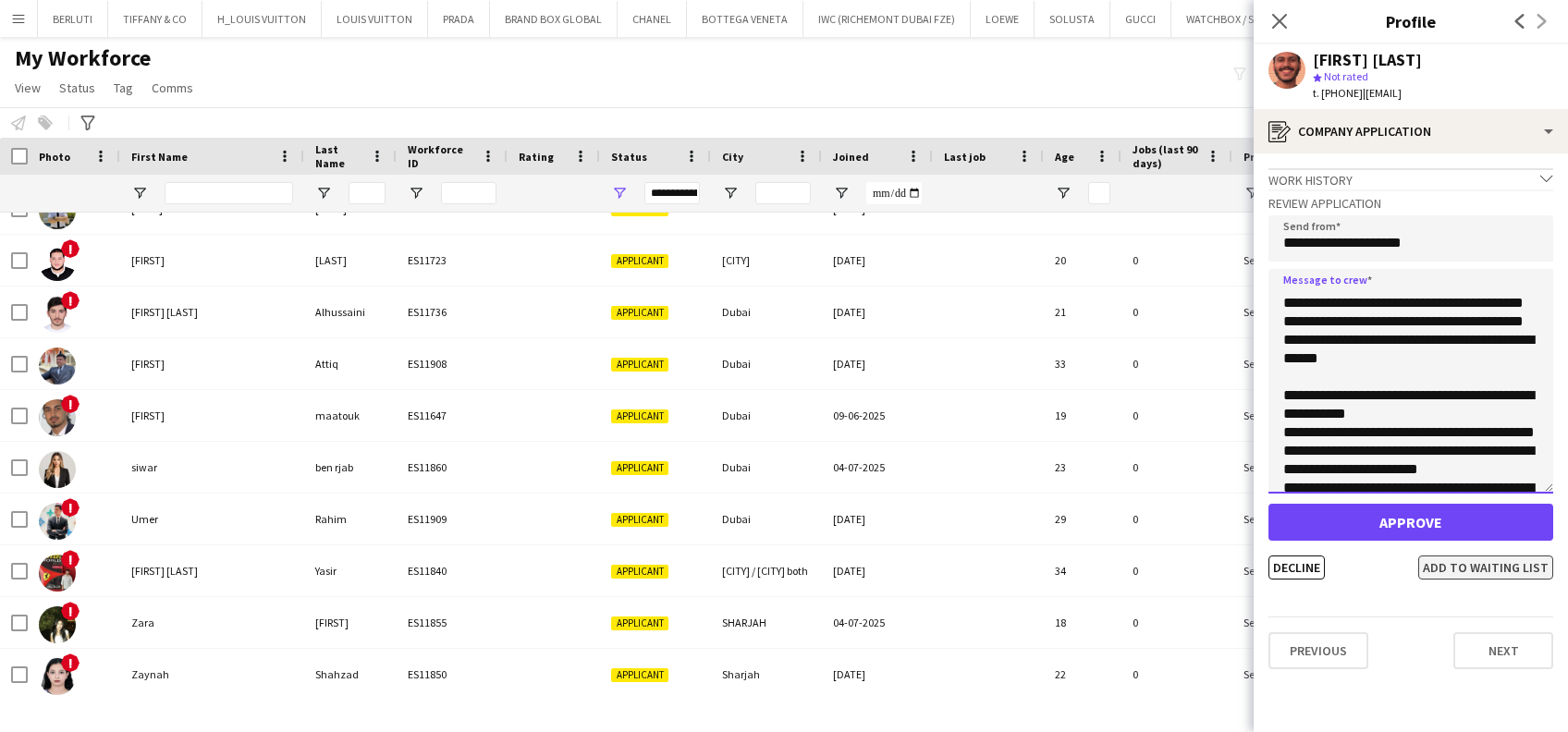type on "**********" 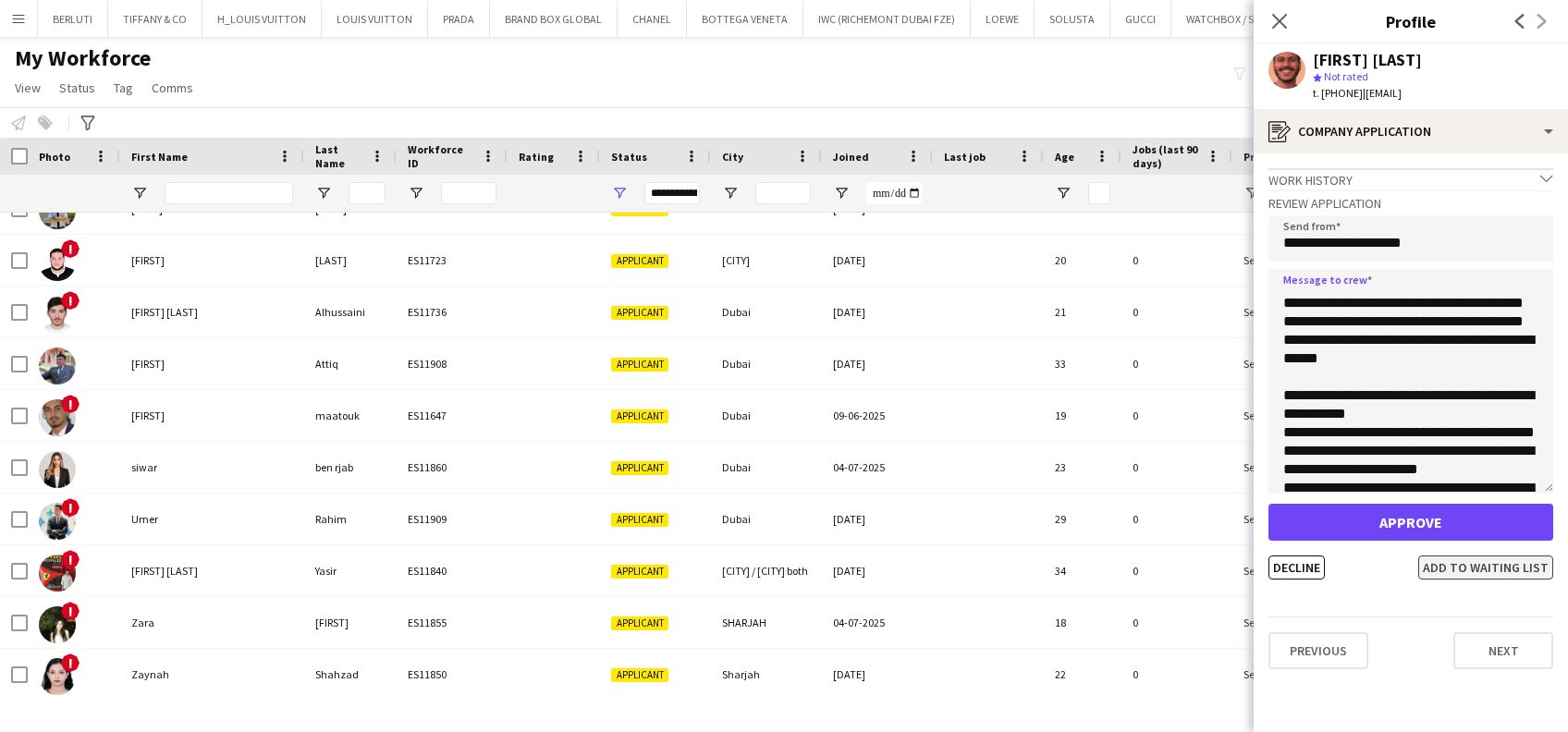 click on "Add to waiting list" 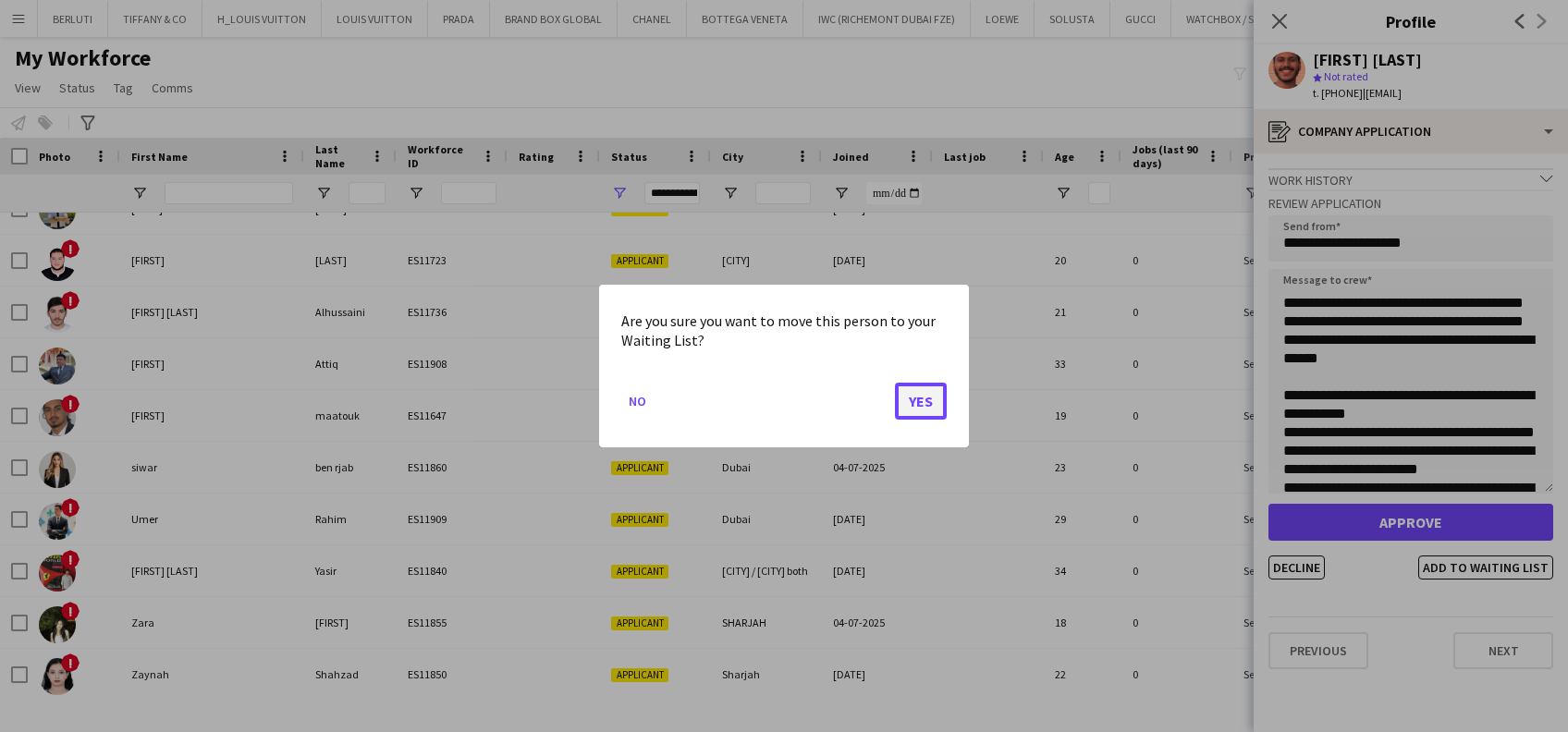 click on "Yes" 